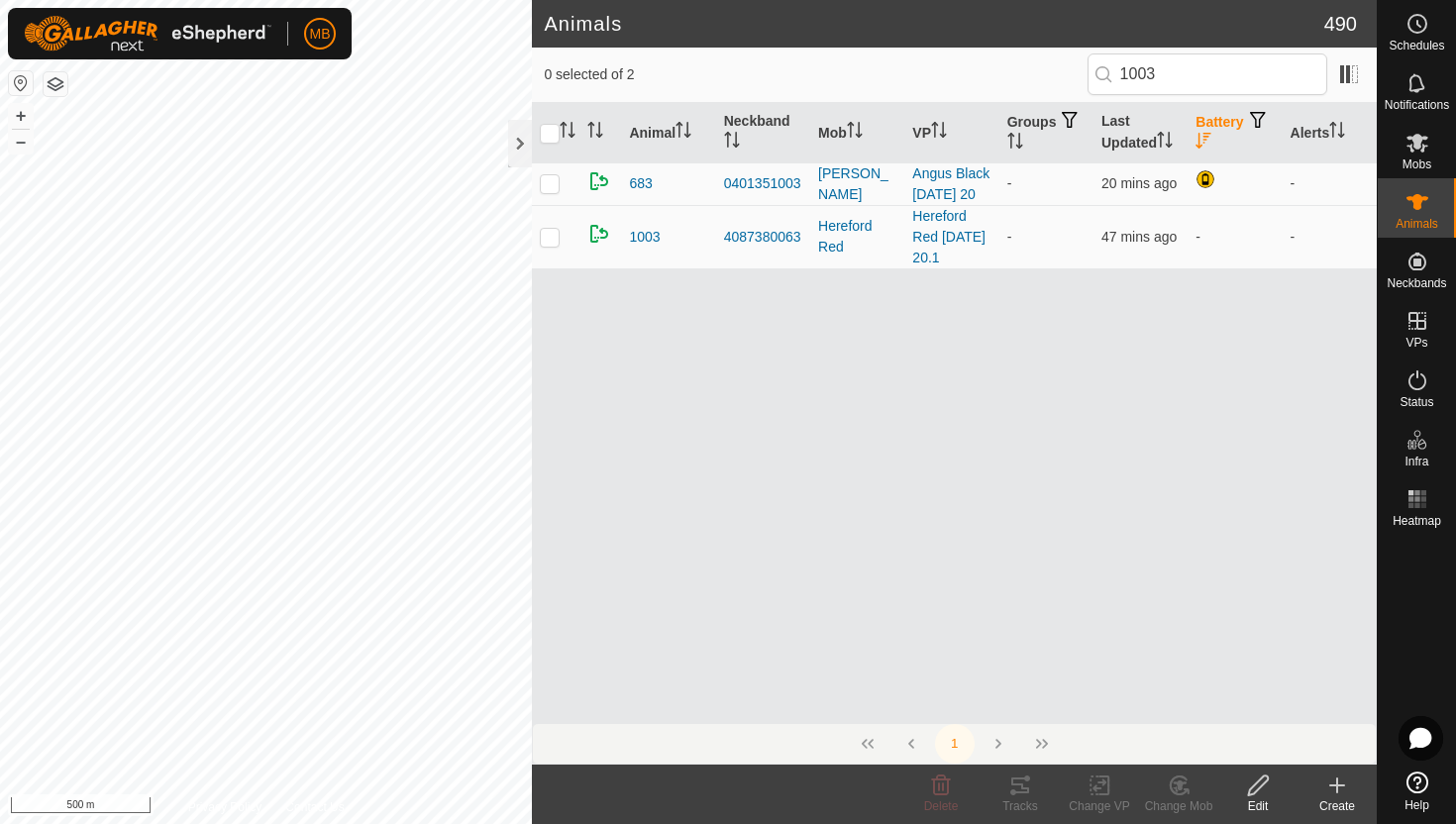 scroll, scrollTop: 0, scrollLeft: 0, axis: both 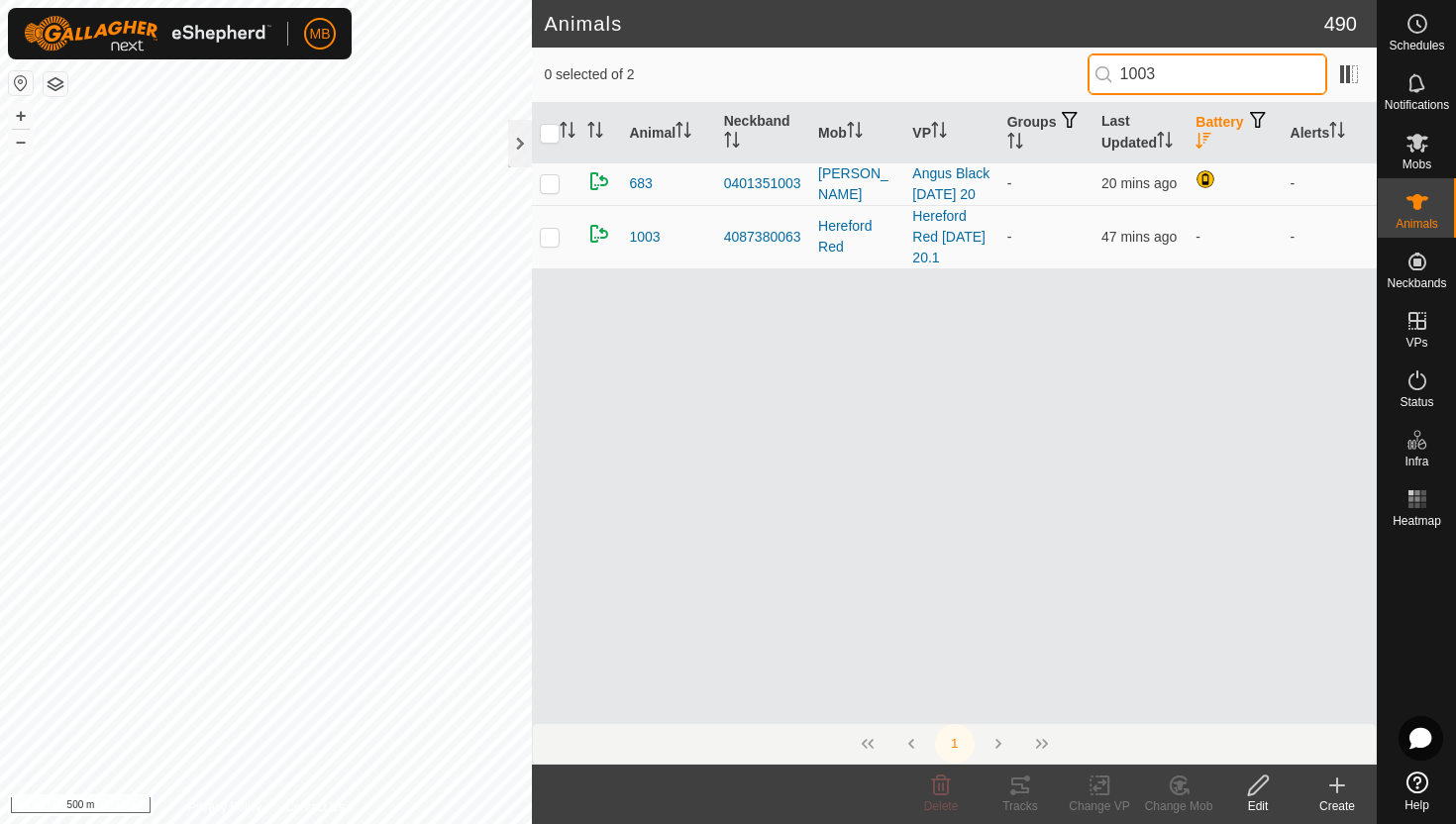 click on "1003" at bounding box center [1207, 74] 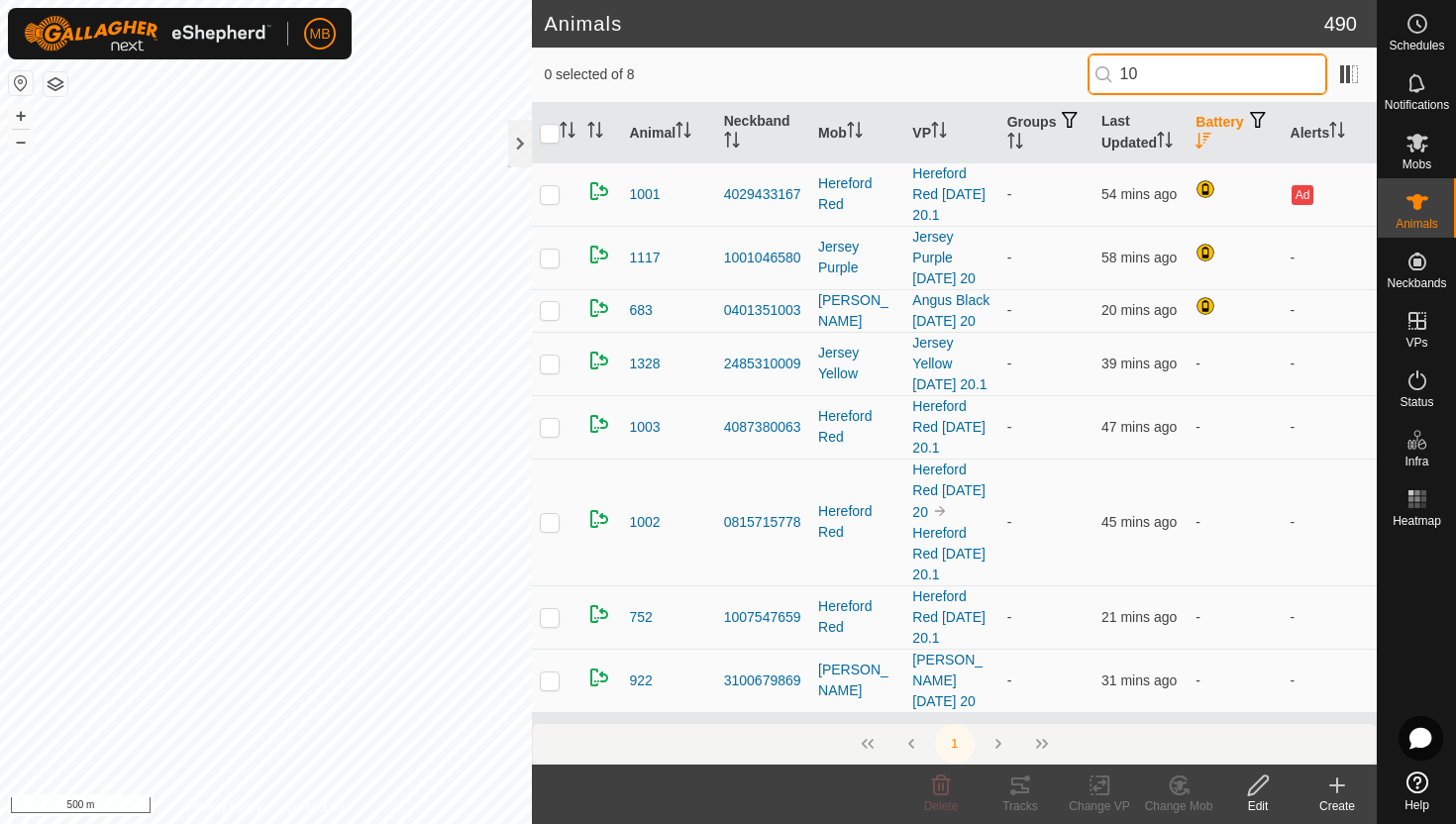 type on "1" 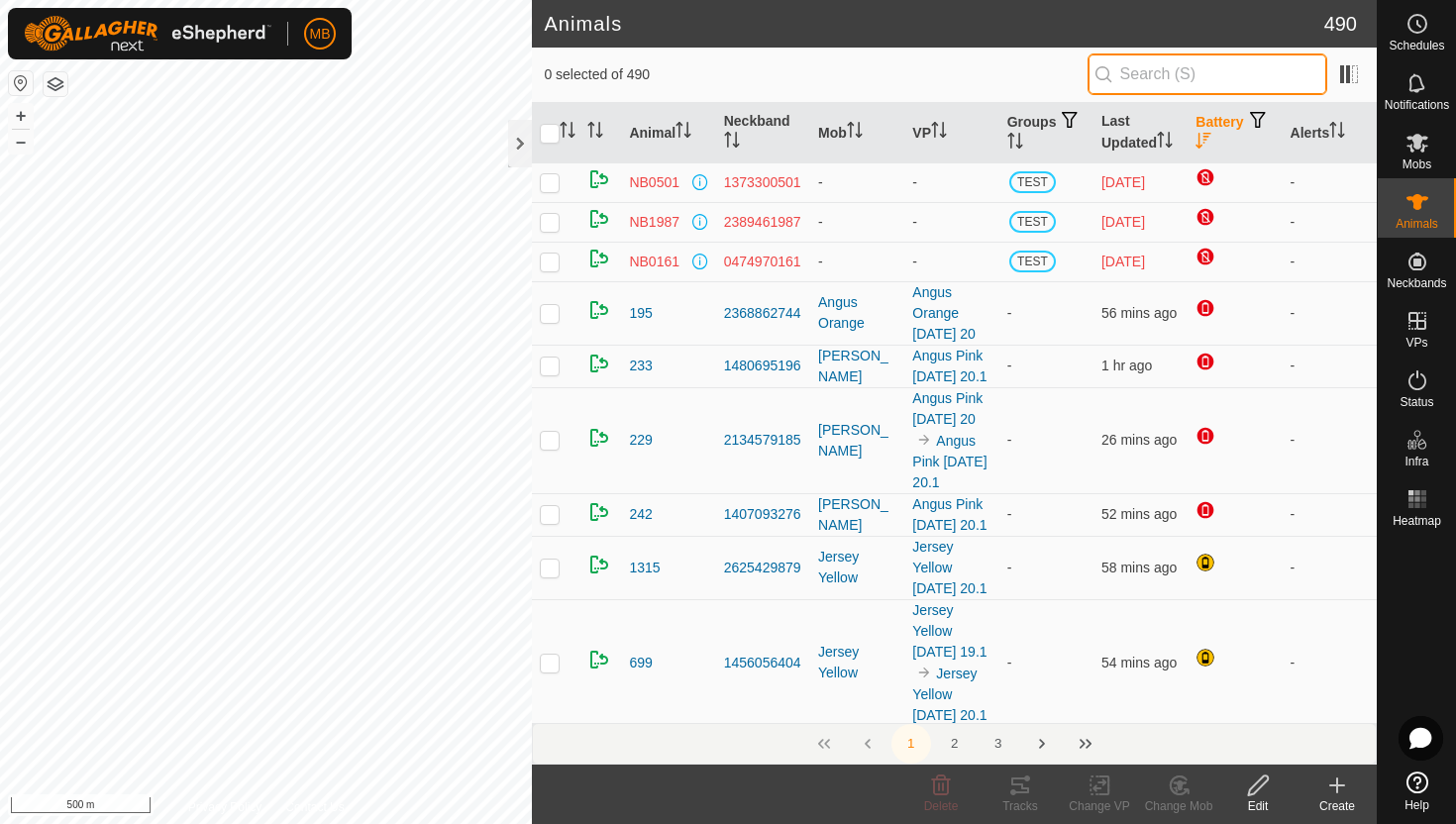 type 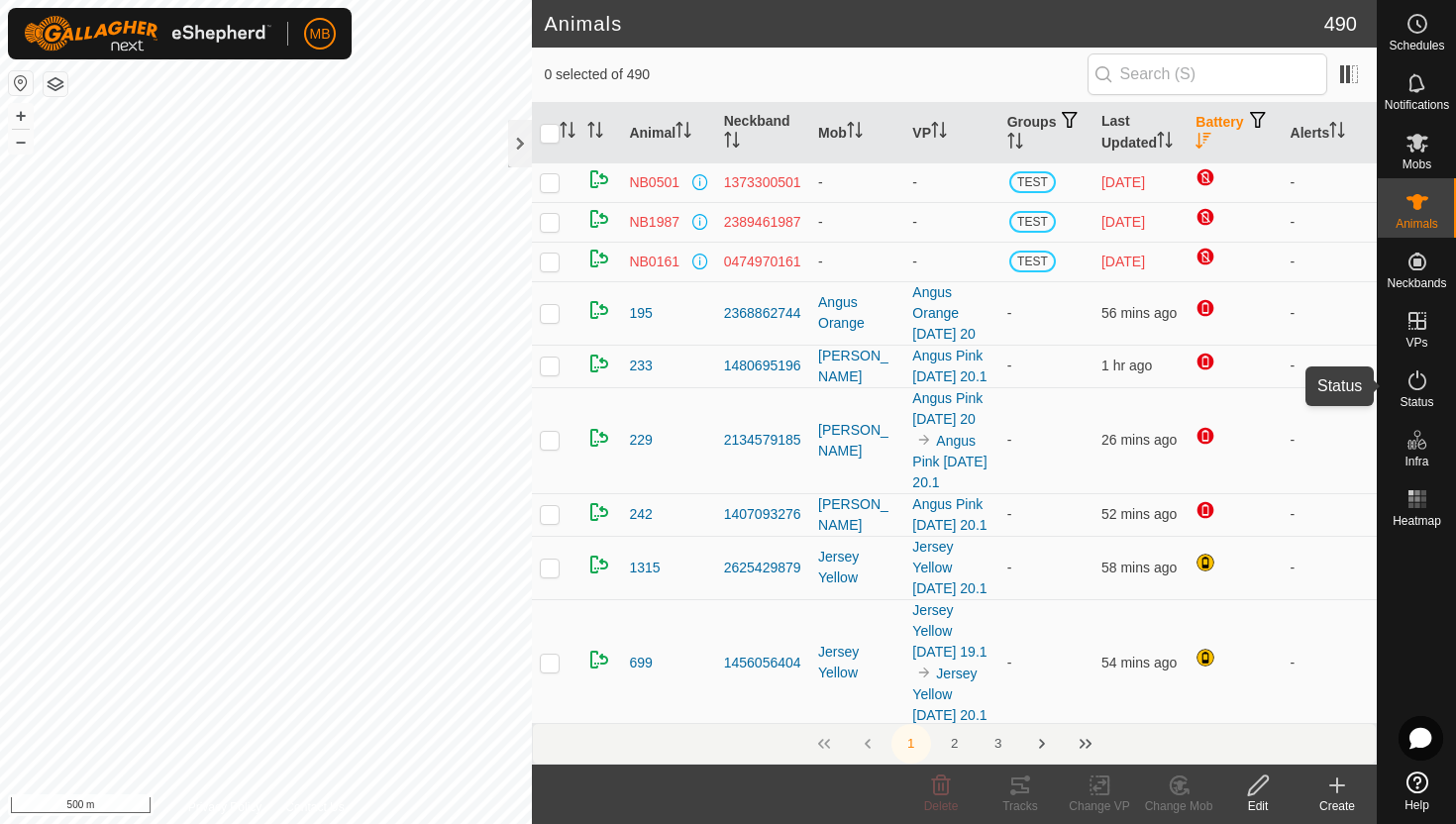 click 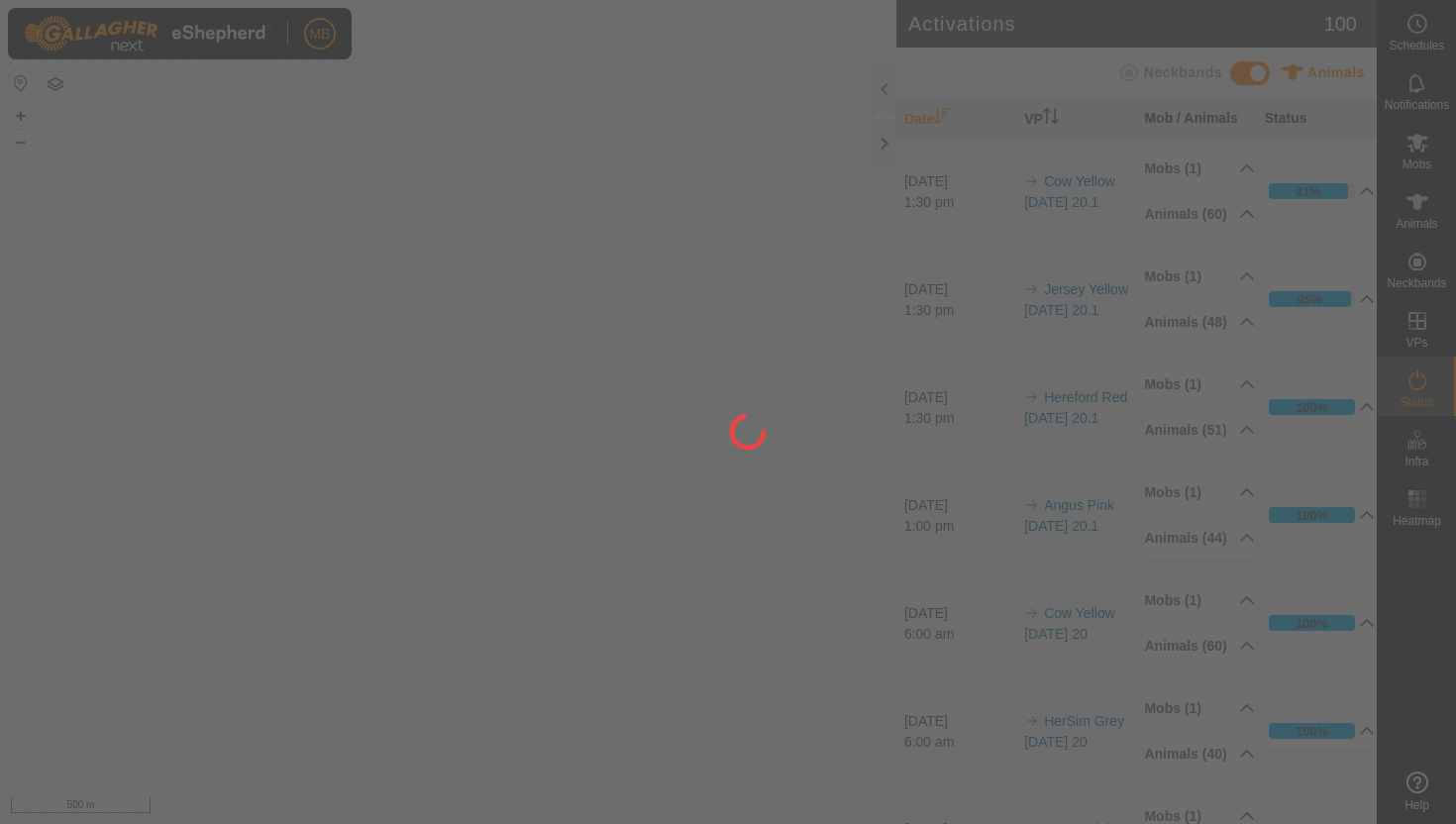 scroll, scrollTop: 0, scrollLeft: 0, axis: both 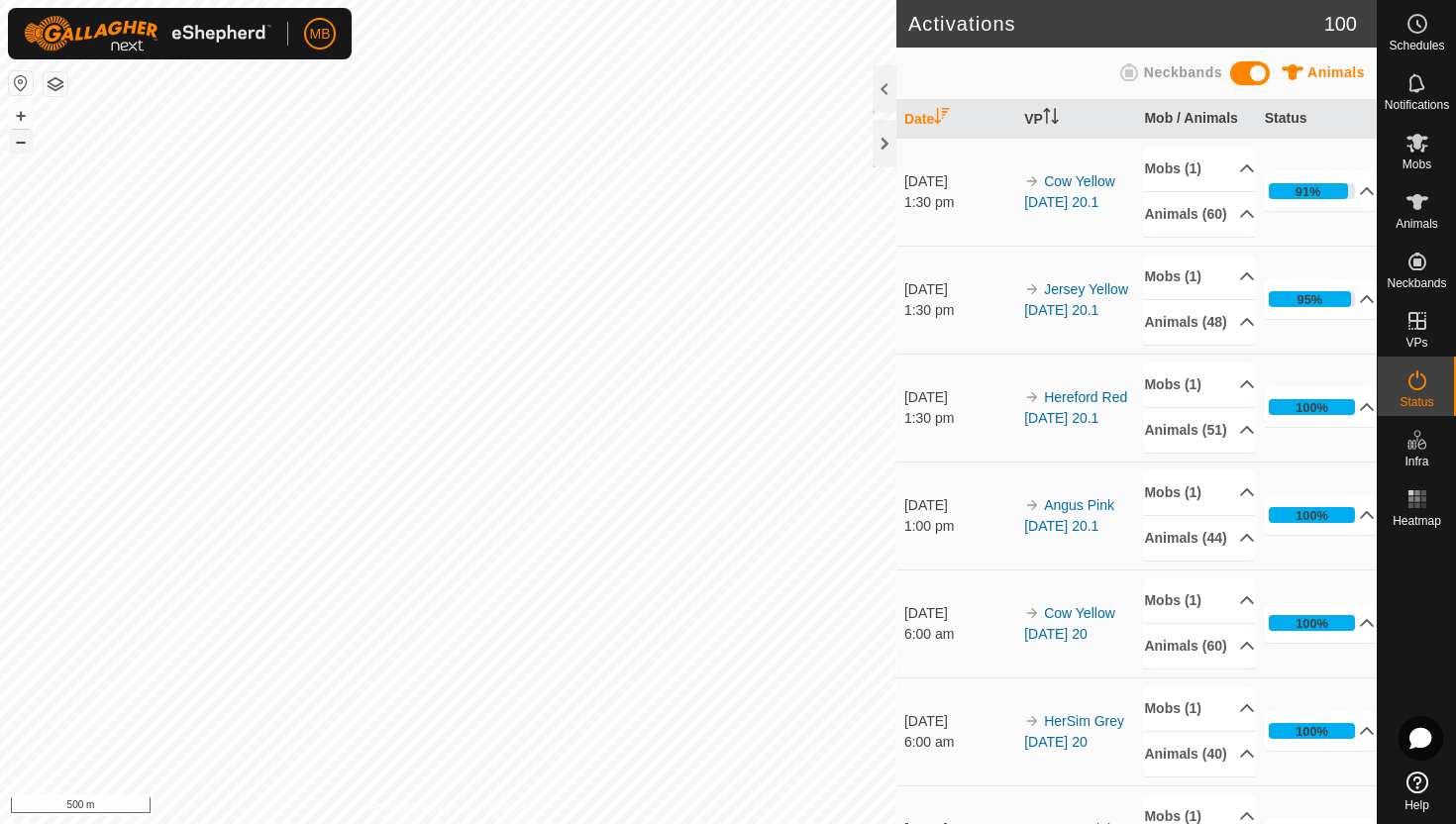 click on "–" at bounding box center (21, 142) 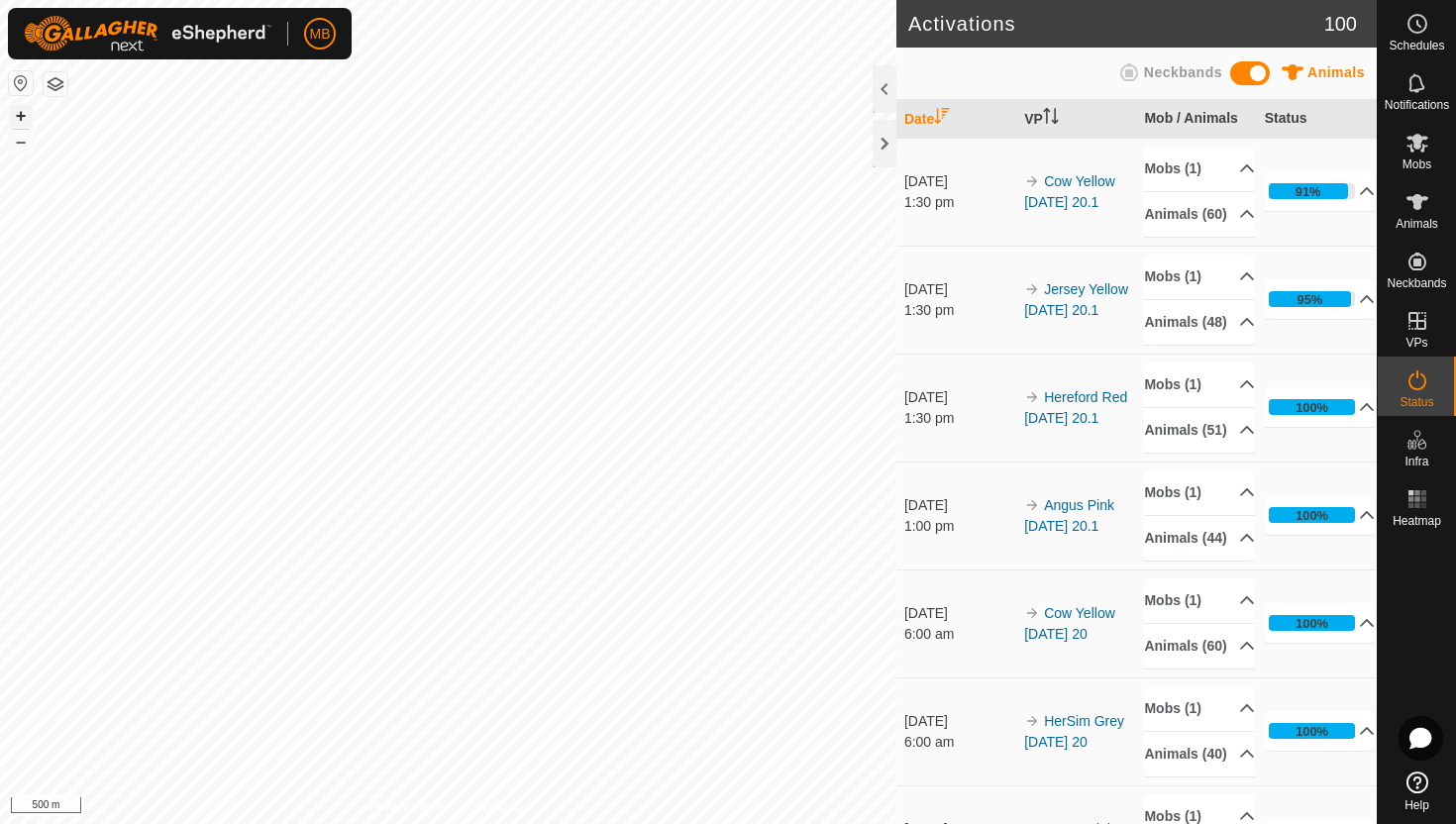 click on "+" at bounding box center [21, 116] 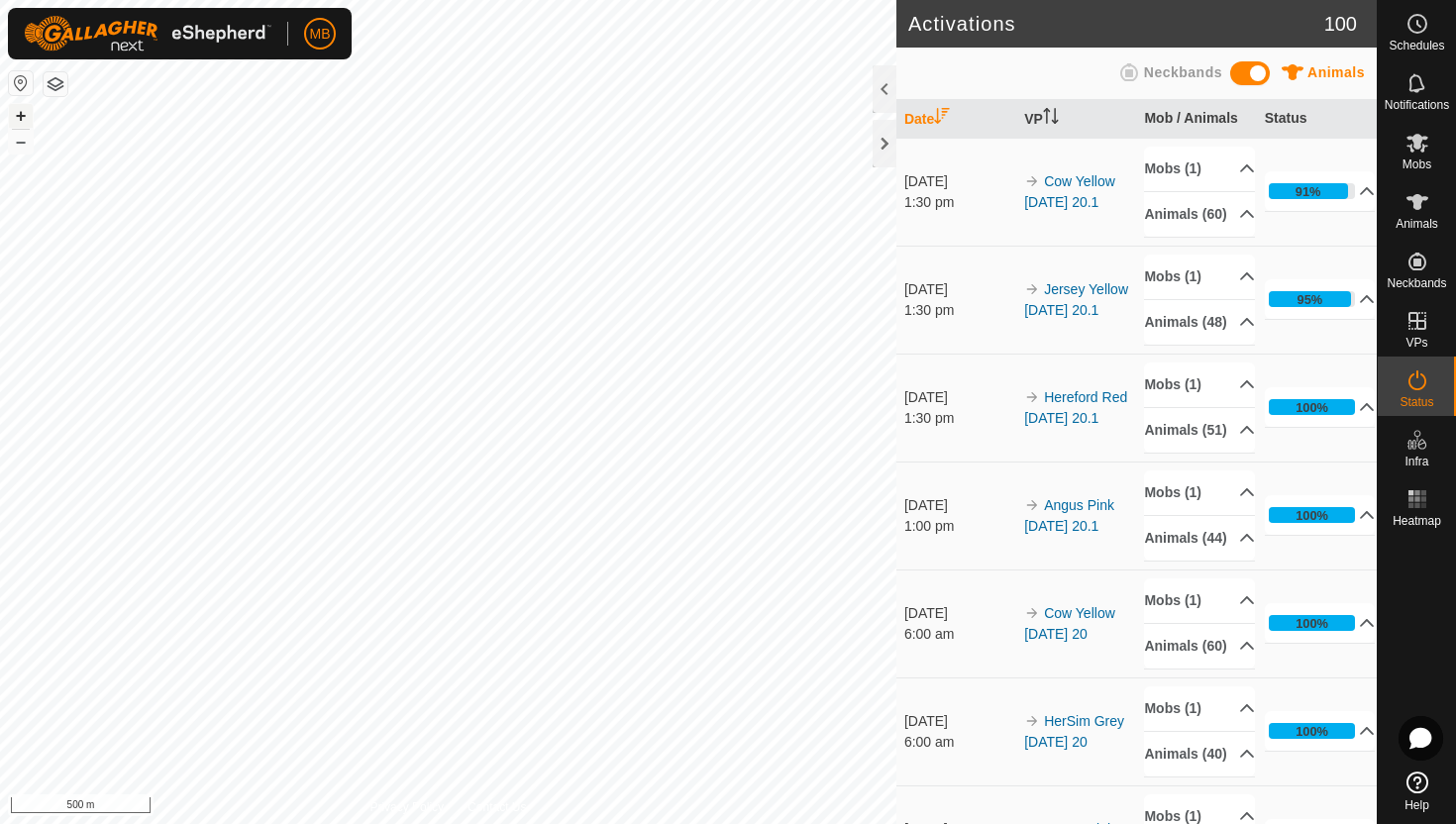 click on "+" at bounding box center [21, 116] 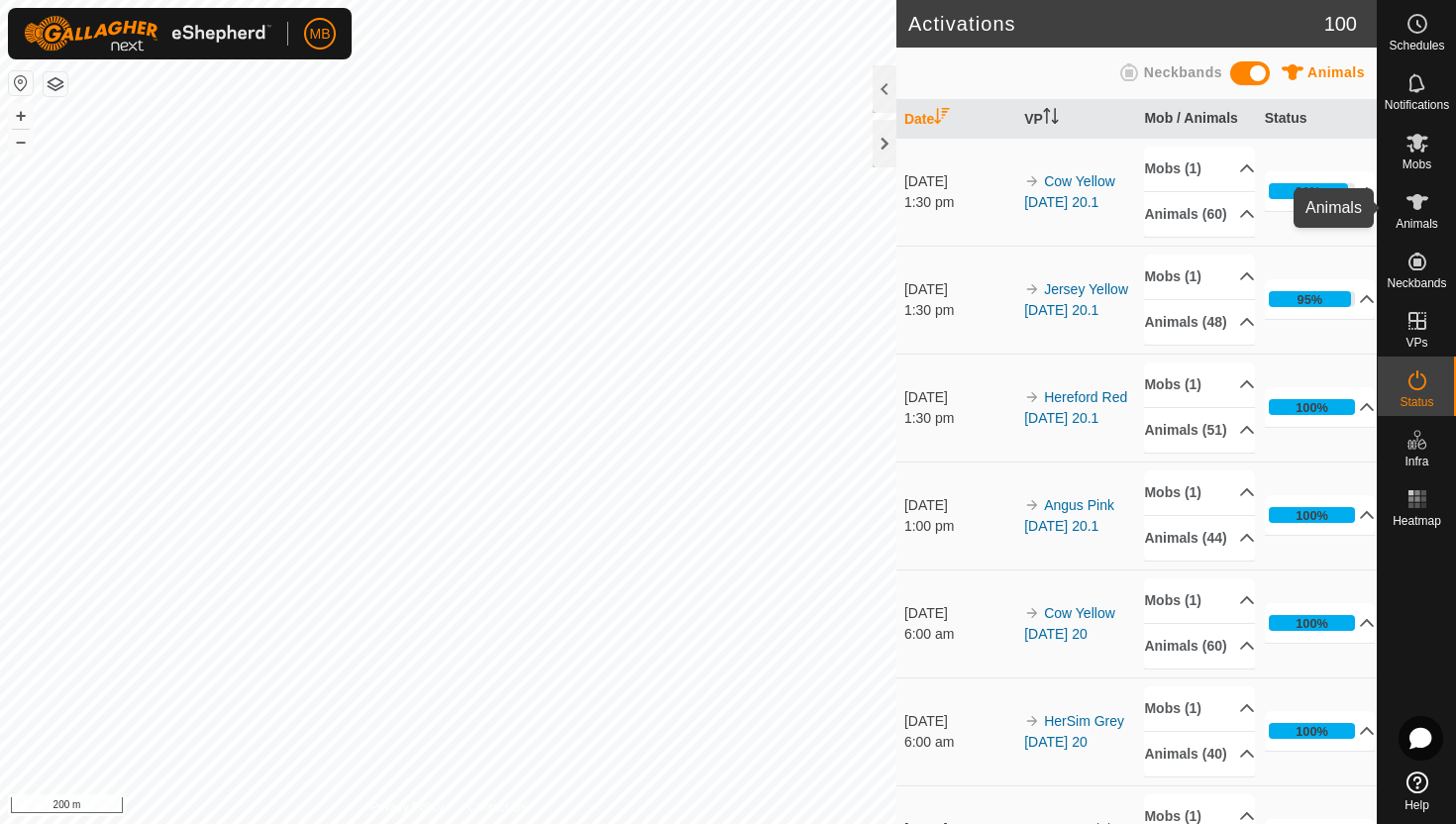 click 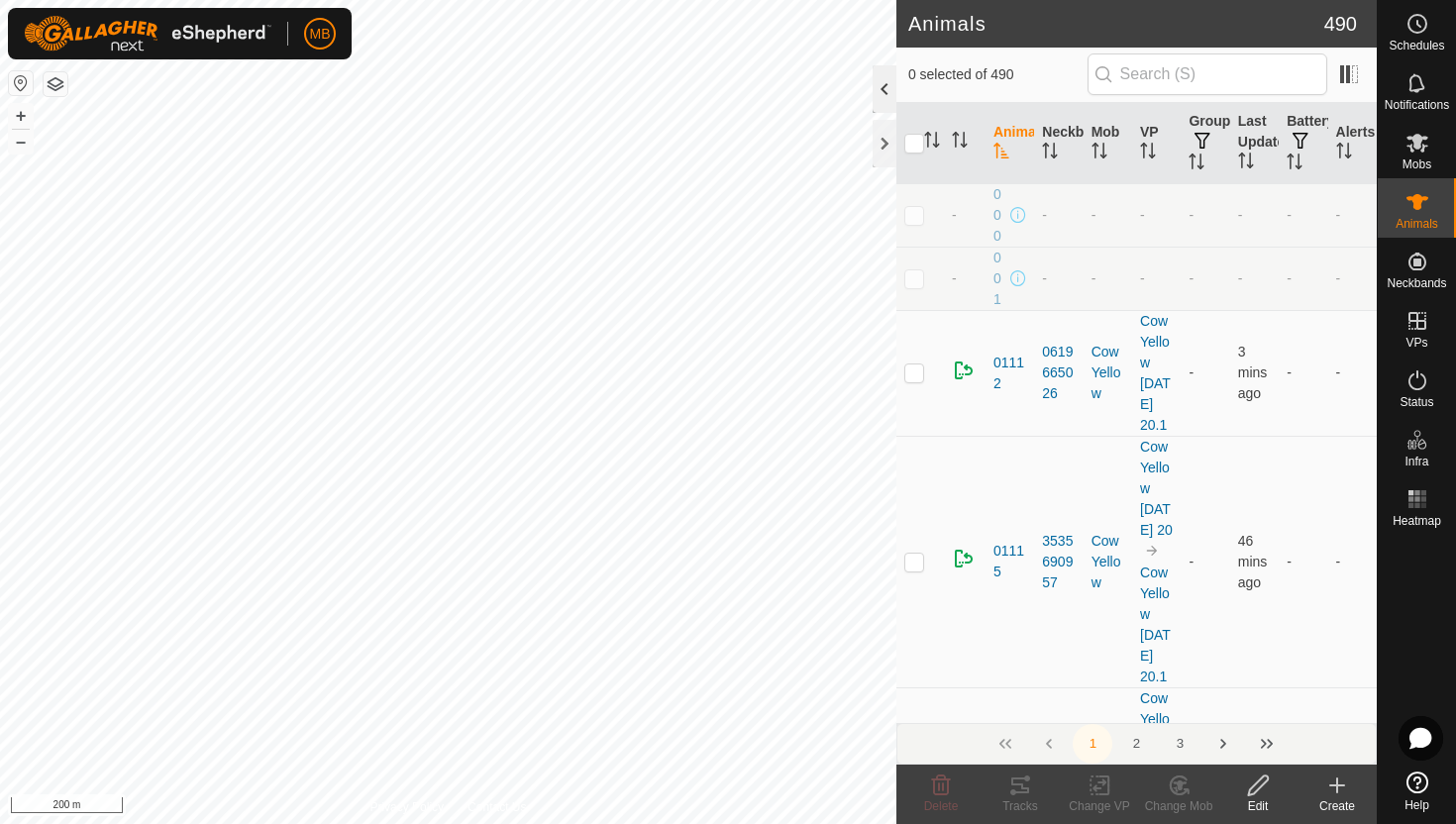 click 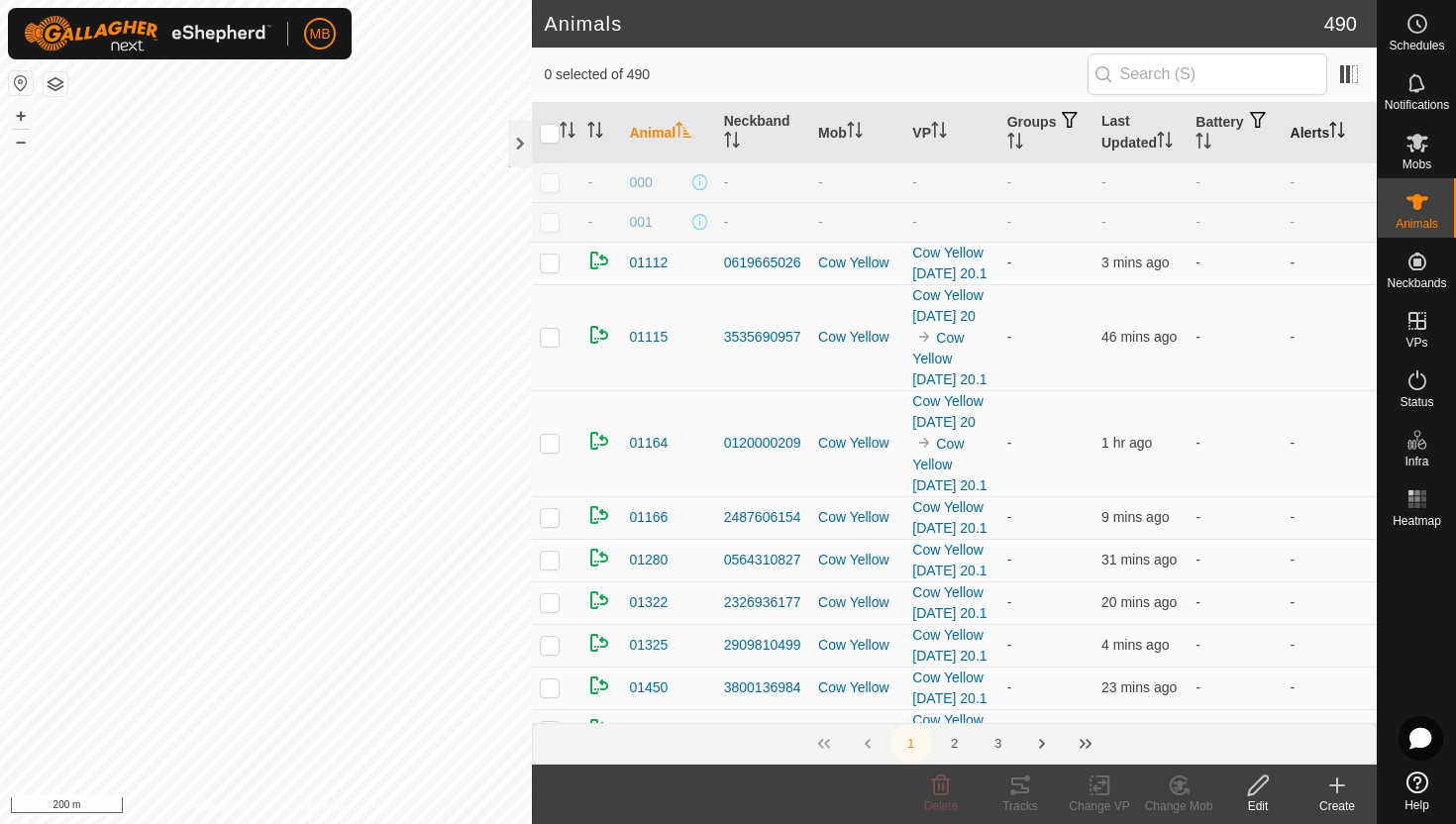 click 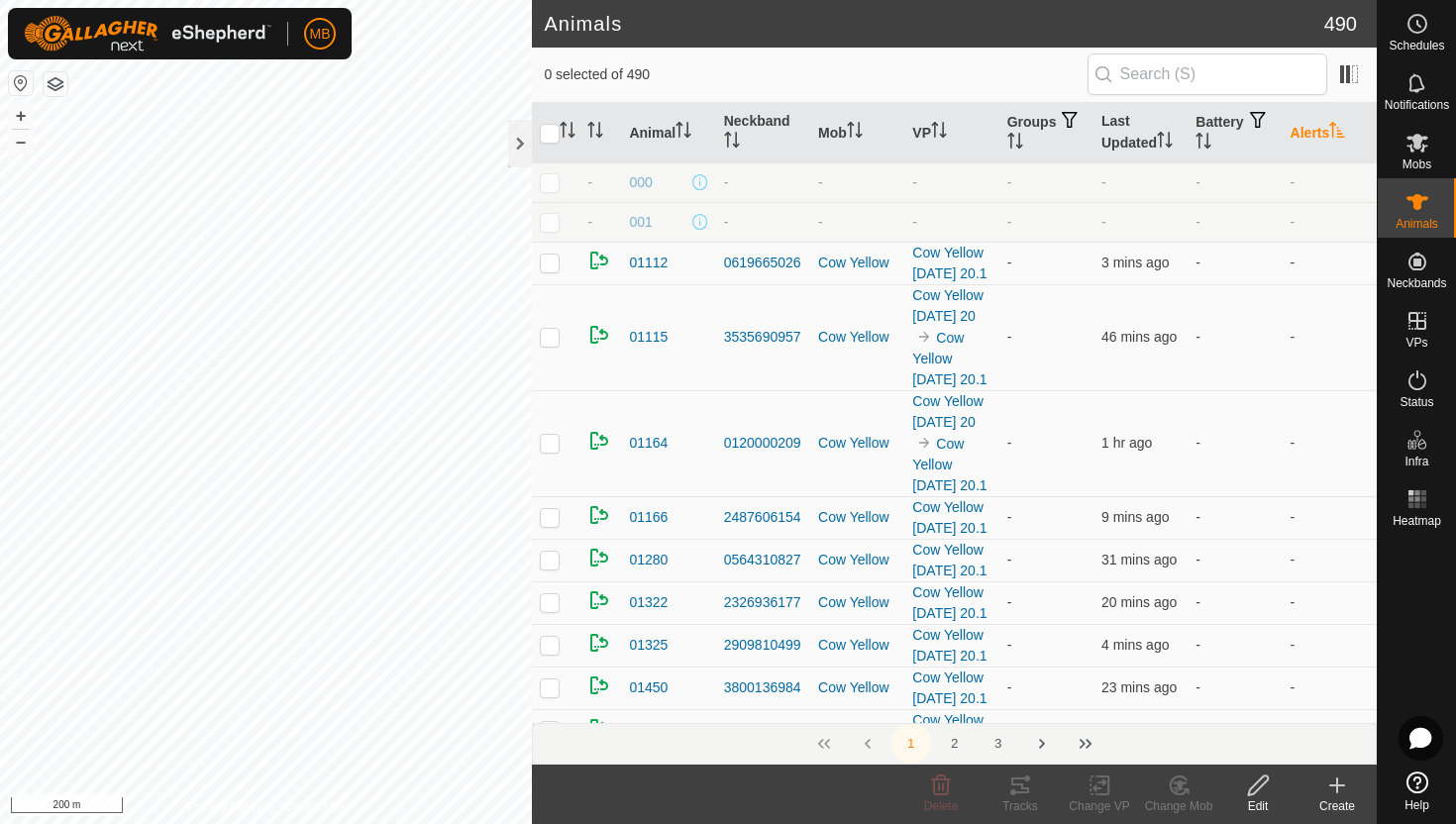 click 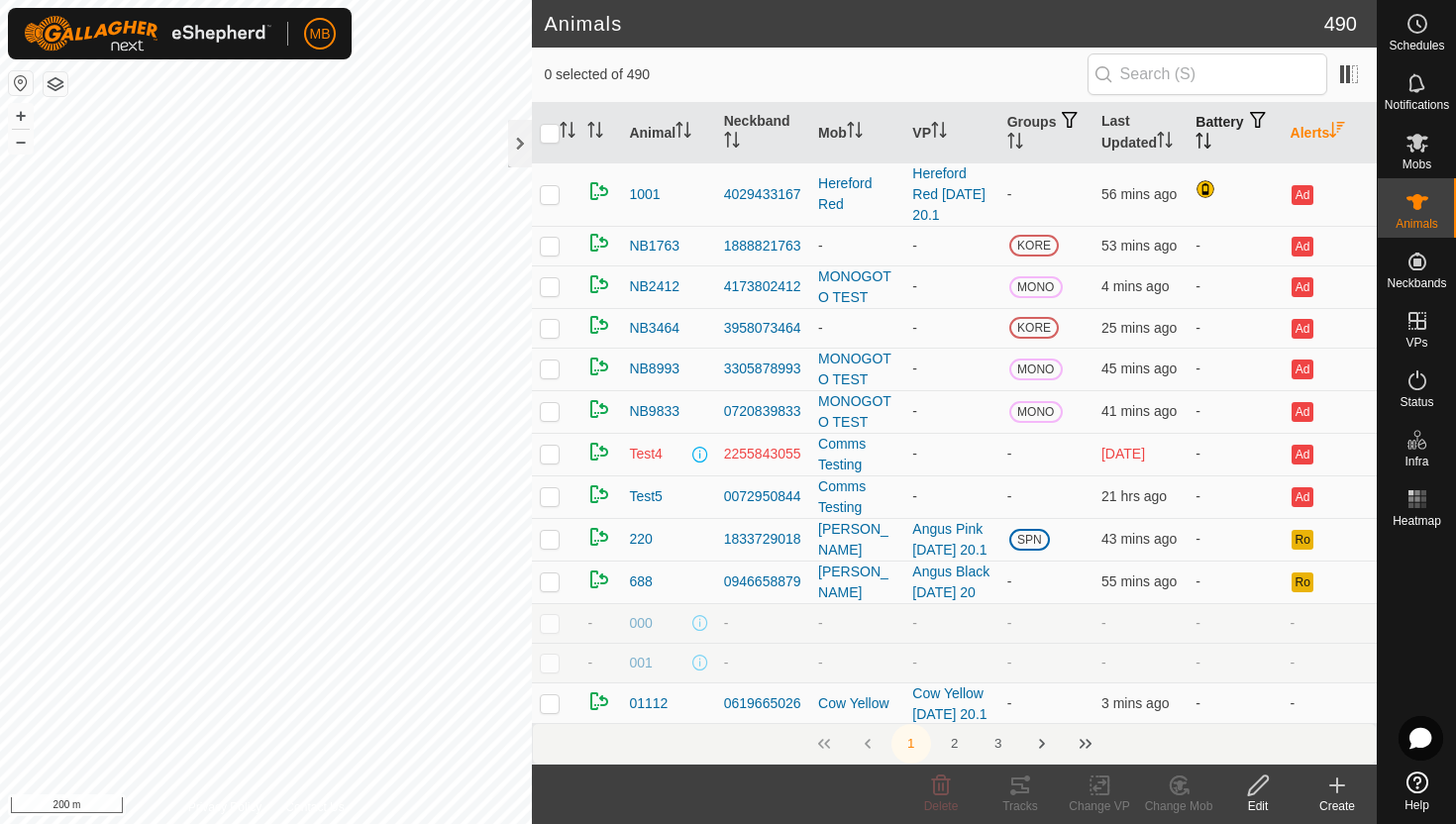 click 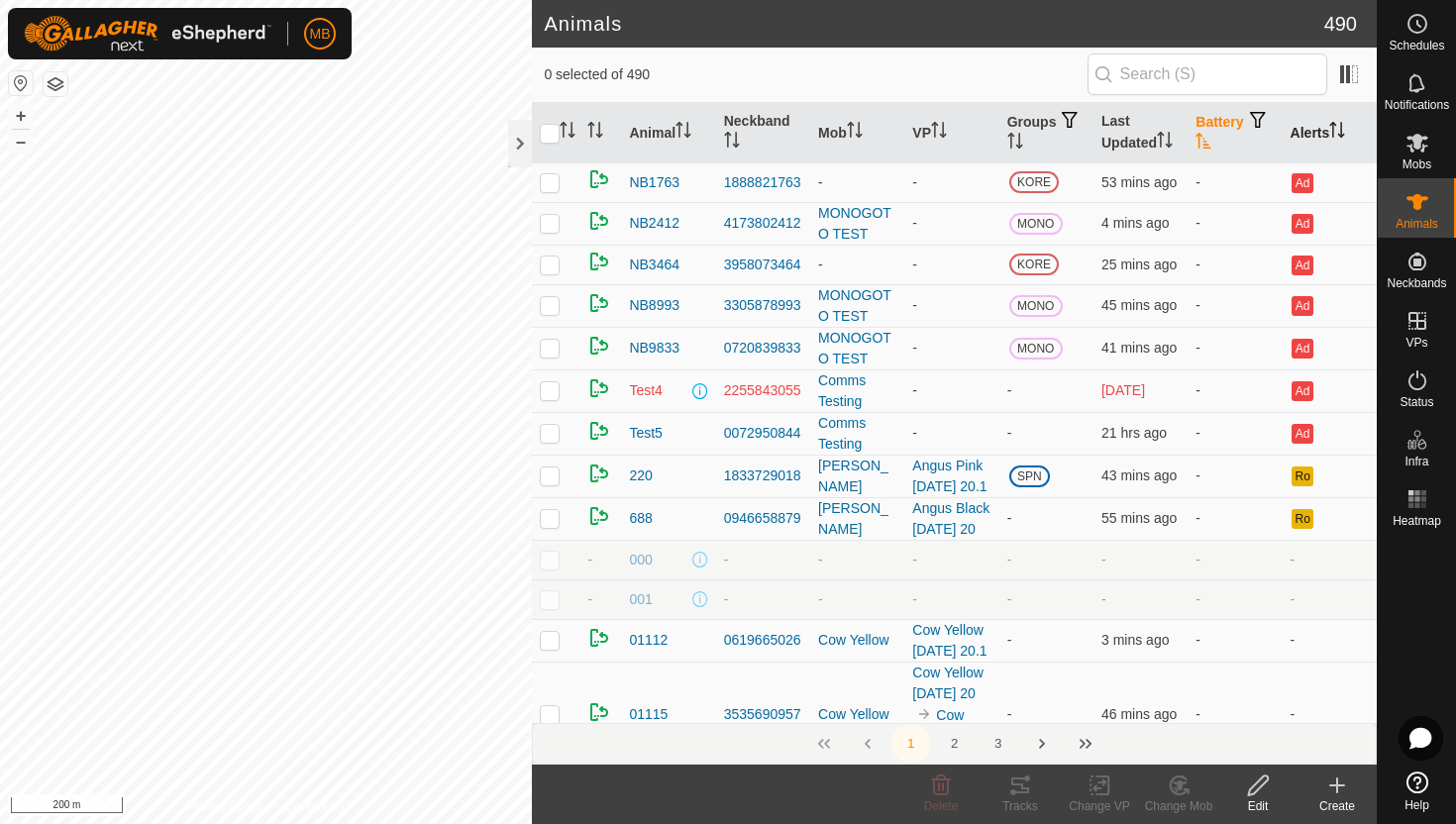 click 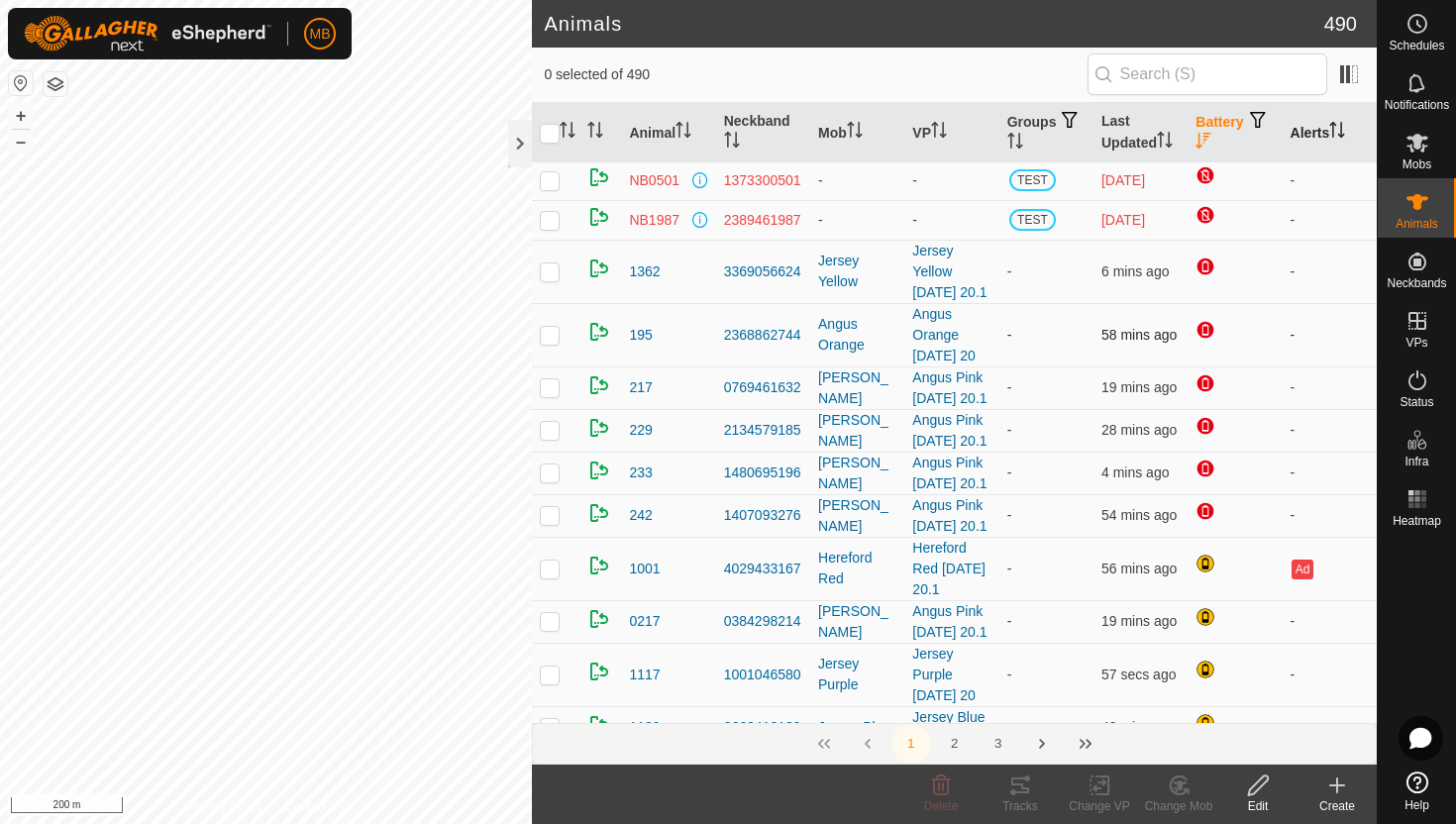 scroll, scrollTop: 44, scrollLeft: 0, axis: vertical 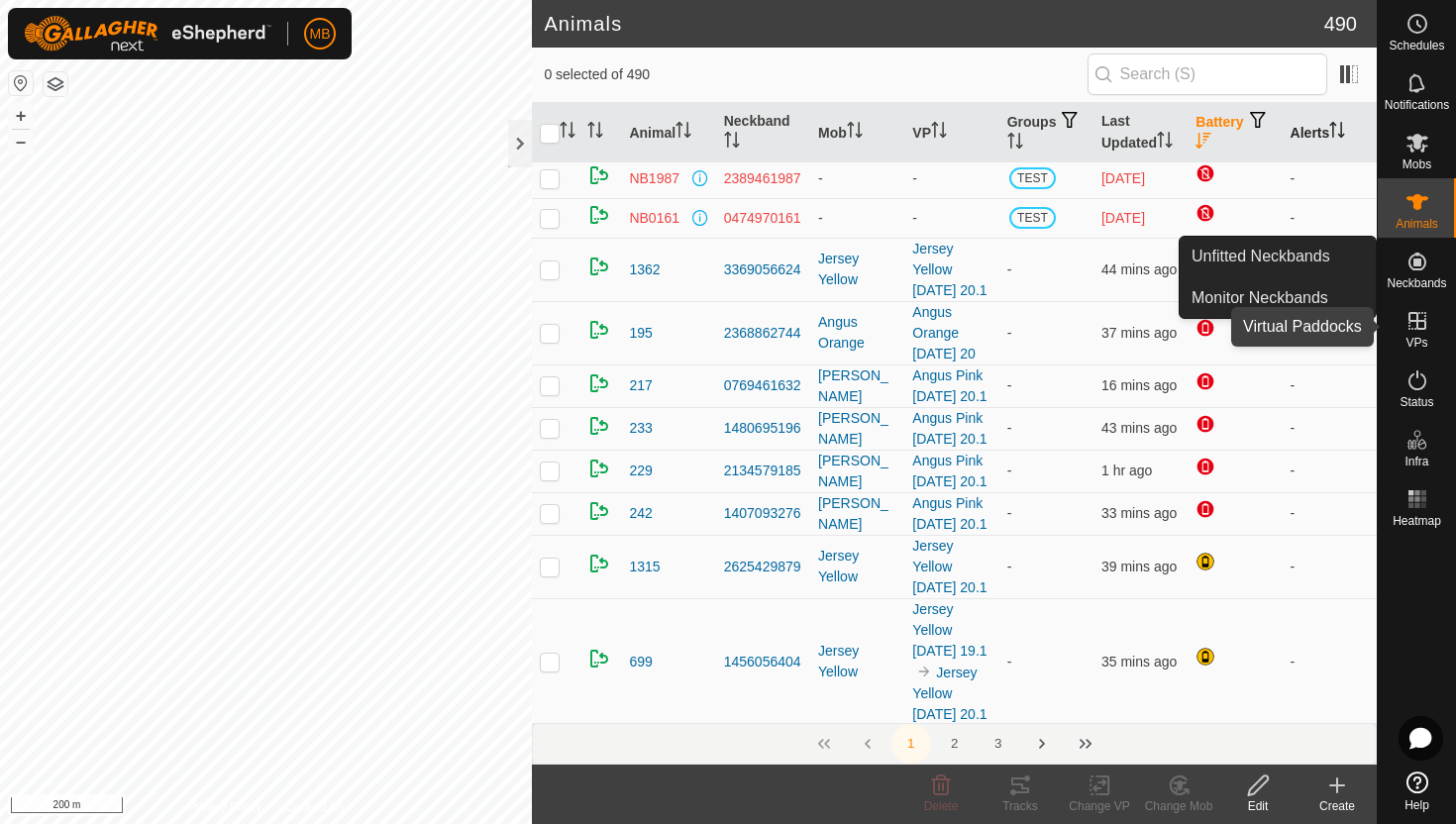click 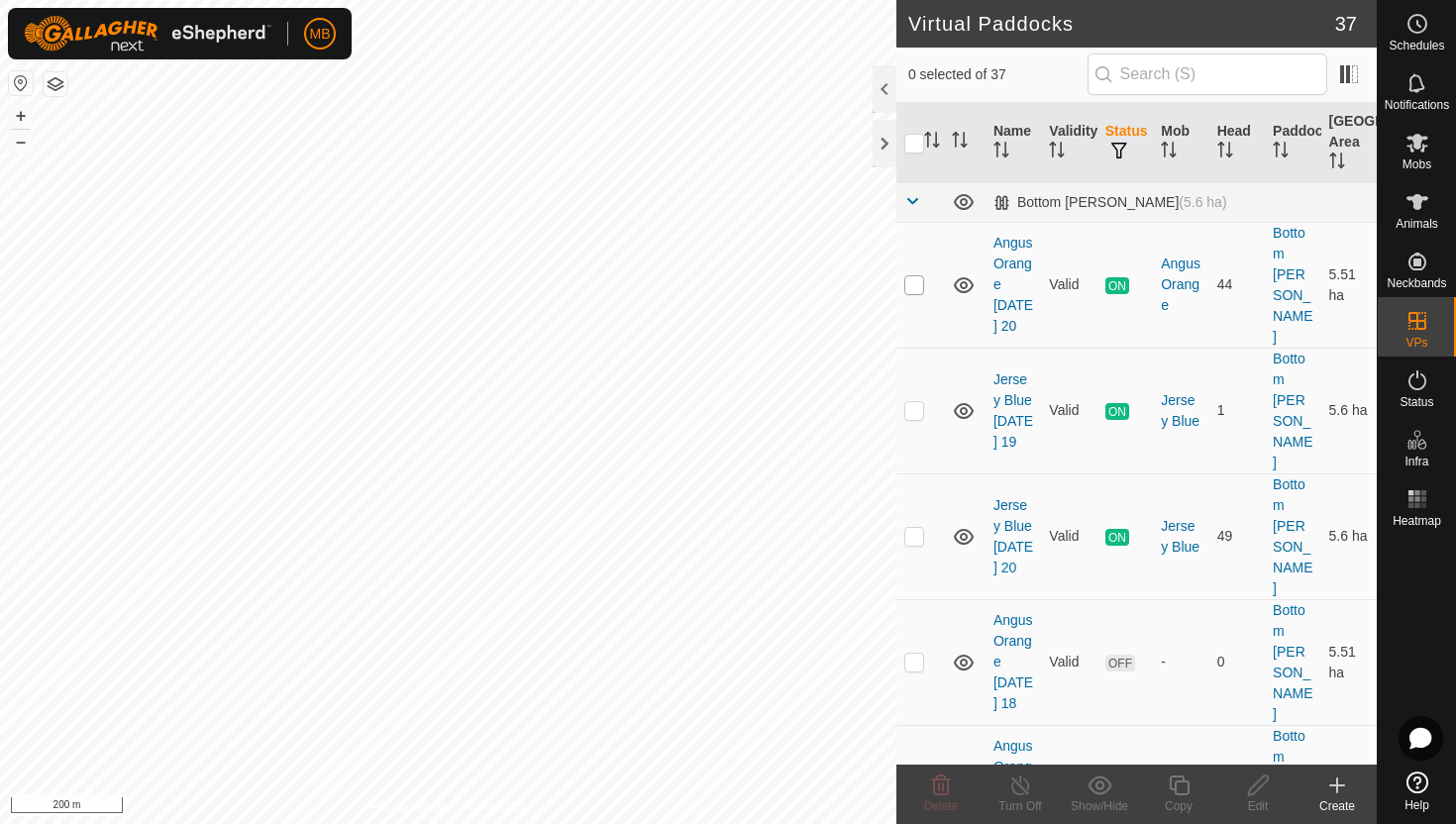 click at bounding box center (914, 285) 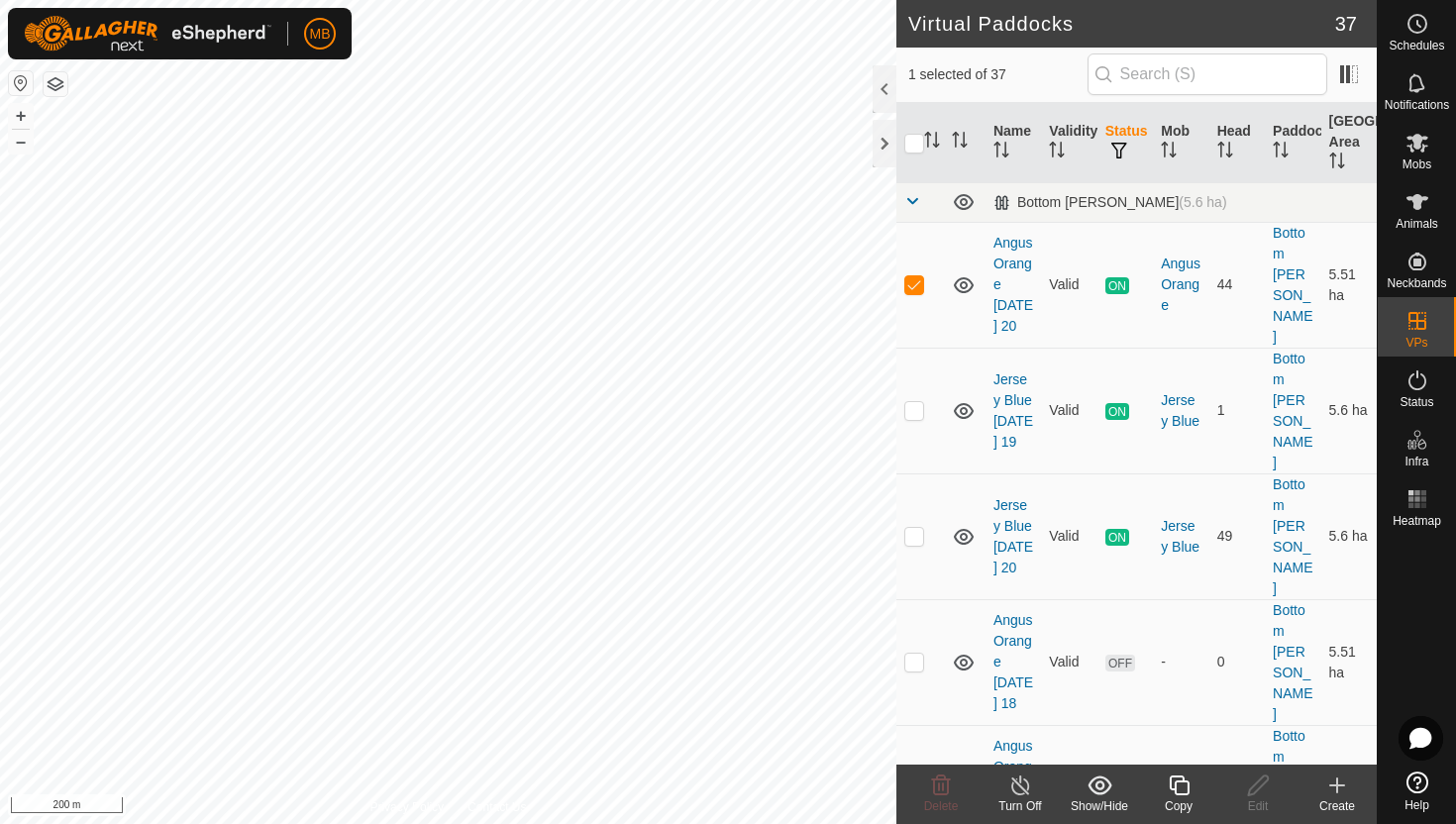 click 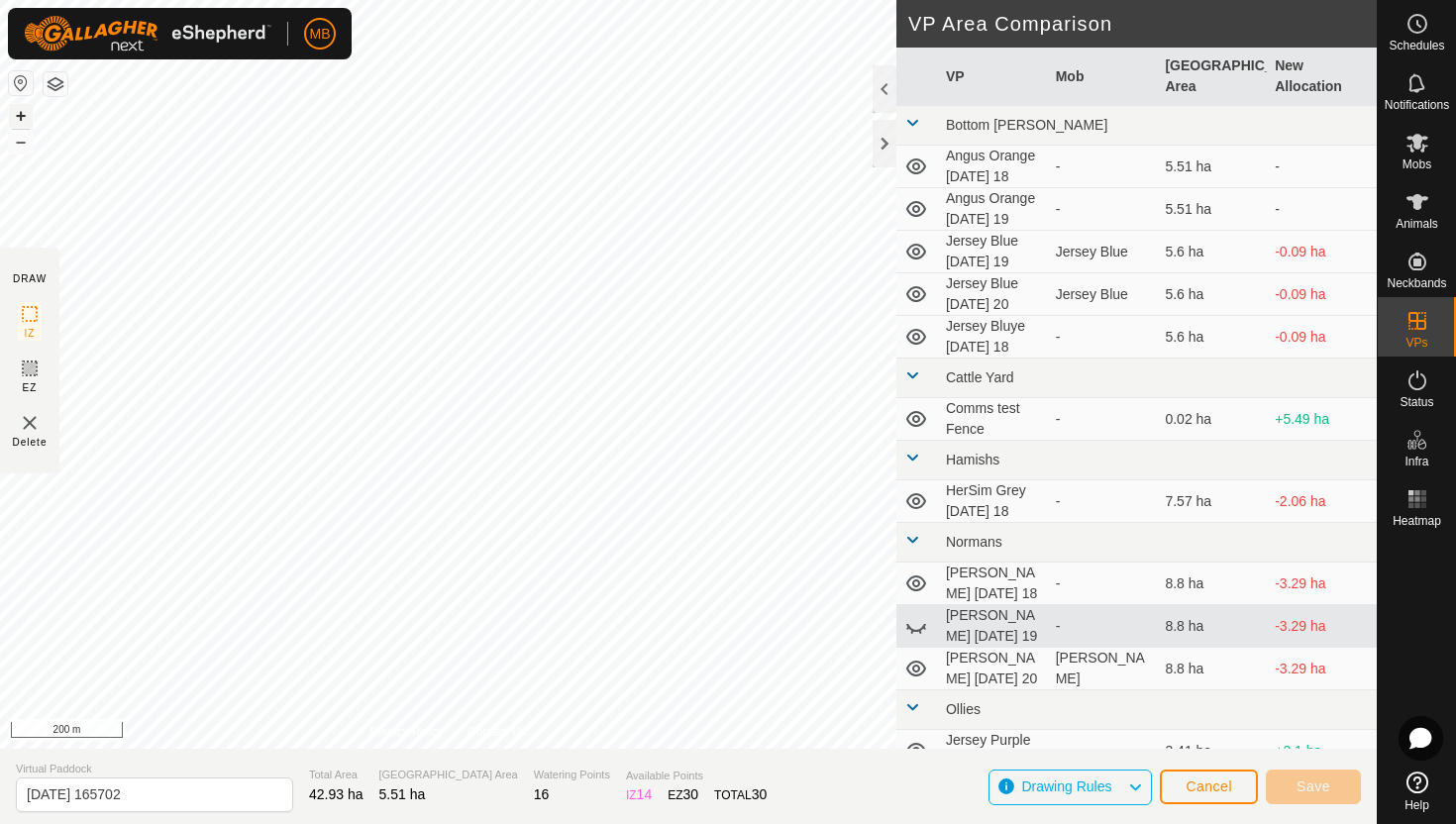 click on "+" at bounding box center (21, 116) 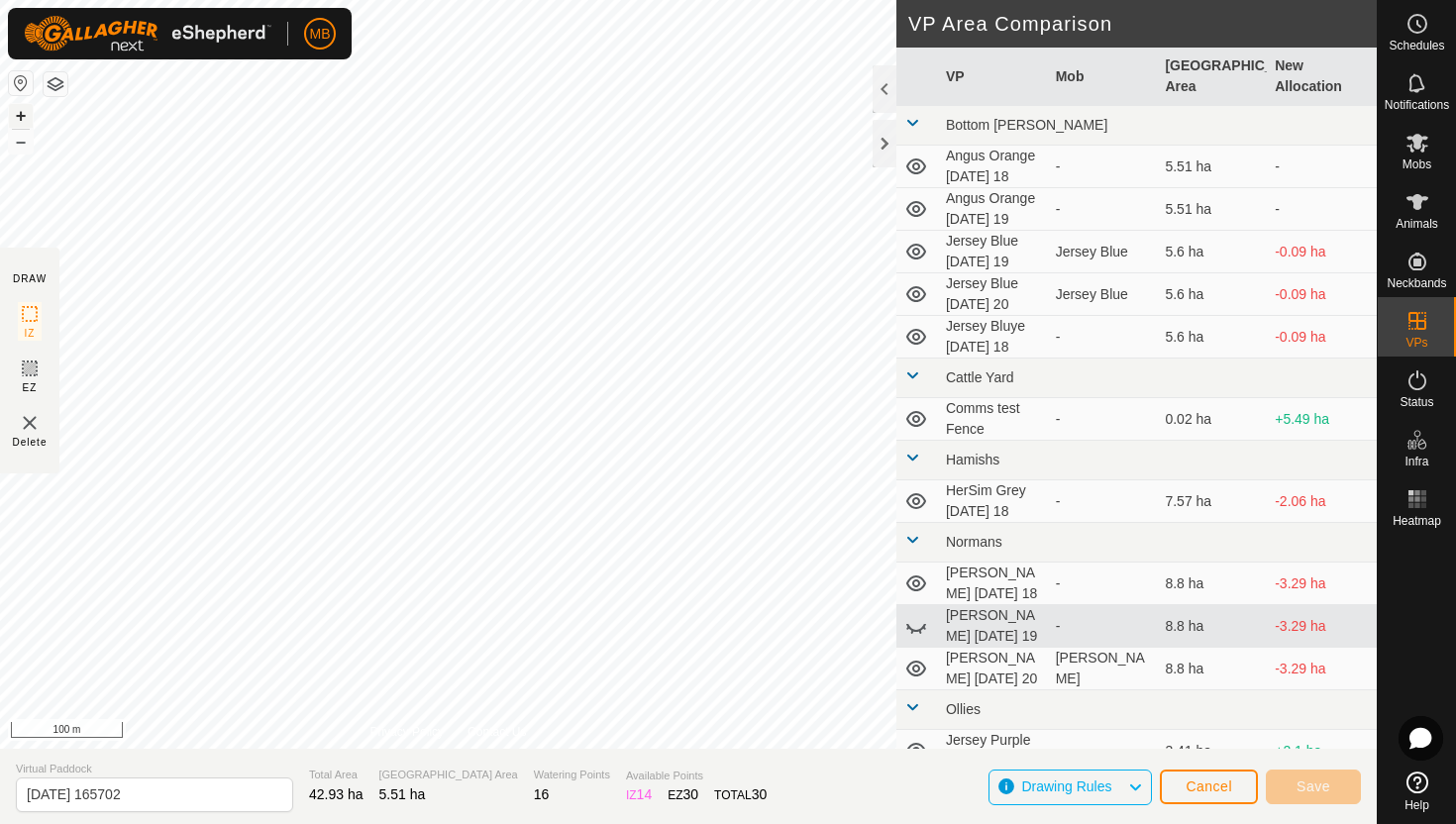 click on "+" at bounding box center (21, 116) 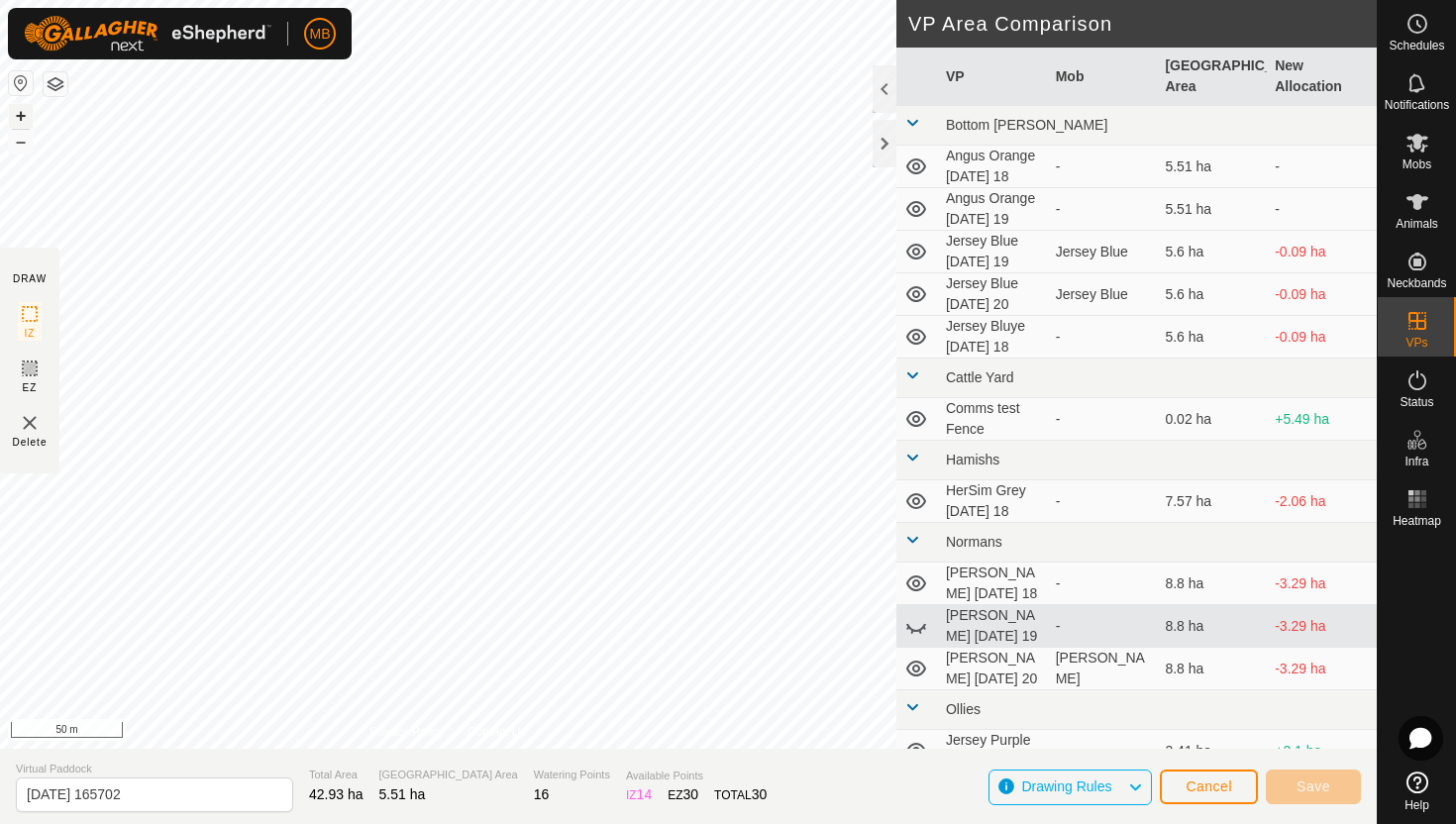 click on "+" at bounding box center [21, 116] 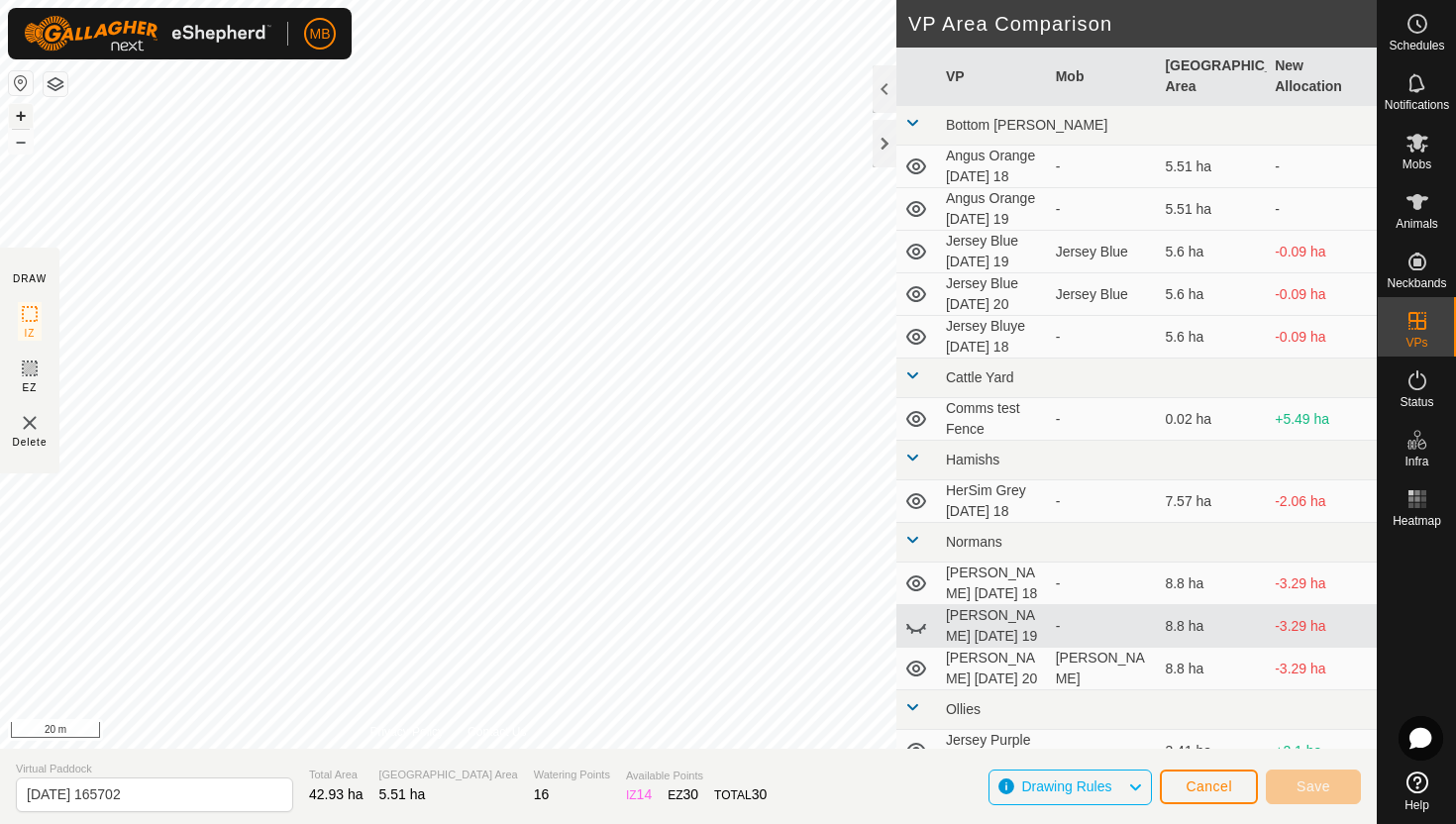 click on "+" at bounding box center [21, 116] 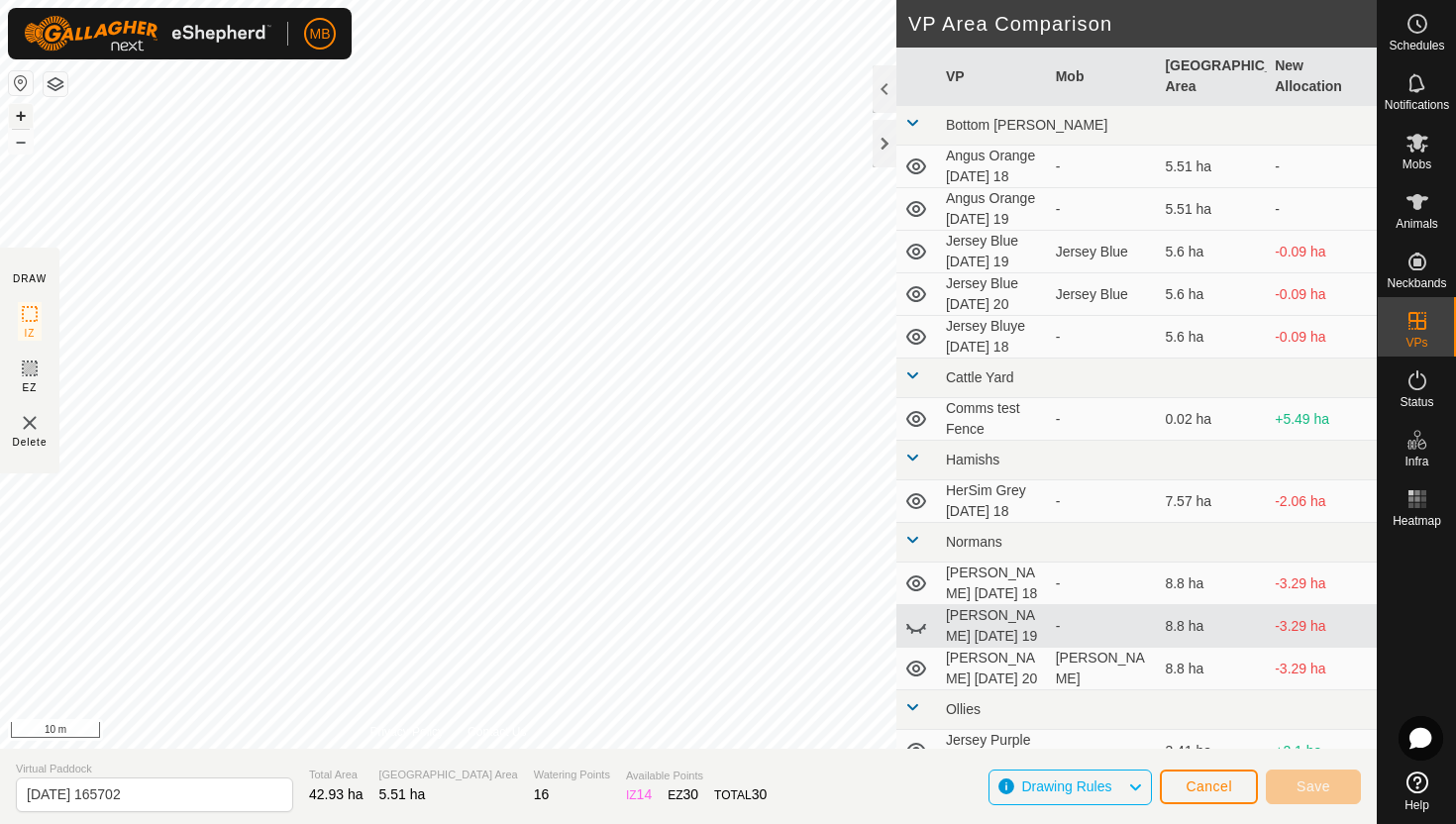 click on "+" at bounding box center [21, 116] 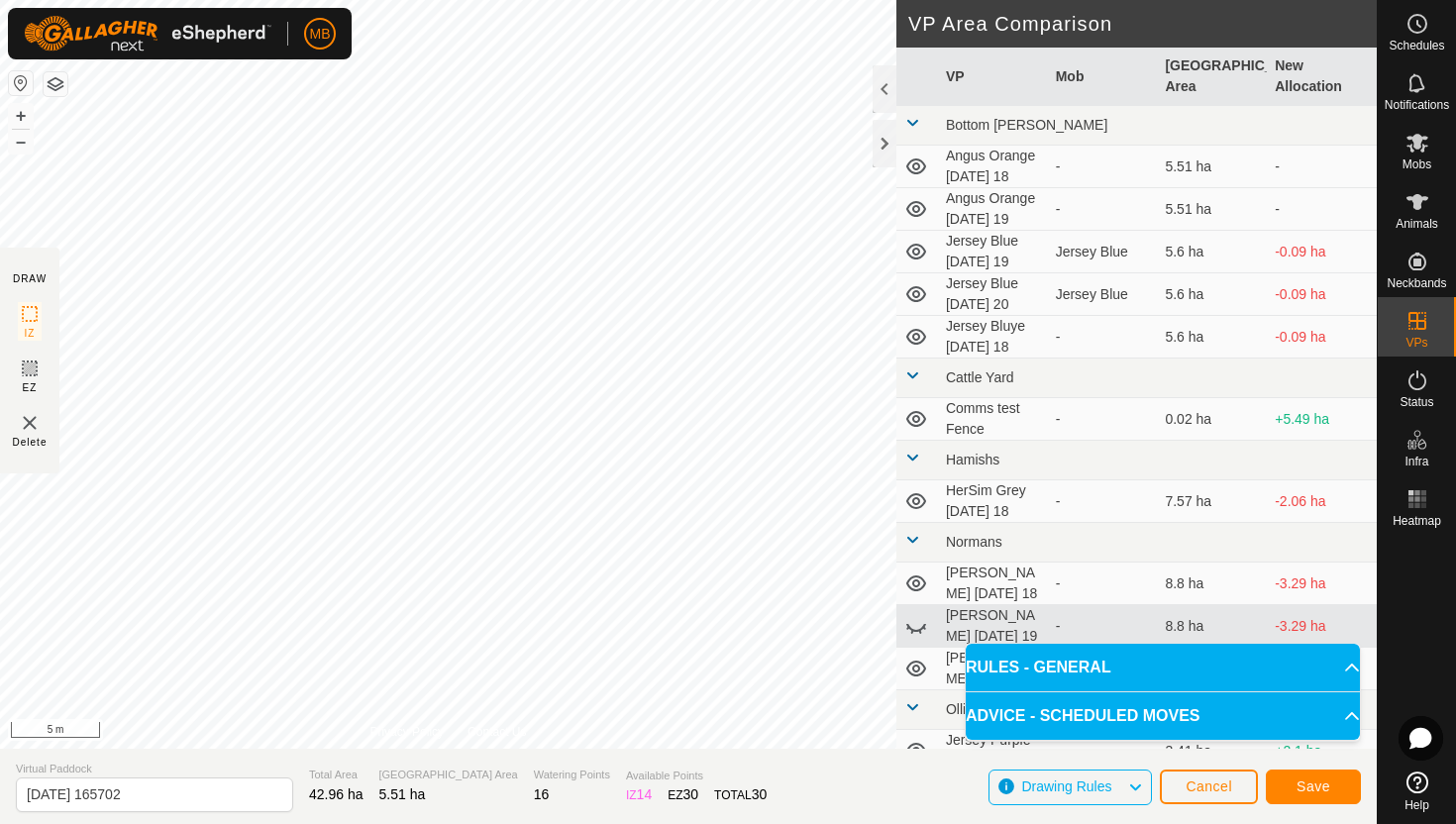 click on "MB Schedules Notifications Mobs Animals Neckbands VPs Status Infra Heatmap Help DRAW IZ EZ Delete Privacy Policy Contact Us Segment length must be longer than 5 m  (Current: 1.6 m) . + – ⇧ i 5 m VP Area Comparison     VP   Mob   [GEOGRAPHIC_DATA] Area   New Allocation  Bottom [PERSON_NAME] Orange [DATE] 18  -  5.51 ha   -   Angus Orange [DATE] 19  -  5.51 ha   -   [GEOGRAPHIC_DATA] Blue [DATE] 19   Jersey Blue   5.6 ha  -0.09 ha  Jersey Blue [DATE] 20   Jersey Blue   5.6 ha  -0.09 ha  Jersey Bluye [DATE] 18  -  5.6 ha  -0.09 ha Cattle Yard  Comms test Fence  -  0.02 ha  +5.49 ha Hamishs  HerSim Grey [DATE] 18  -  7.57 ha  -2.06 ha Normans  [PERSON_NAME] [DATE] 18  -  8.8 ha  -3.29 ha  [PERSON_NAME] [DATE] 19  -  8.8 ha  -3.29 ha  [PERSON_NAME] [DATE] 20   [PERSON_NAME]   8.8 ha  -3.29 ha Ollies  Jersey Purple [DATE] 18  -  3.41 ha  +2.1 ha  Jersey Purple [DATE] 19  -  3.41 ha  +2.1 ha  Jersey Purple [DATE] 20   Jersey Purple   3.41 ha  +2.1 ha Techno  Comms Test VP  -  25.11 ha  -19.6 [PERSON_NAME] Red [DATE] 18  - -" at bounding box center [728, 412] 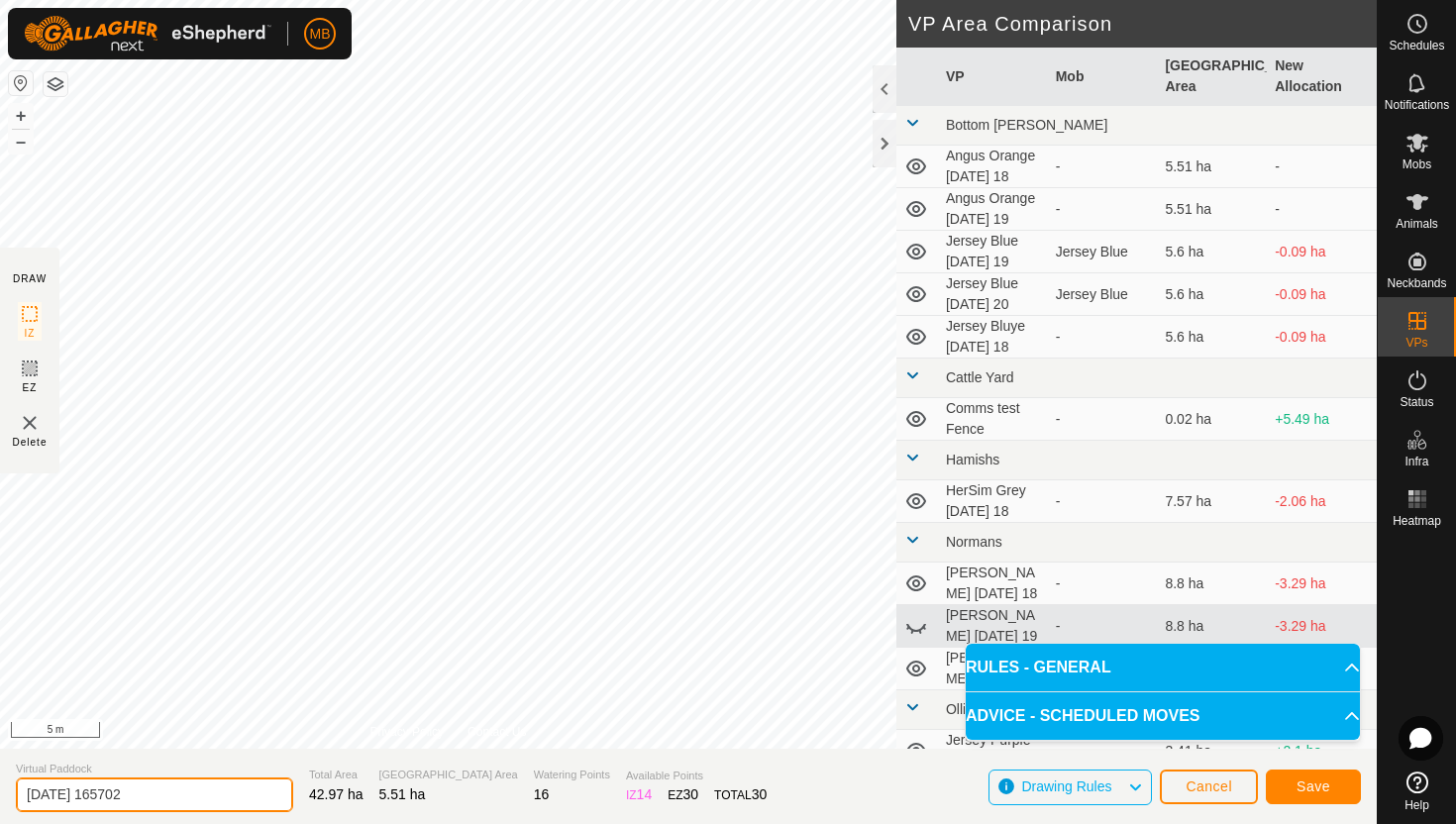 click on "[DATE] 165702" 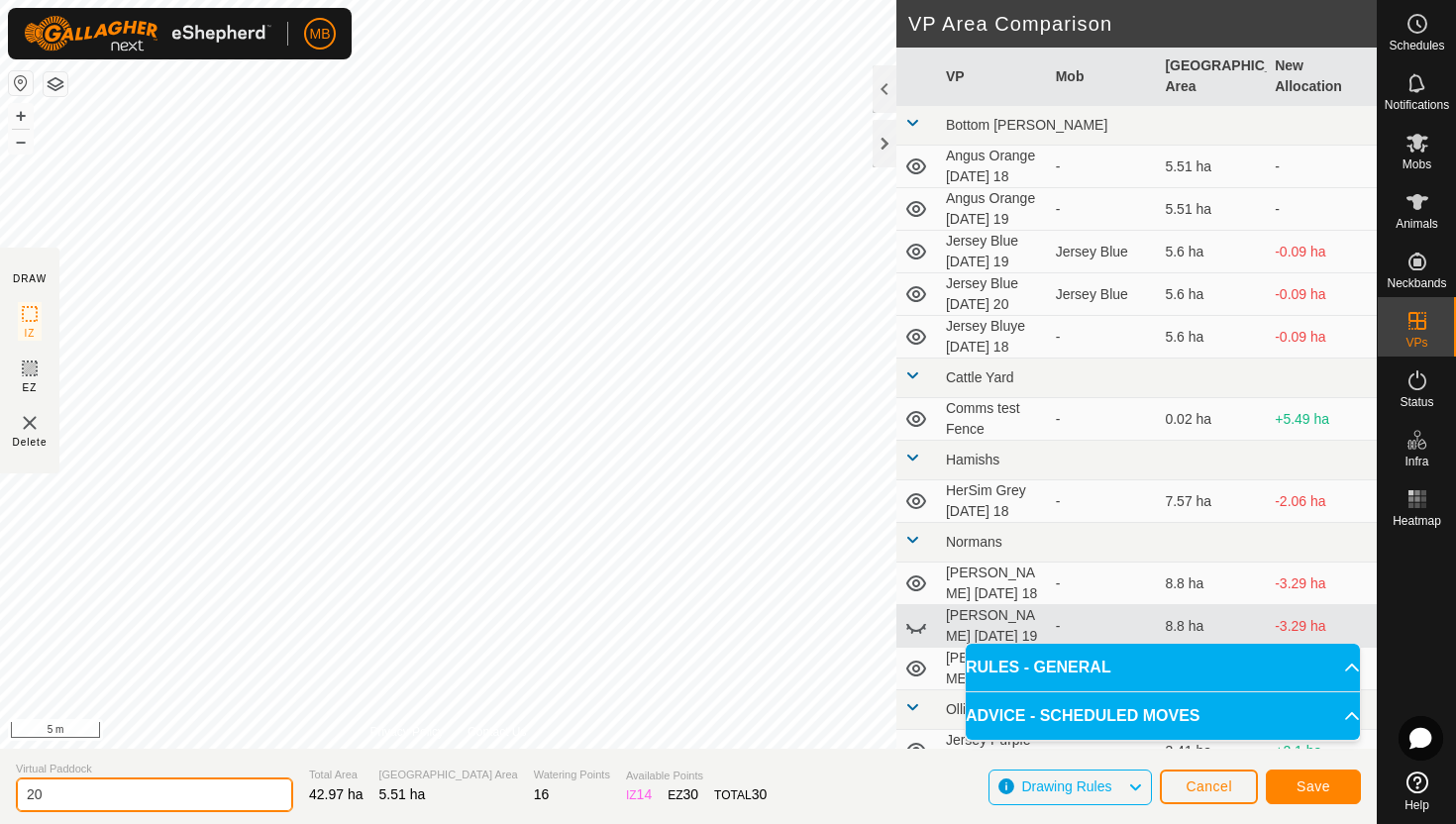 type on "2" 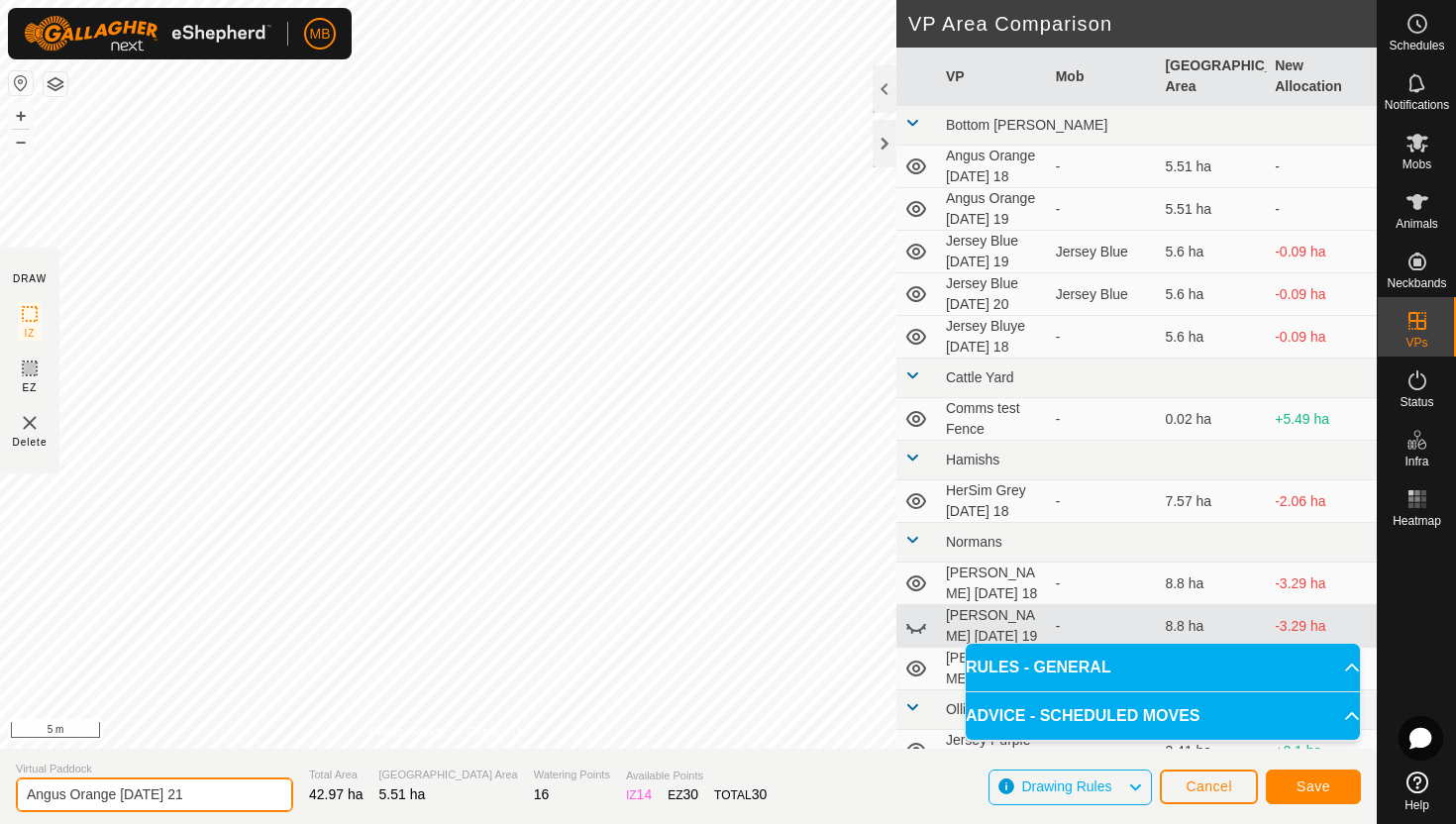 type on "Angus Orange [DATE] 21" 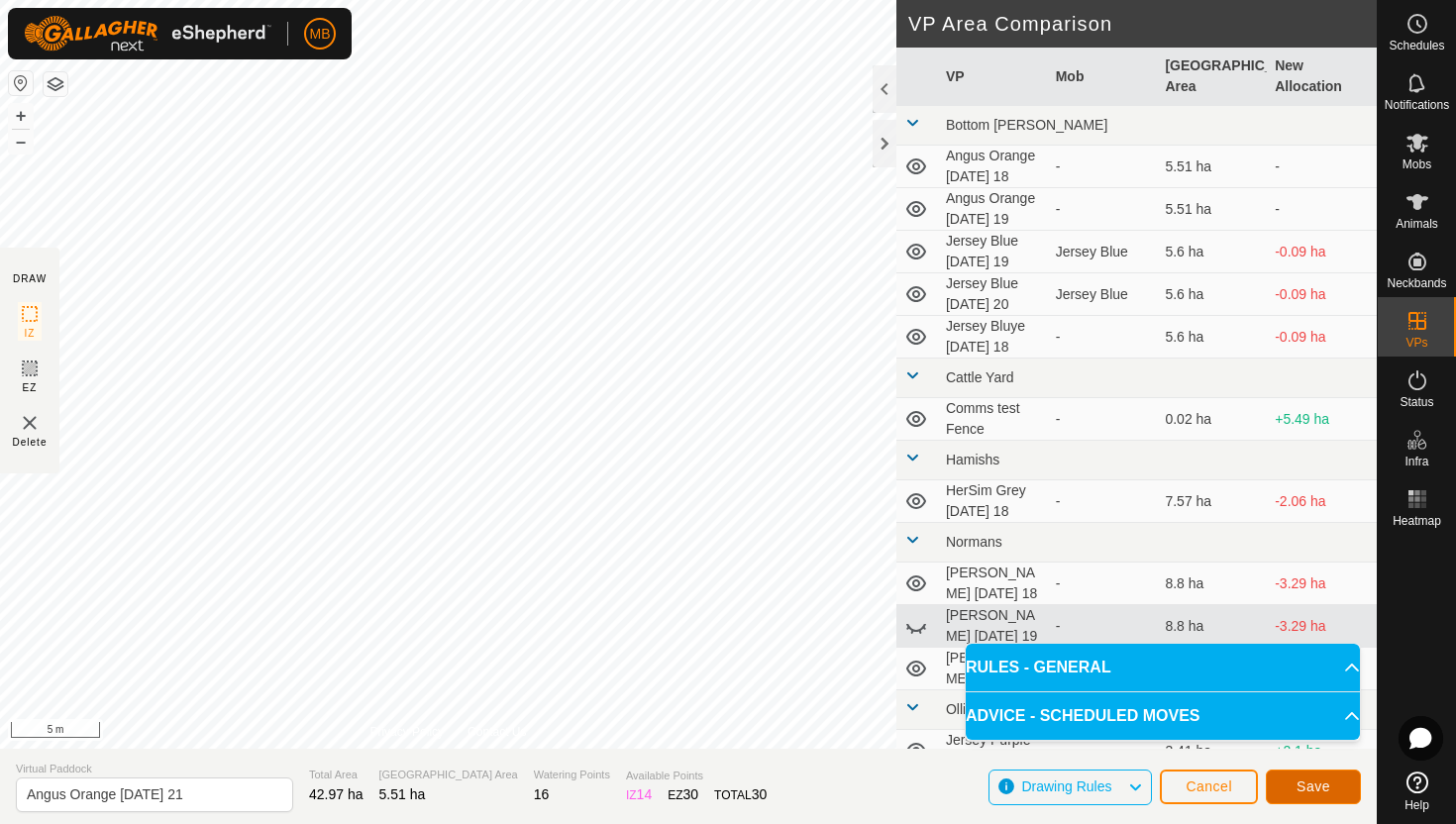 click on "Save" 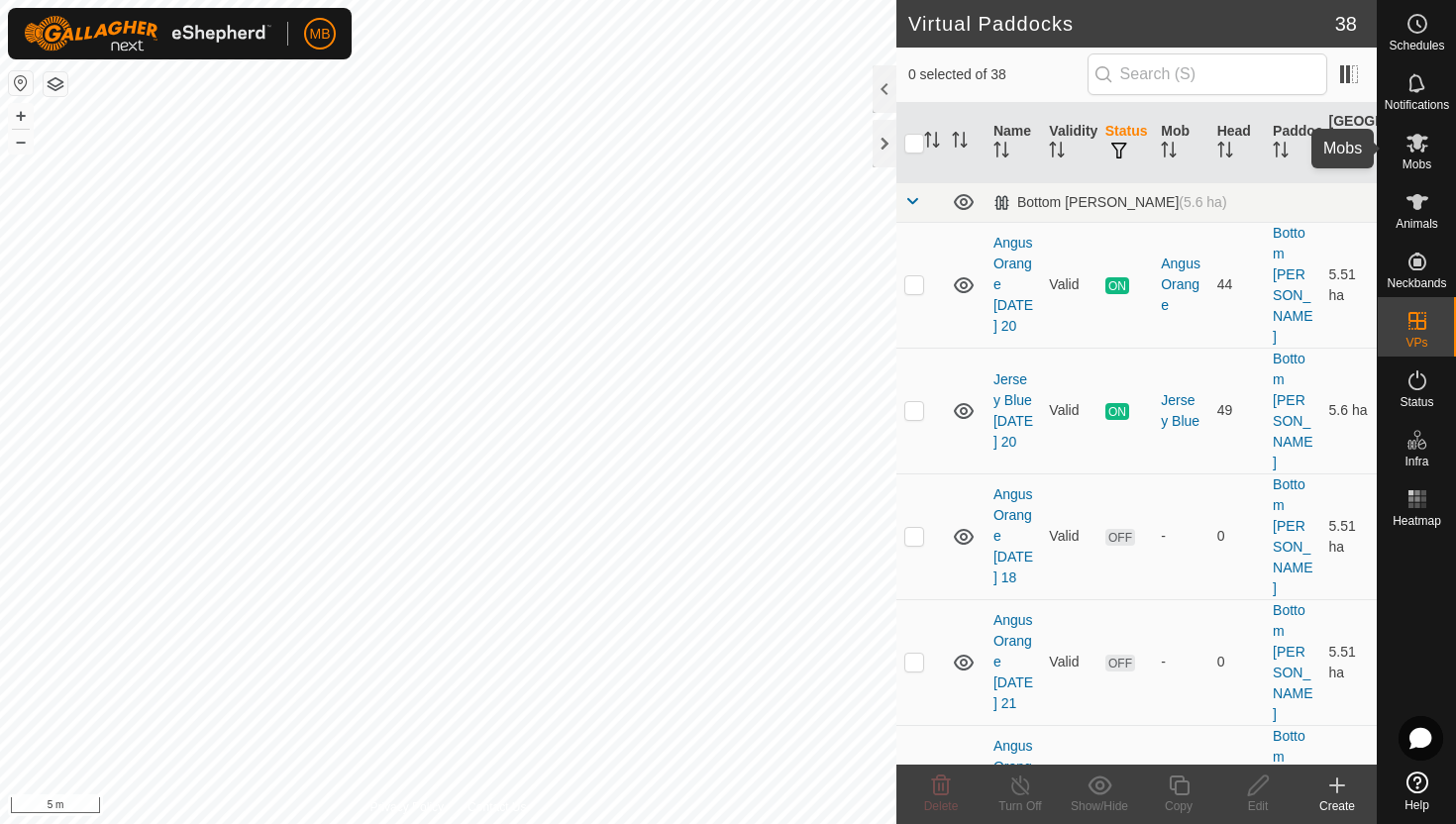 click 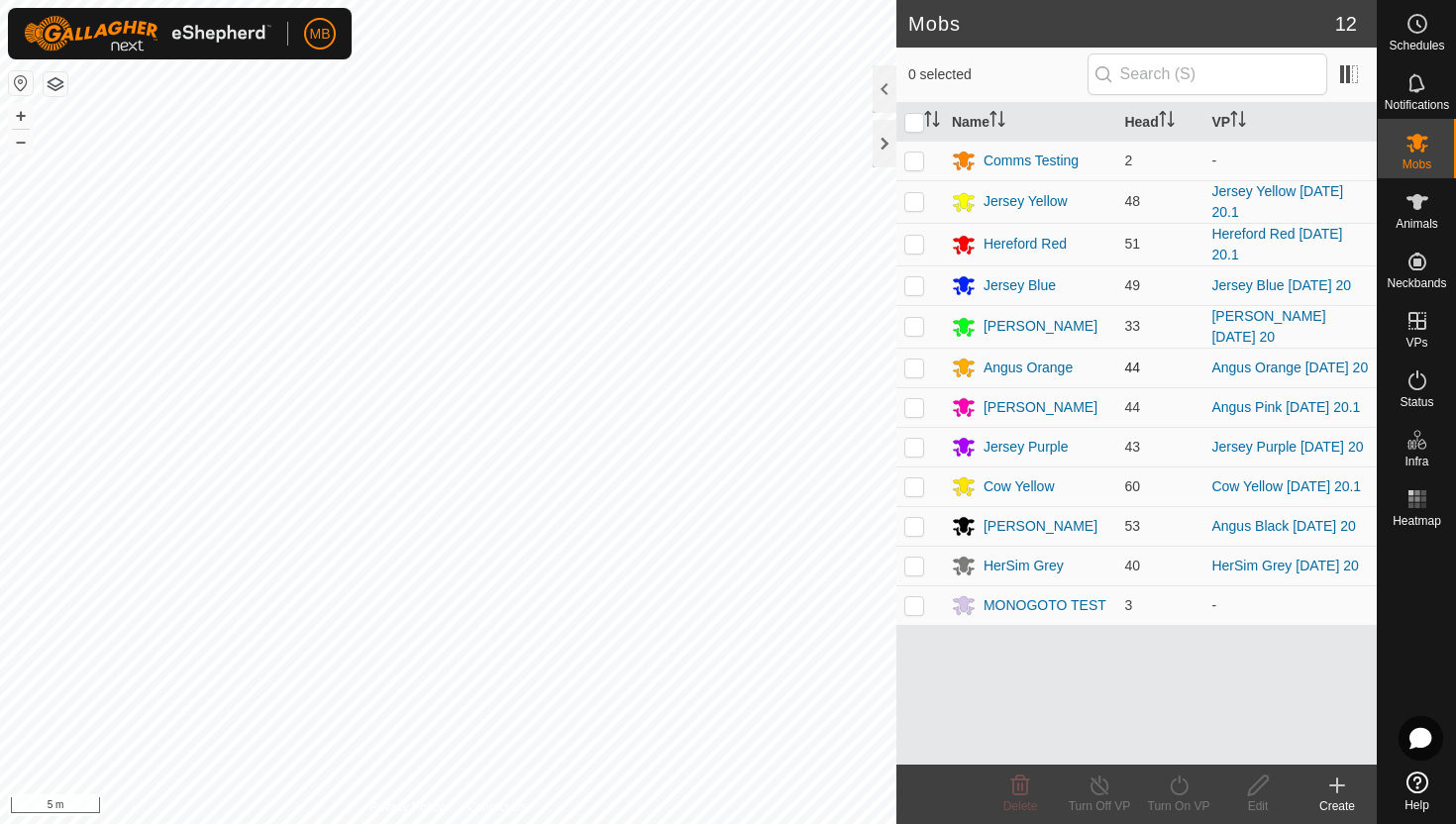 click at bounding box center (914, 367) 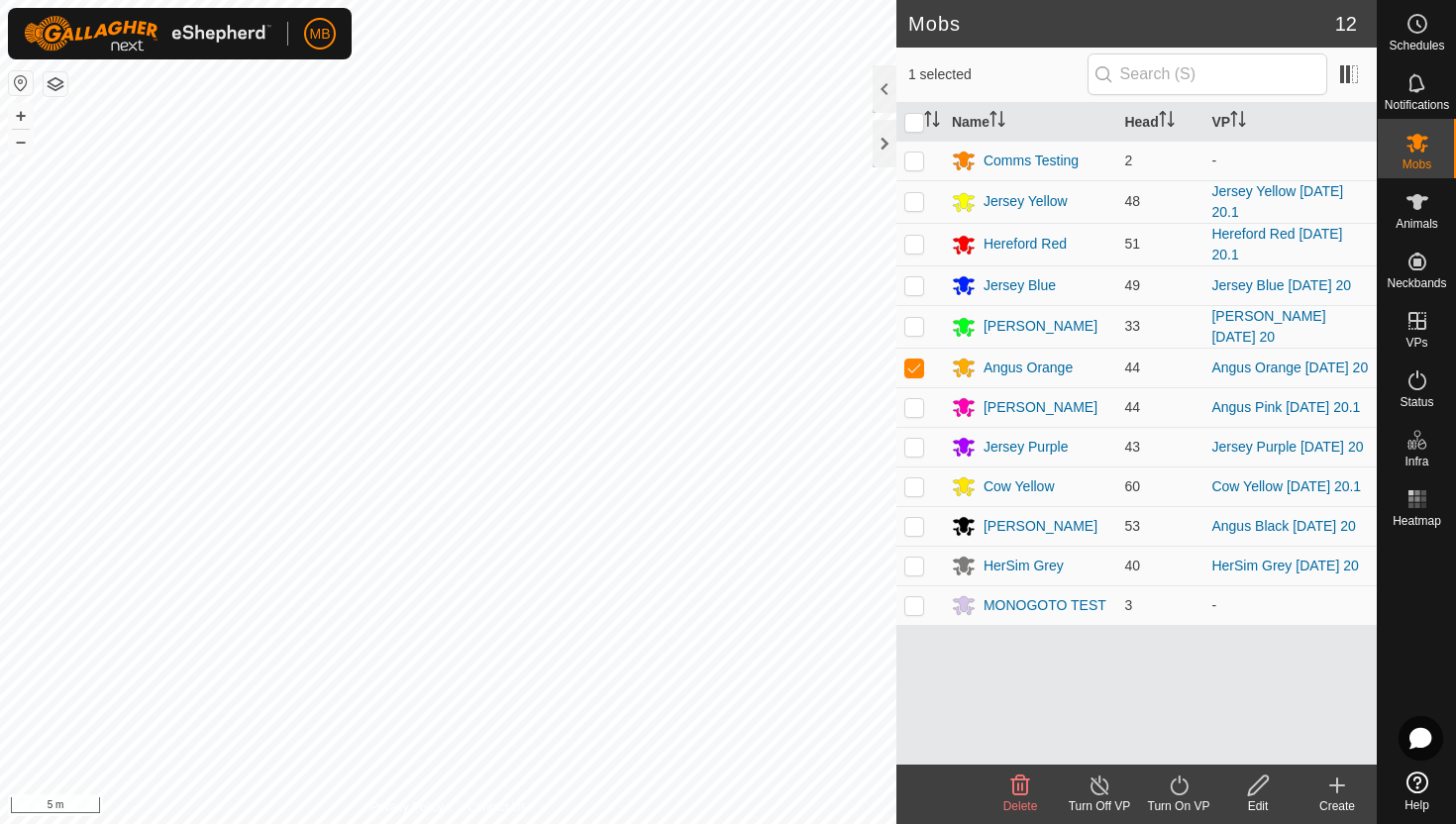 click 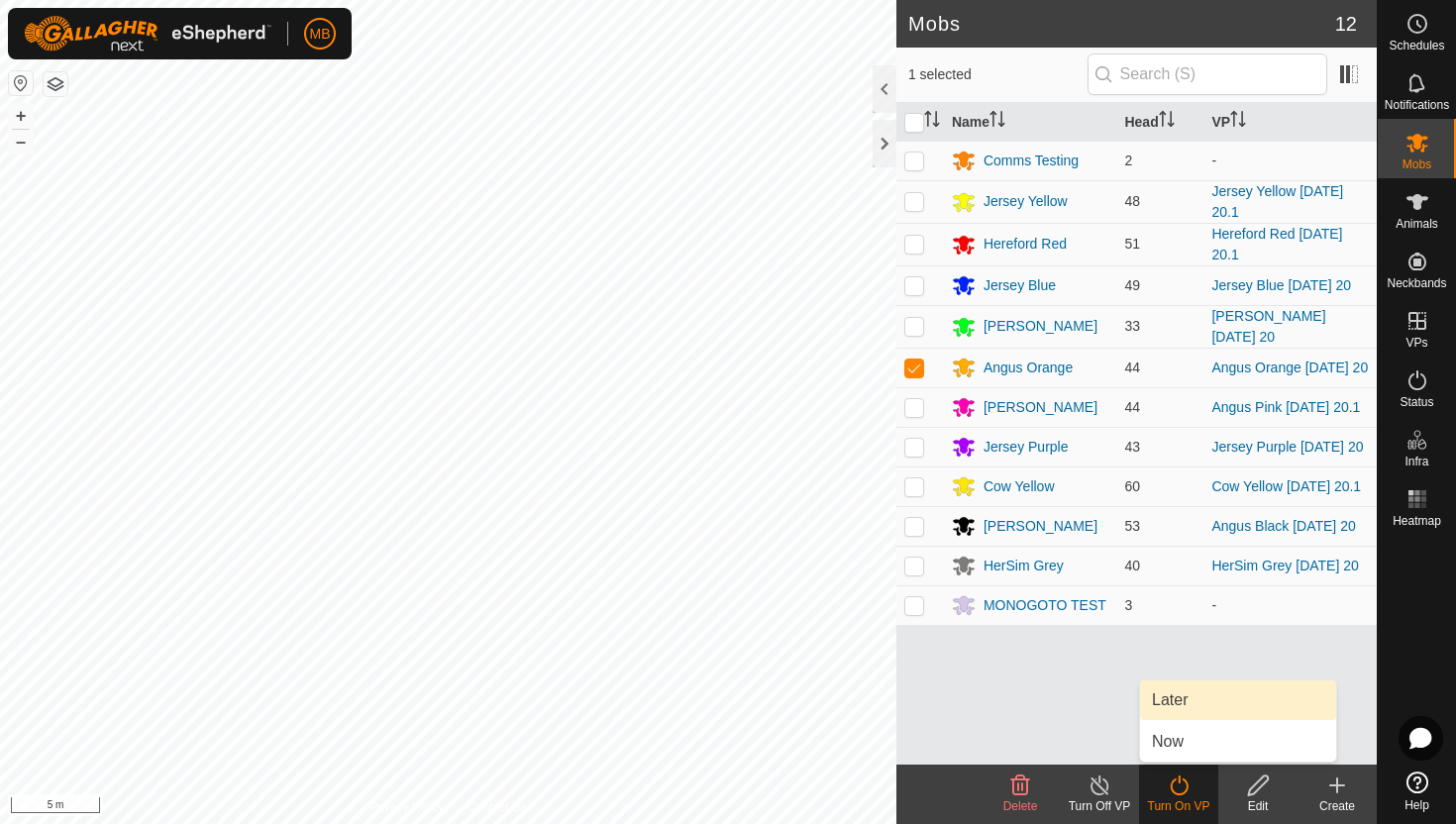 click on "Later" at bounding box center (1238, 700) 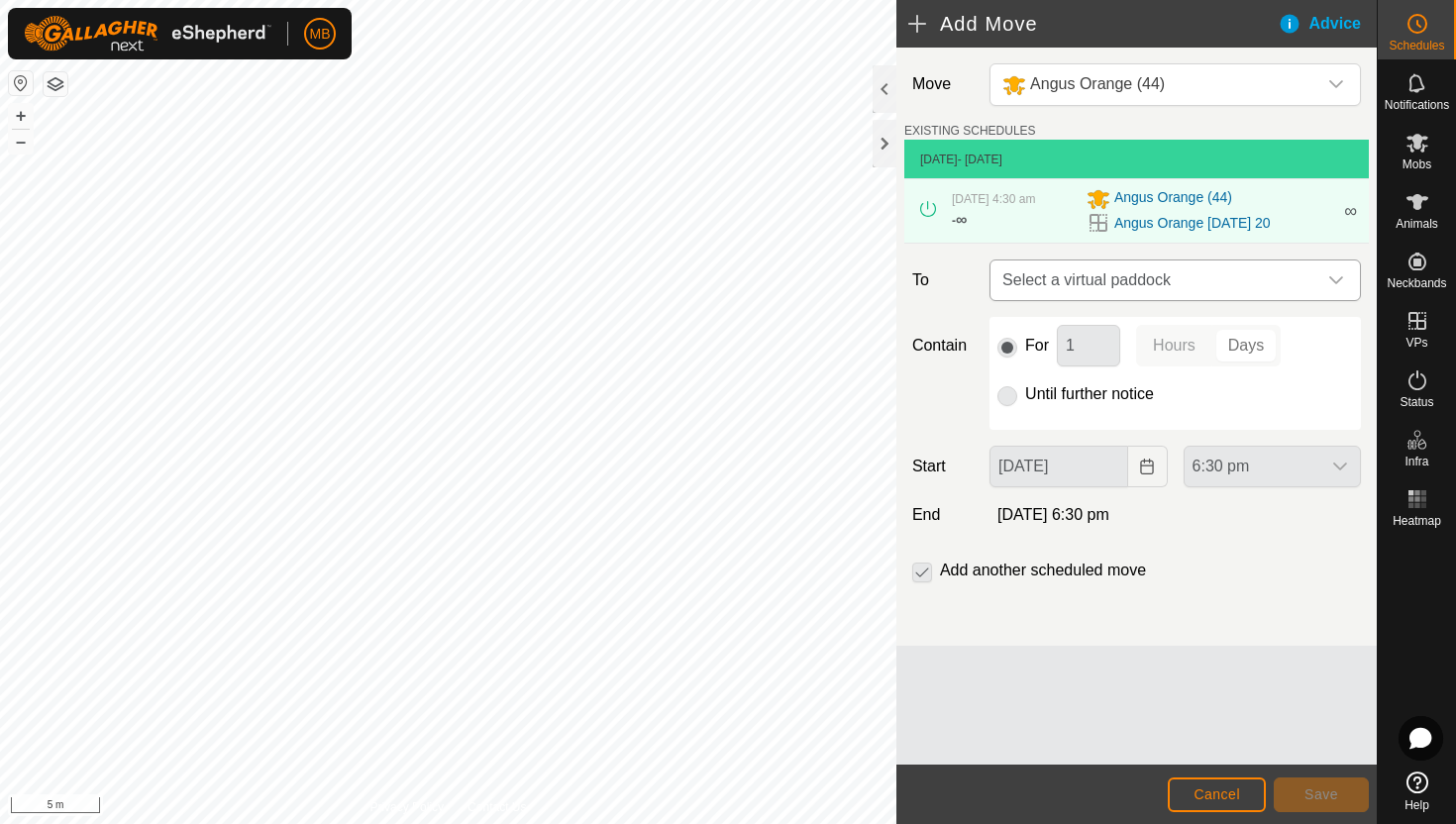 click 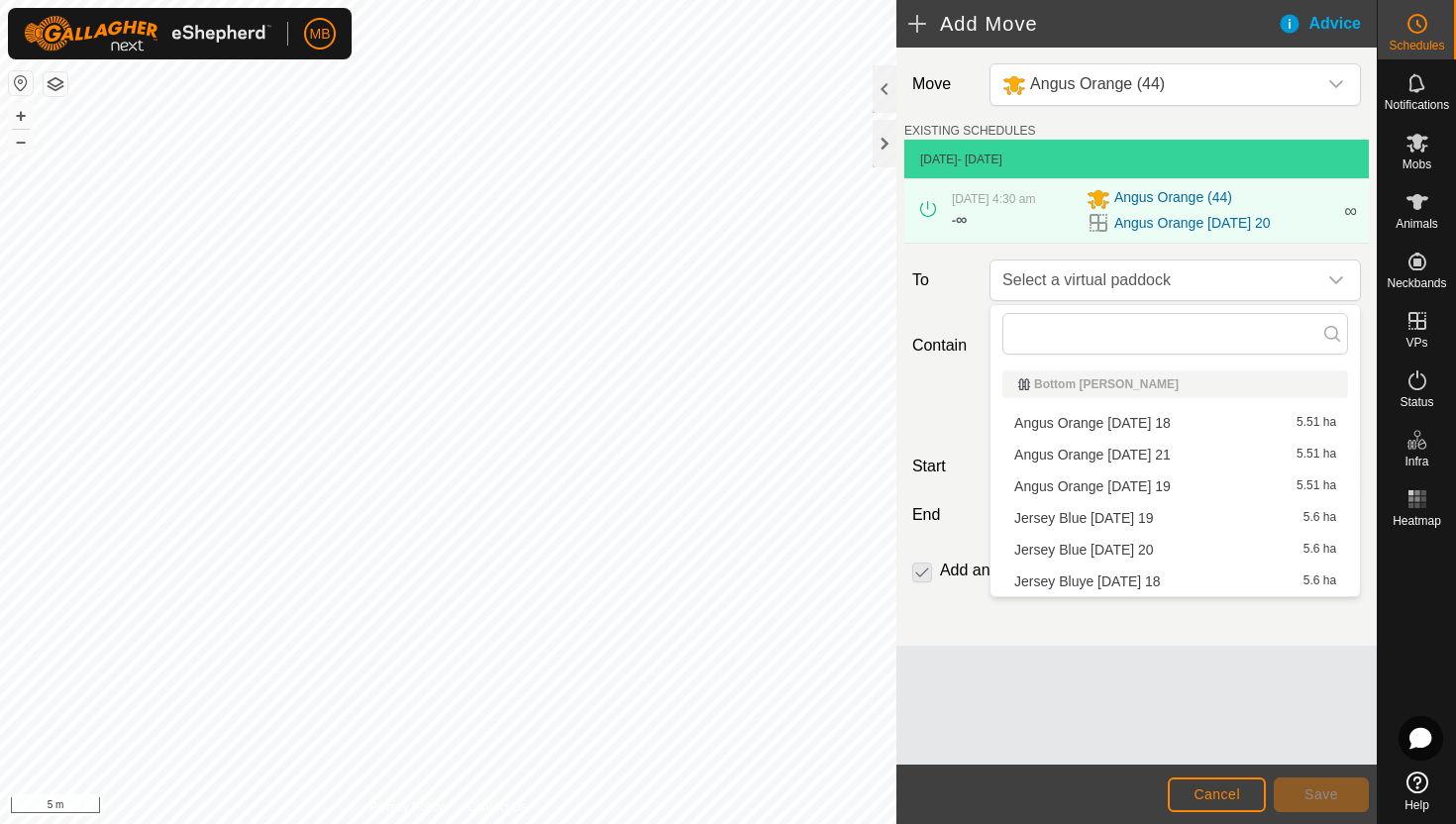 click on "Angus Orange [DATE] 21  5.51 ha" at bounding box center (1175, 455) 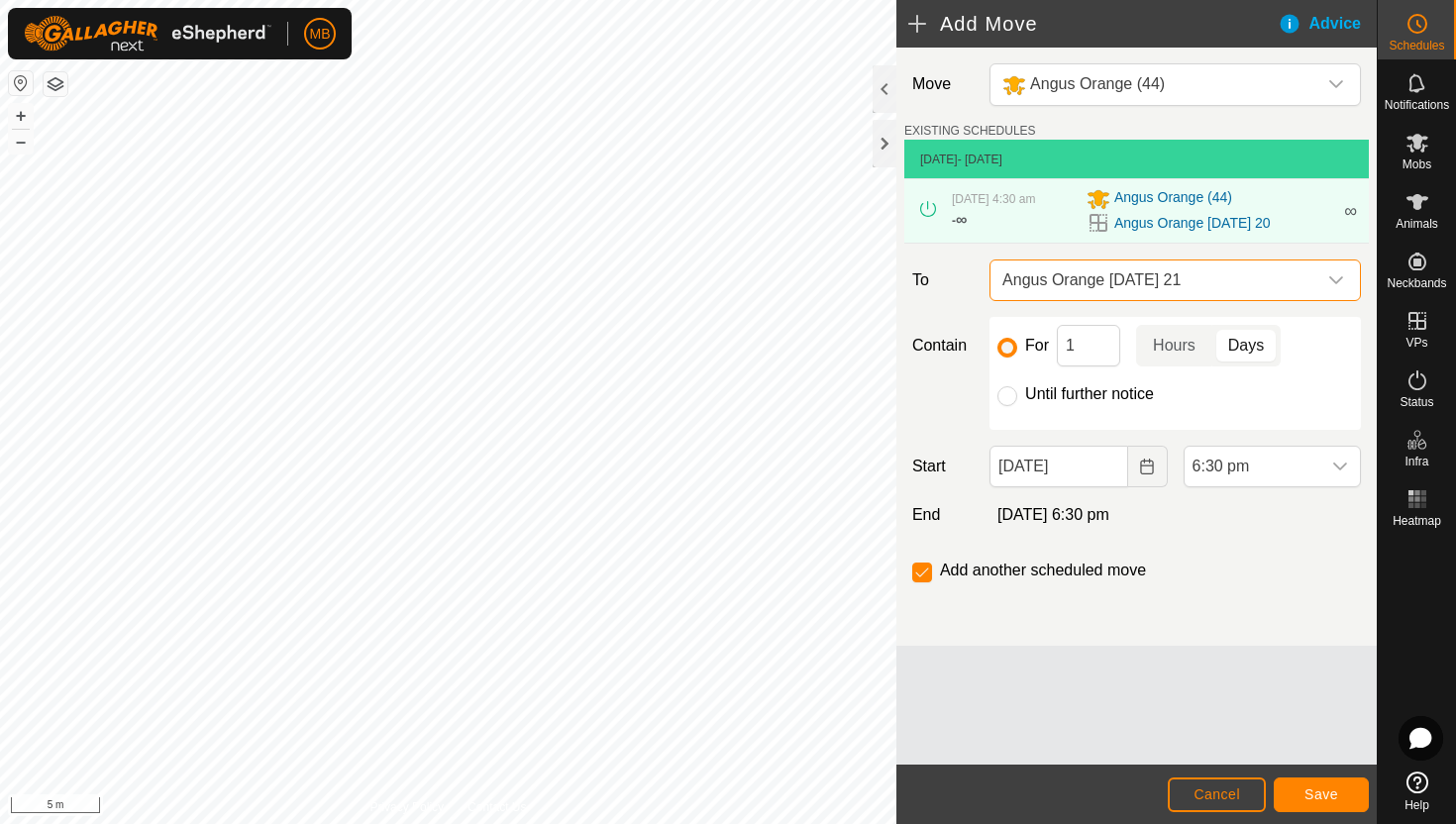 click on "Until further notice" 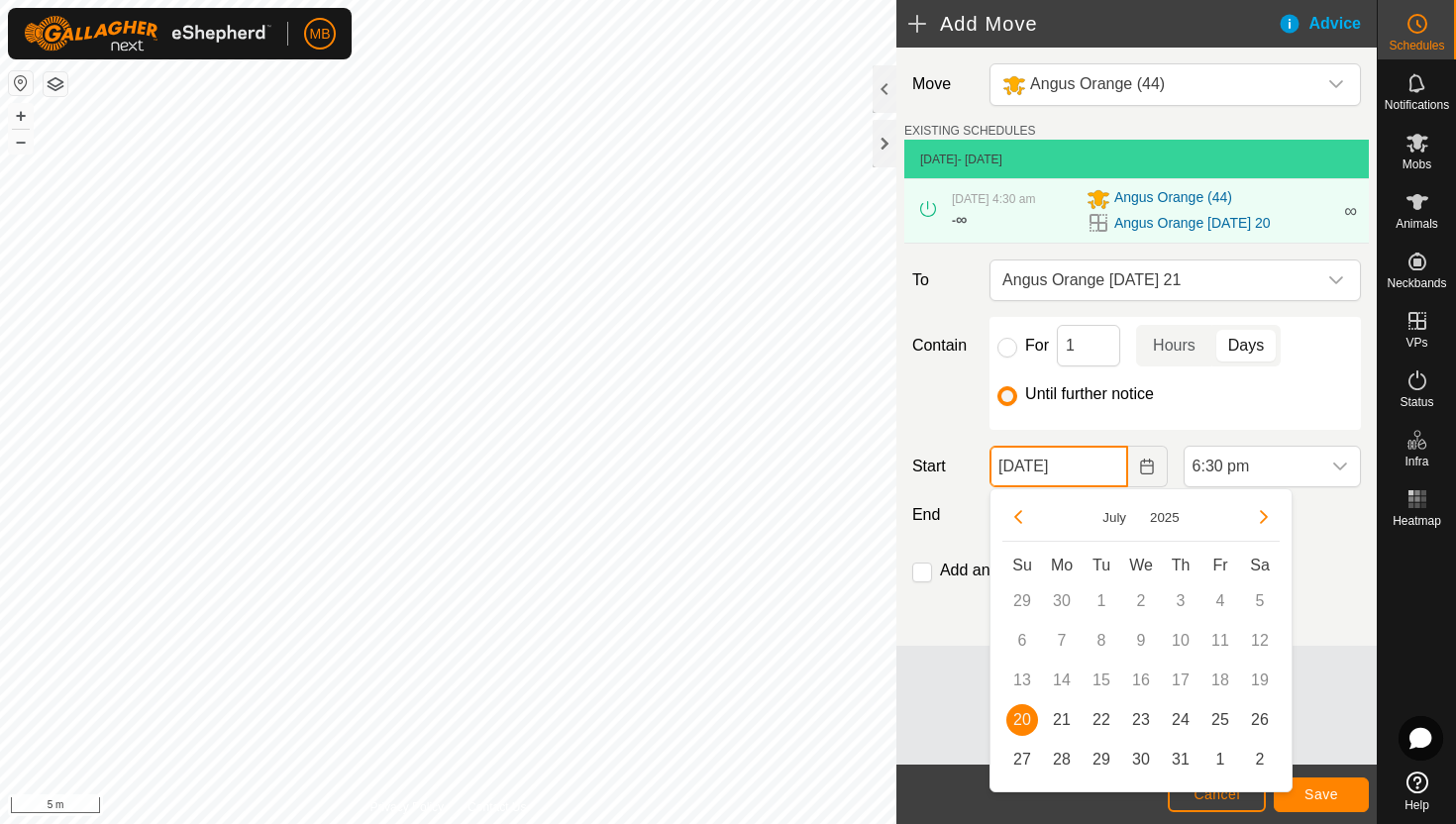 click on "[DATE]" 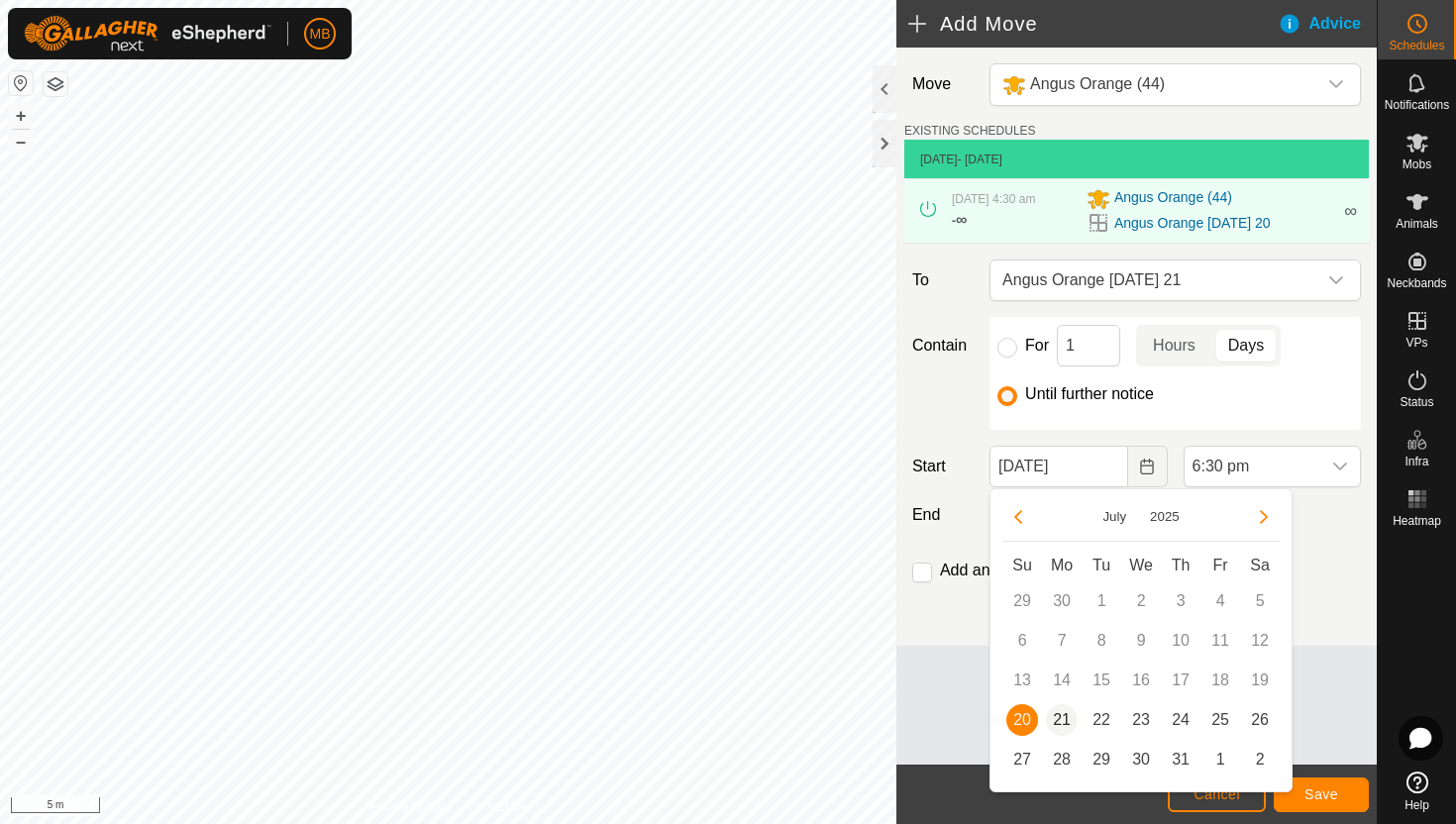 click on "21" at bounding box center [1062, 720] 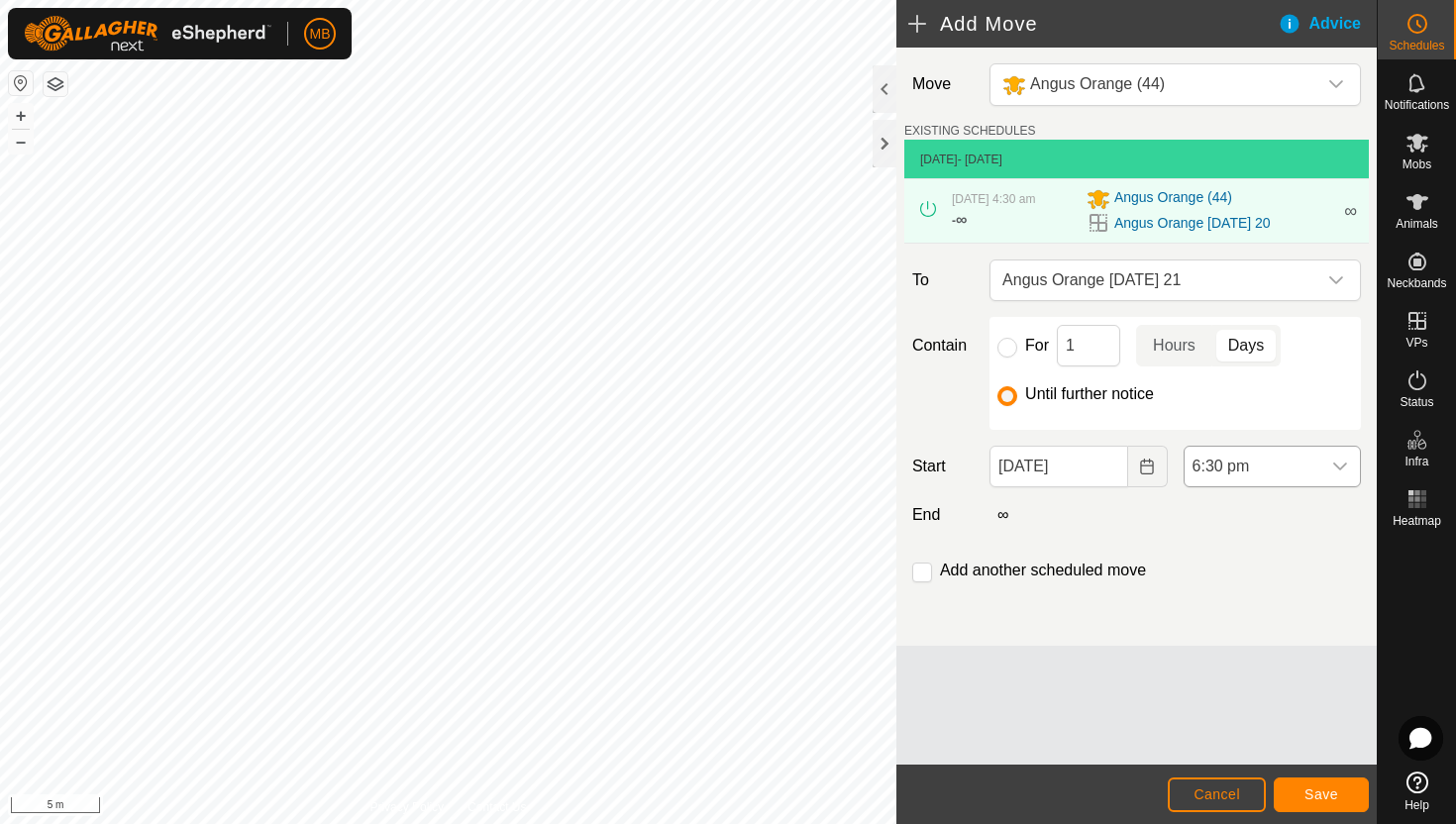 click on "6:30 pm" at bounding box center [1252, 466] 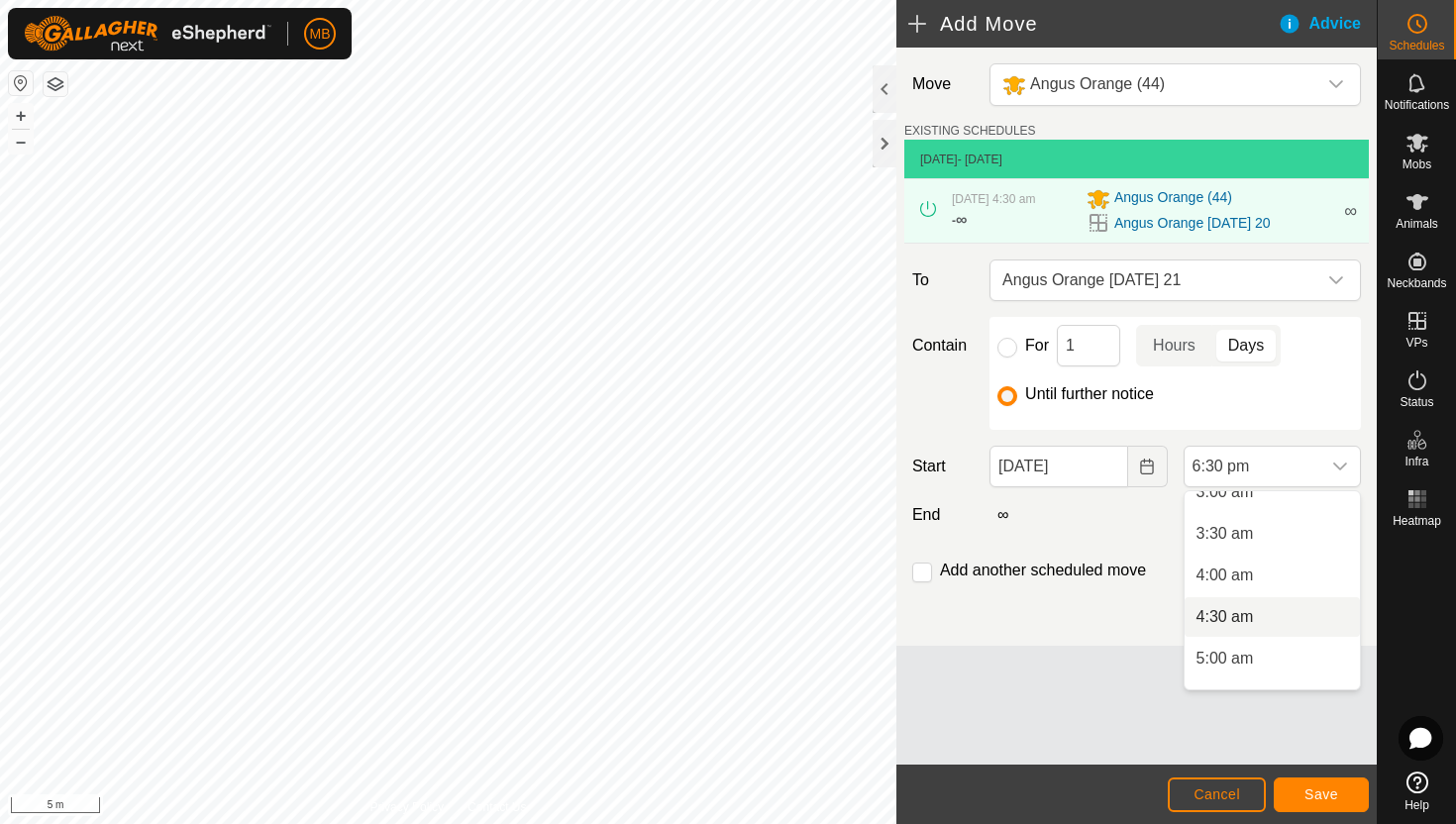 click on "4:30 am" at bounding box center (1272, 617) 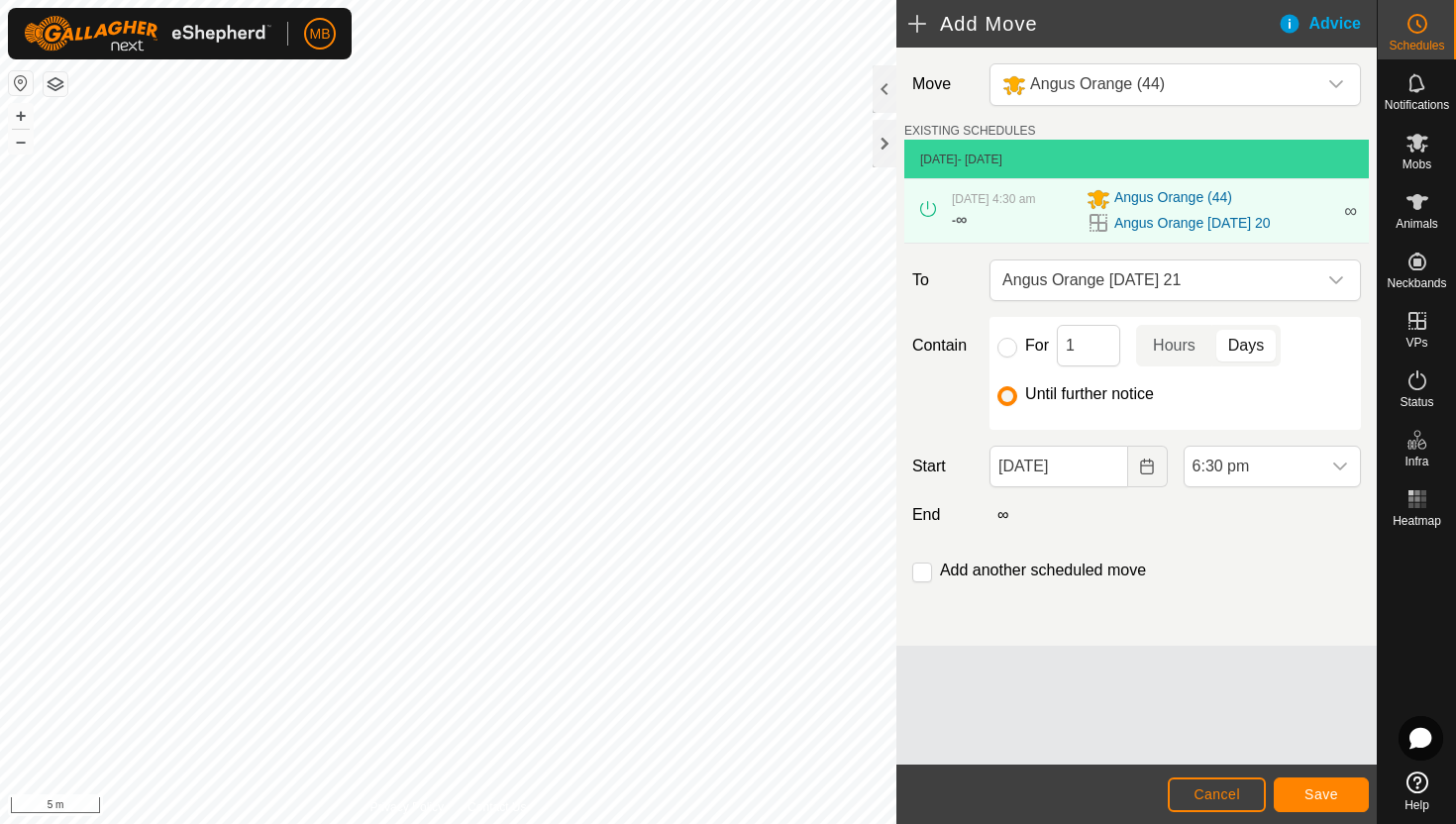 scroll, scrollTop: 1381, scrollLeft: 0, axis: vertical 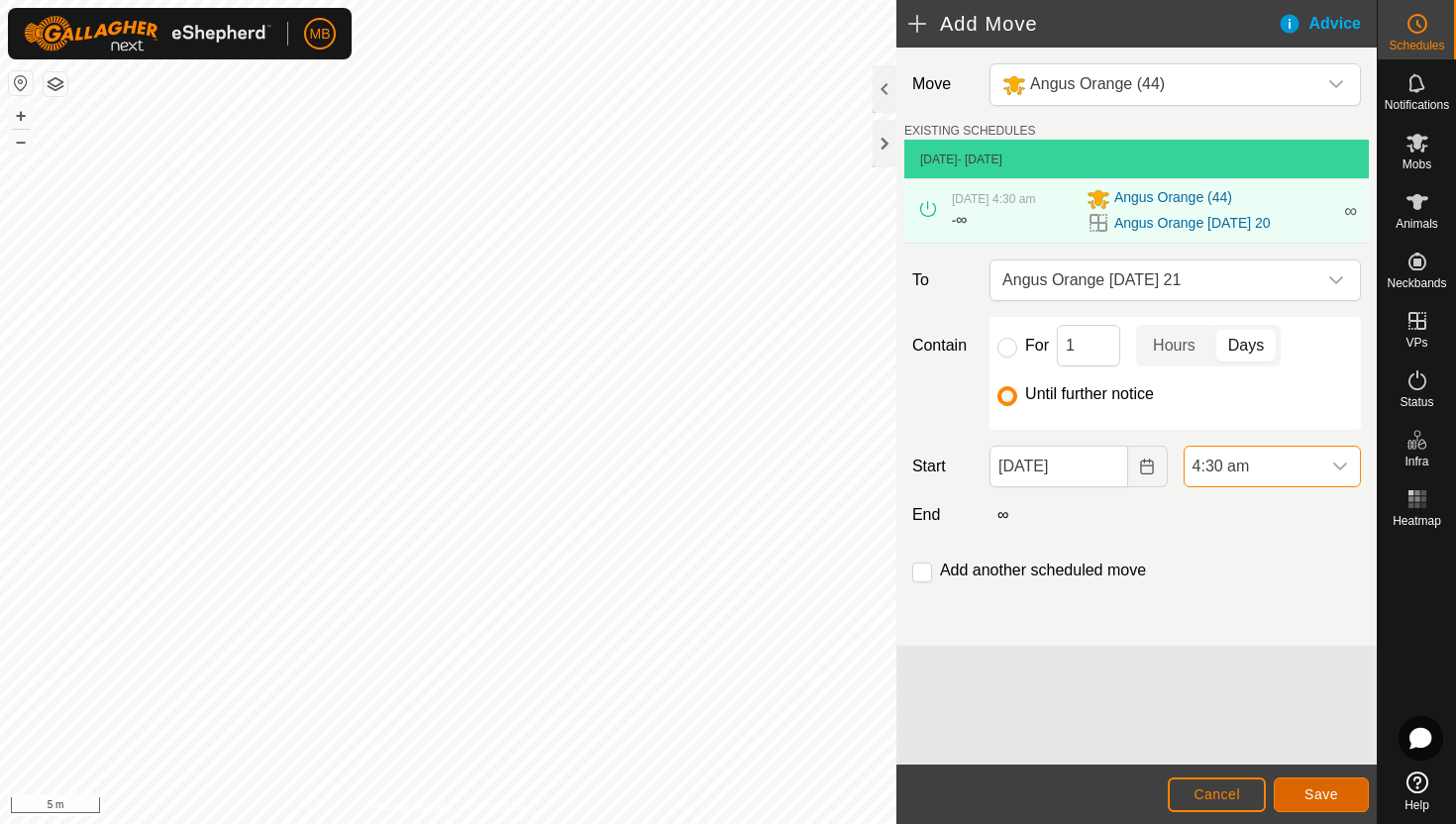 click on "Save" 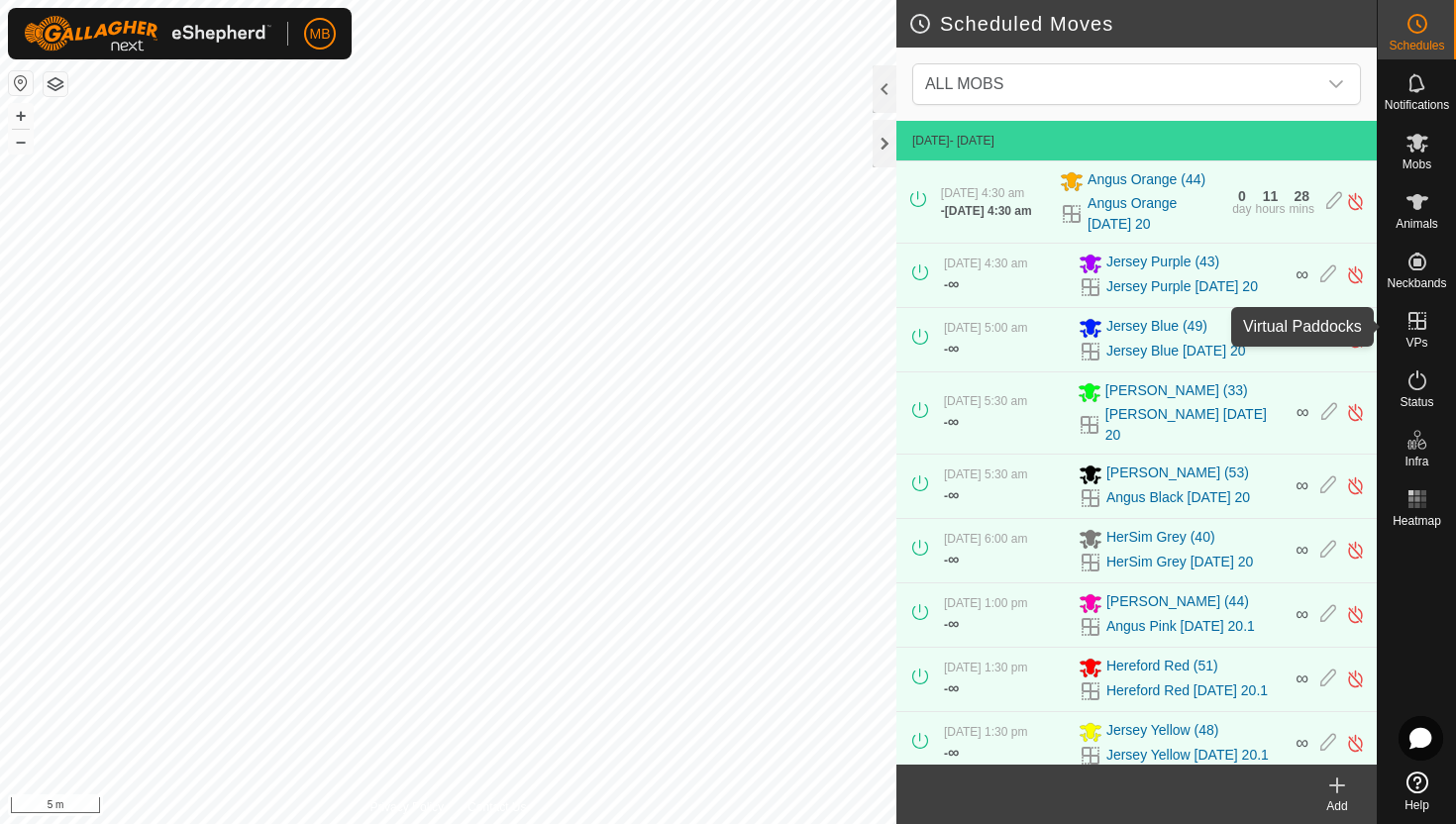 click 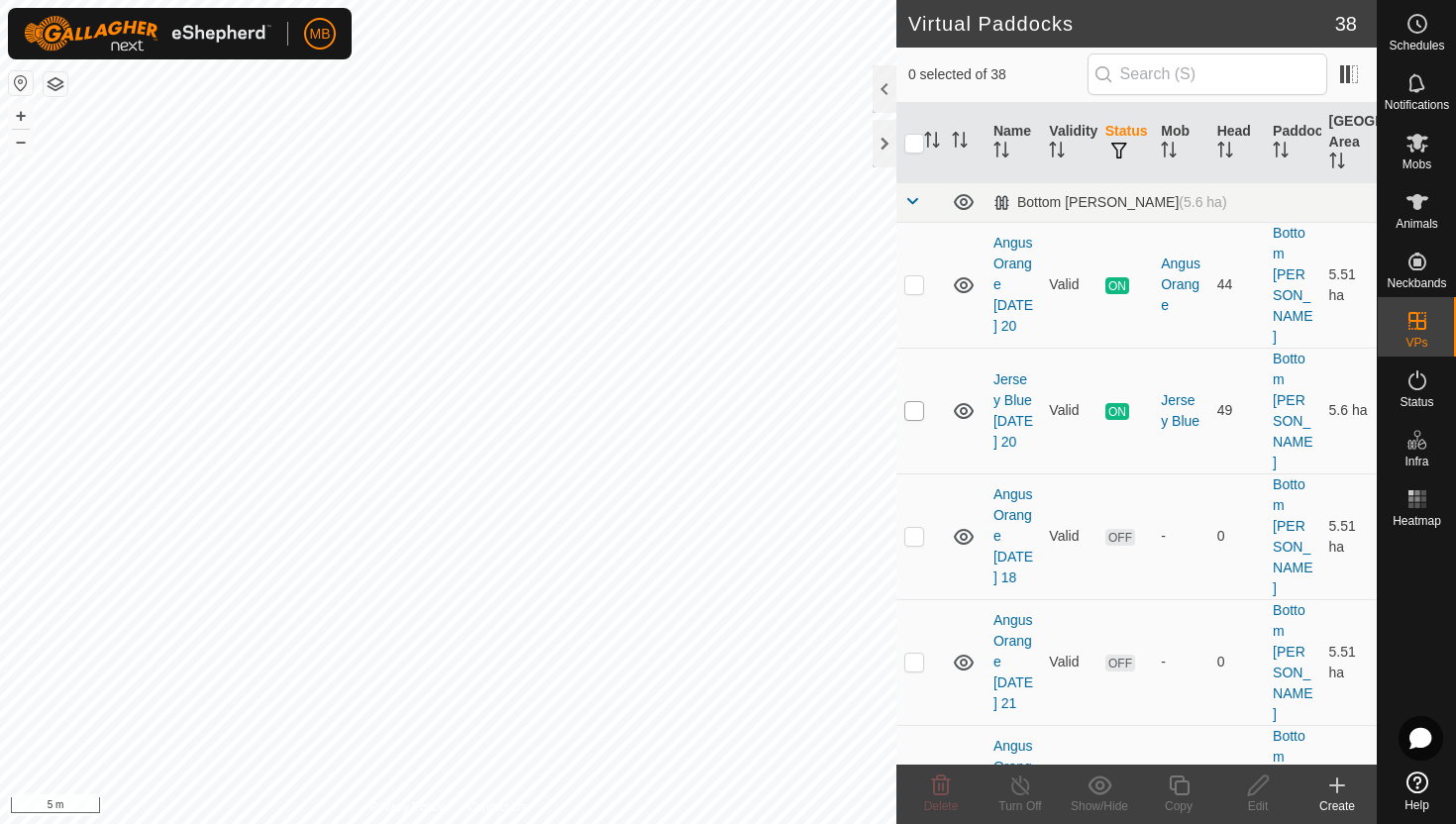 click at bounding box center [914, 411] 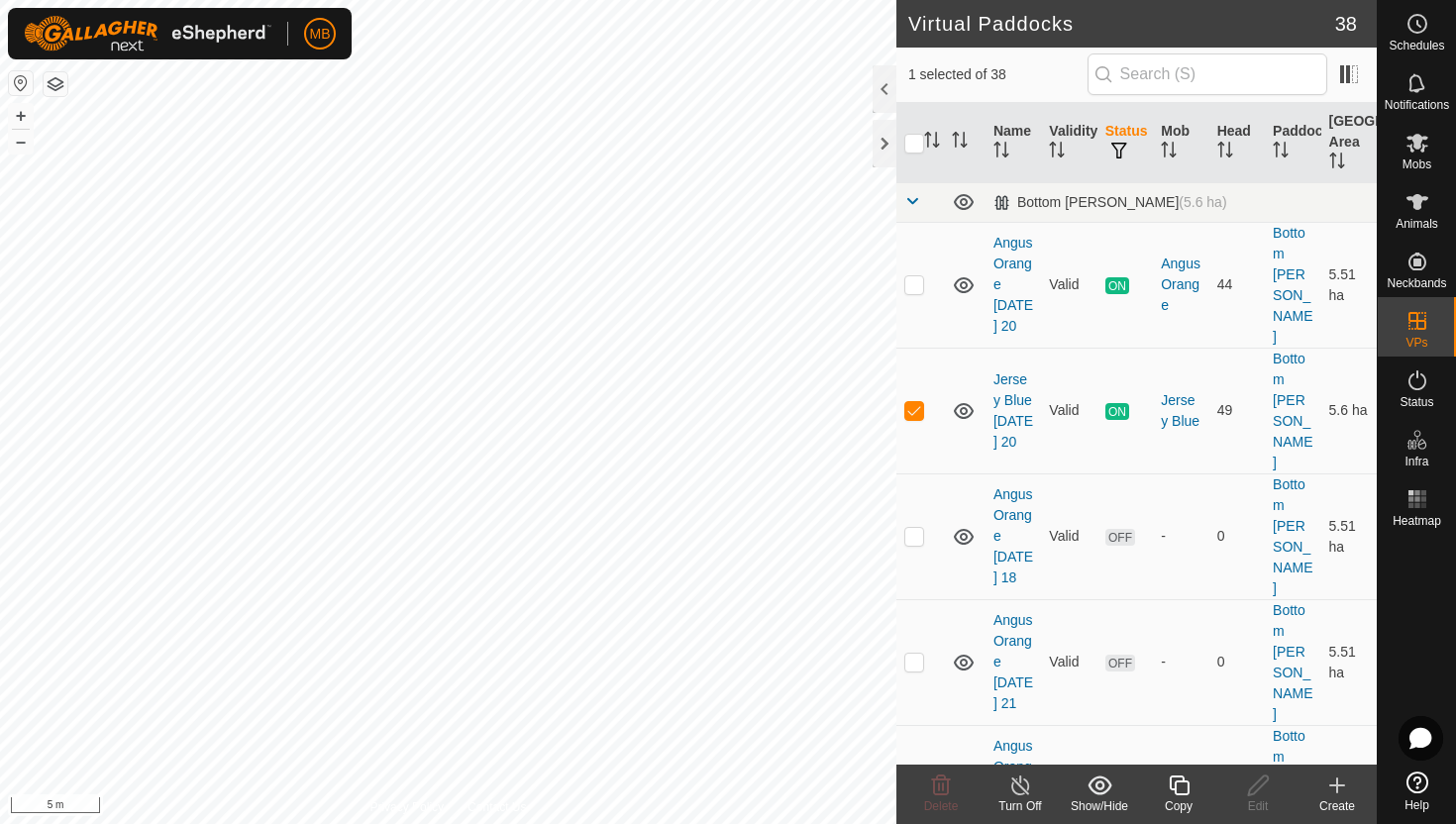 click 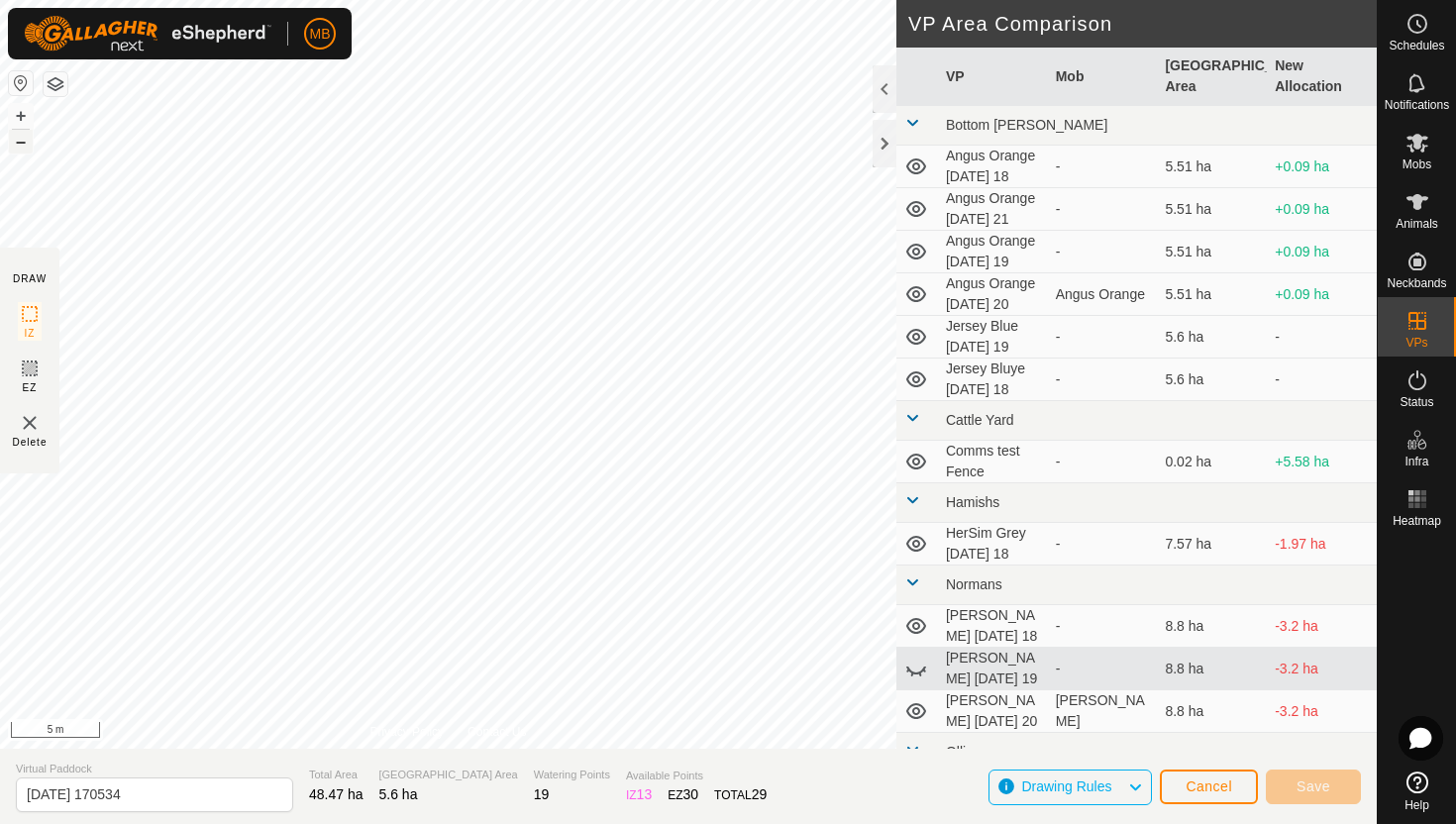 click on "–" at bounding box center [21, 142] 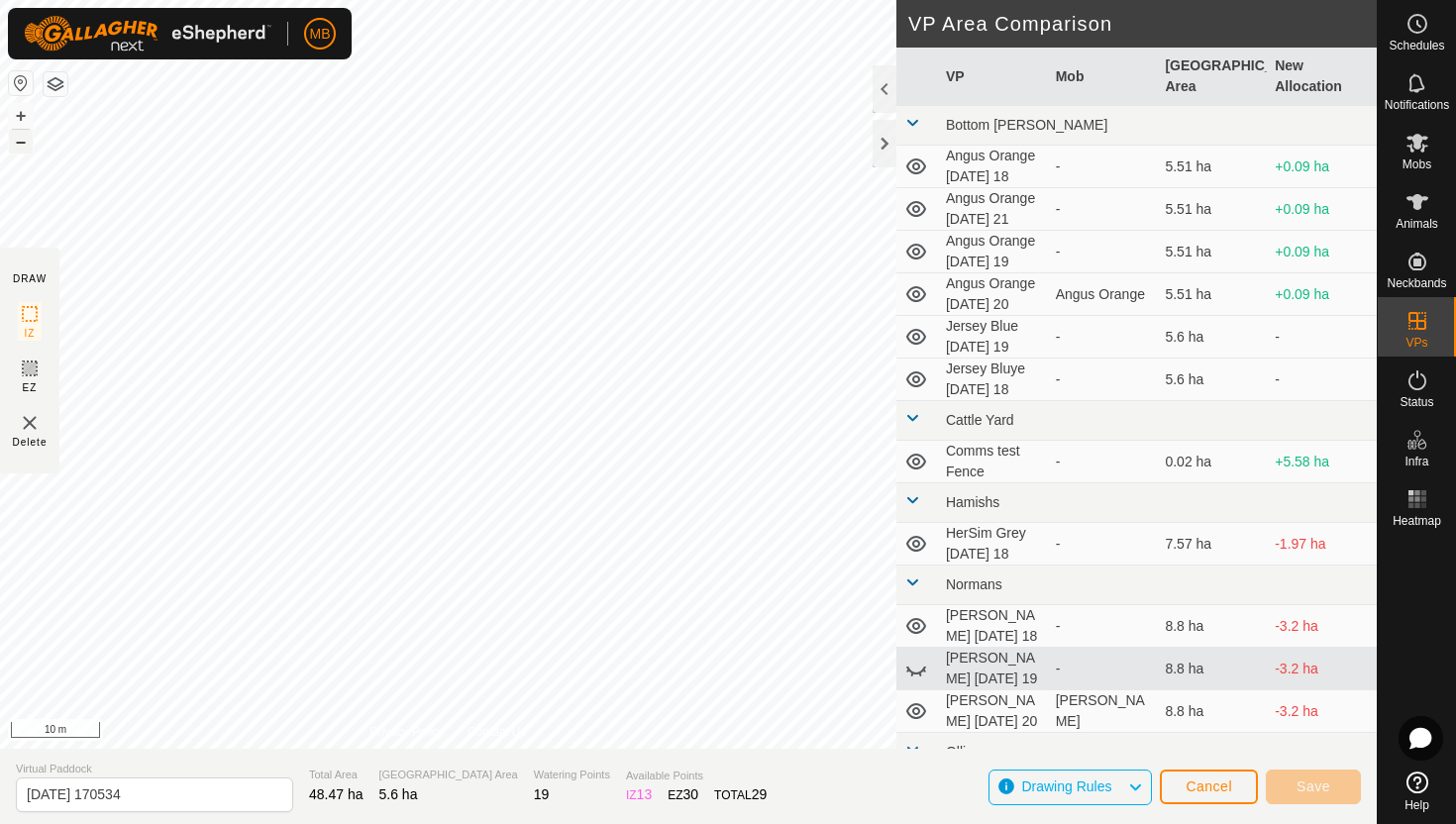 click on "–" at bounding box center [21, 142] 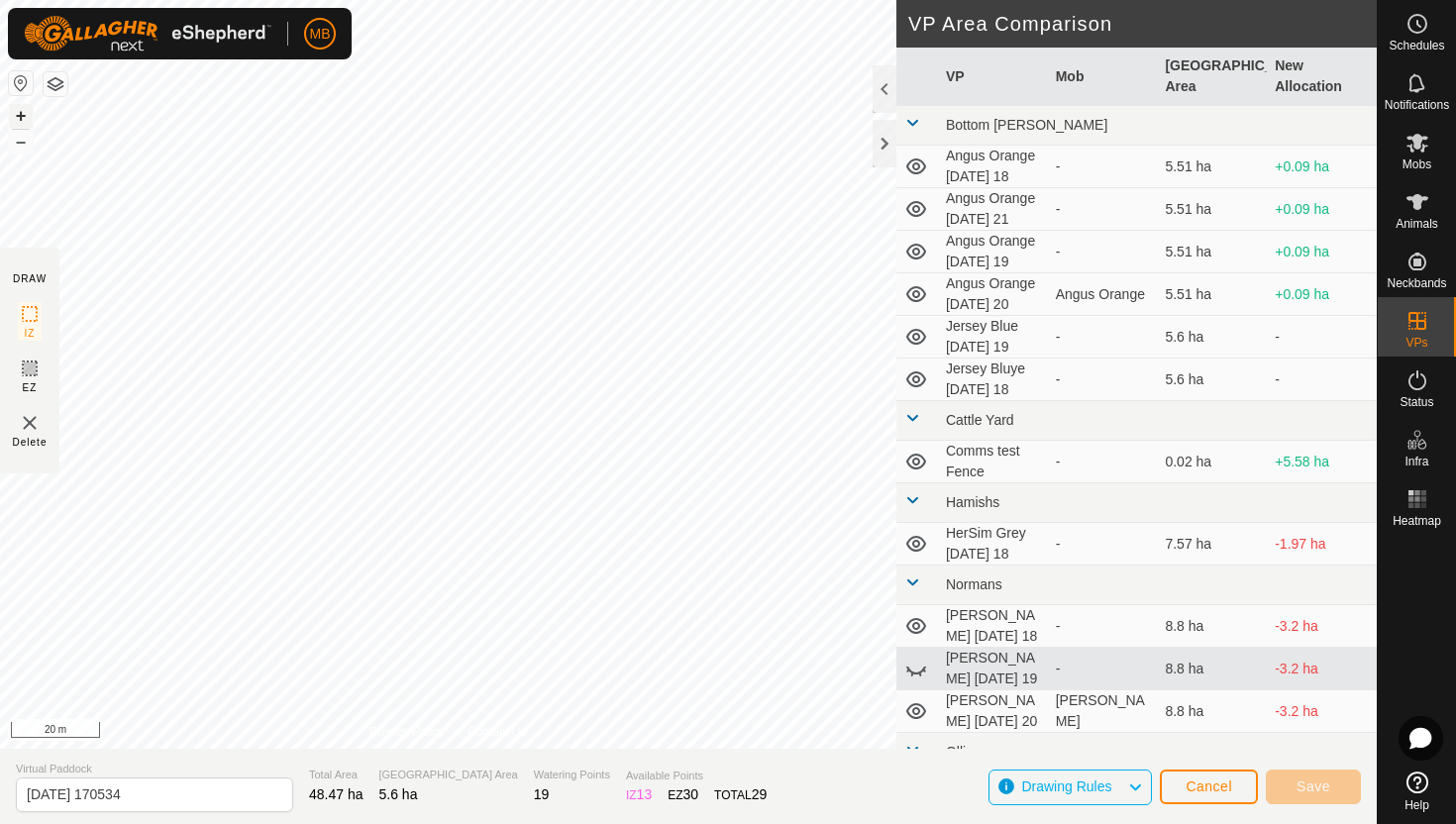 click on "+" at bounding box center [21, 116] 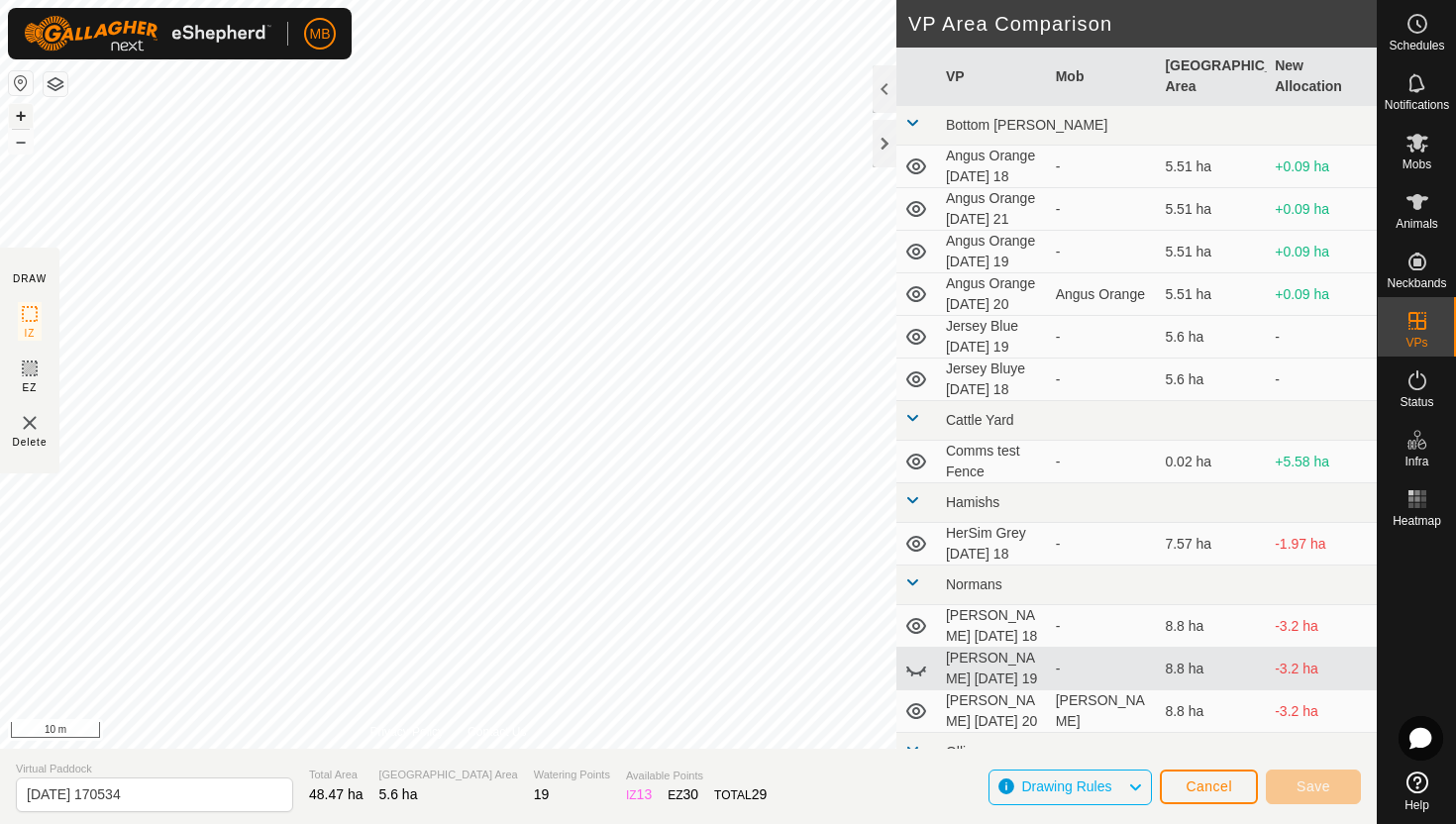 click on "+" at bounding box center (21, 116) 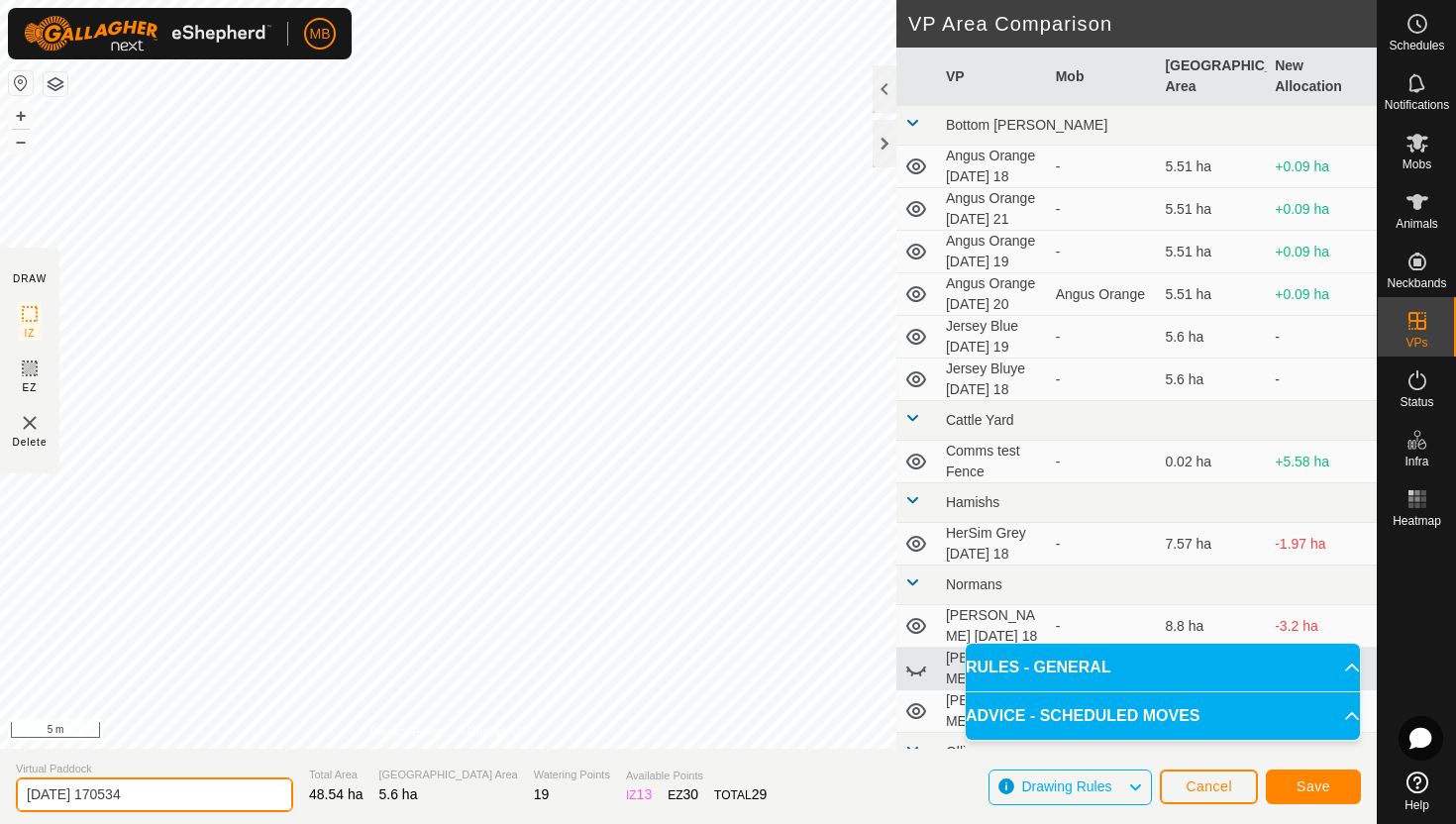 click on "[DATE] 170534" 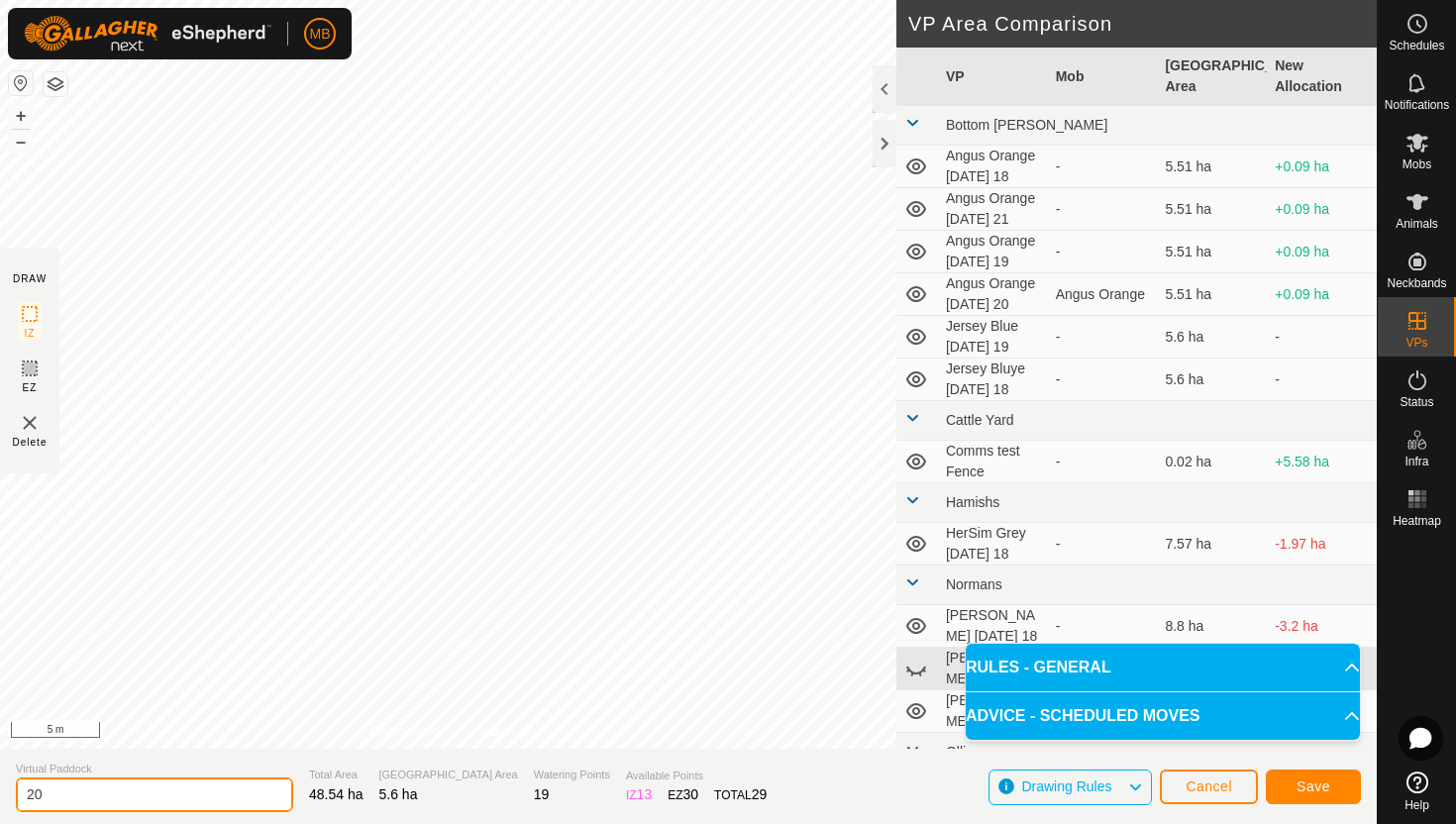 type on "2" 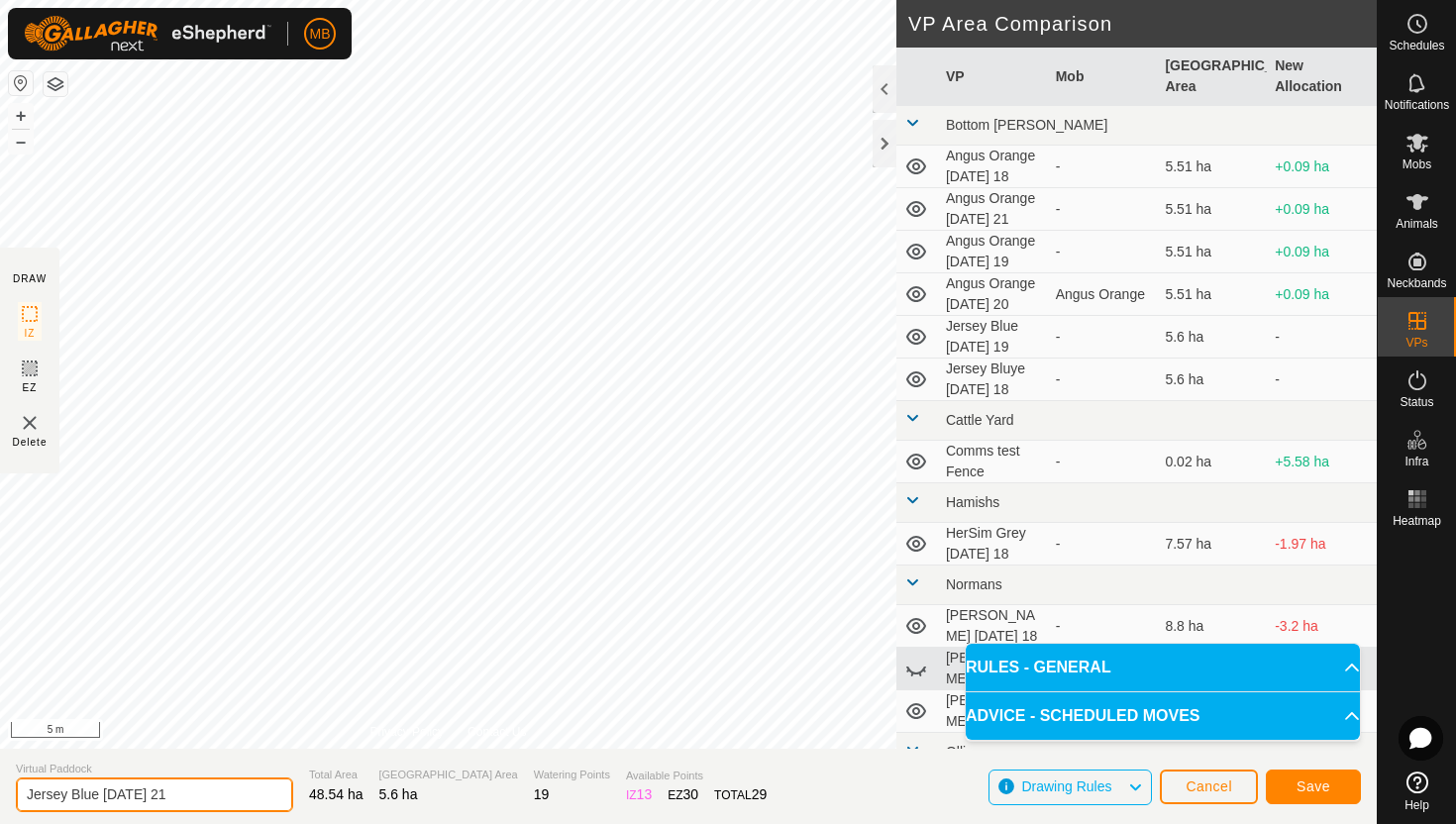 type on "Jersey Blue [DATE] 21" 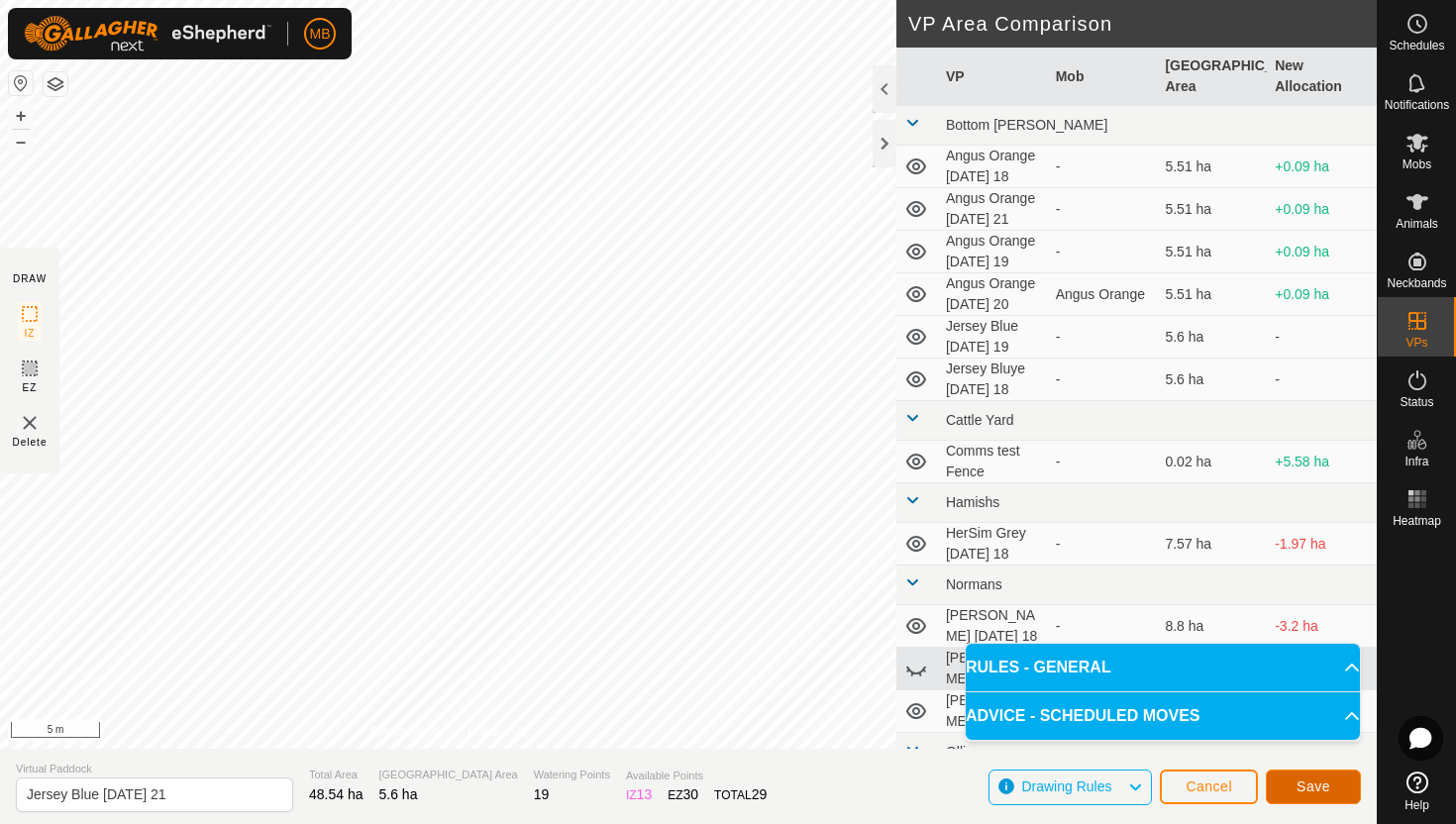 click on "Save" 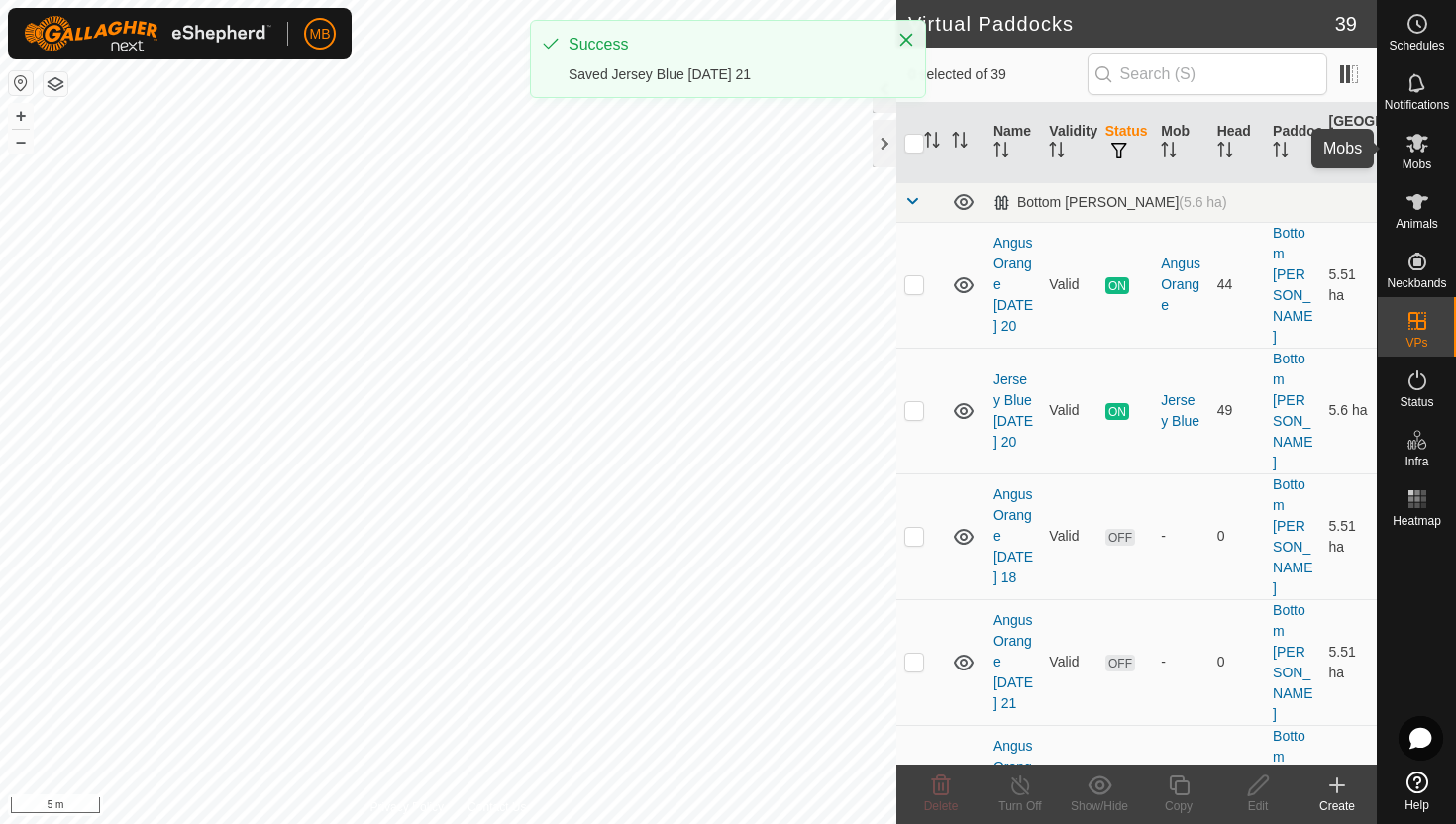 click 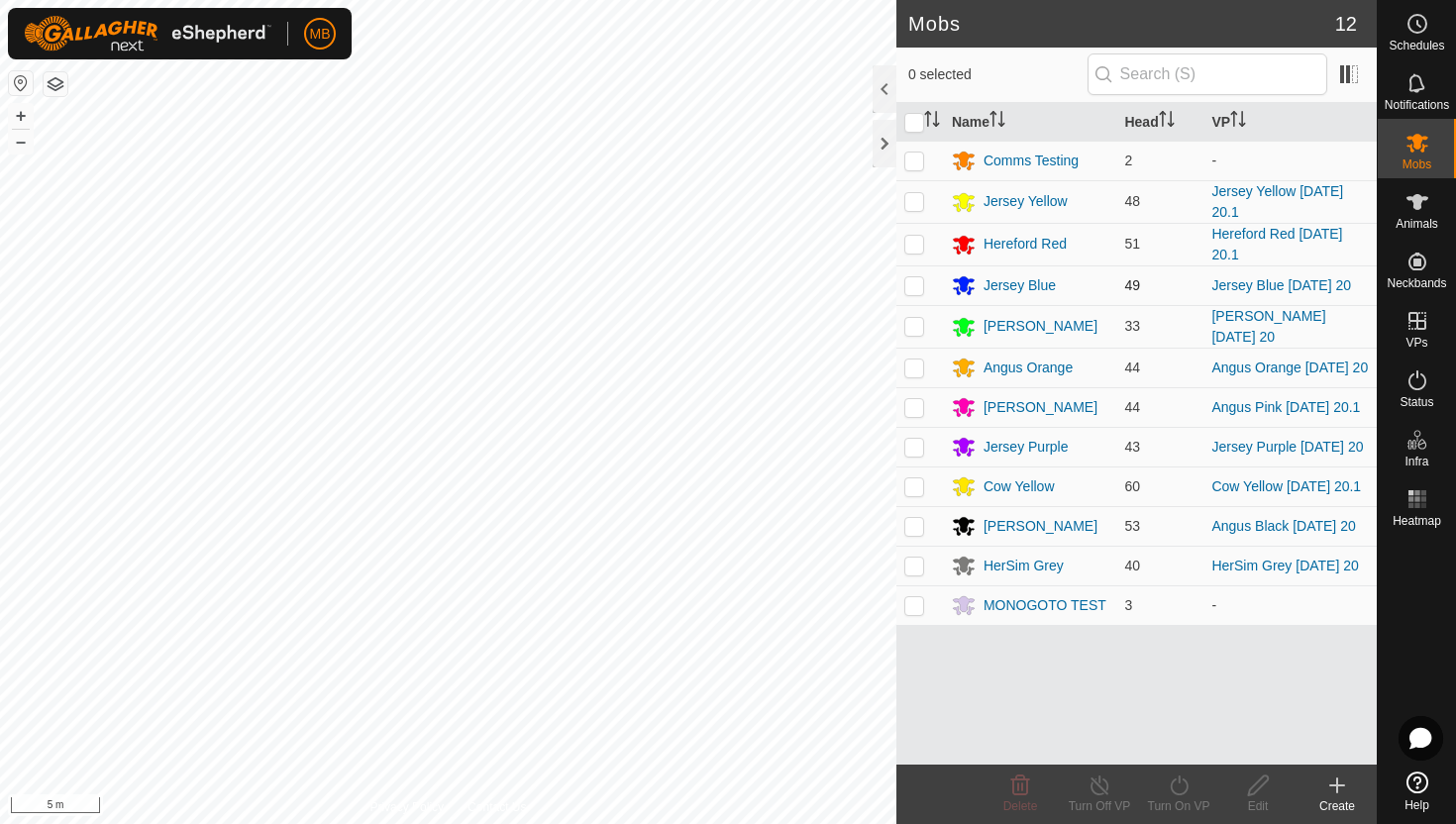click at bounding box center (914, 285) 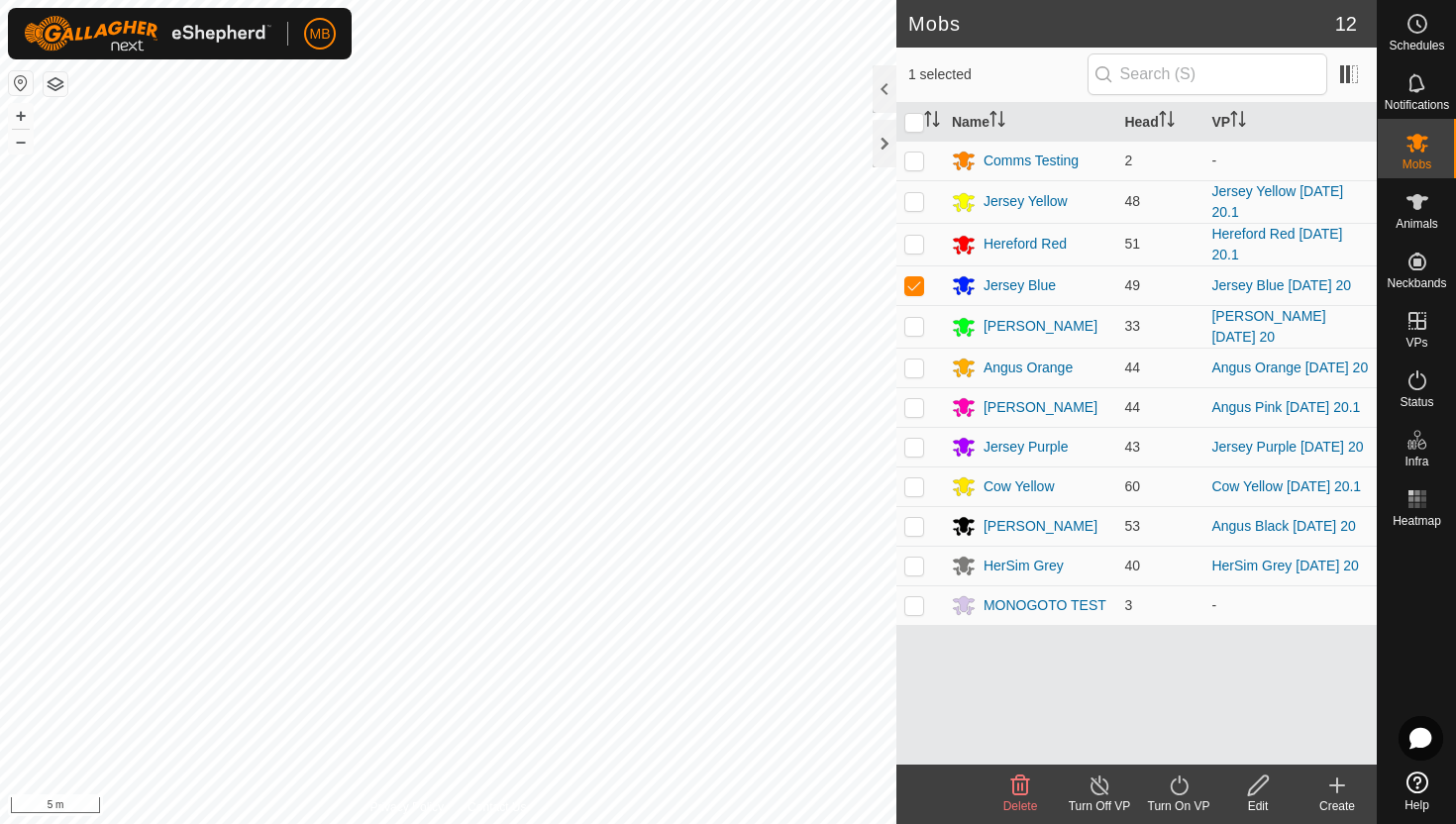click 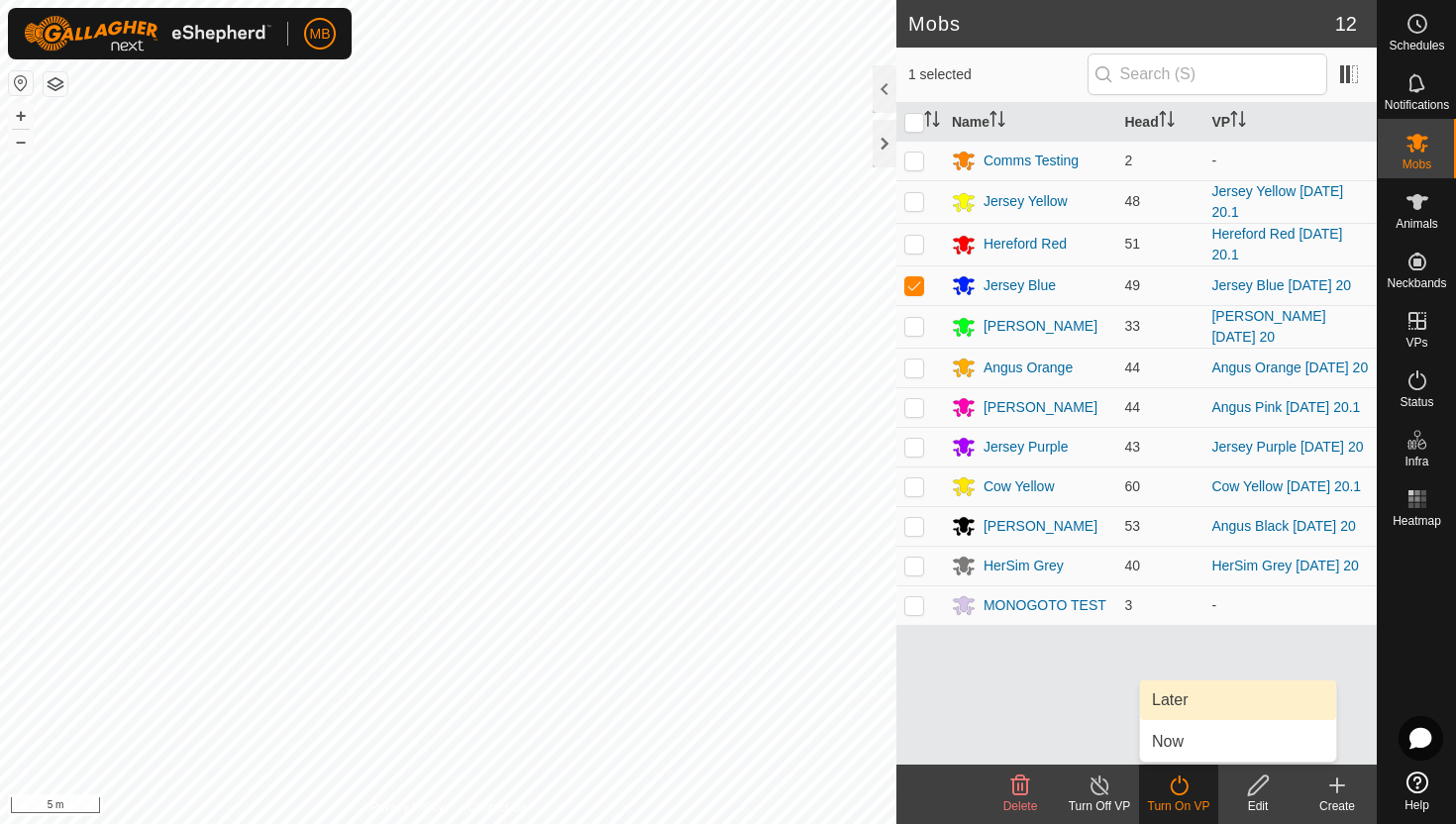 click on "Later" at bounding box center [1238, 700] 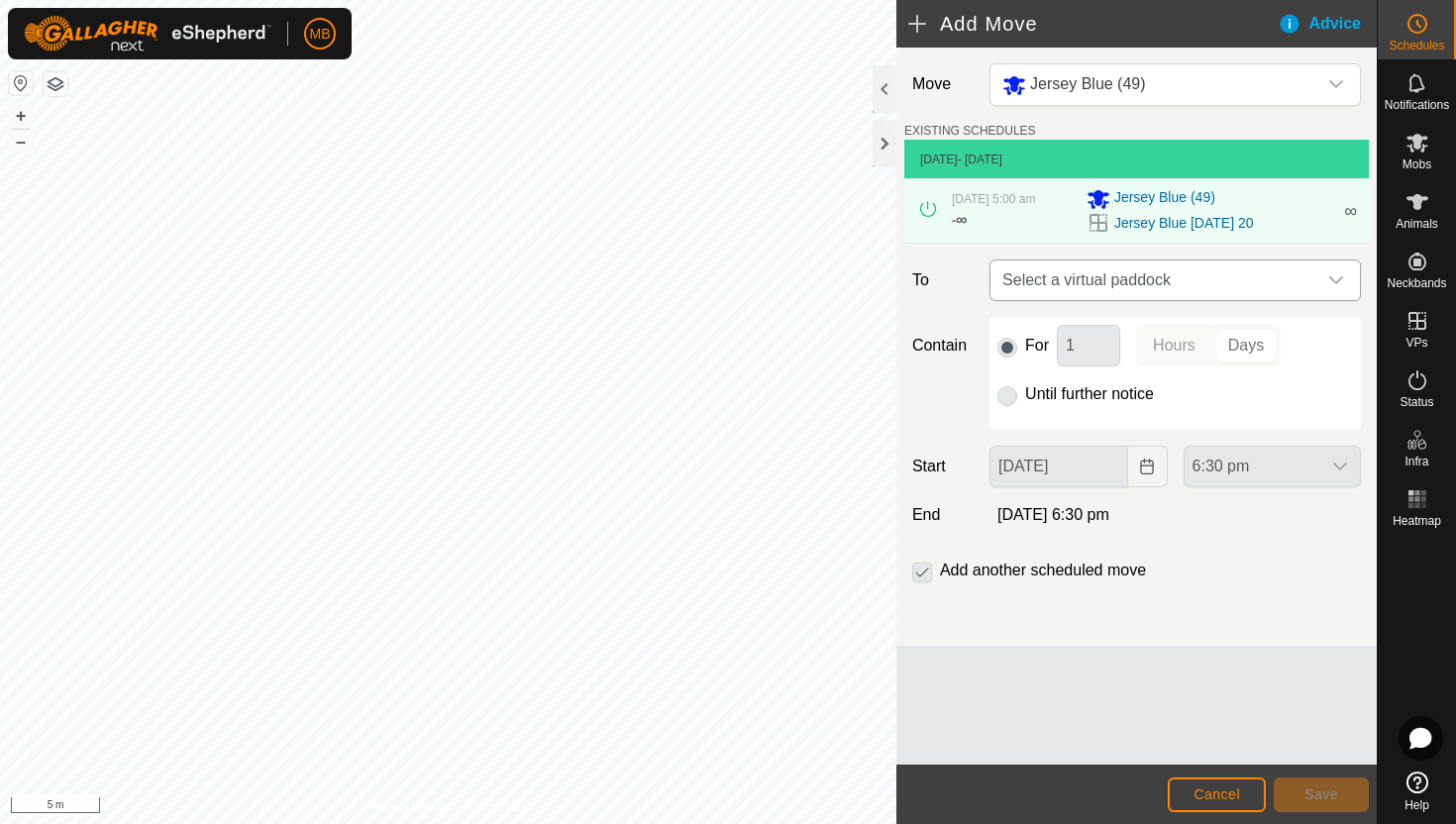 click at bounding box center [1336, 280] 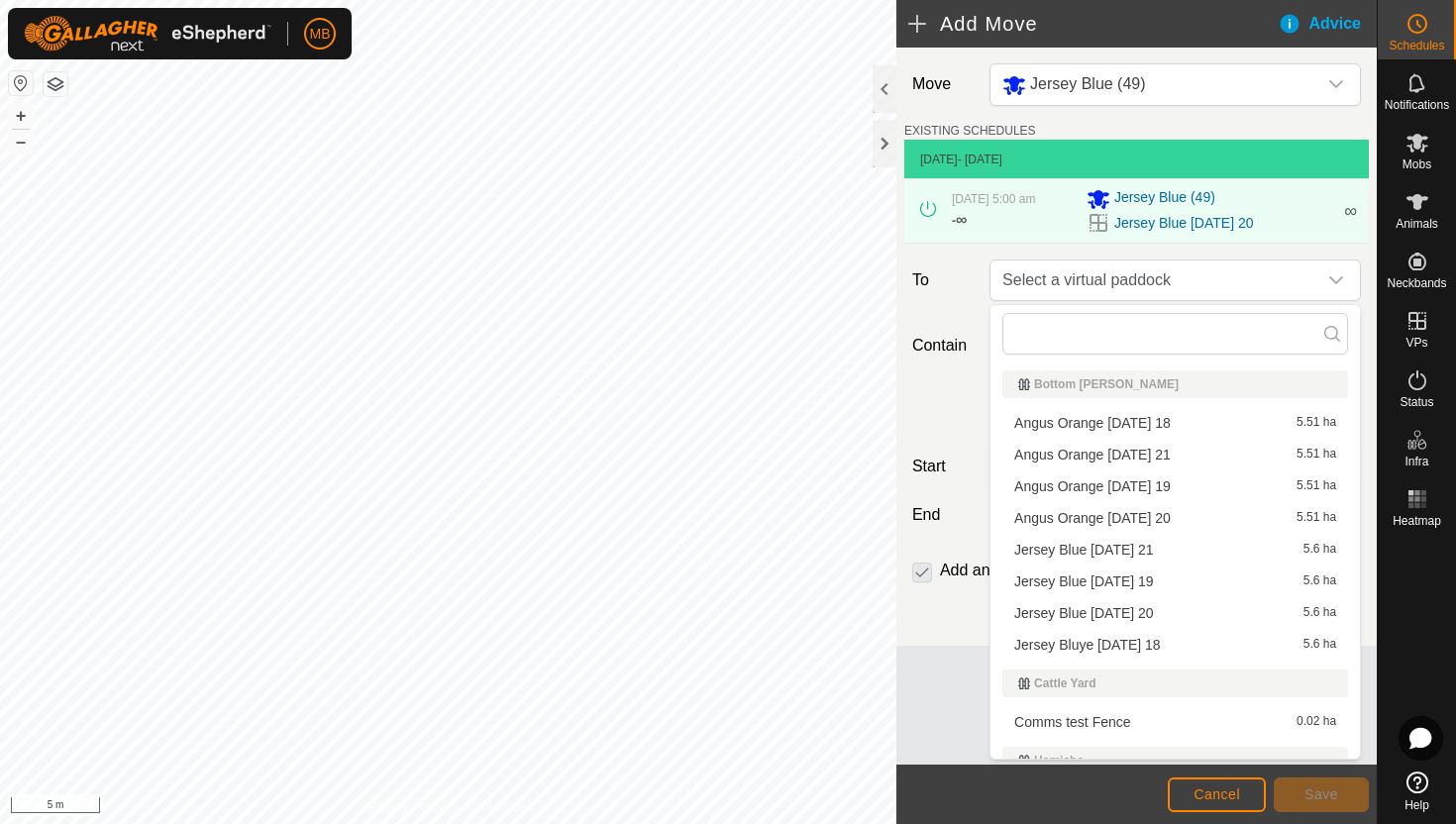 click on "Jersey Blue [DATE] 21  5.6 ha" at bounding box center (1175, 550) 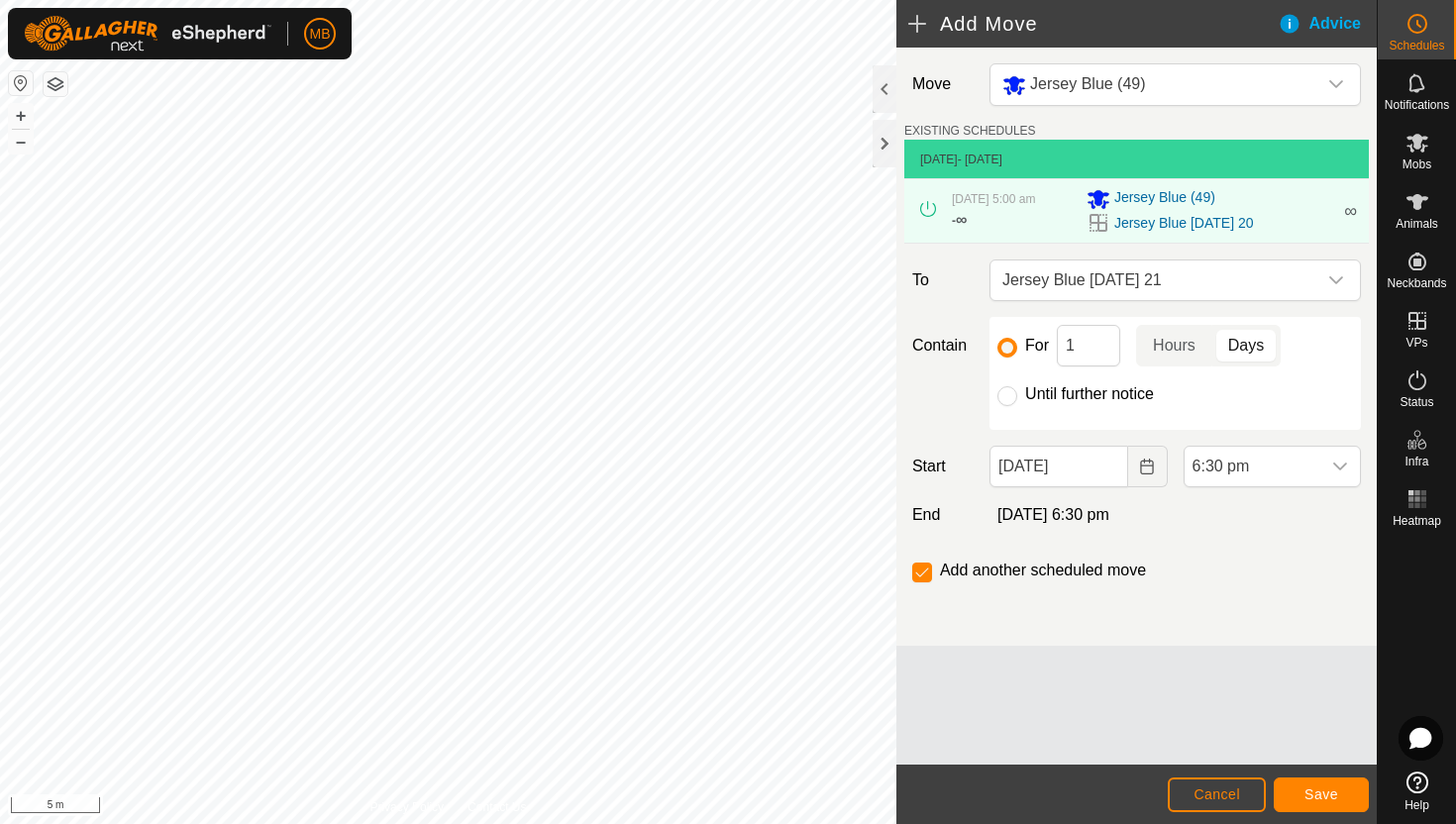 click on "Until further notice" 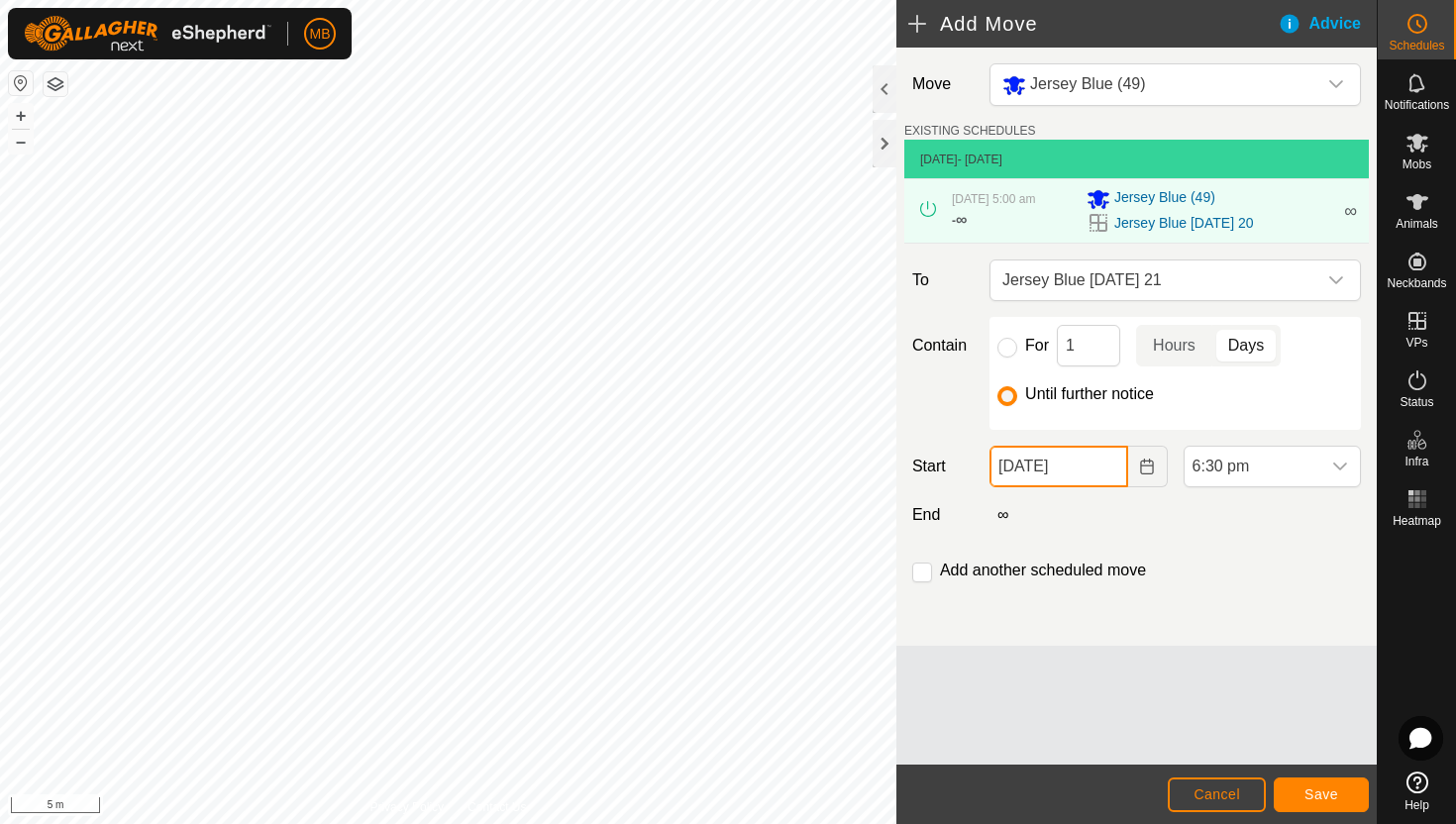 click on "[DATE]" 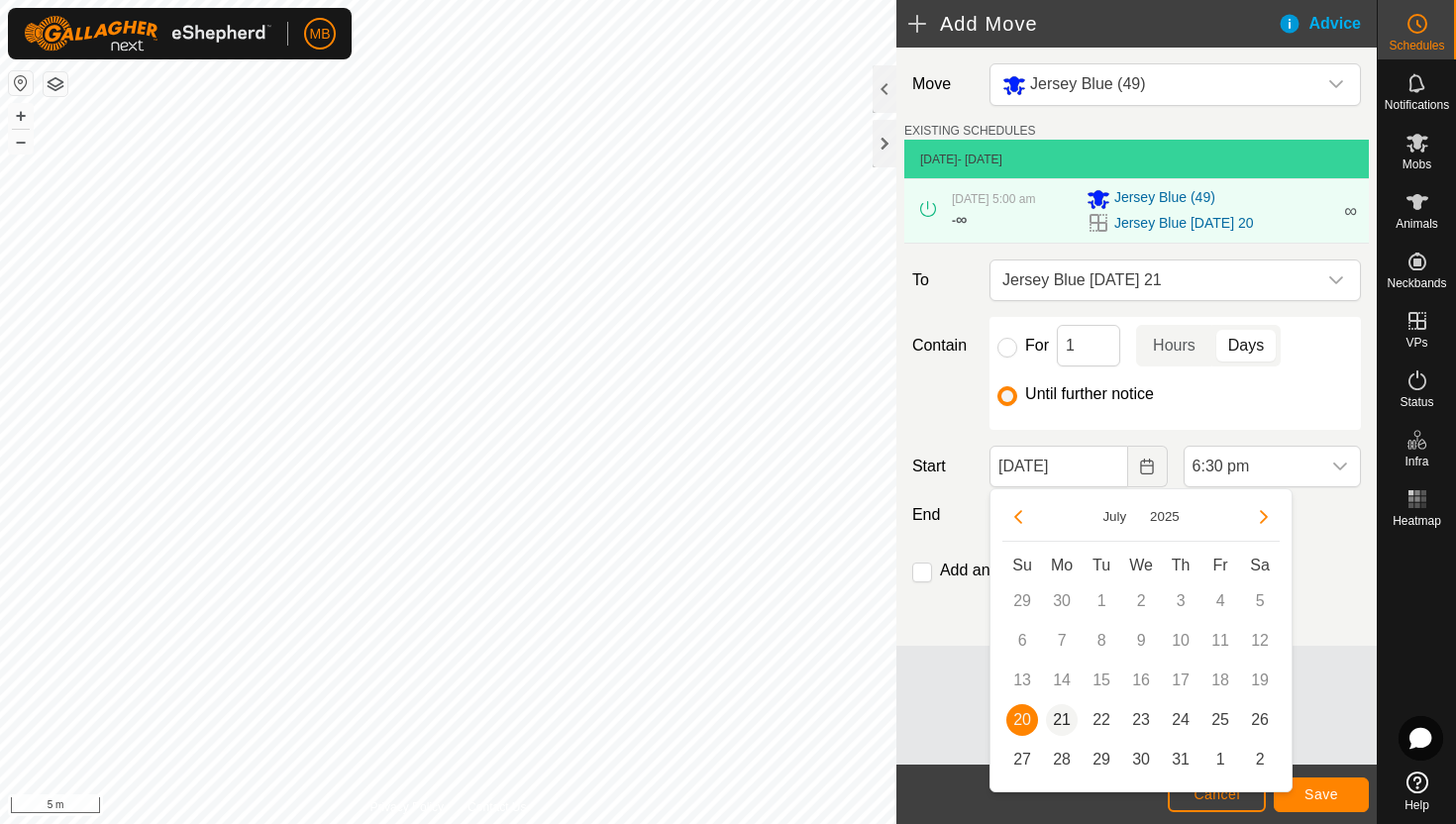 click on "21" at bounding box center [1062, 720] 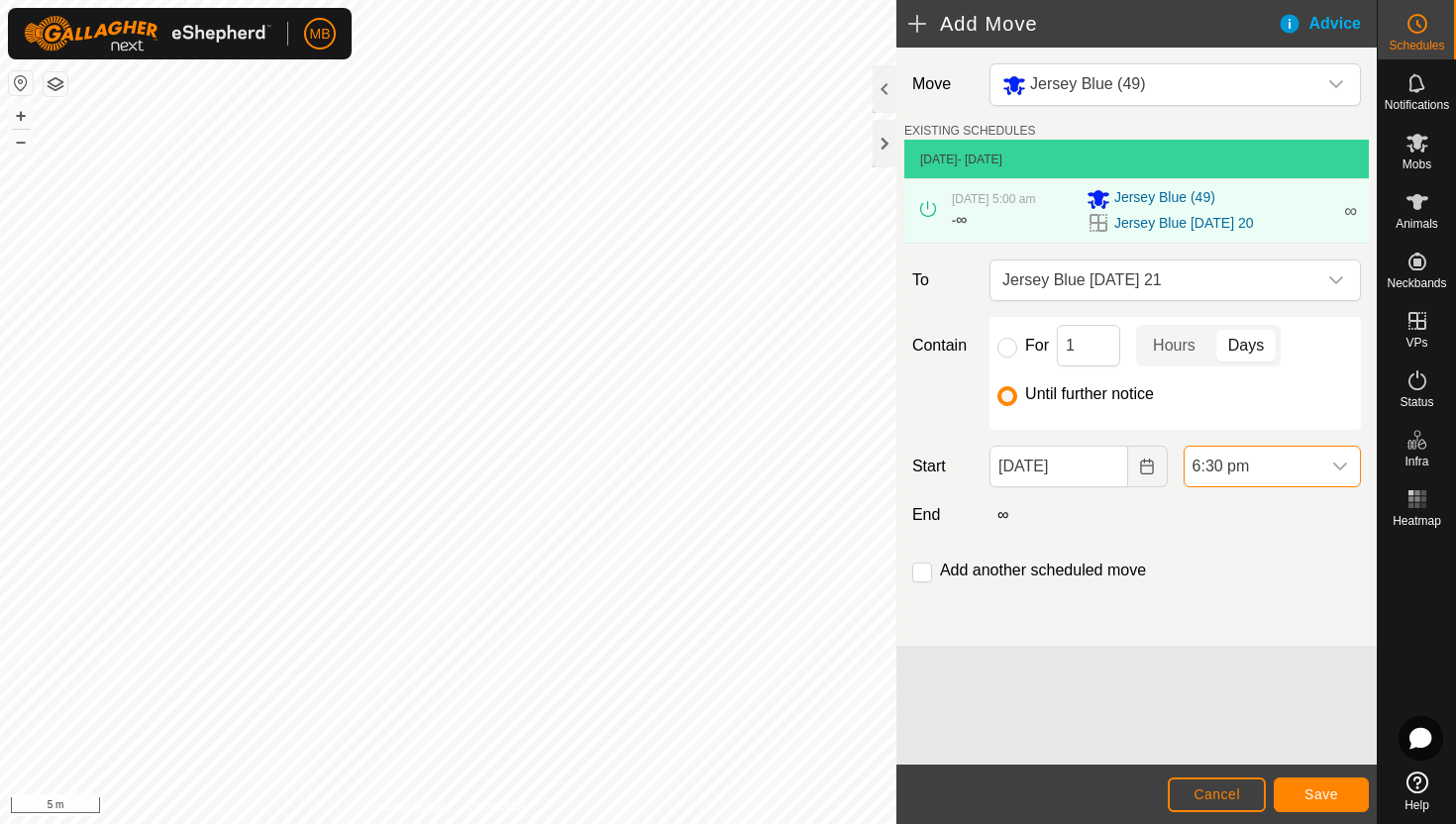 click on "6:30 pm" at bounding box center [1252, 466] 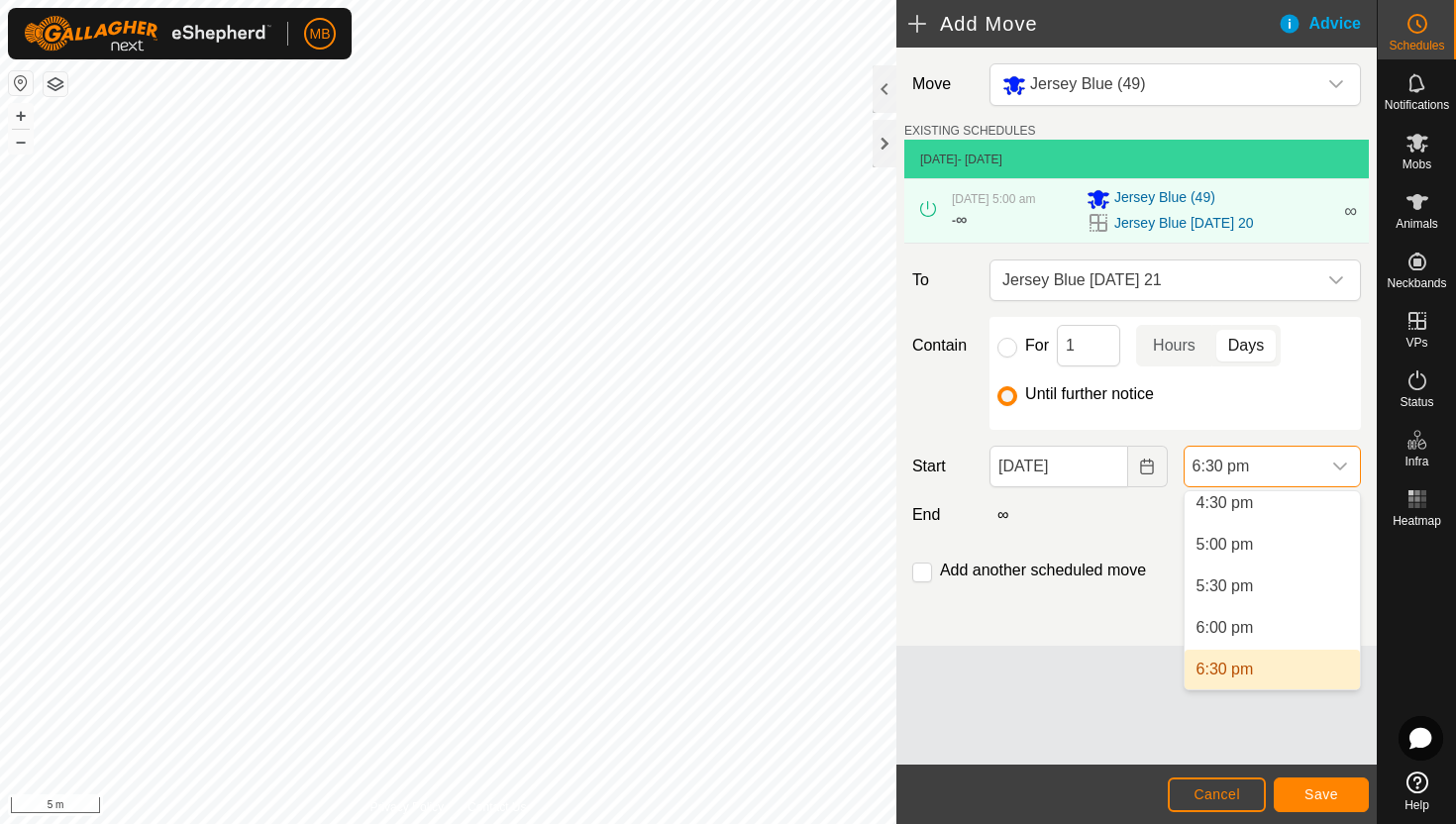 scroll, scrollTop: 1373, scrollLeft: 0, axis: vertical 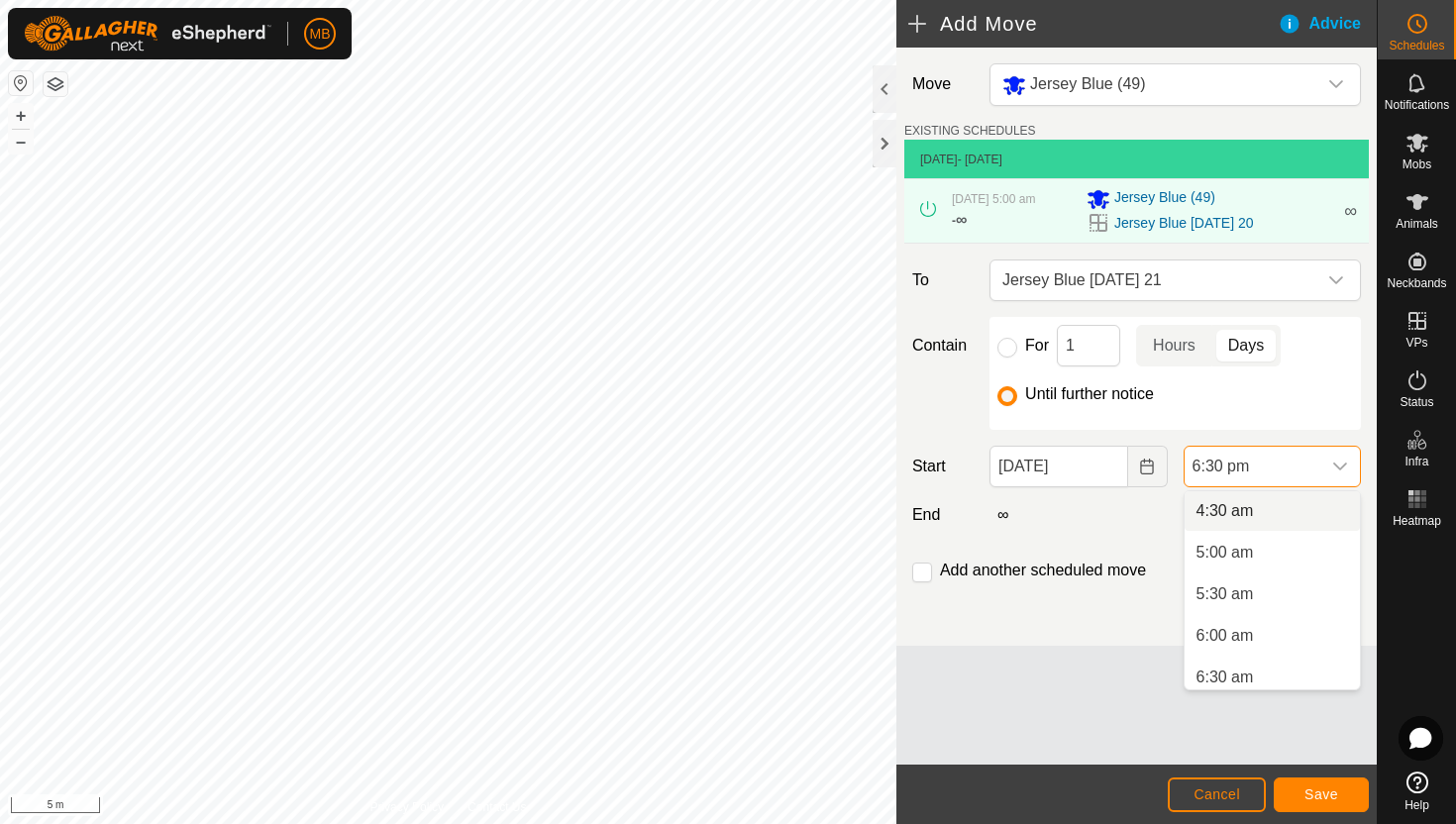 click on "4:30 am" at bounding box center (1272, 511) 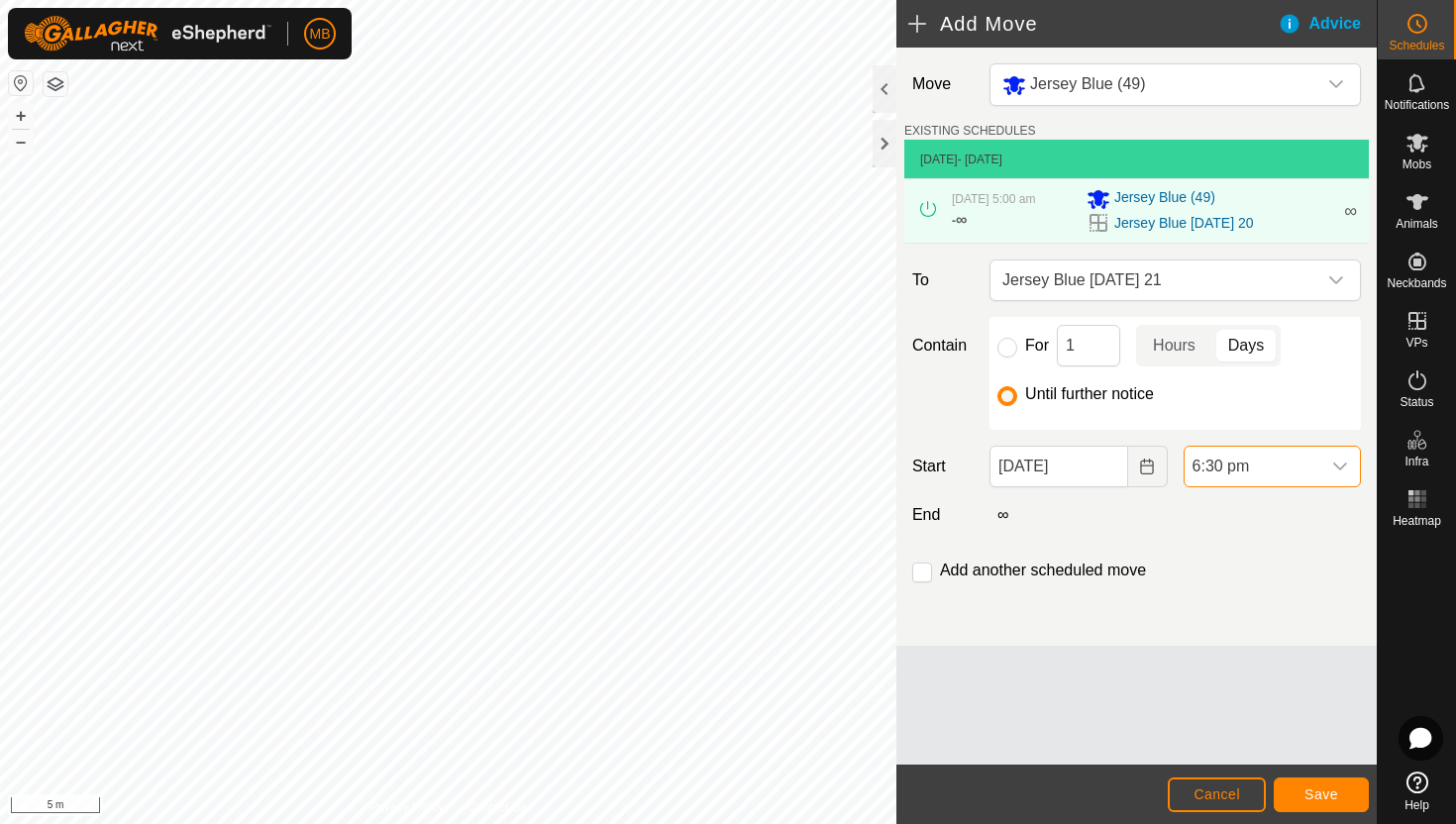 scroll, scrollTop: 1381, scrollLeft: 0, axis: vertical 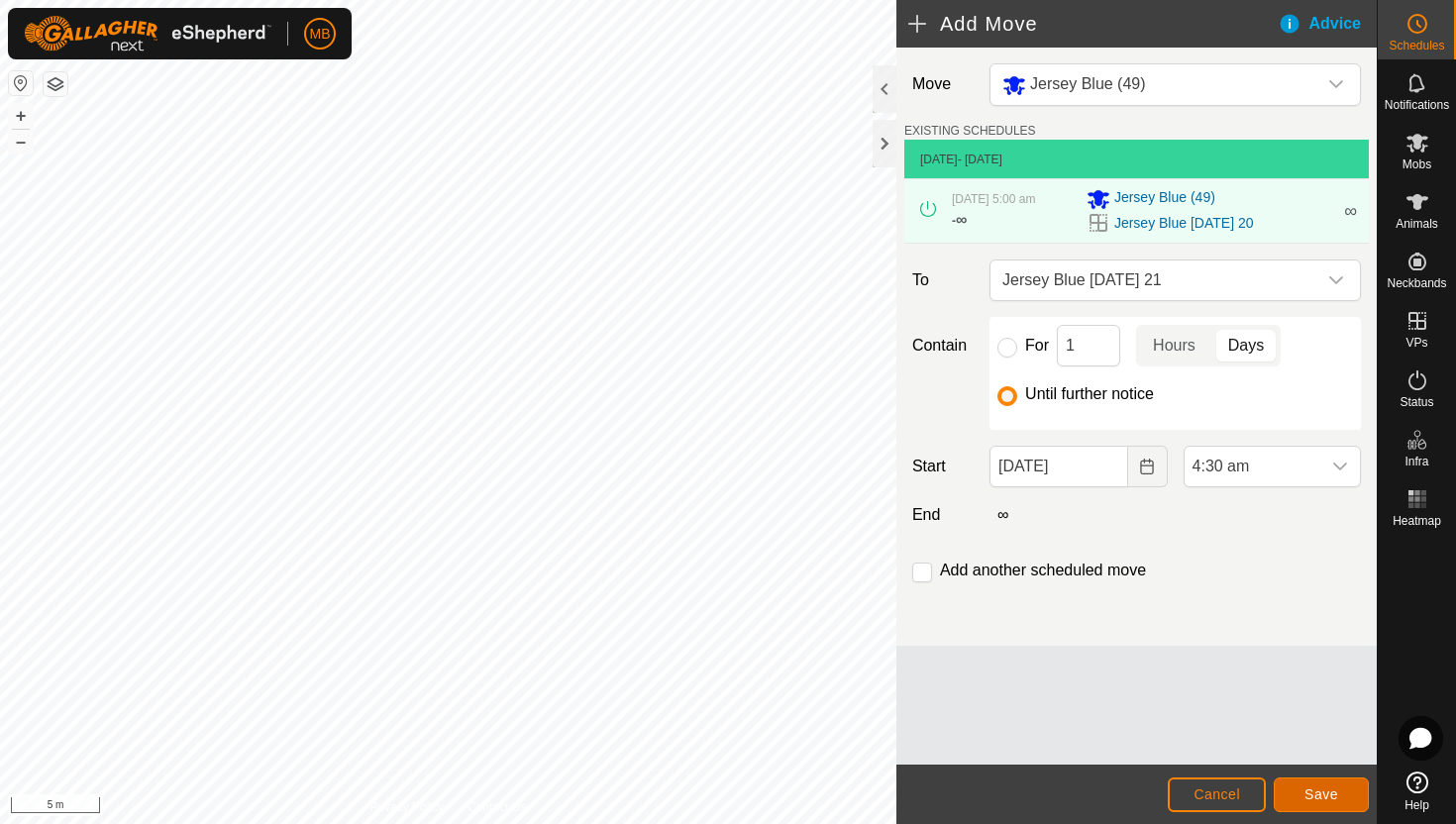 click on "Save" 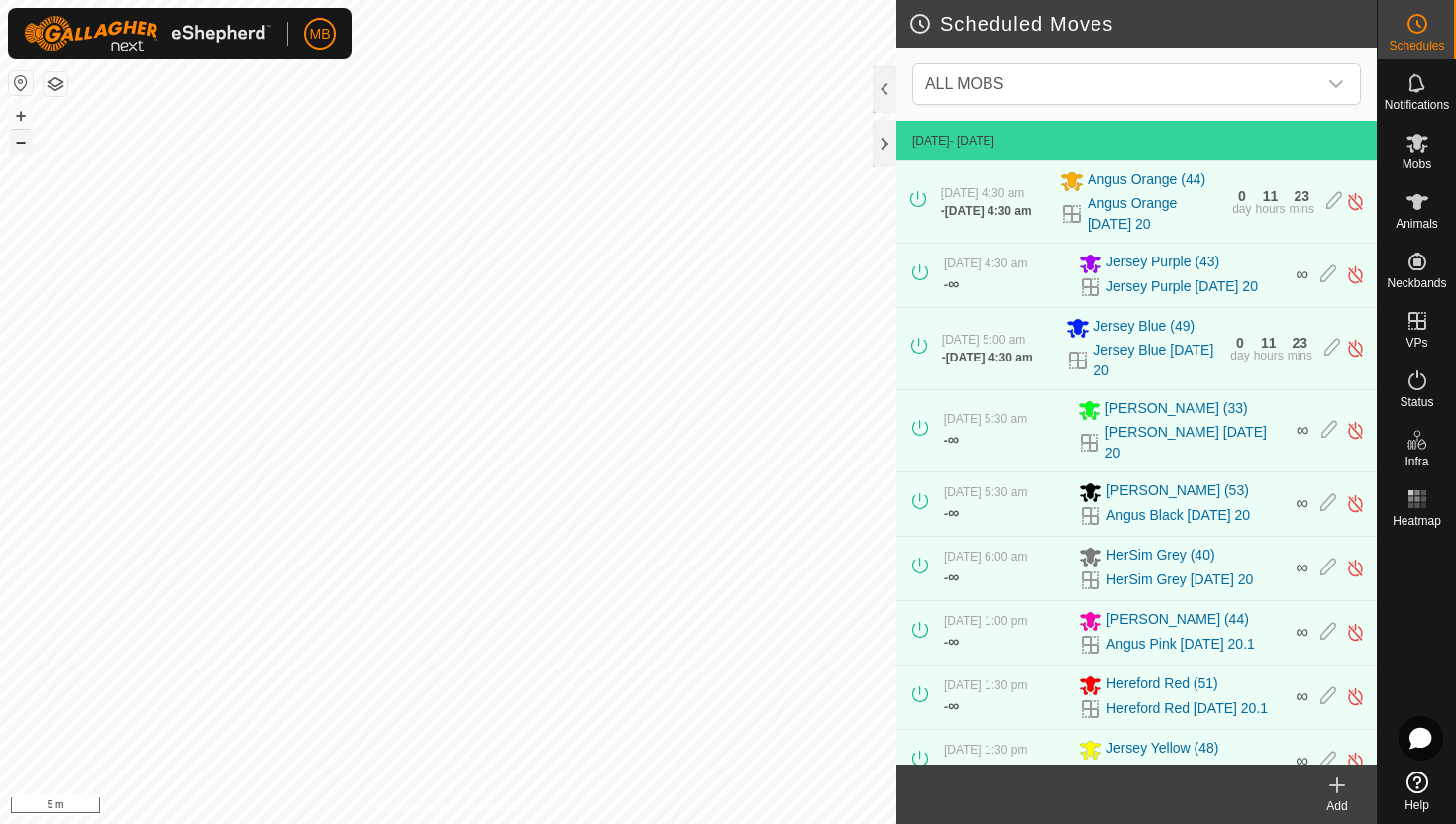 click on "–" at bounding box center [21, 142] 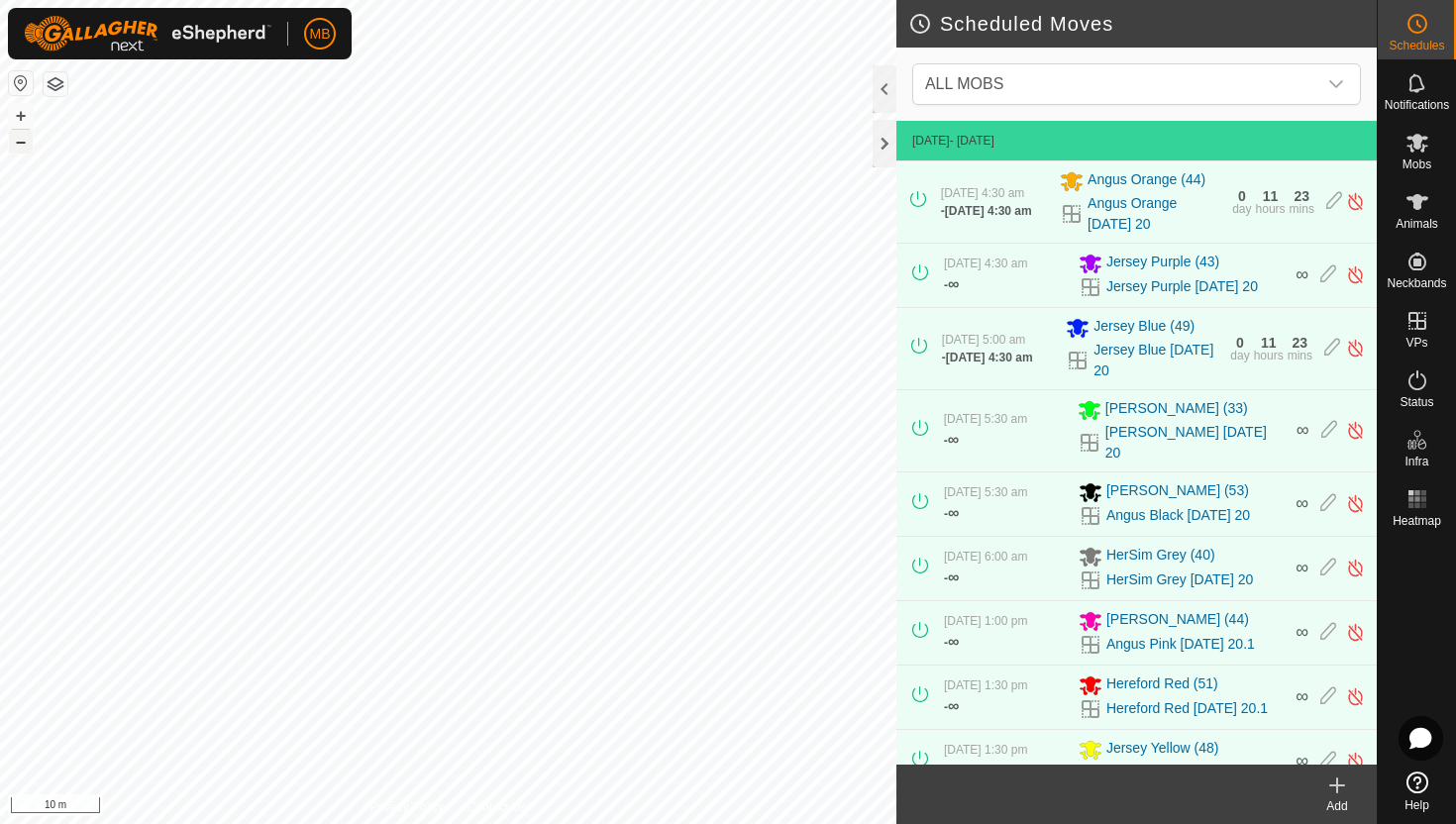 click on "–" at bounding box center (21, 142) 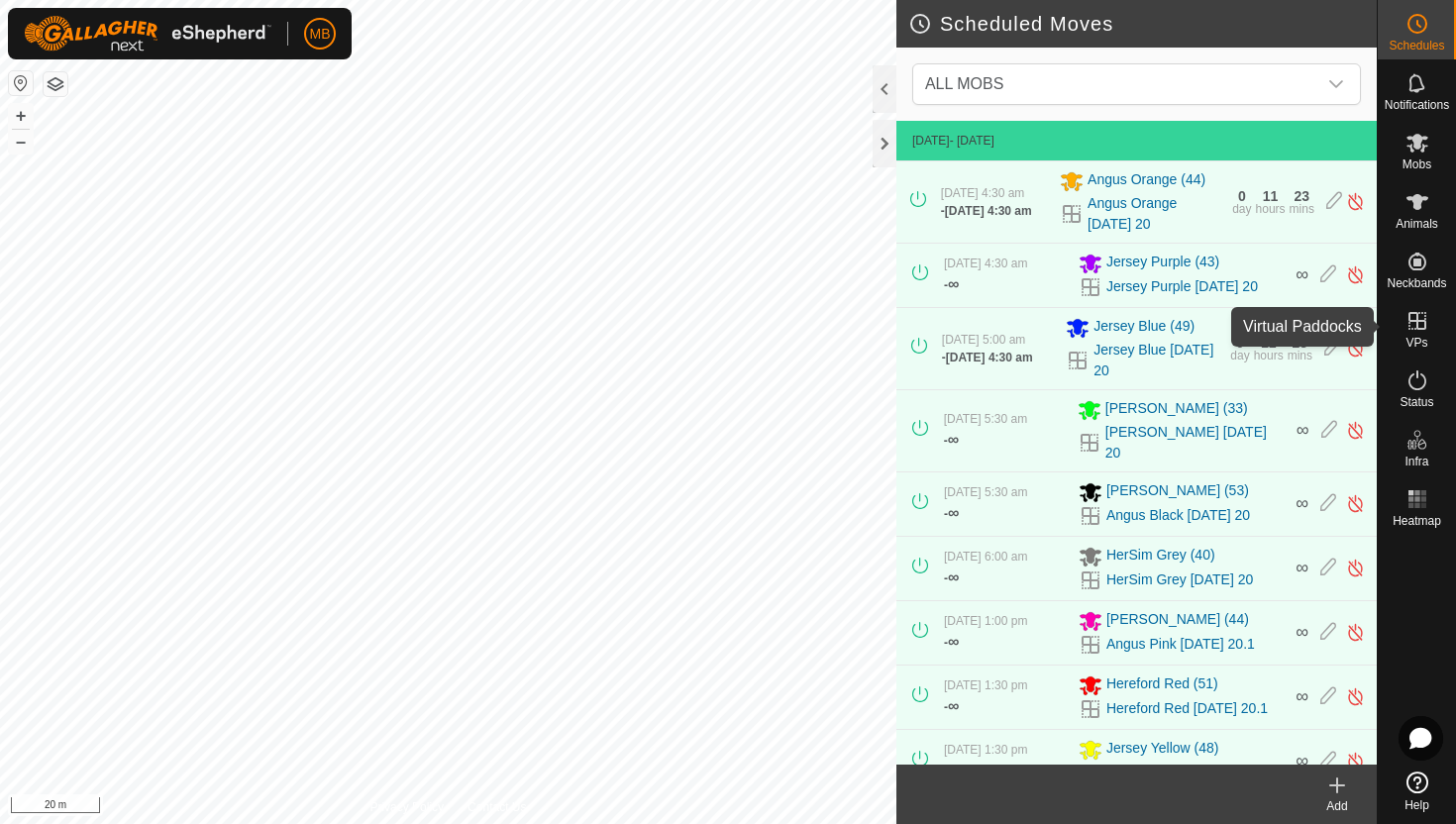 click 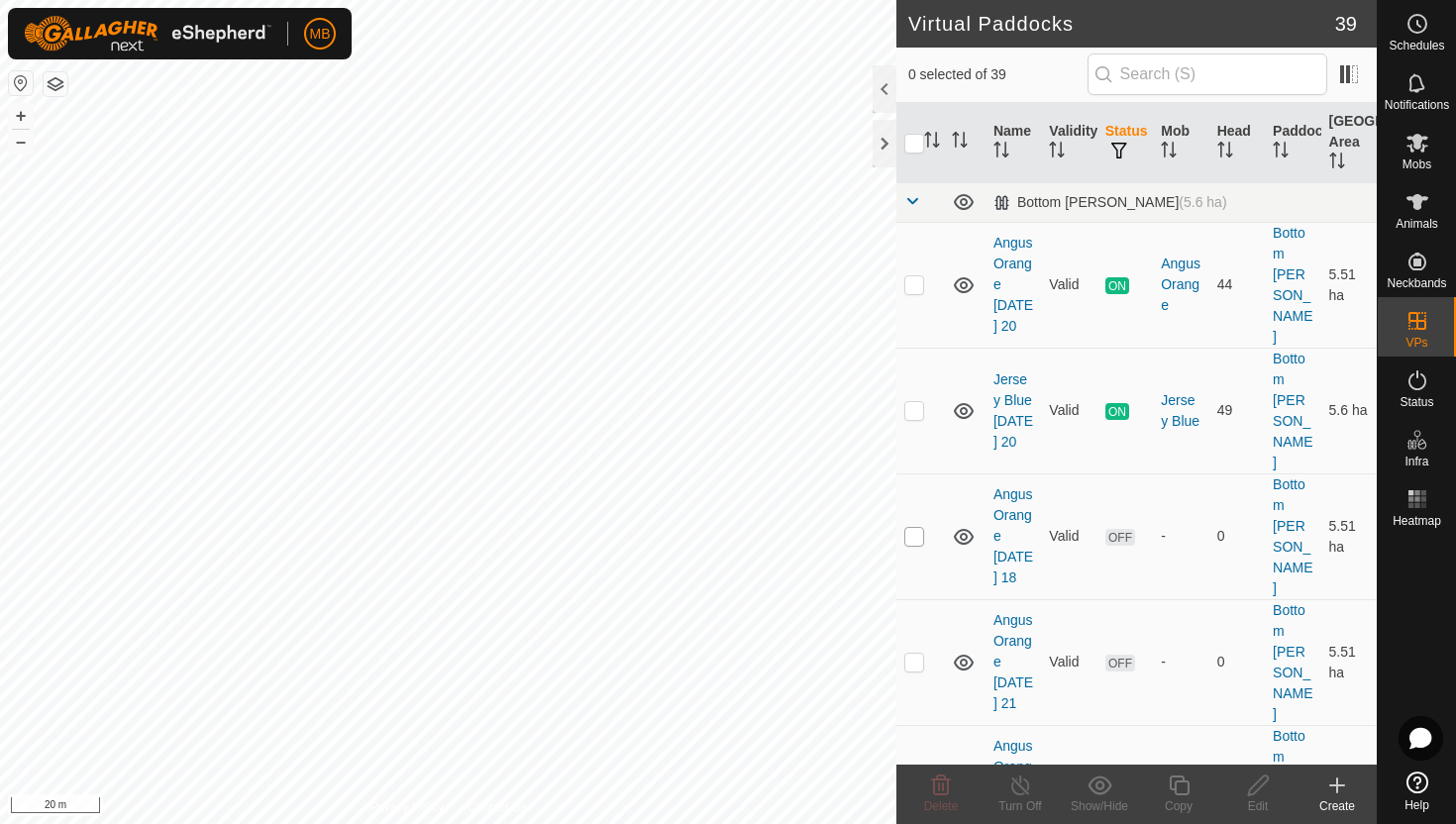click at bounding box center [914, 537] 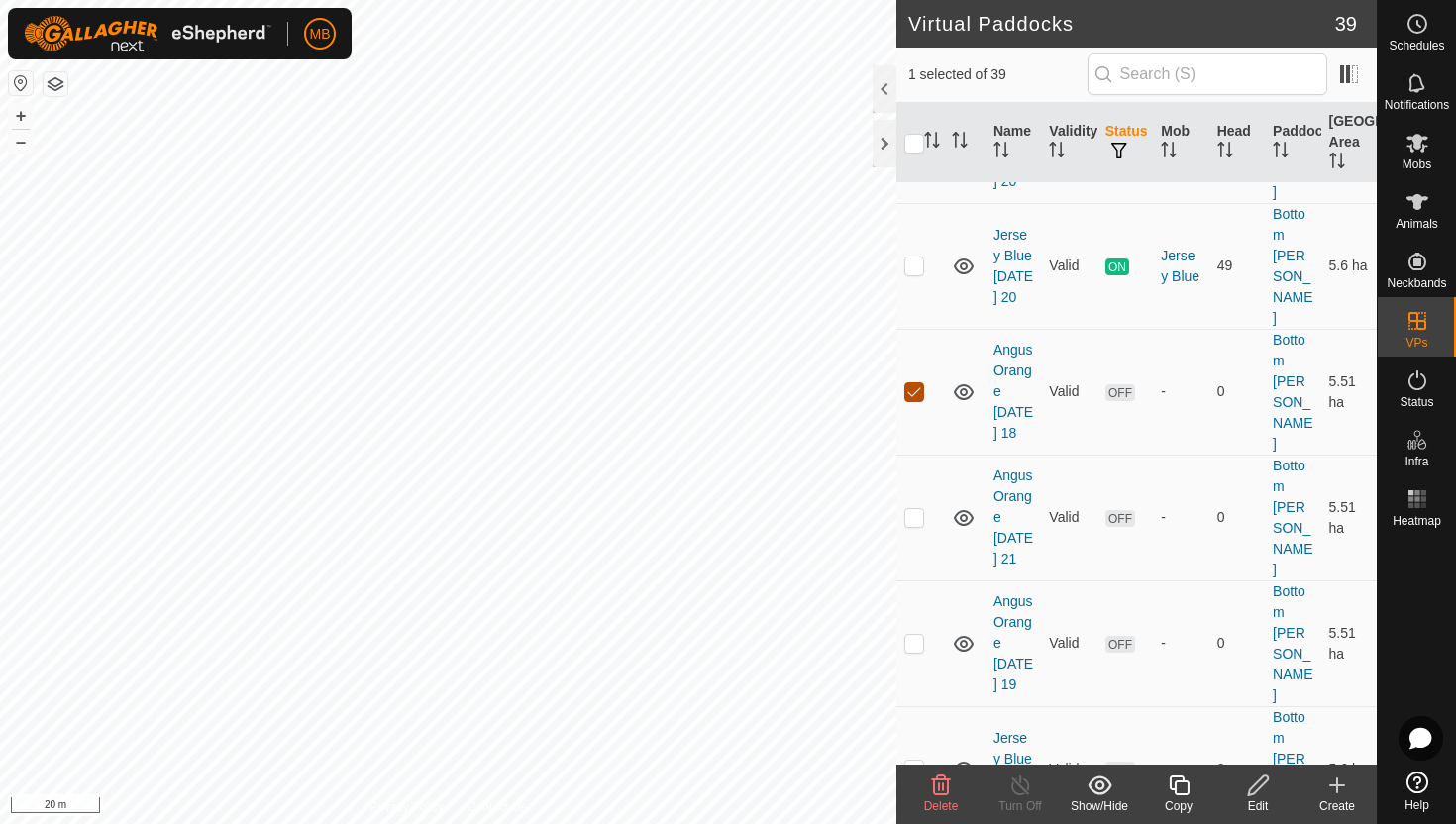 scroll, scrollTop: 187, scrollLeft: 0, axis: vertical 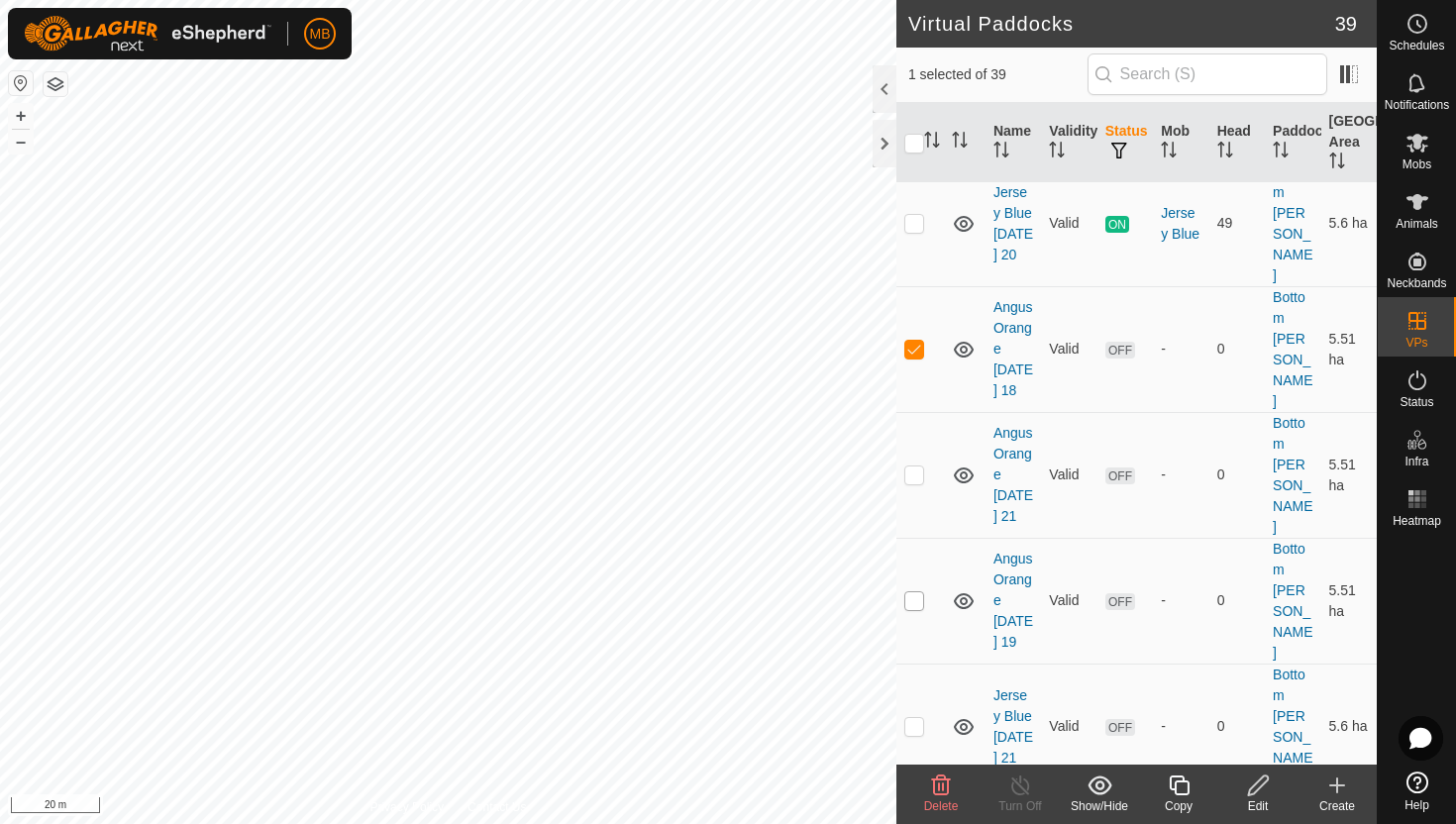 click at bounding box center [914, 601] 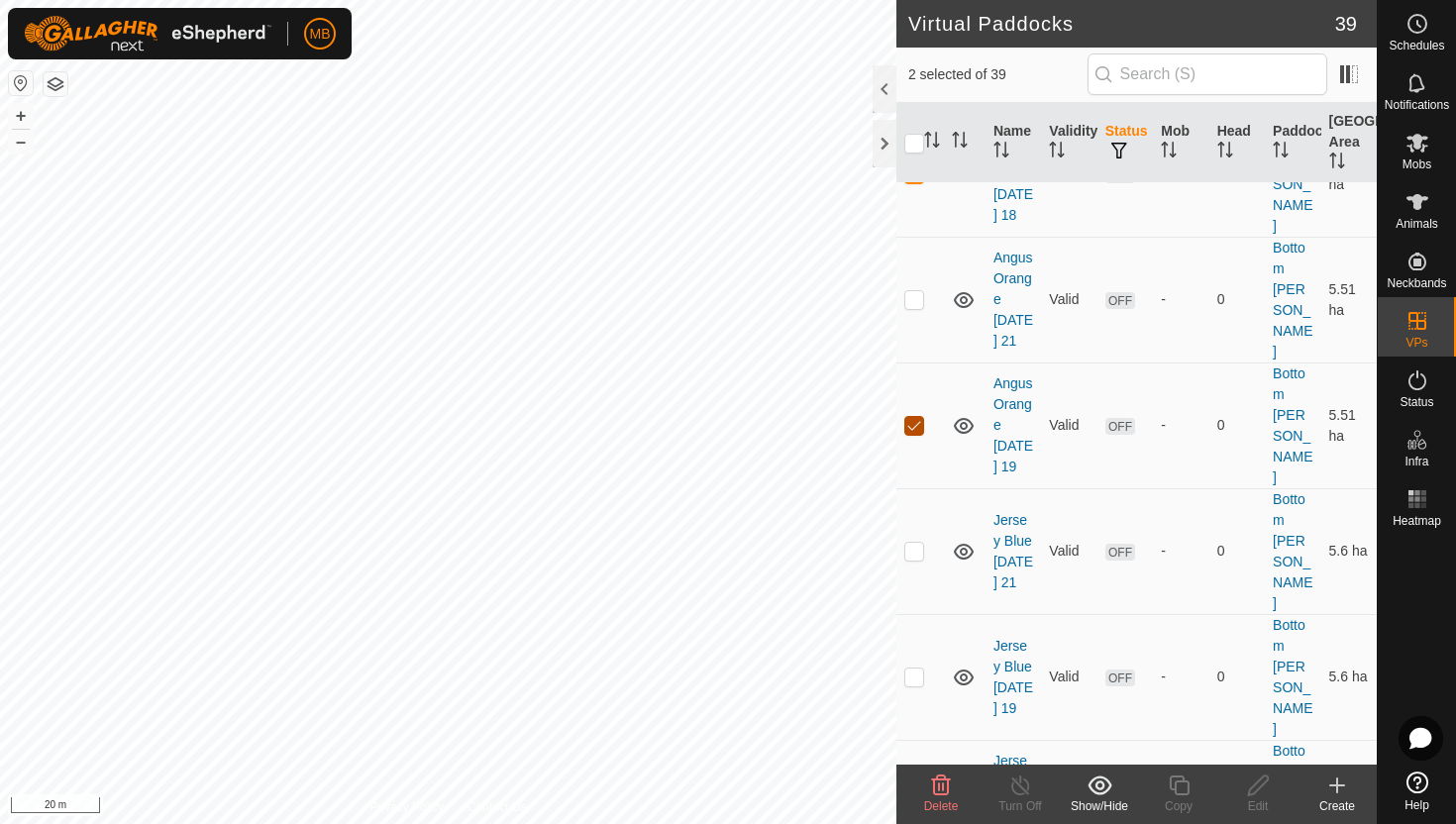 scroll, scrollTop: 364, scrollLeft: 0, axis: vertical 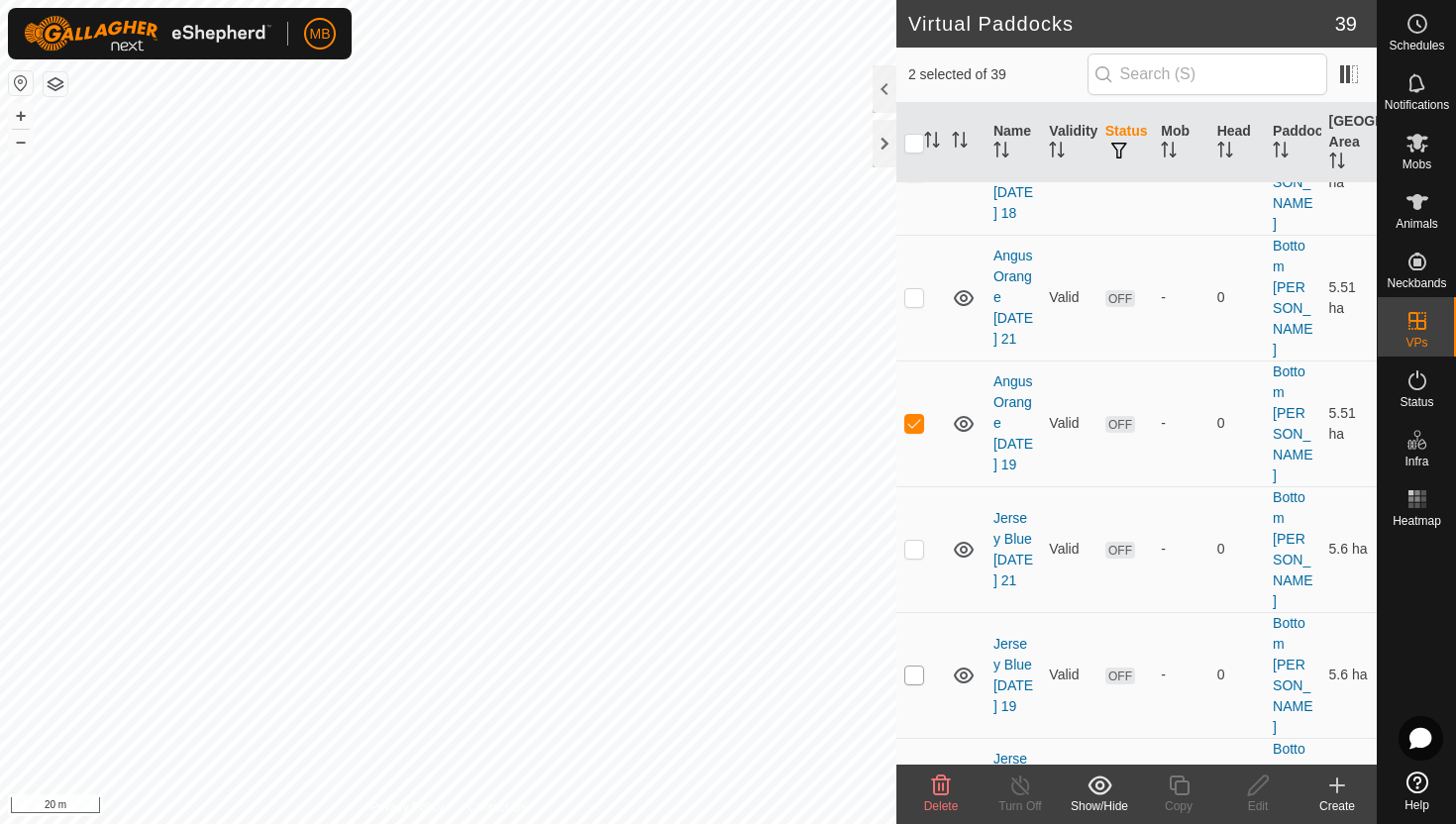 click at bounding box center (914, 675) 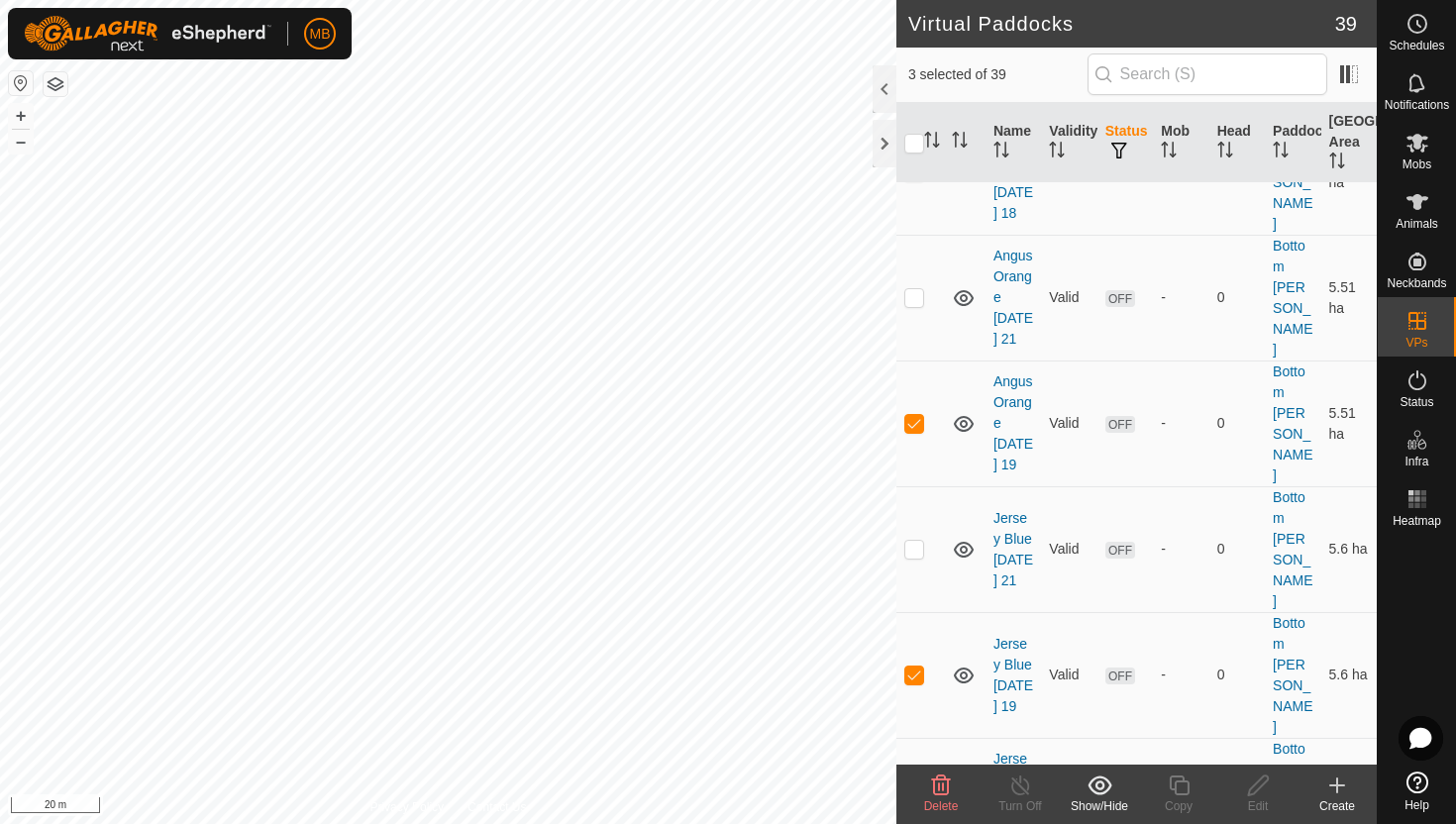 click at bounding box center (914, 801) 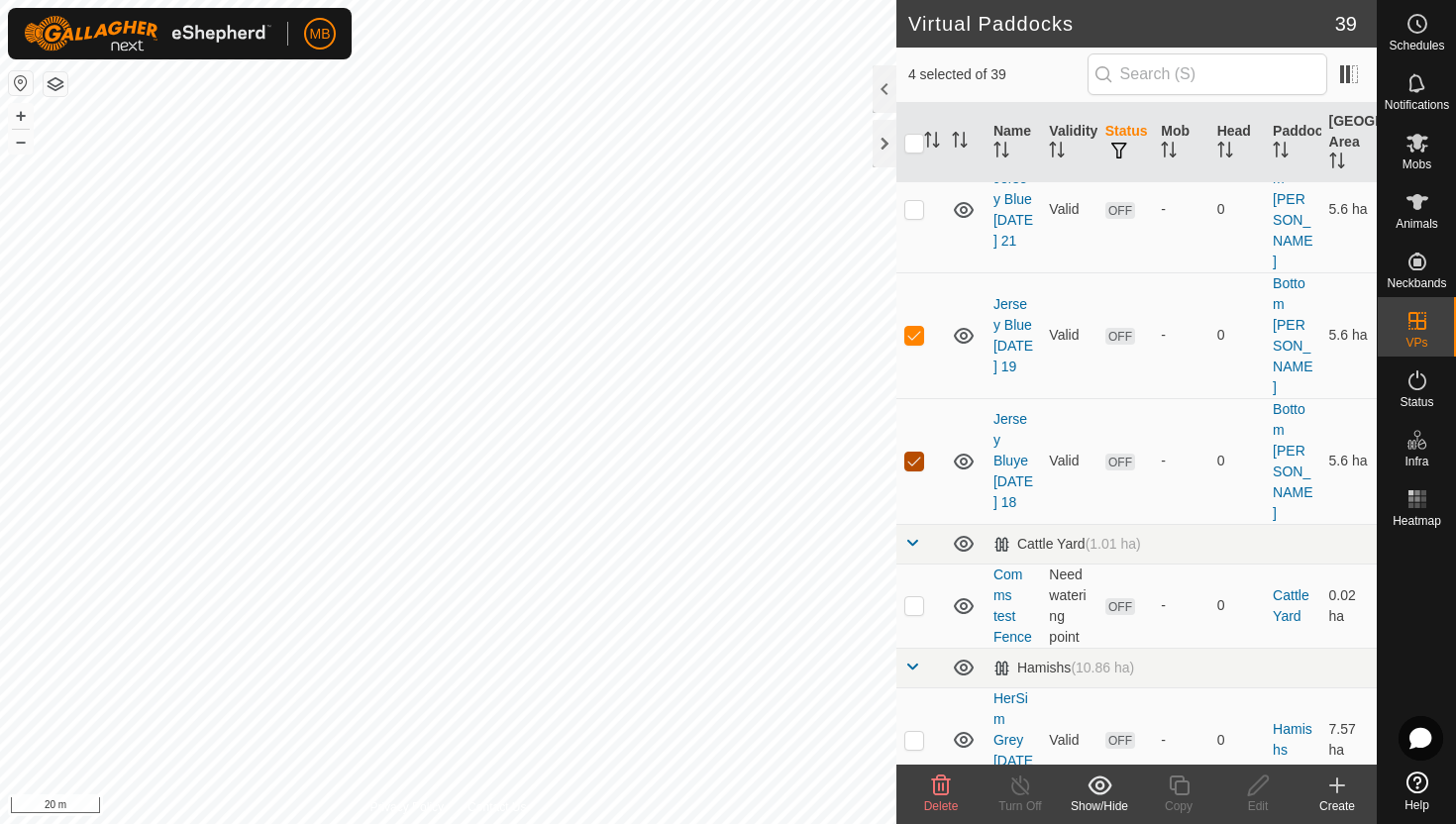 scroll, scrollTop: 706, scrollLeft: 0, axis: vertical 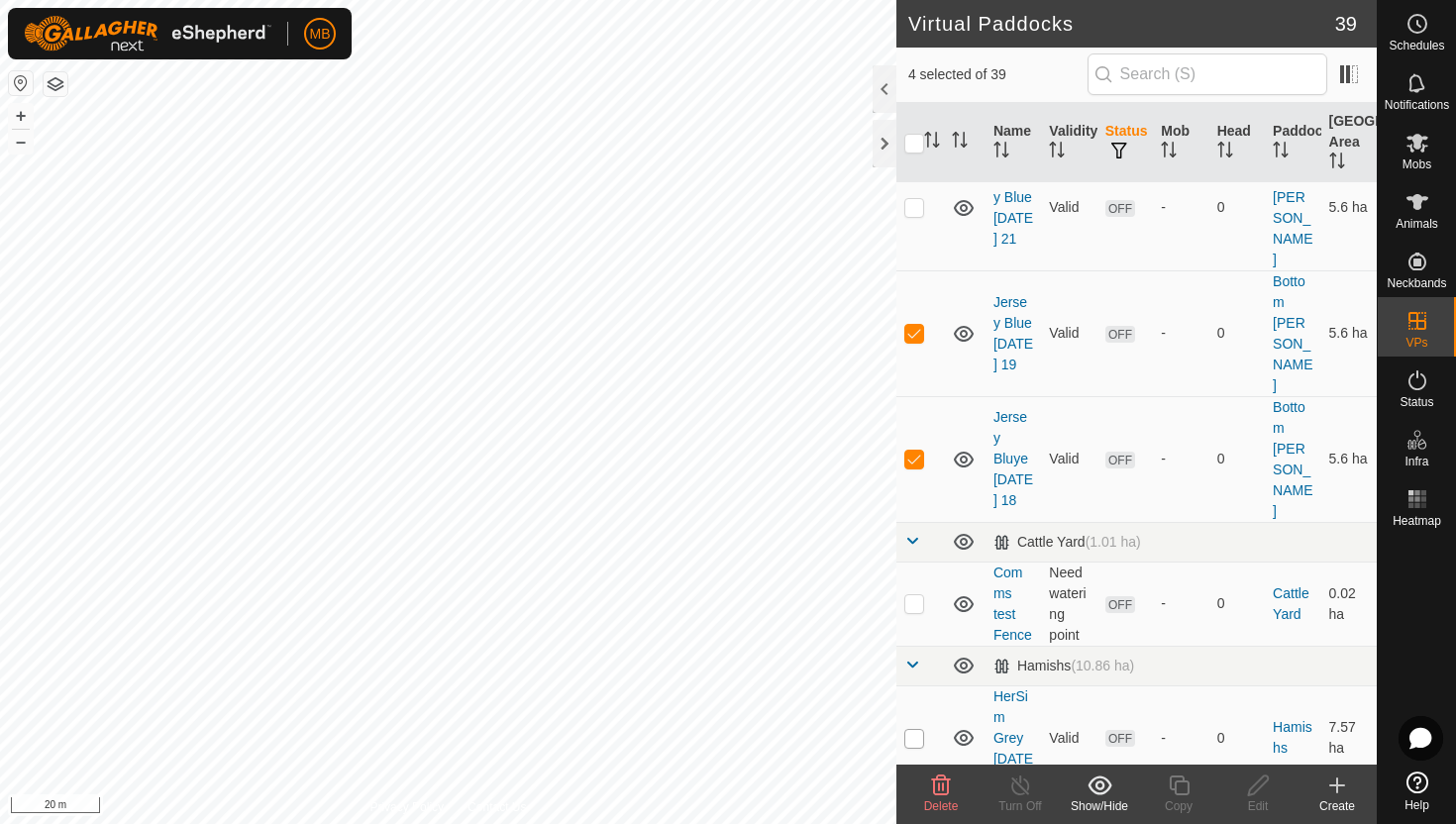 click at bounding box center (914, 739) 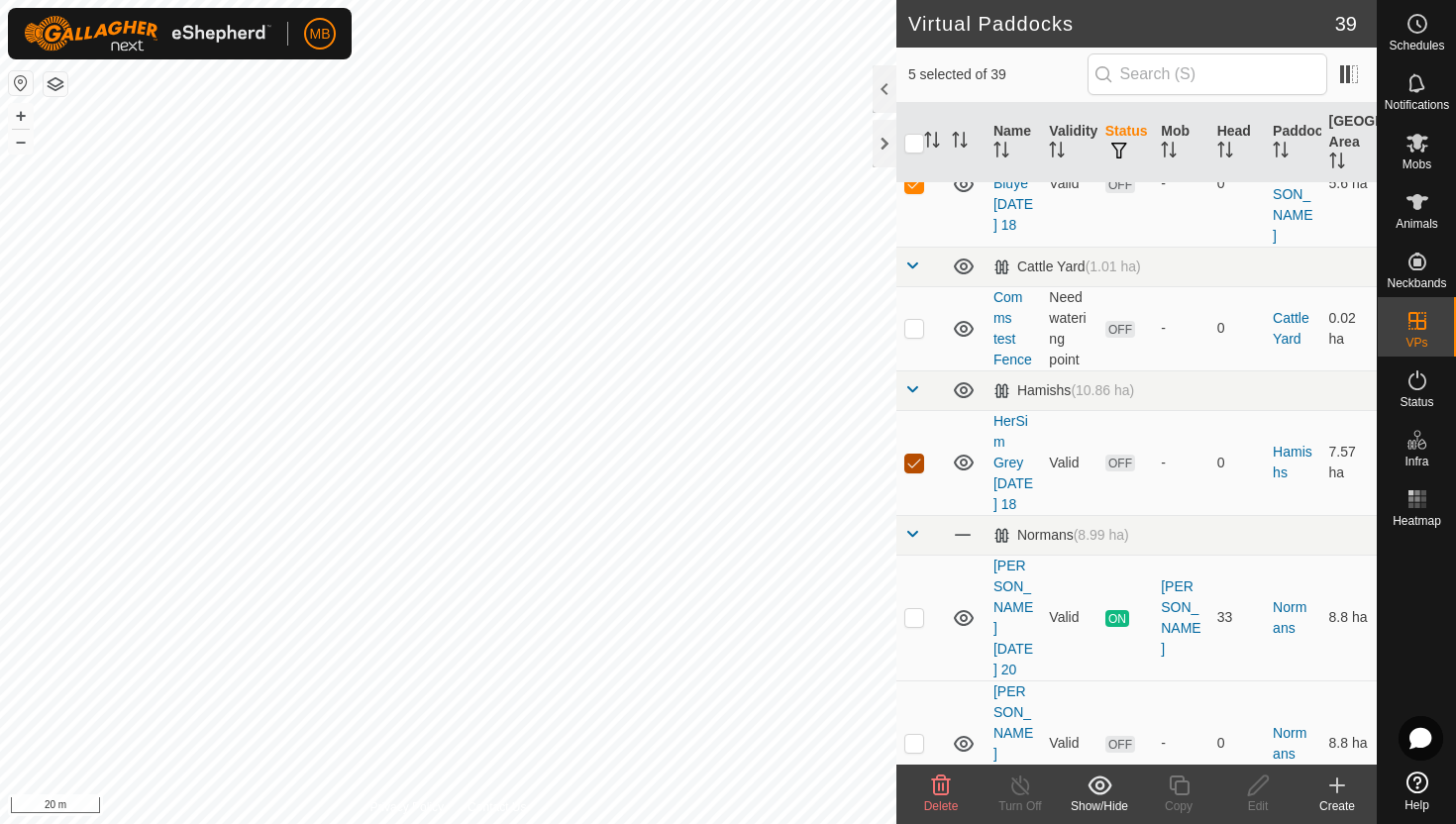 scroll, scrollTop: 984, scrollLeft: 0, axis: vertical 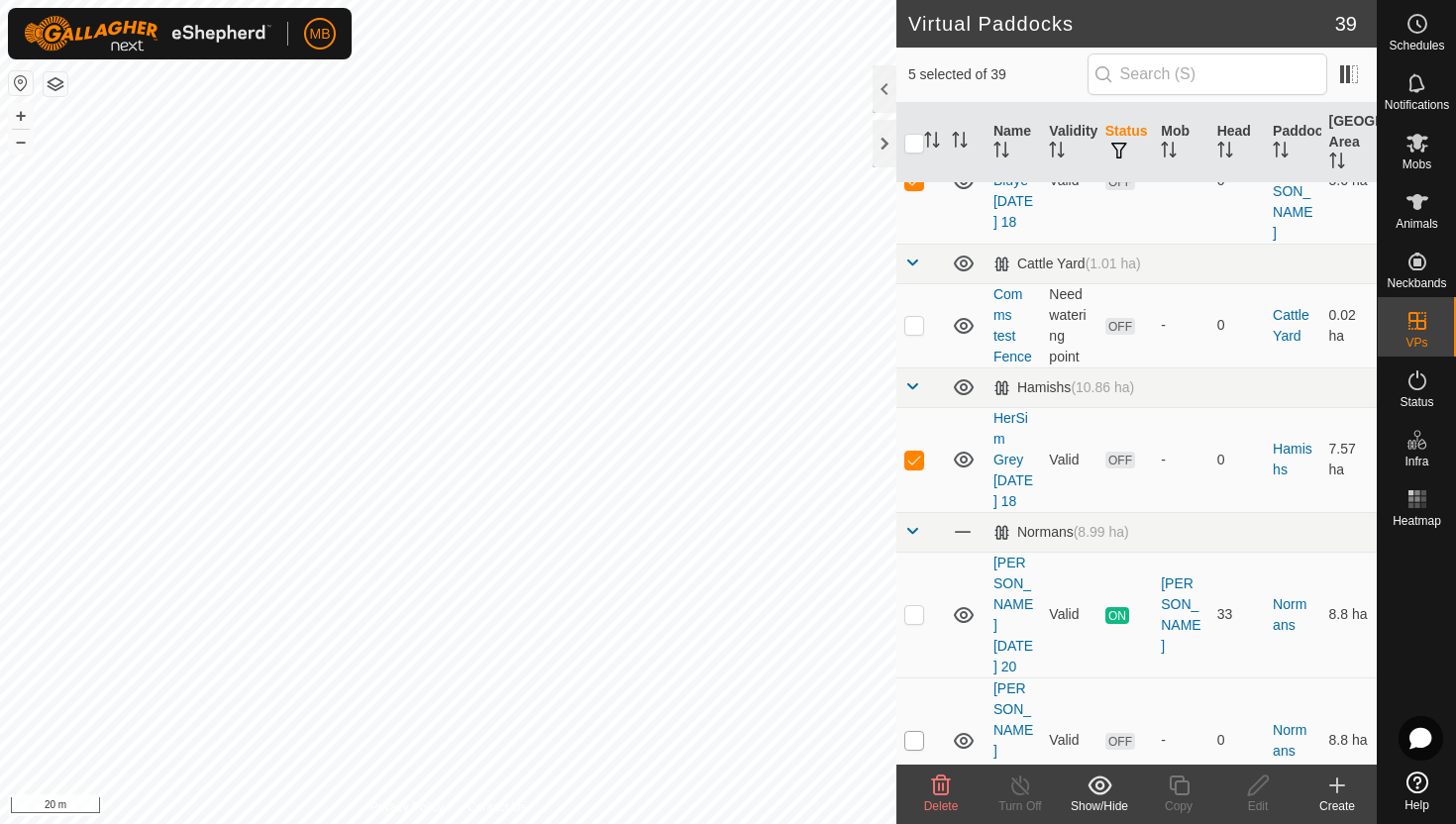 click at bounding box center [914, 741] 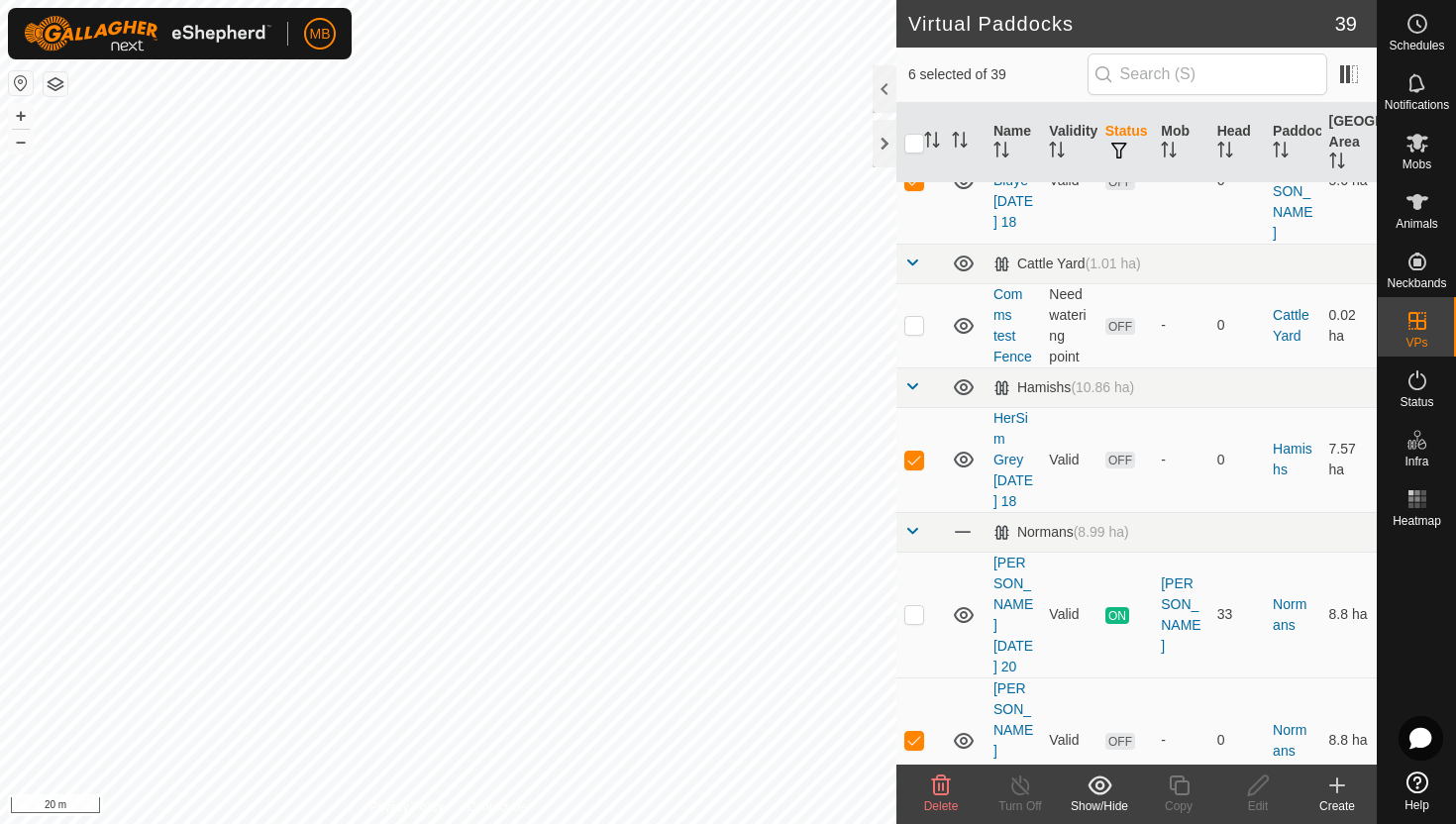 click at bounding box center [914, 867] 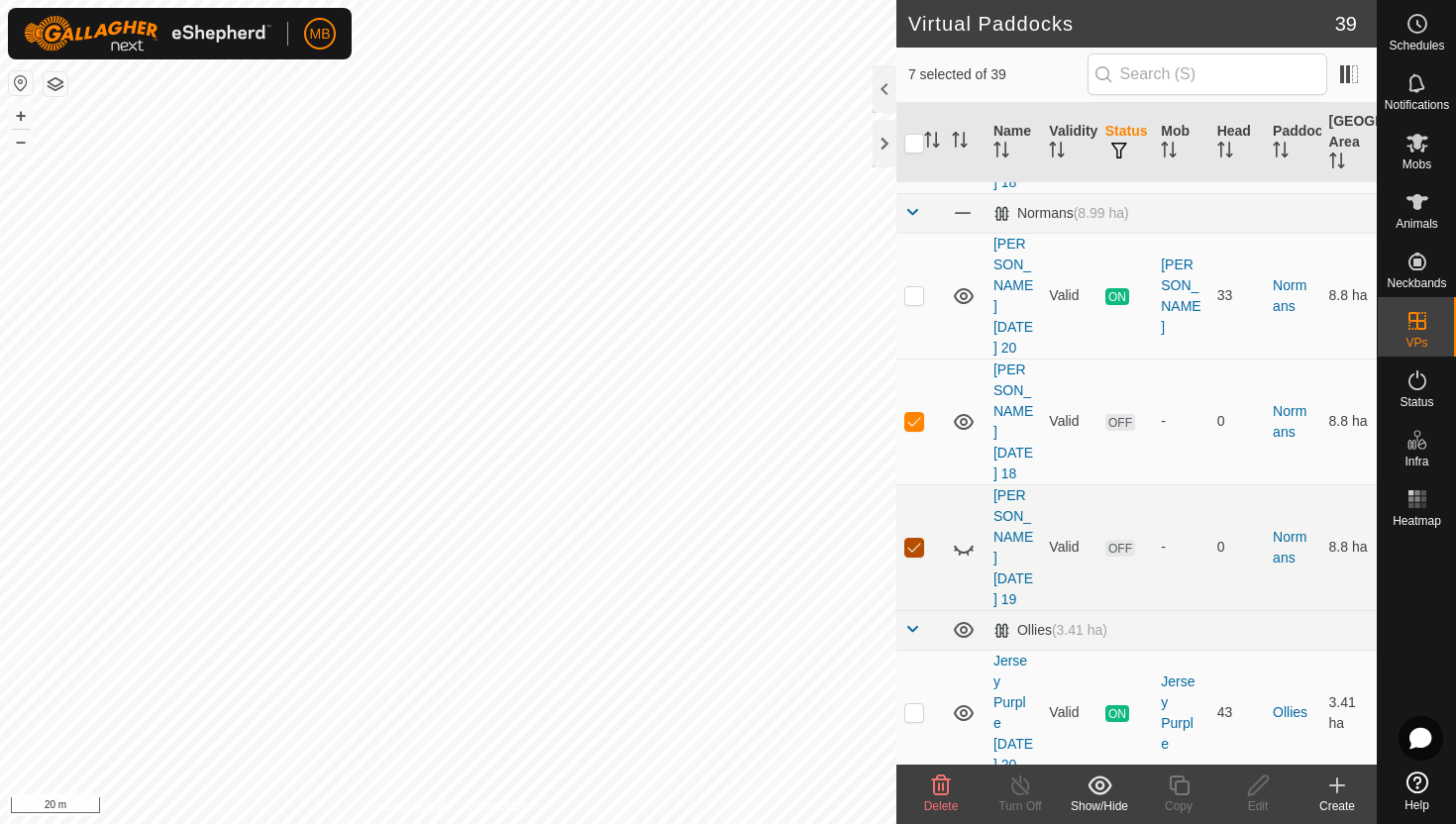 scroll, scrollTop: 1305, scrollLeft: 0, axis: vertical 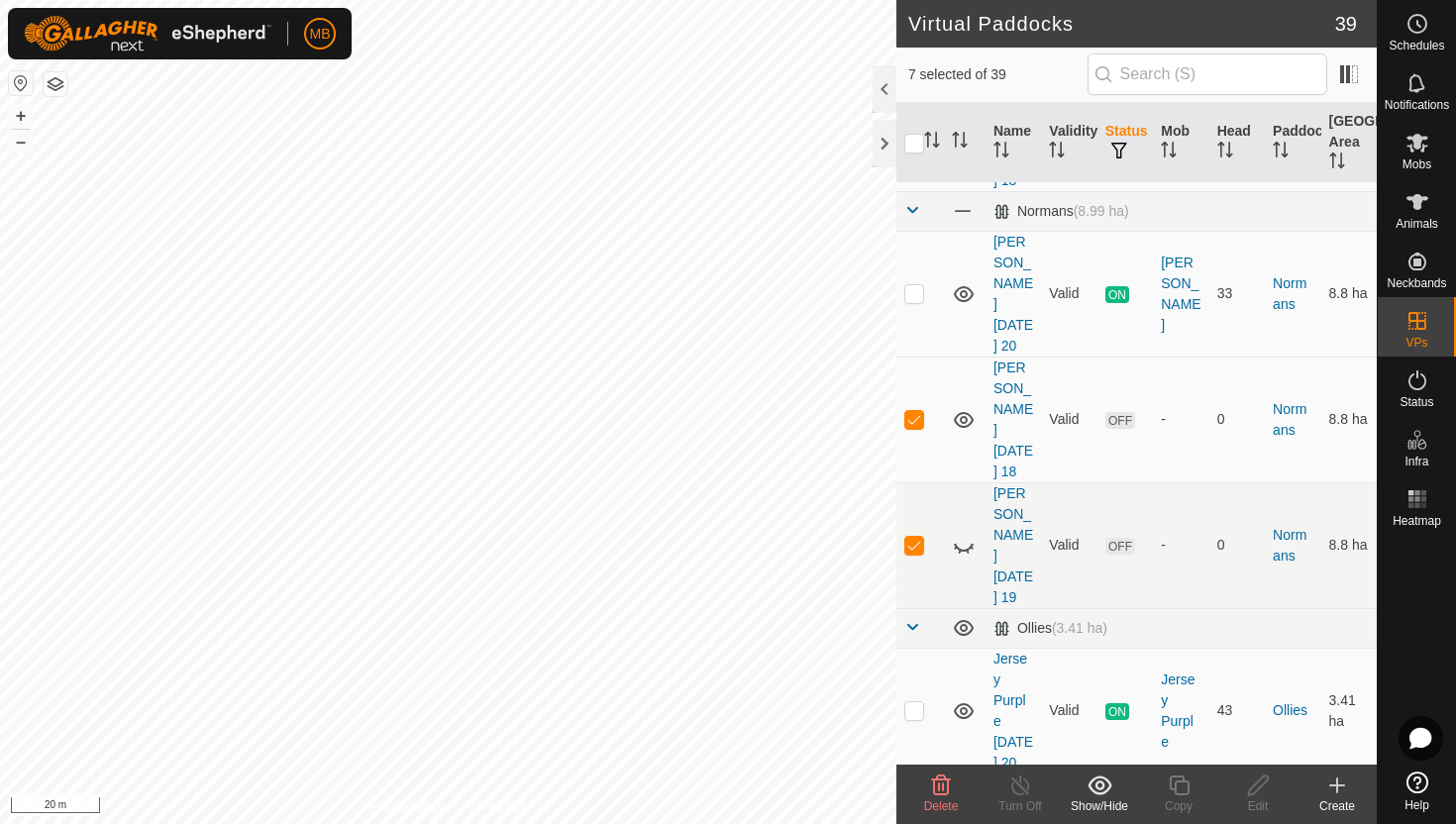 click at bounding box center [914, 837] 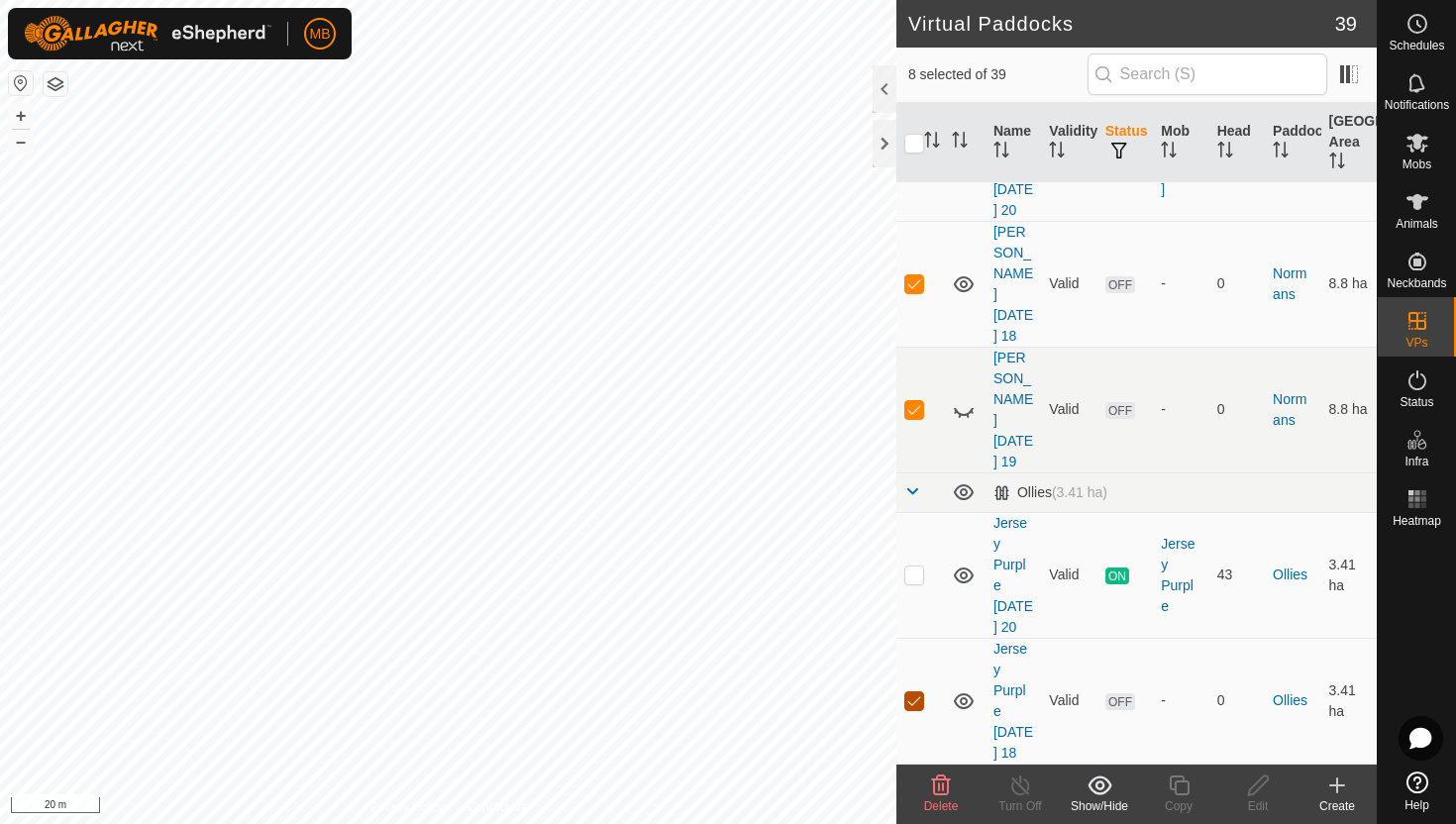 scroll, scrollTop: 1454, scrollLeft: 0, axis: vertical 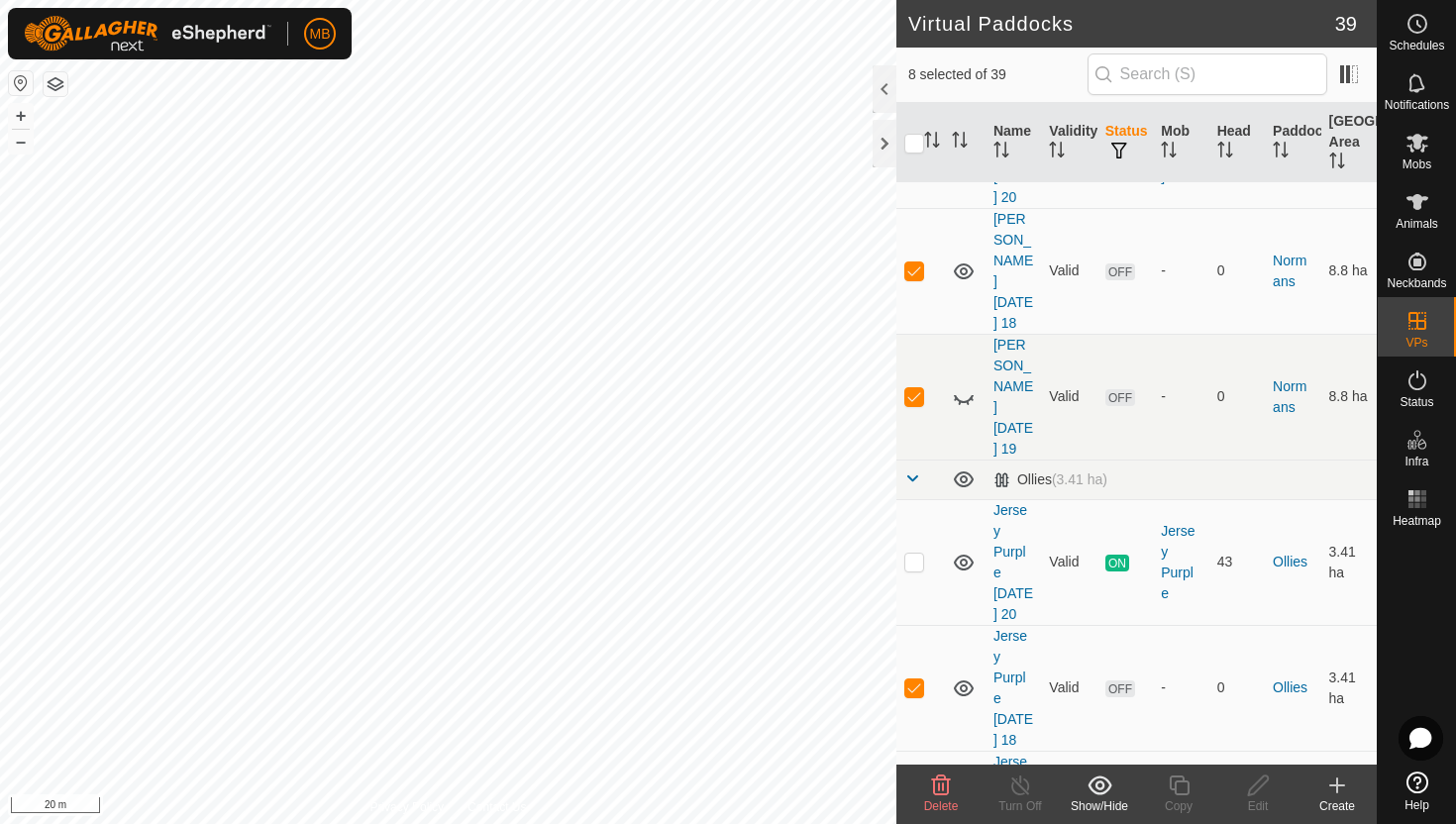 click at bounding box center (914, 814) 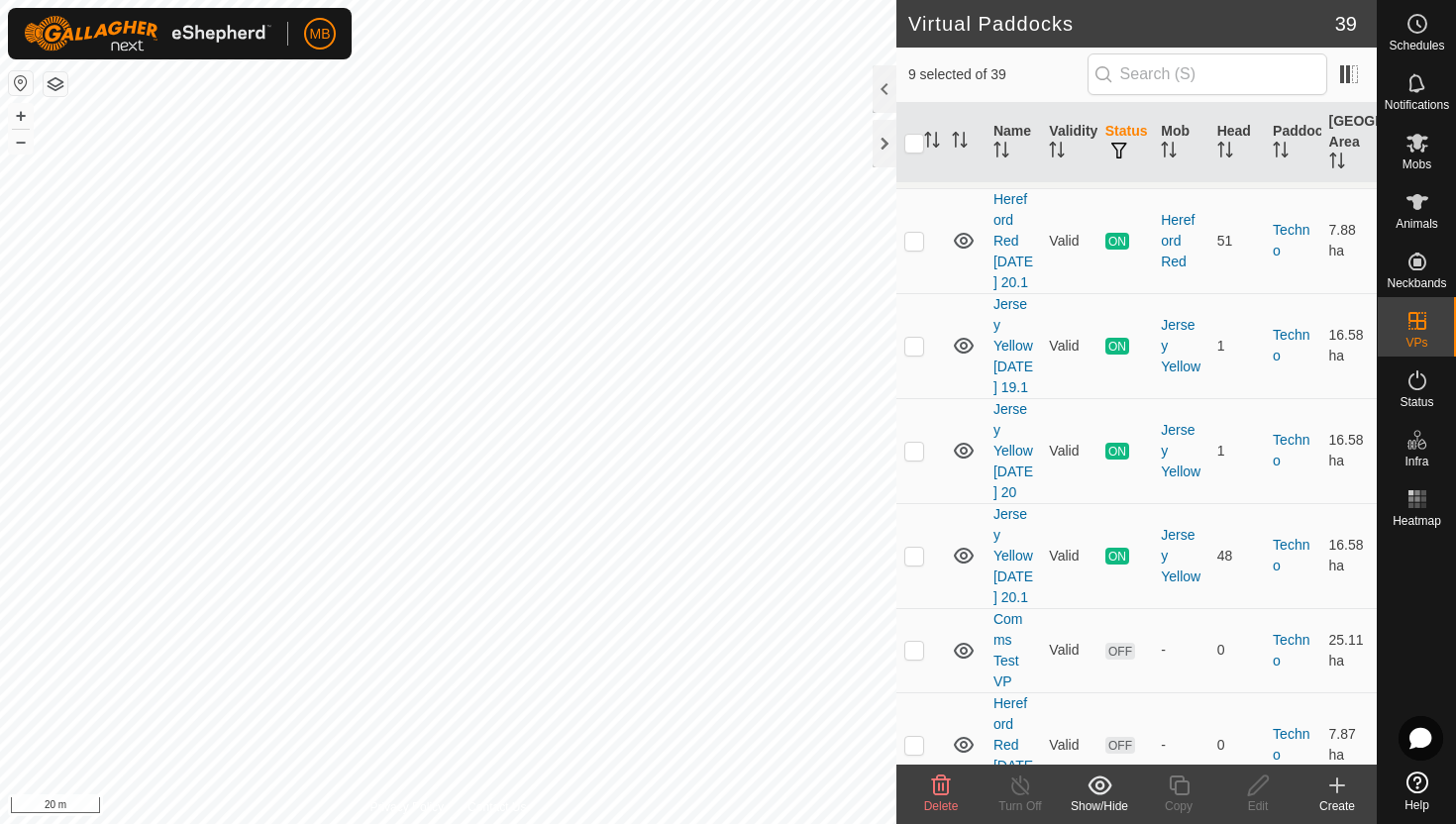 scroll, scrollTop: 2184, scrollLeft: 0, axis: vertical 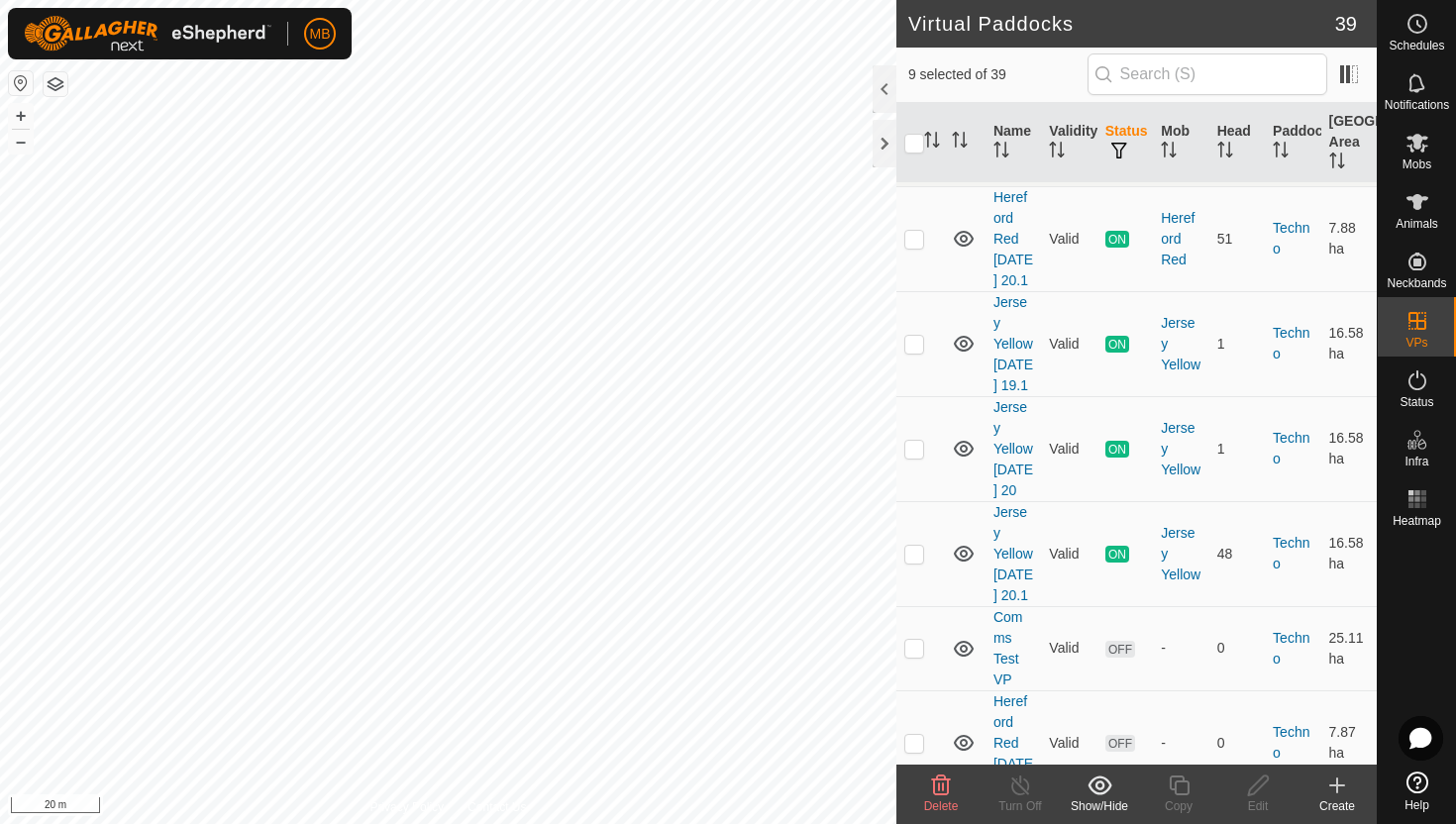 click at bounding box center (914, 744) 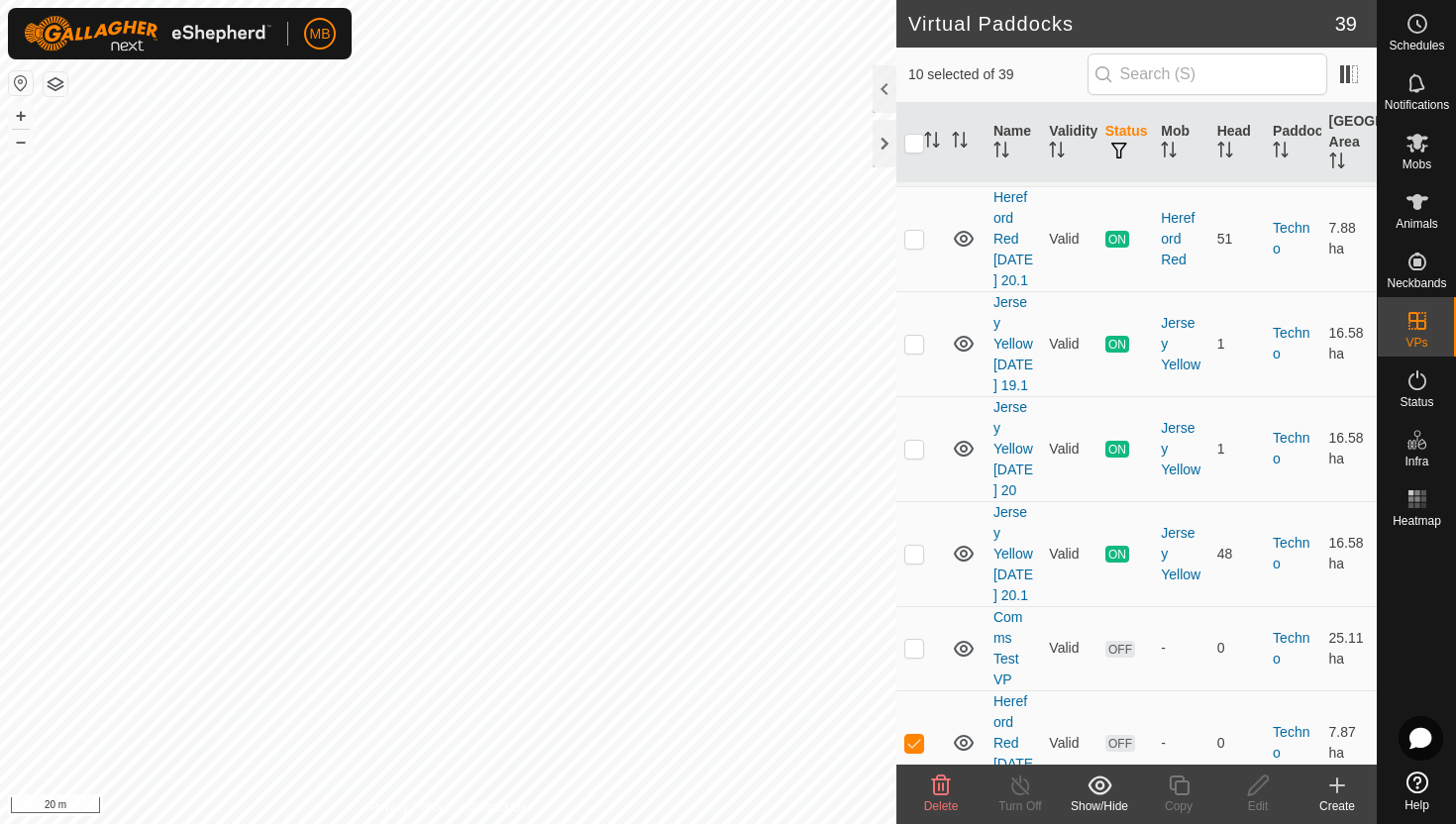 click at bounding box center [914, 849] 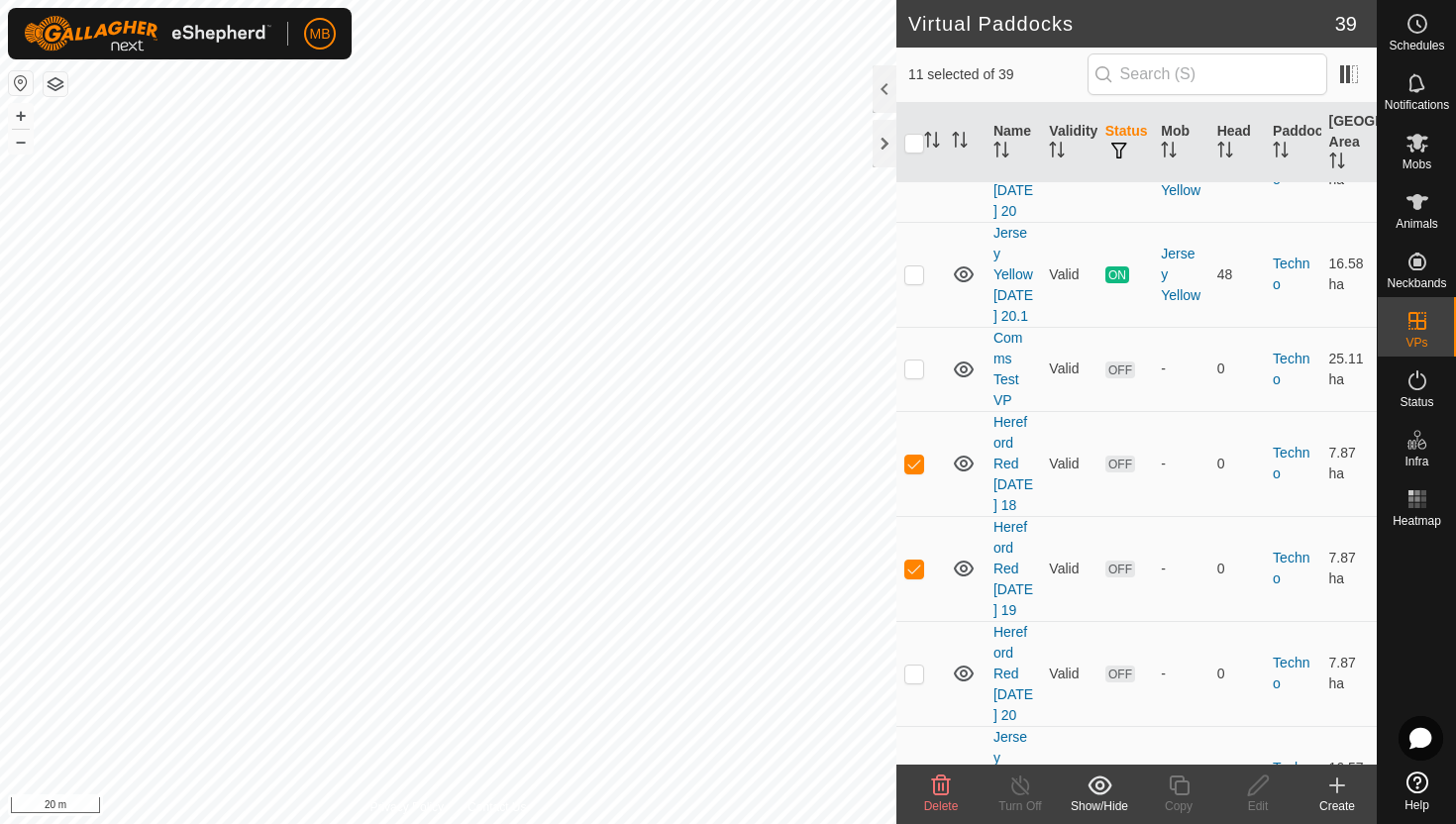 scroll, scrollTop: 2466, scrollLeft: 0, axis: vertical 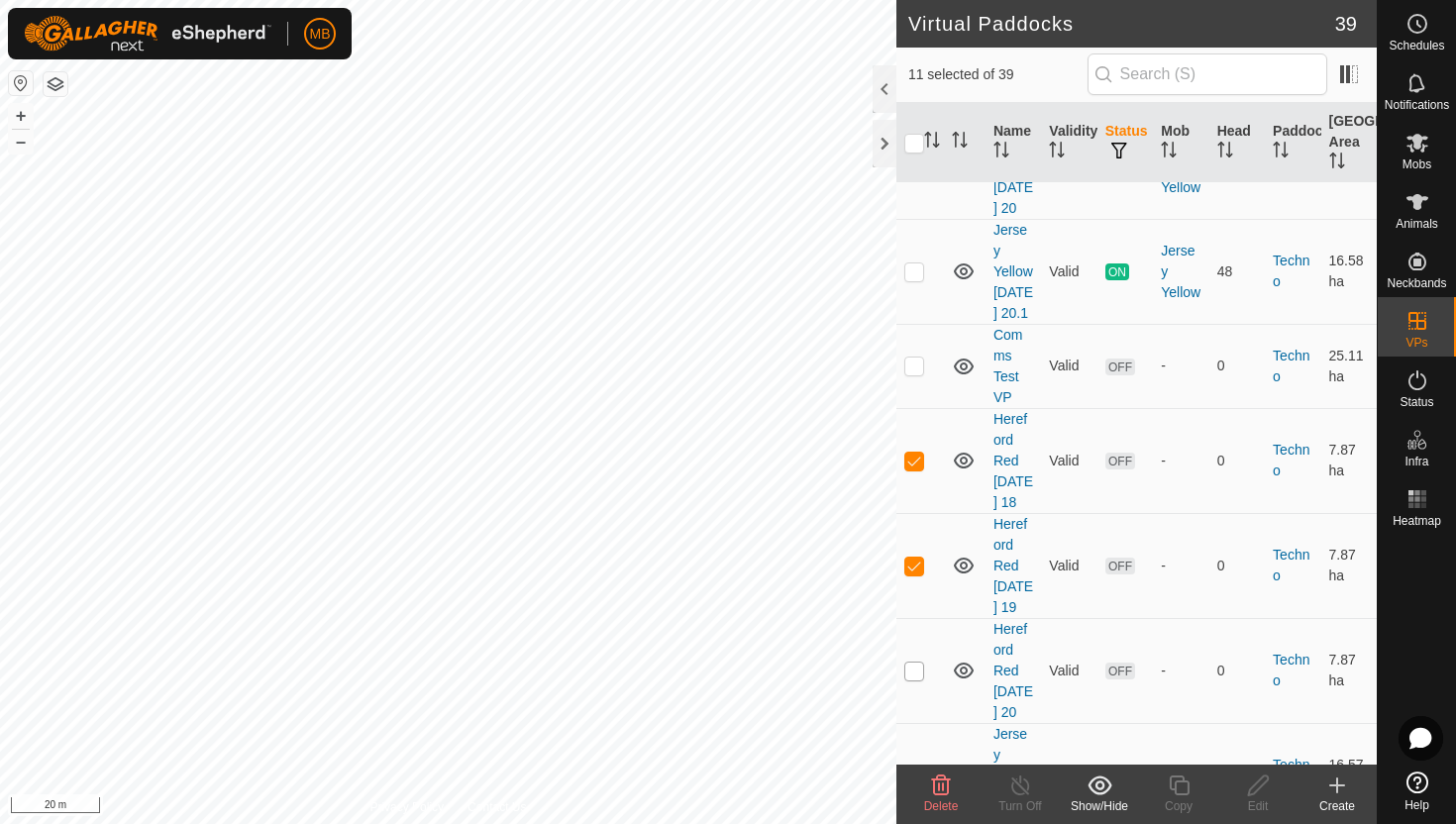 click at bounding box center [914, 671] 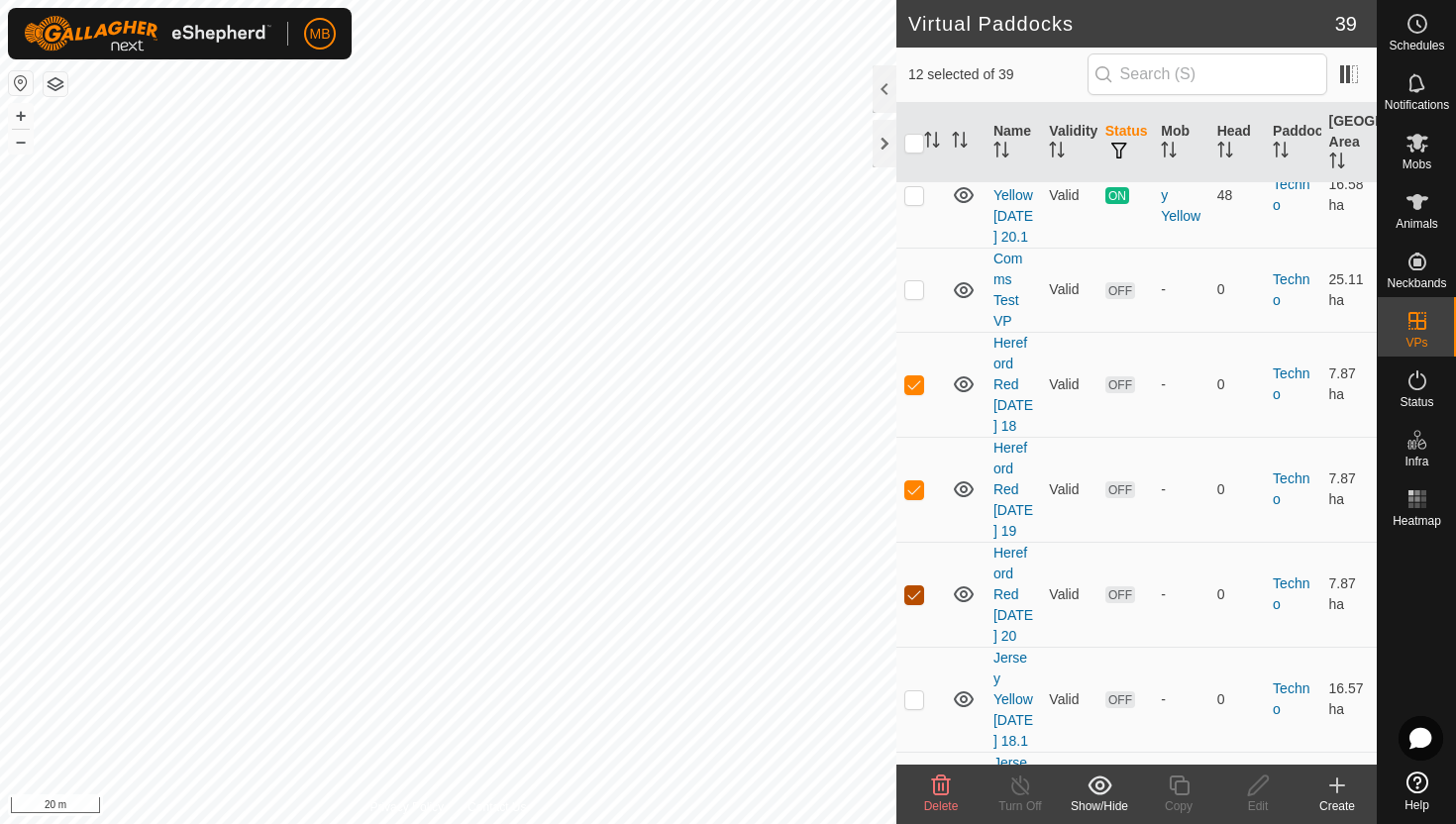 scroll, scrollTop: 2548, scrollLeft: 0, axis: vertical 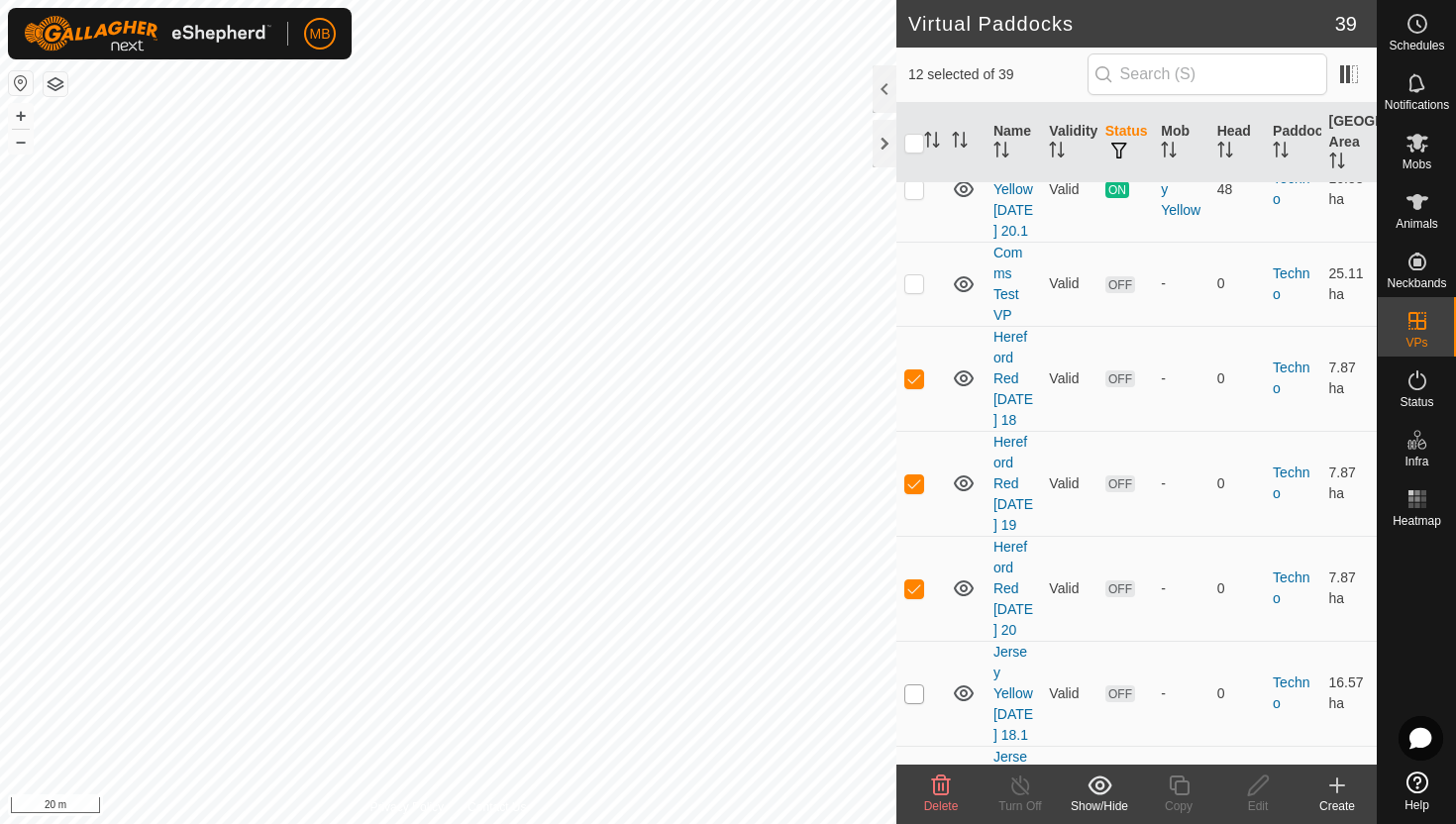 click at bounding box center [914, 694] 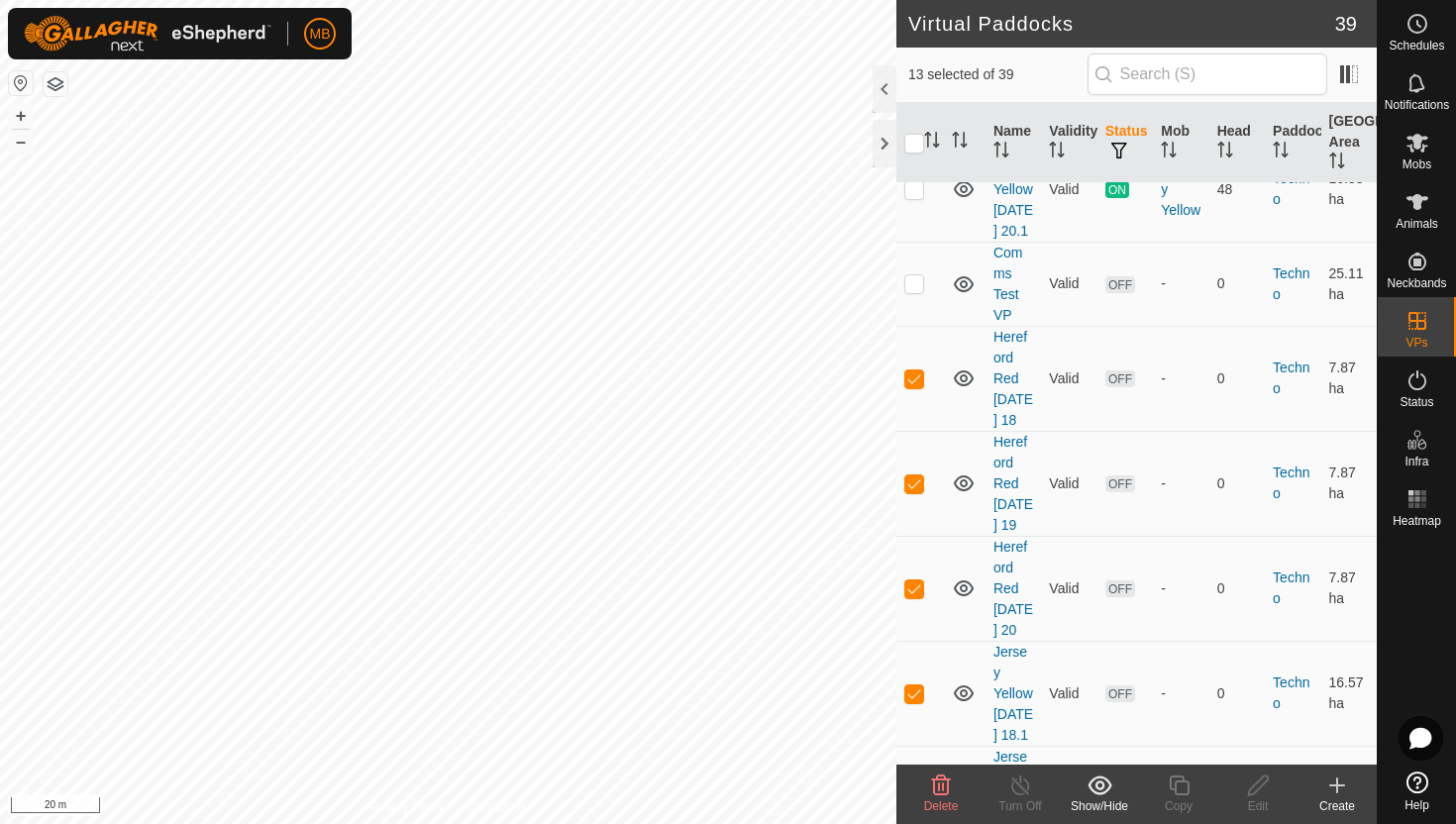 click at bounding box center [914, 799] 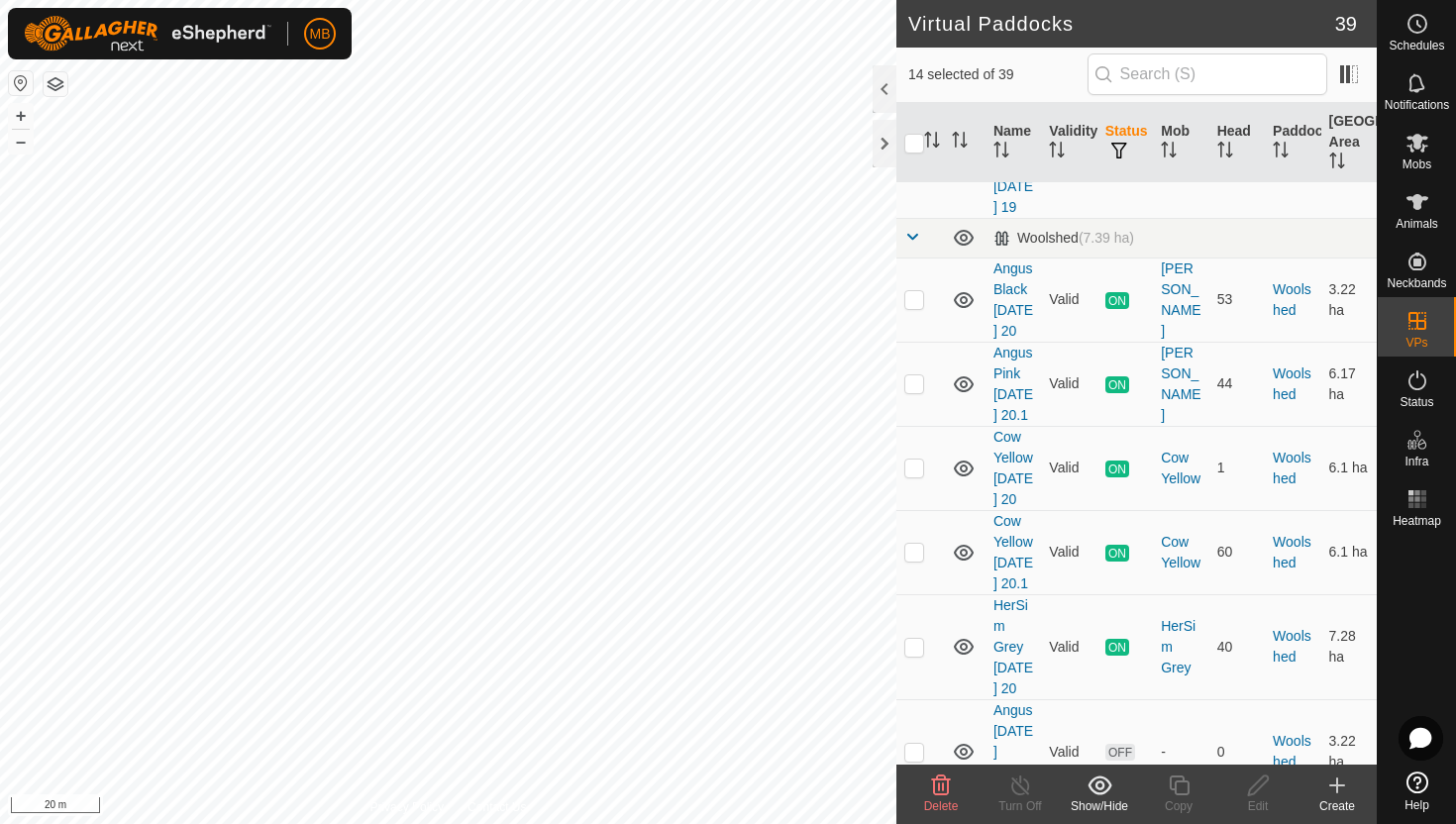 scroll, scrollTop: 3184, scrollLeft: 0, axis: vertical 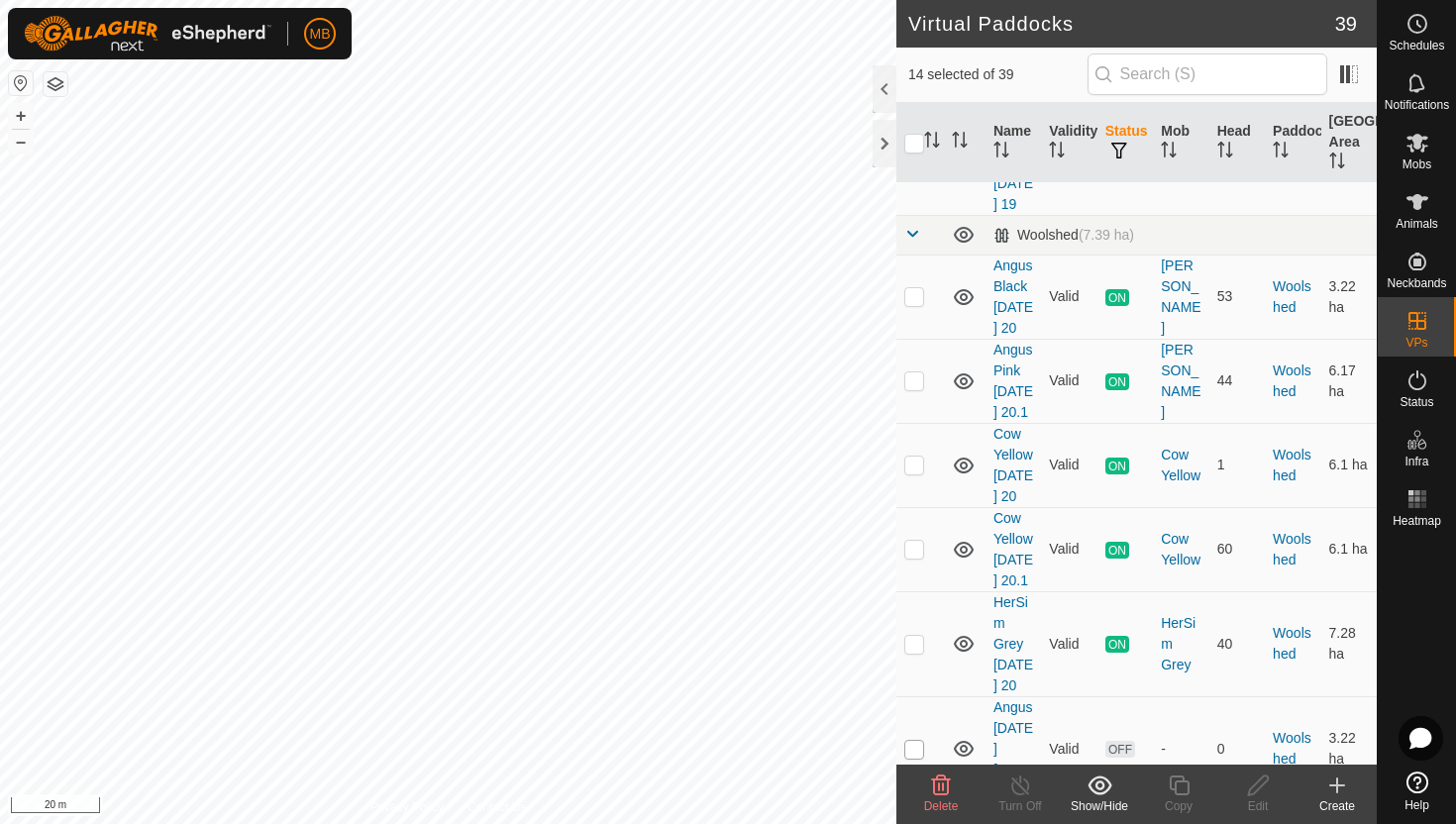 click at bounding box center (914, 750) 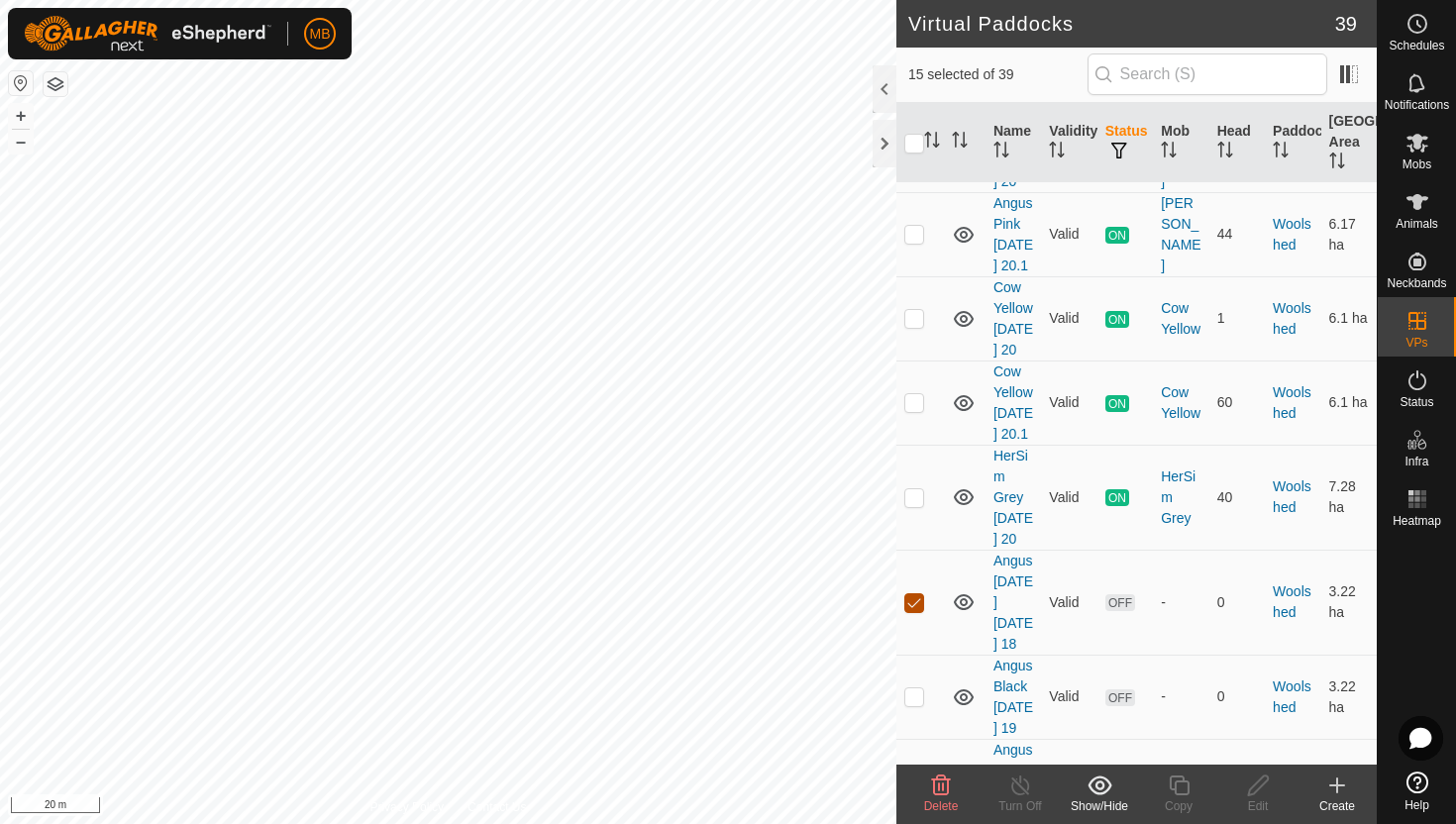 scroll, scrollTop: 3337, scrollLeft: 0, axis: vertical 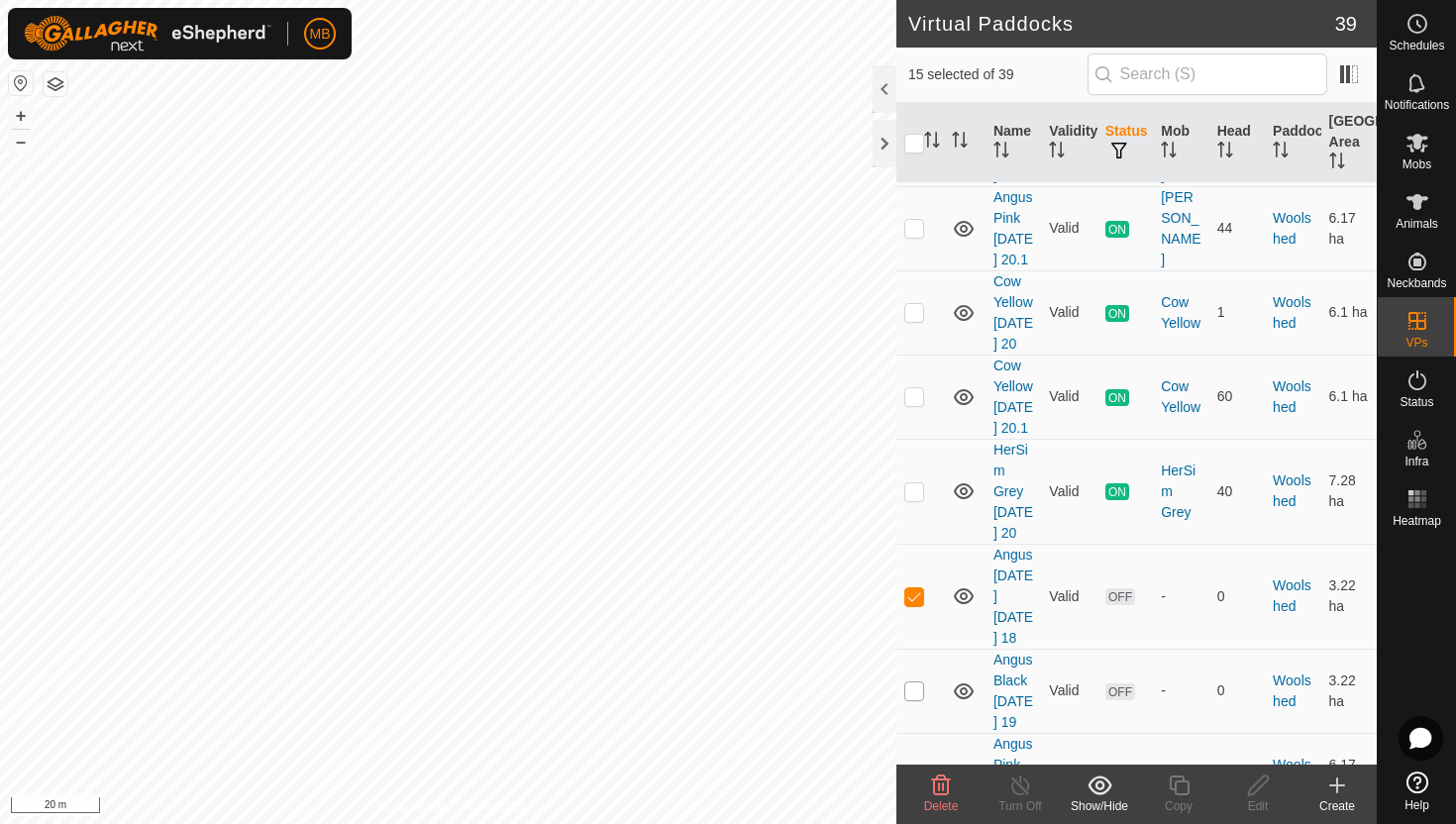 click at bounding box center [914, 691] 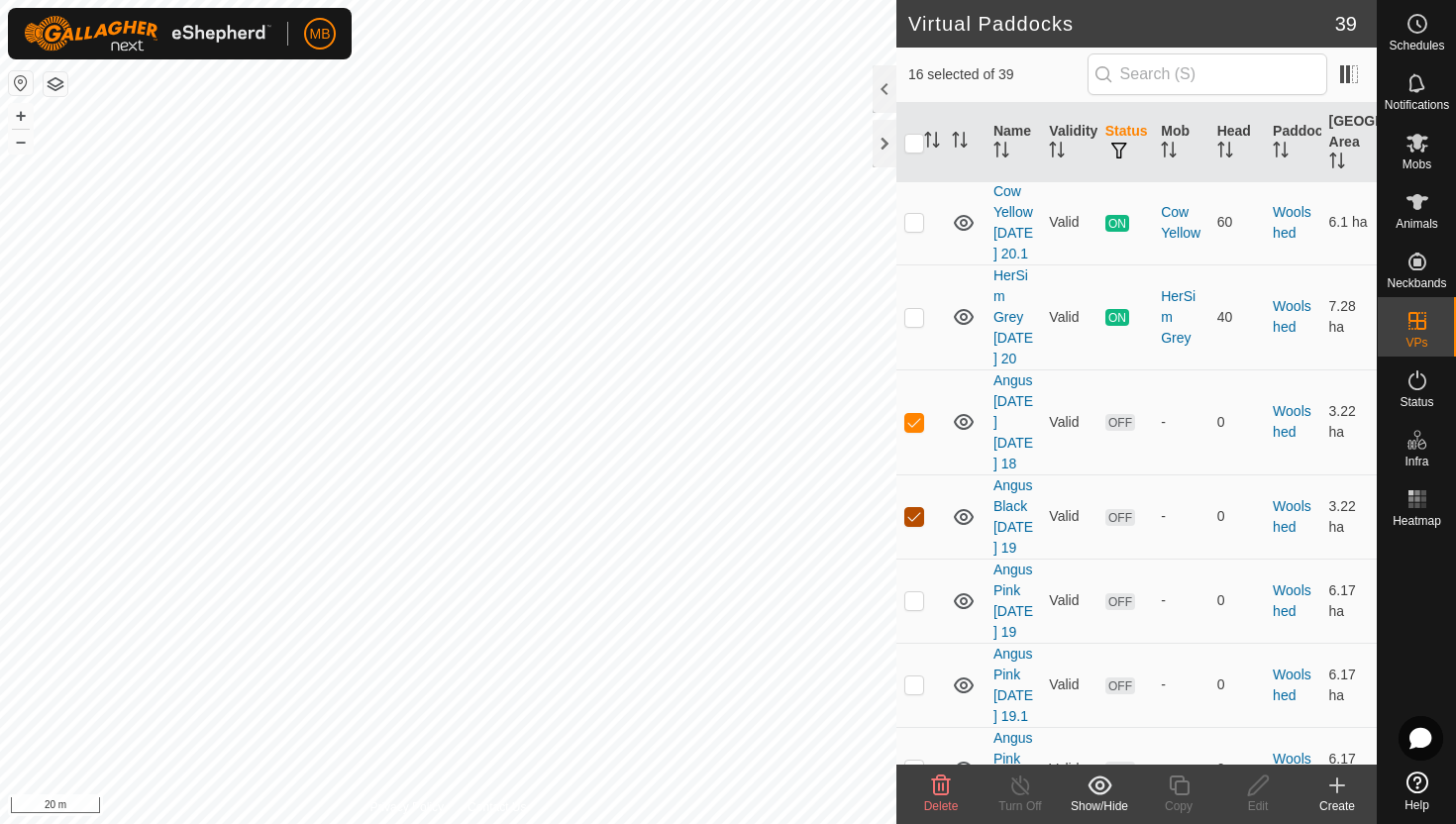 scroll, scrollTop: 3540, scrollLeft: 0, axis: vertical 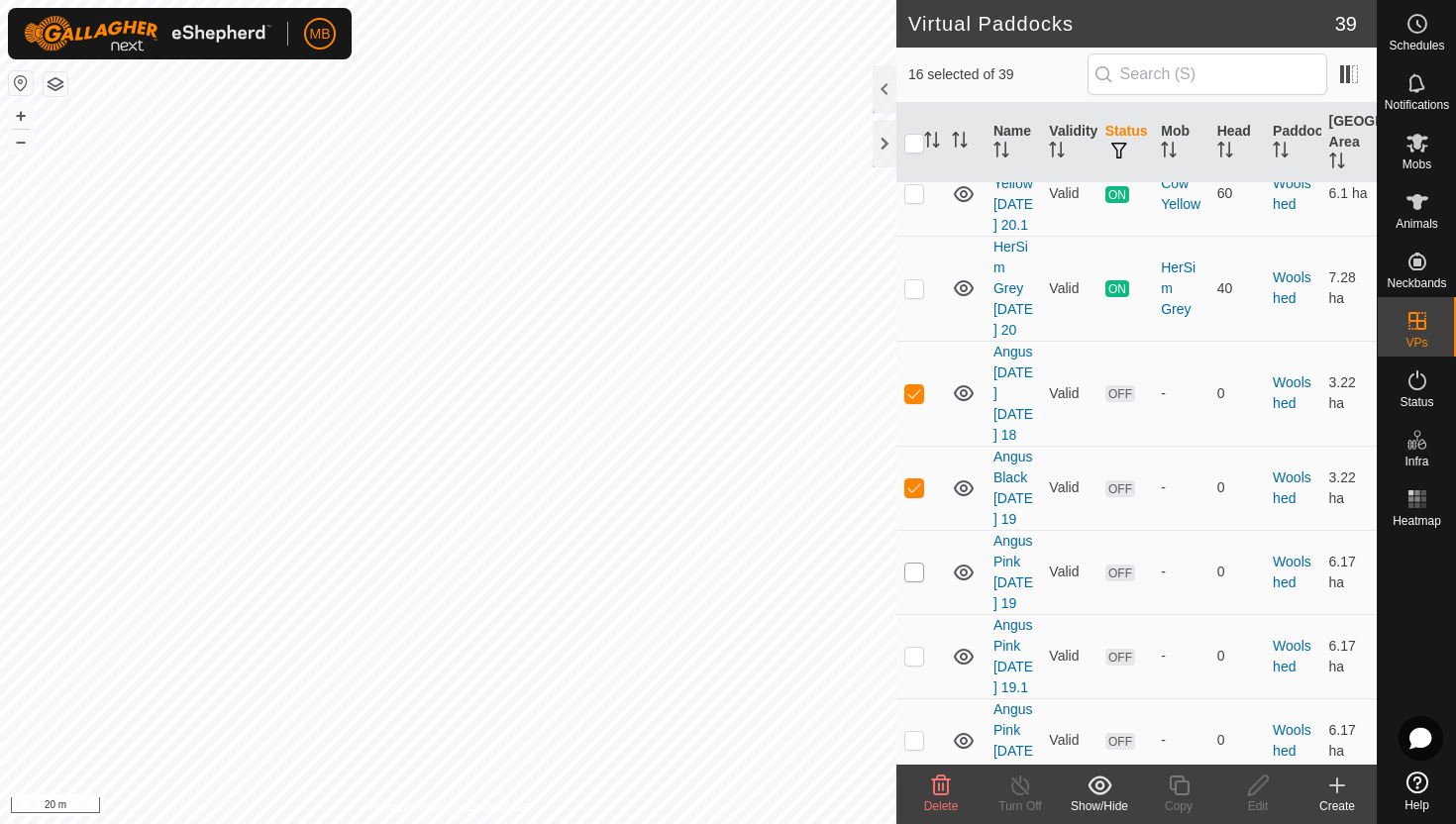click at bounding box center [914, 572] 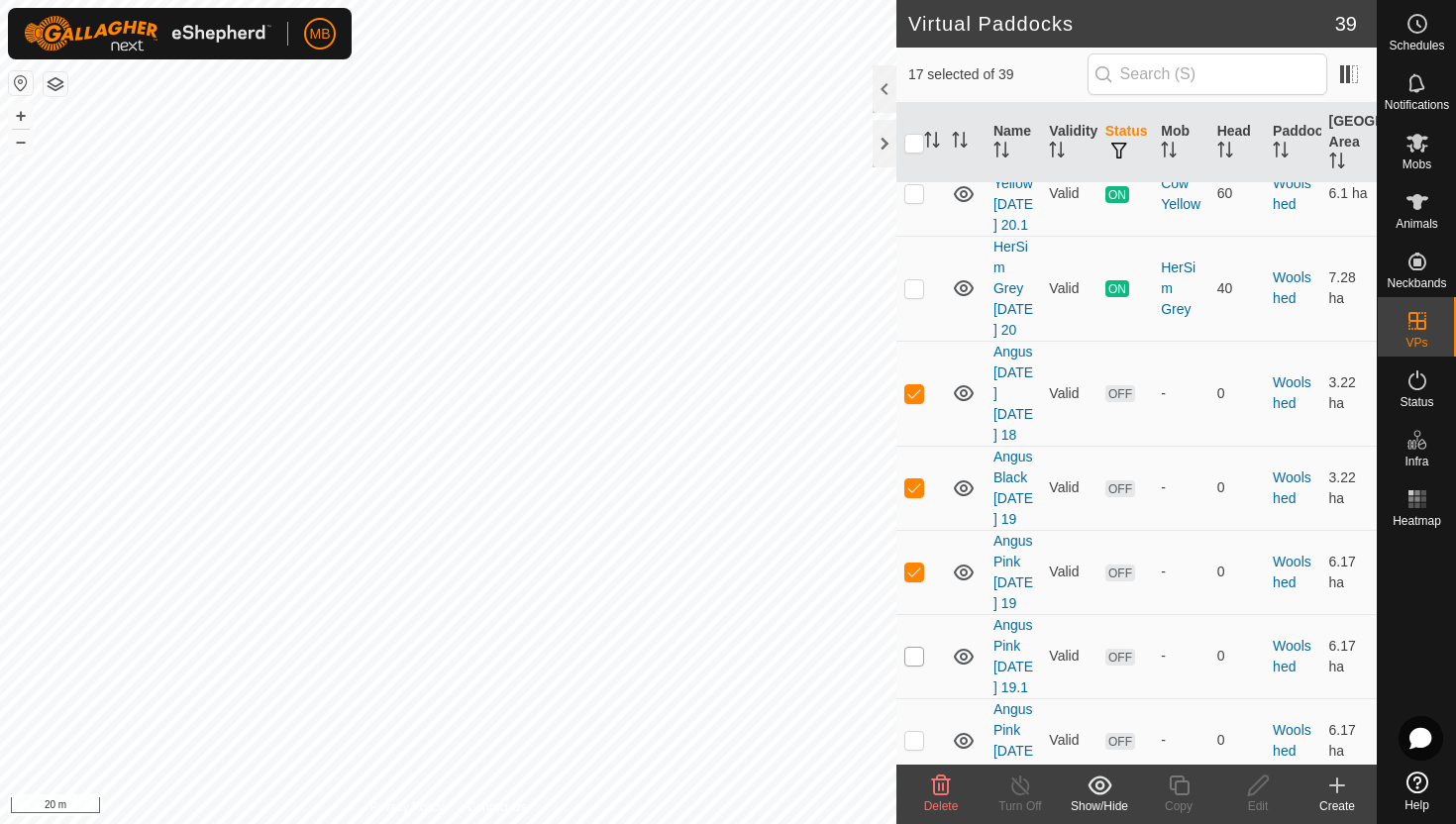 click at bounding box center (914, 657) 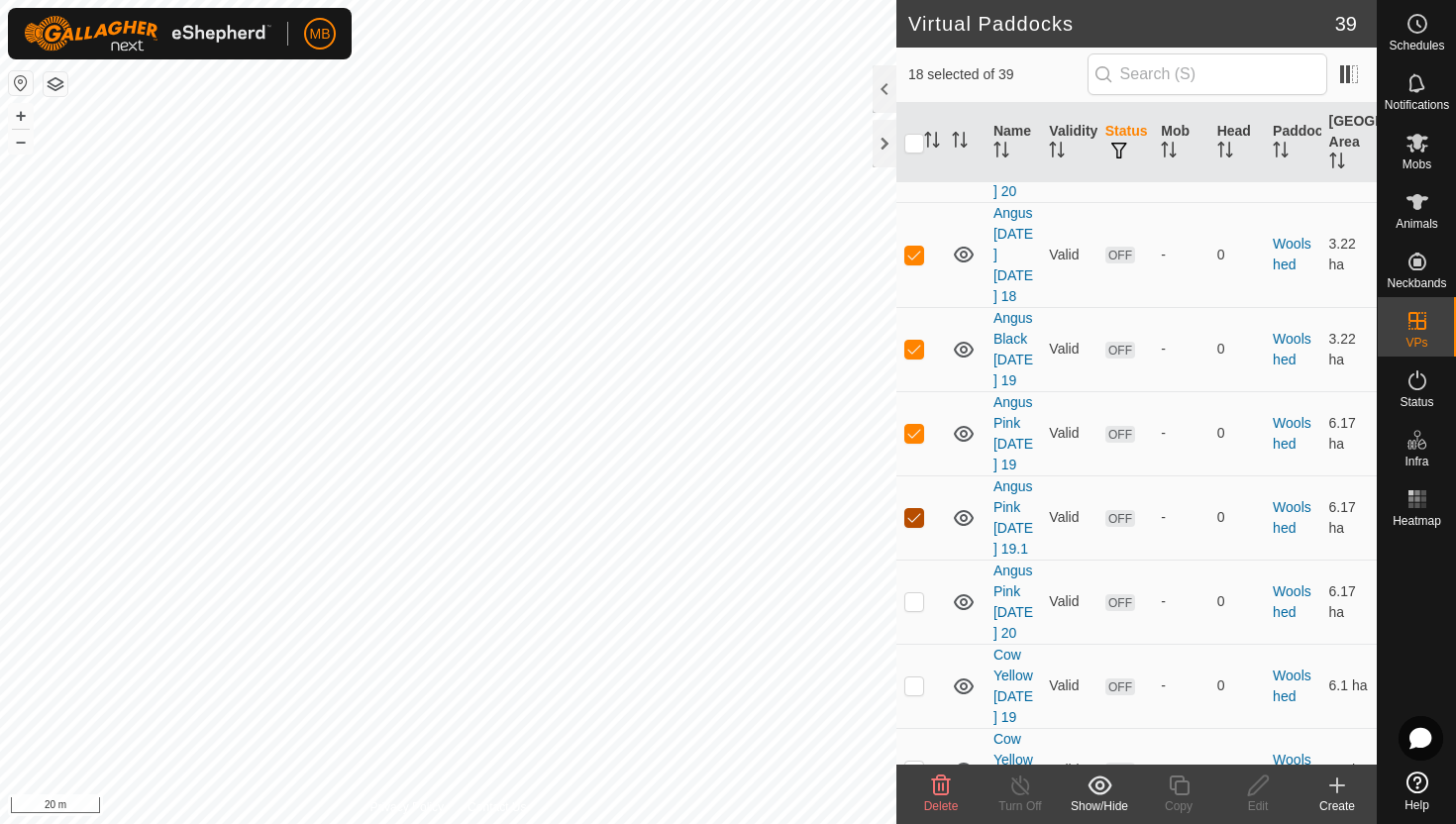 scroll, scrollTop: 3683, scrollLeft: 0, axis: vertical 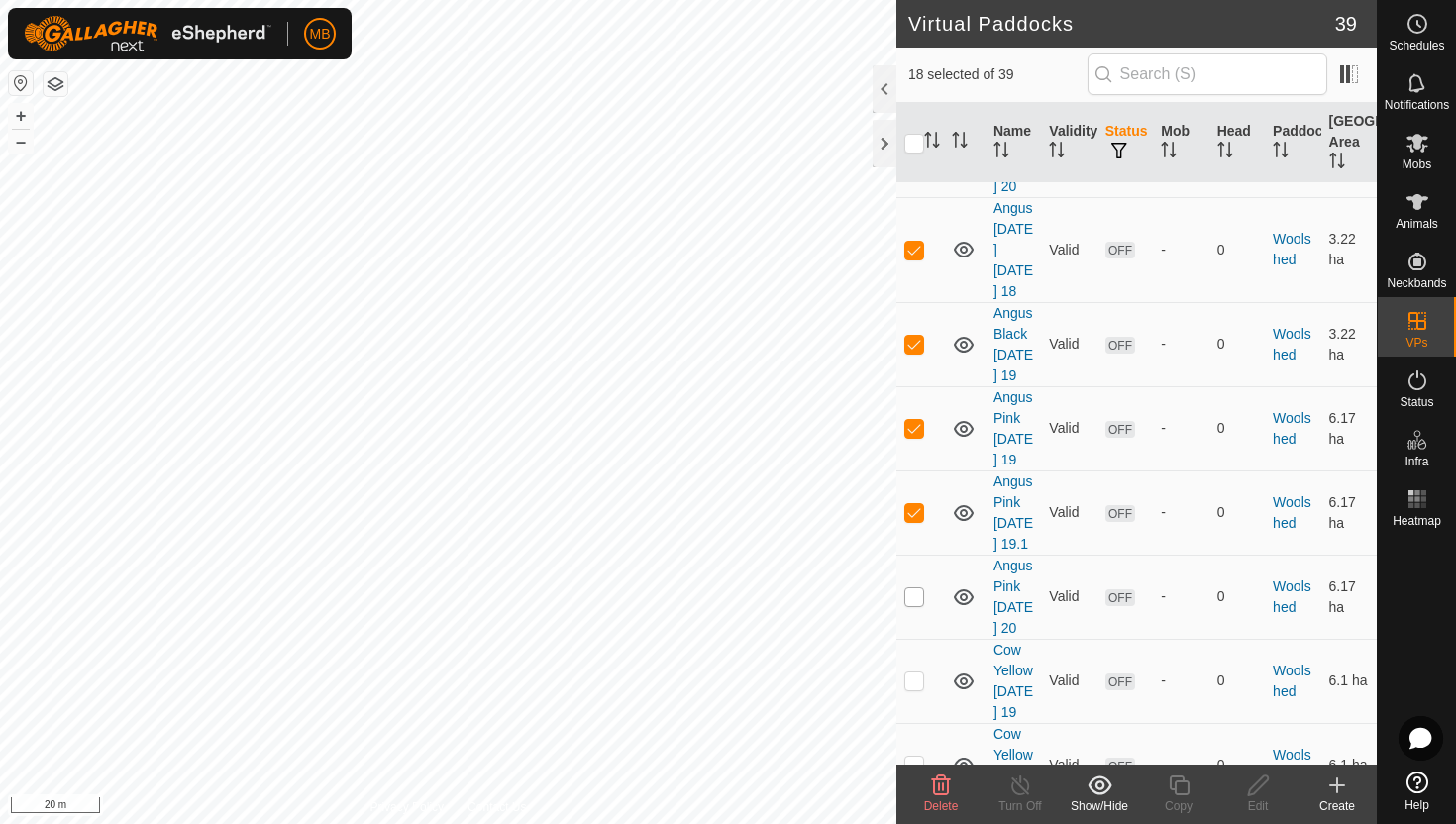 click at bounding box center [914, 597] 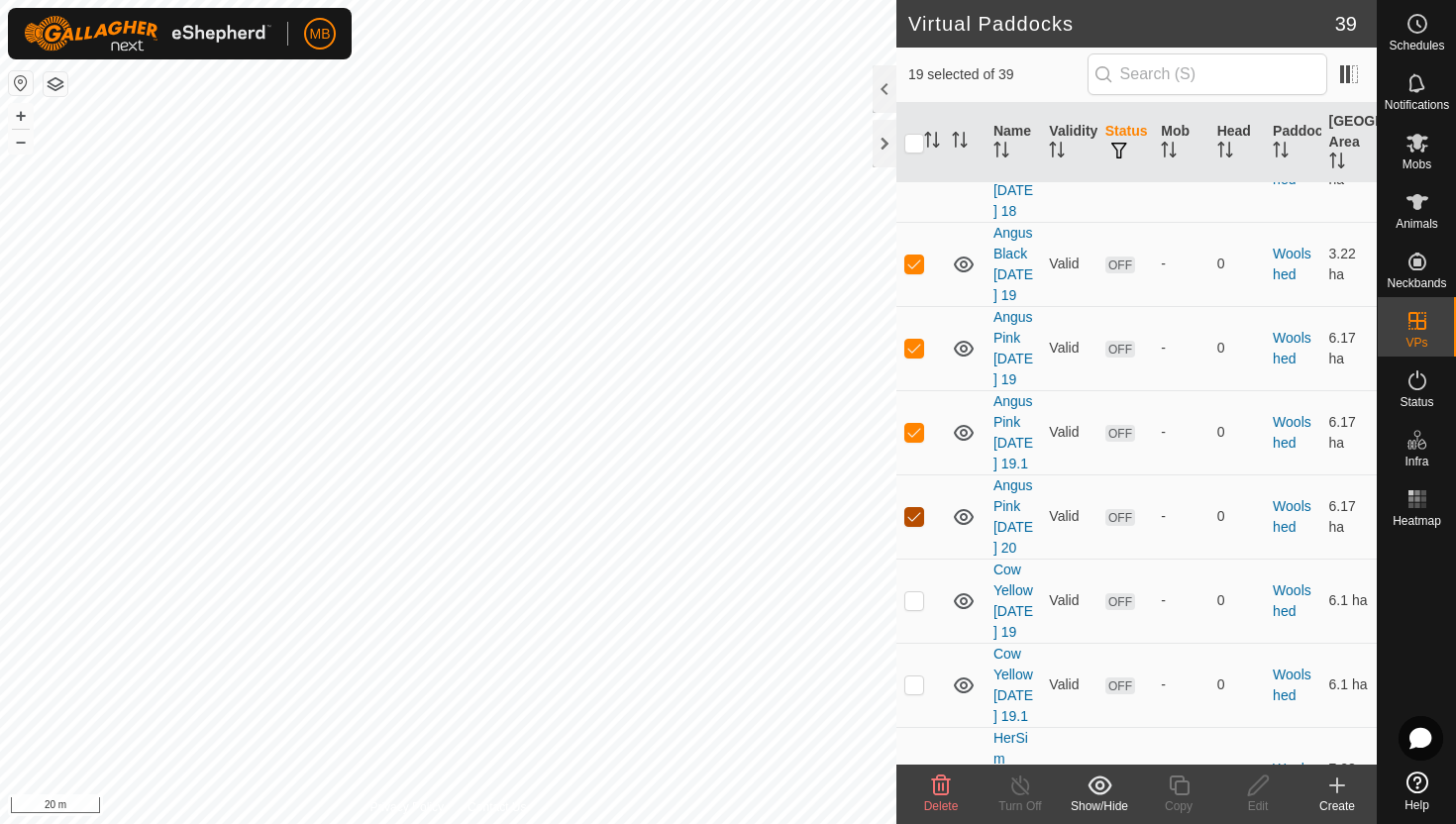 scroll, scrollTop: 3810, scrollLeft: 0, axis: vertical 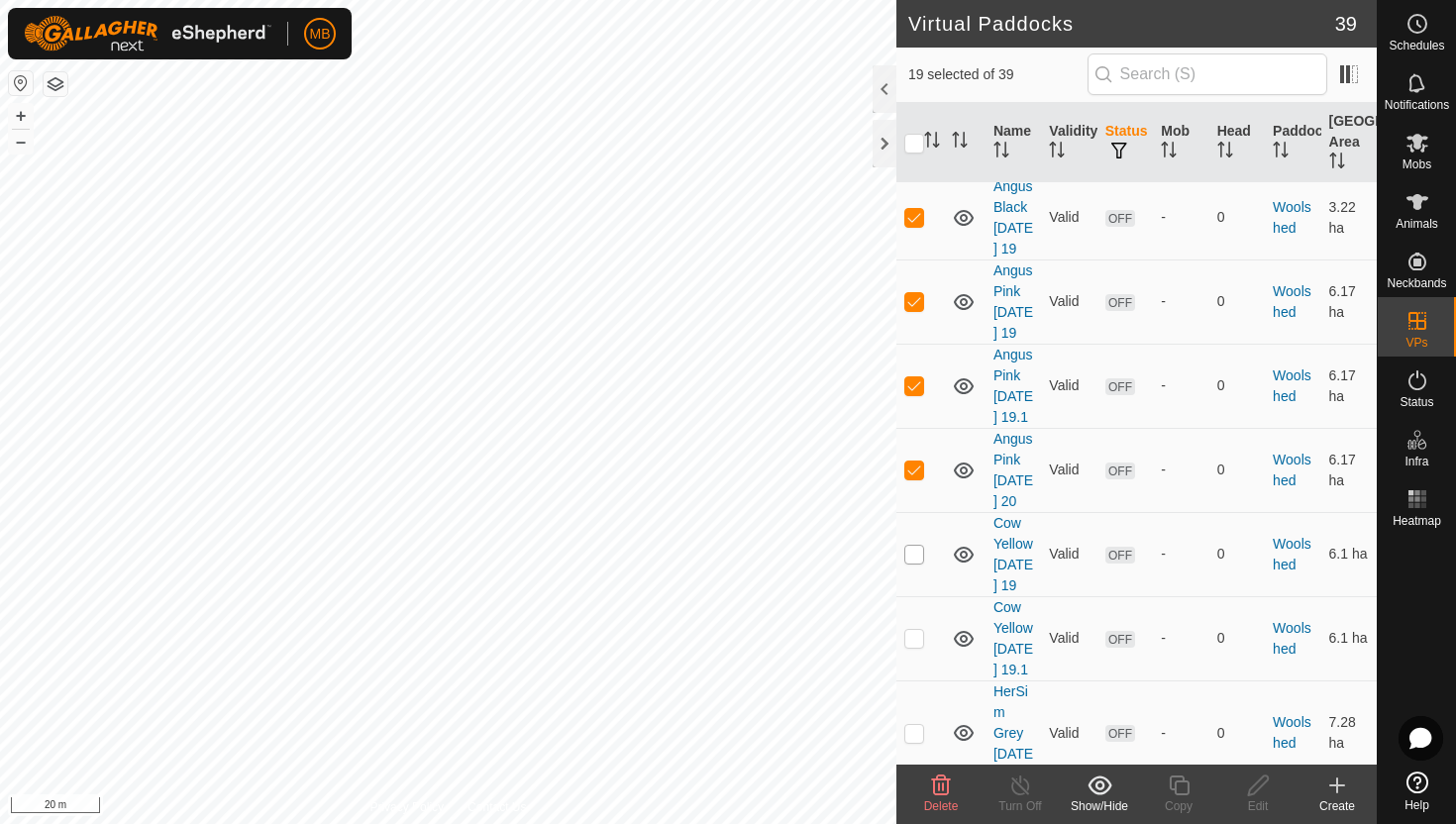 click at bounding box center [914, 555] 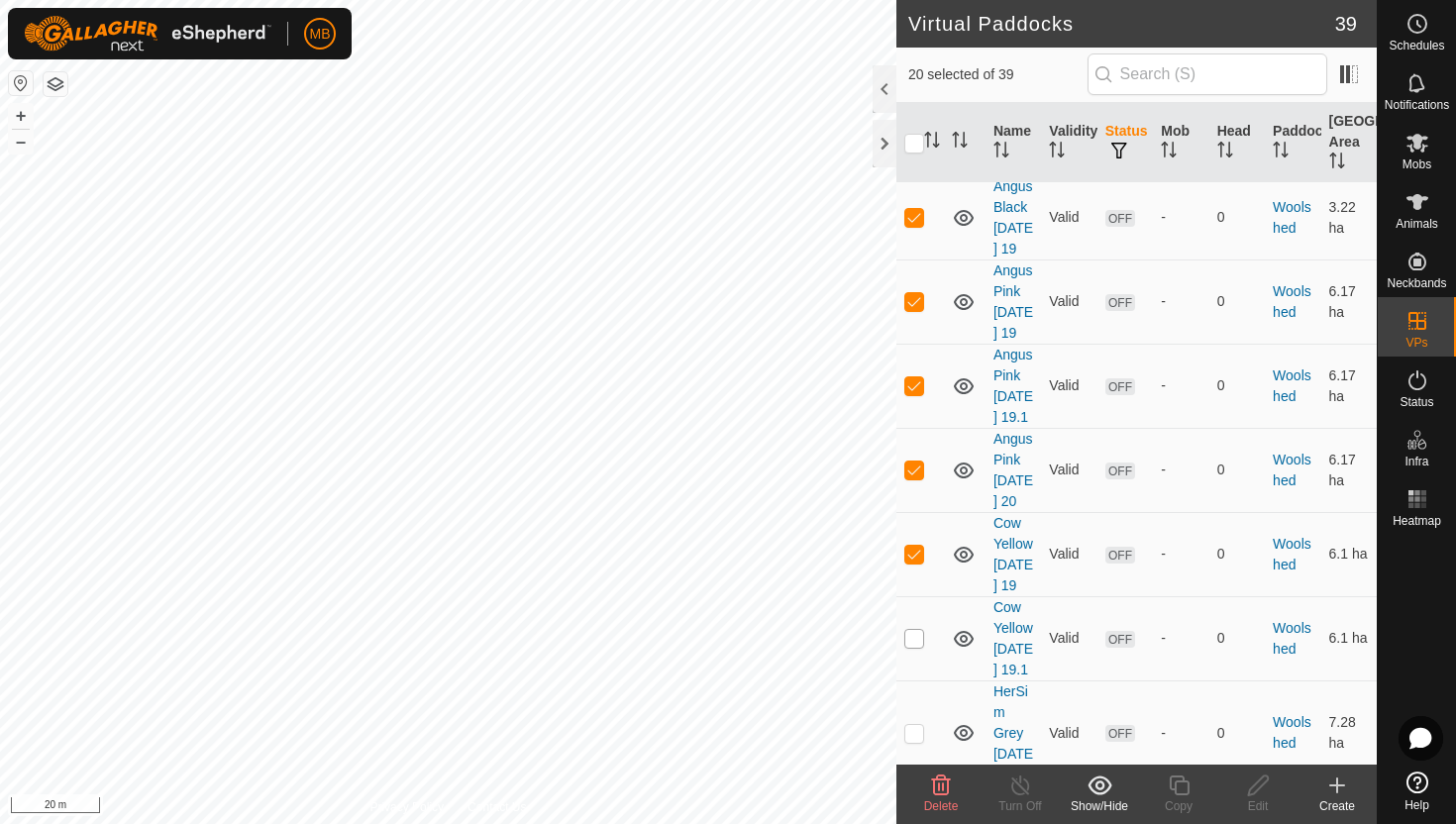 click at bounding box center [914, 639] 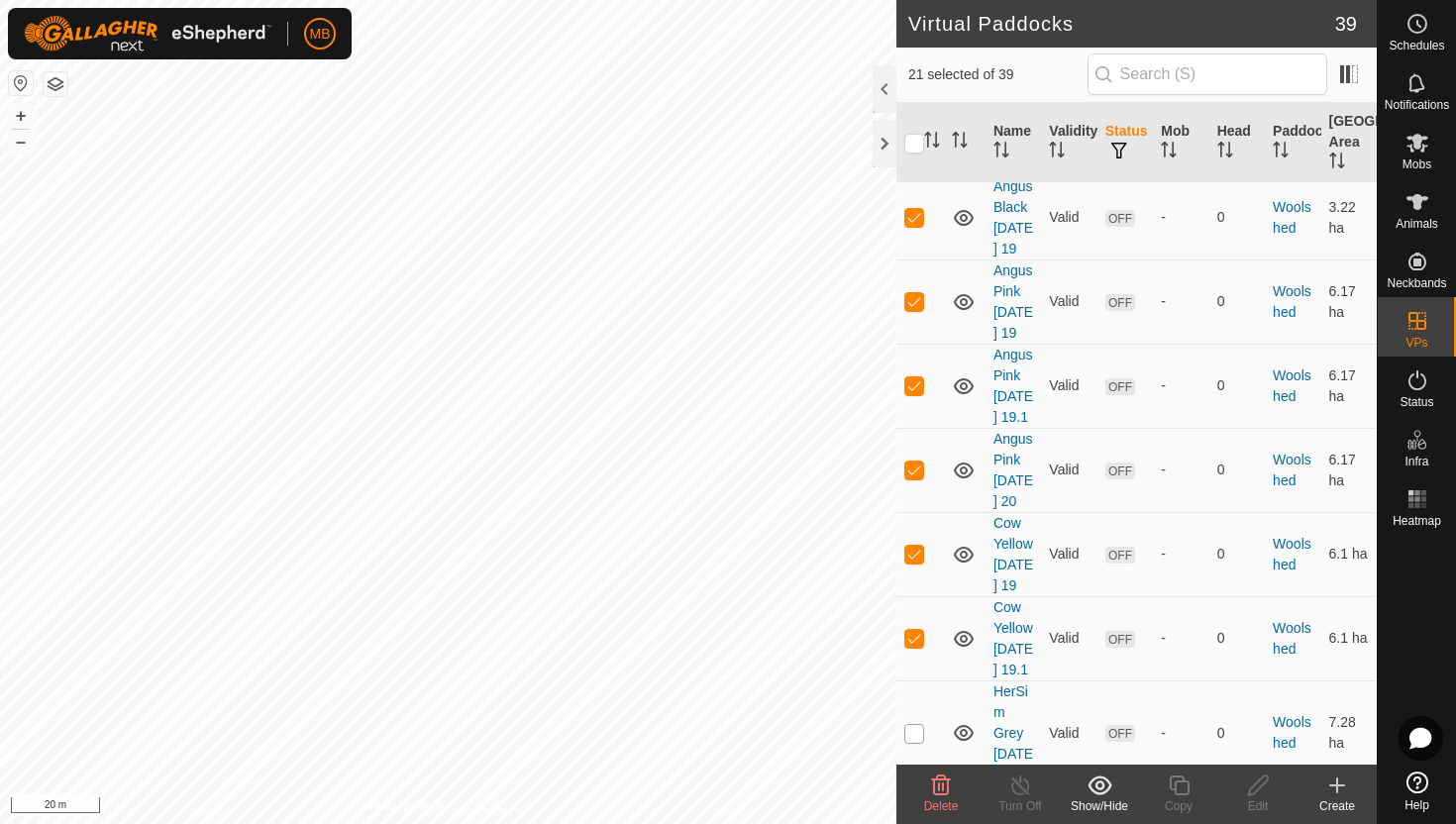 click at bounding box center (914, 734) 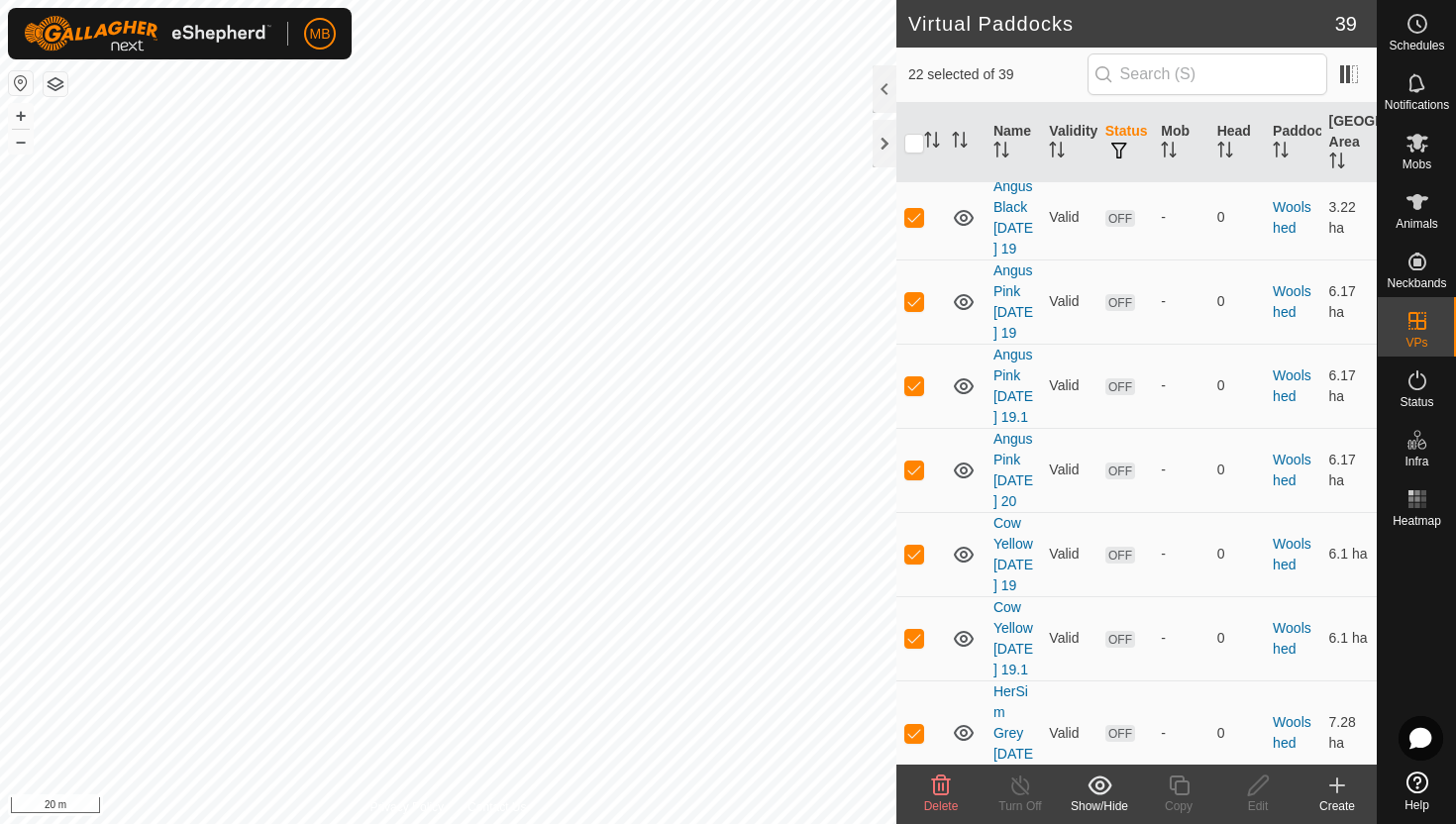 click 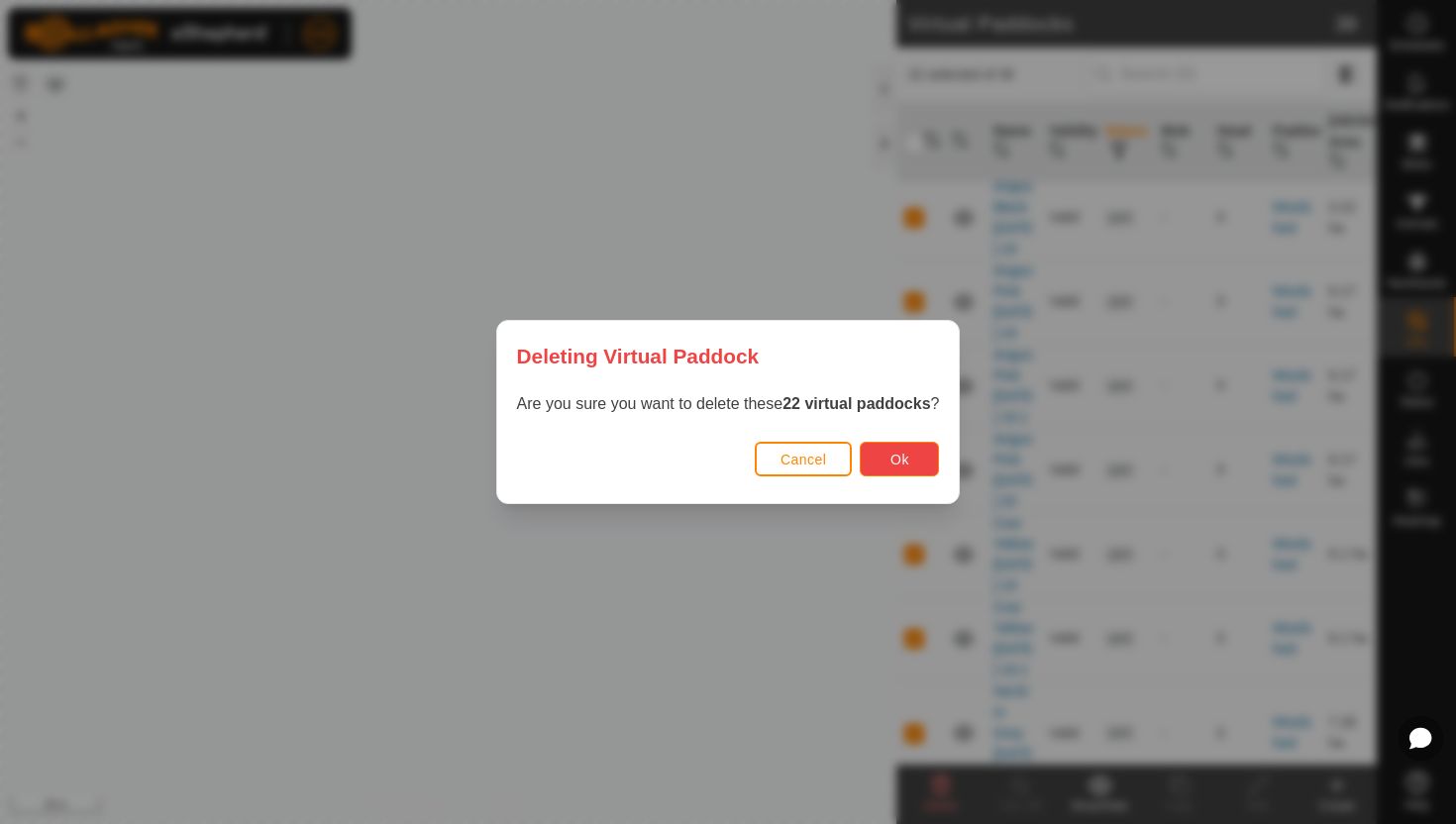 click on "Ok" at bounding box center [899, 460] 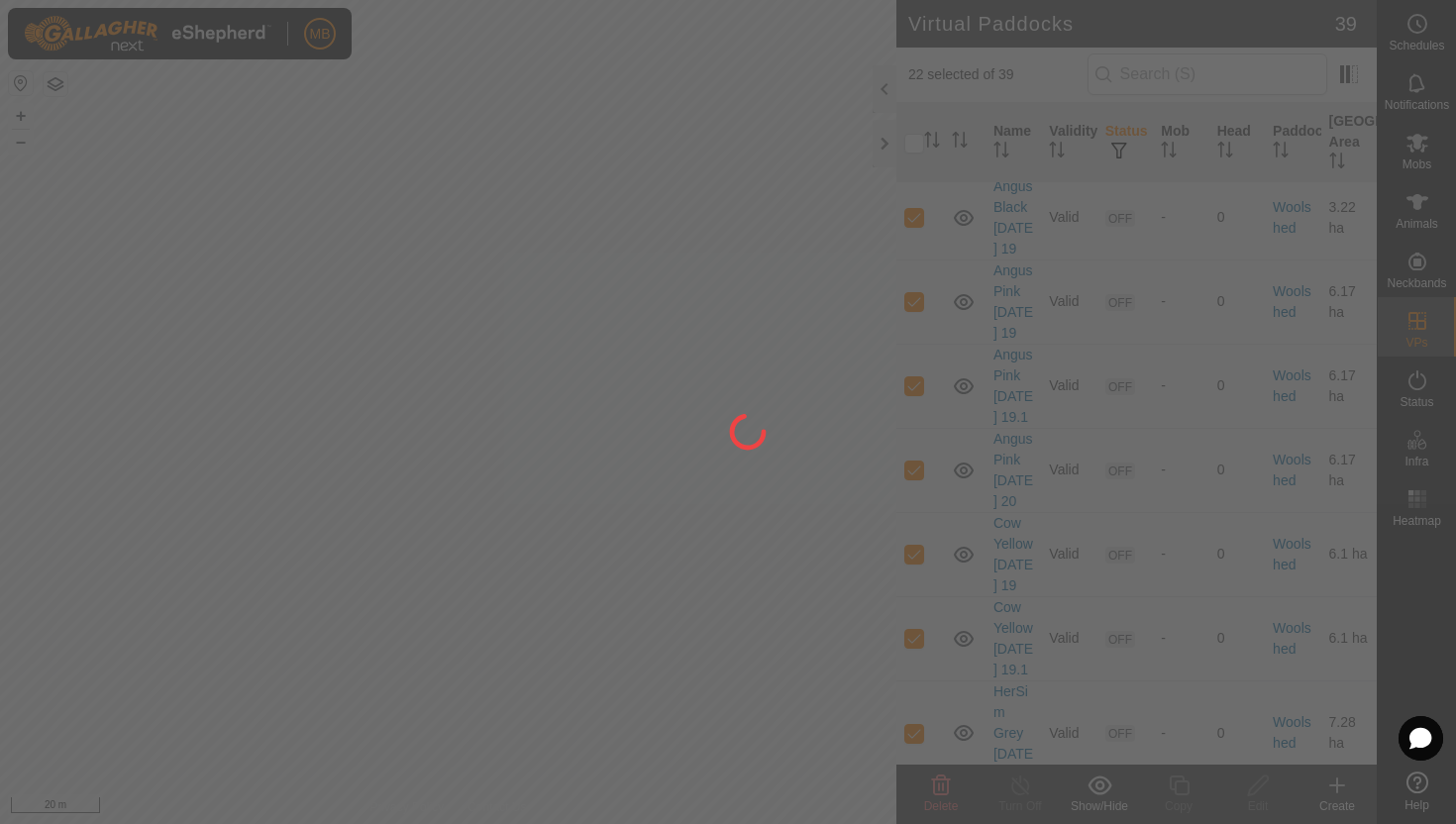 checkbox on "false" 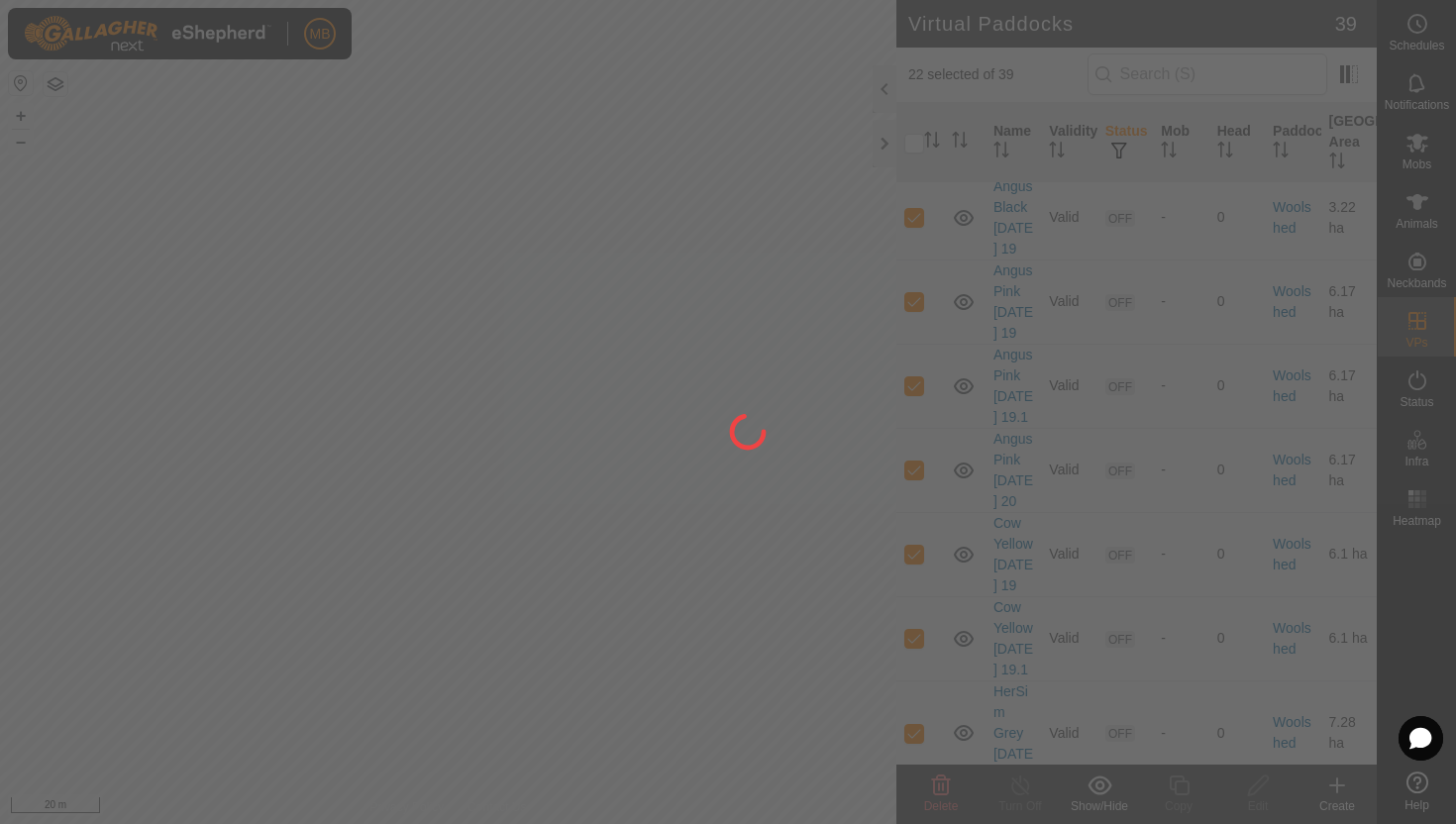 checkbox on "false" 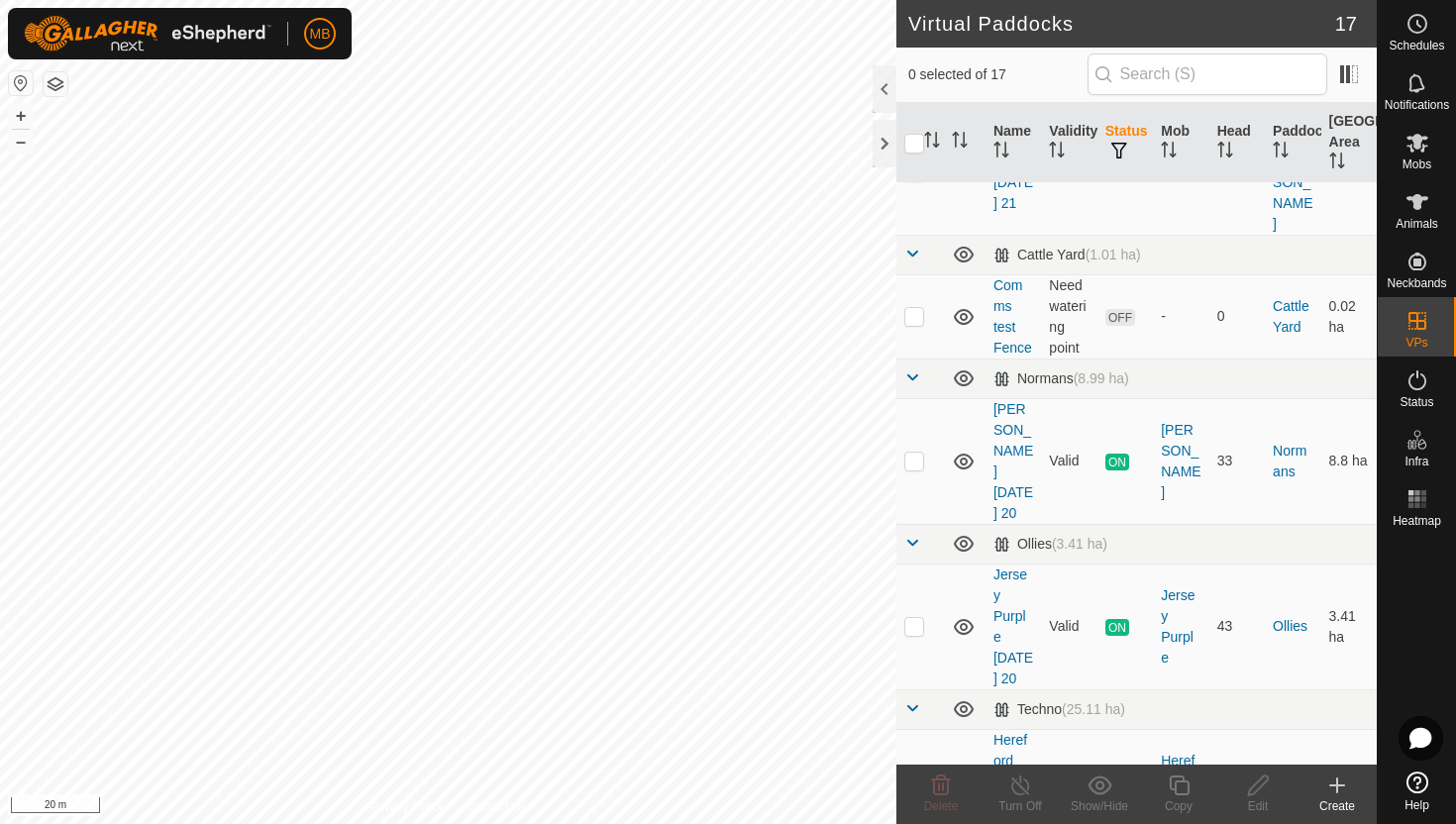 scroll, scrollTop: 493, scrollLeft: 0, axis: vertical 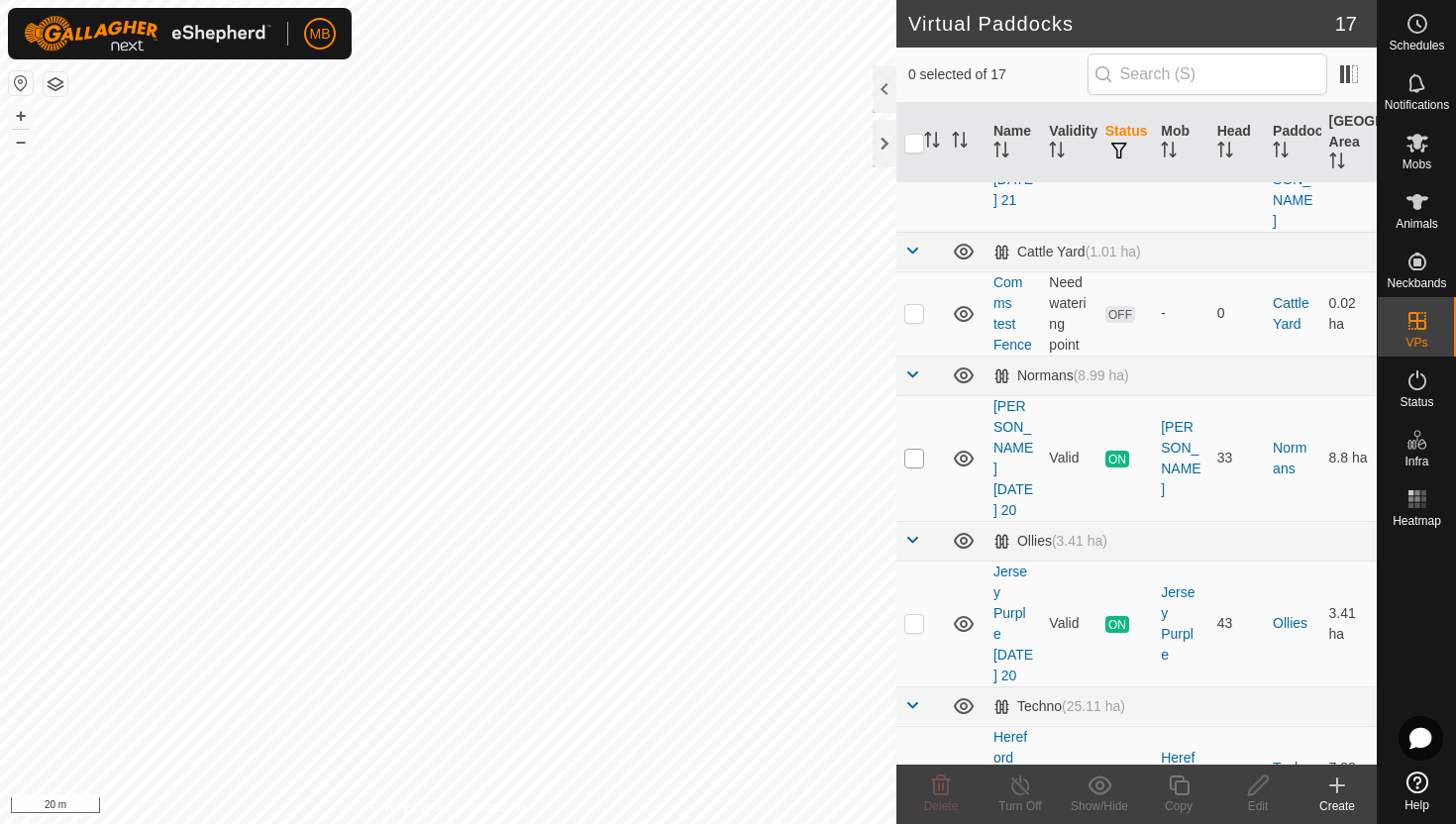 click at bounding box center [914, 459] 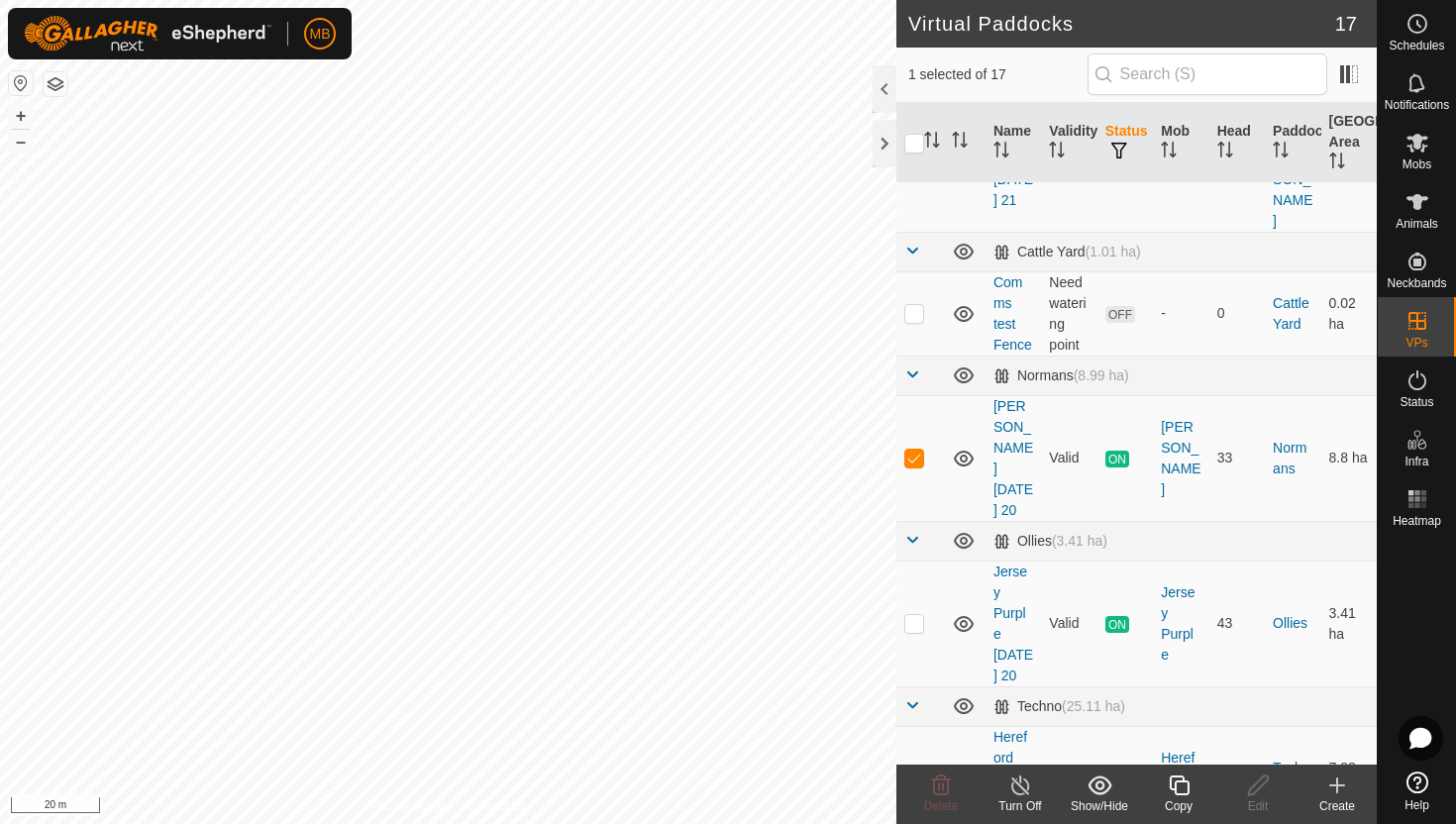 click 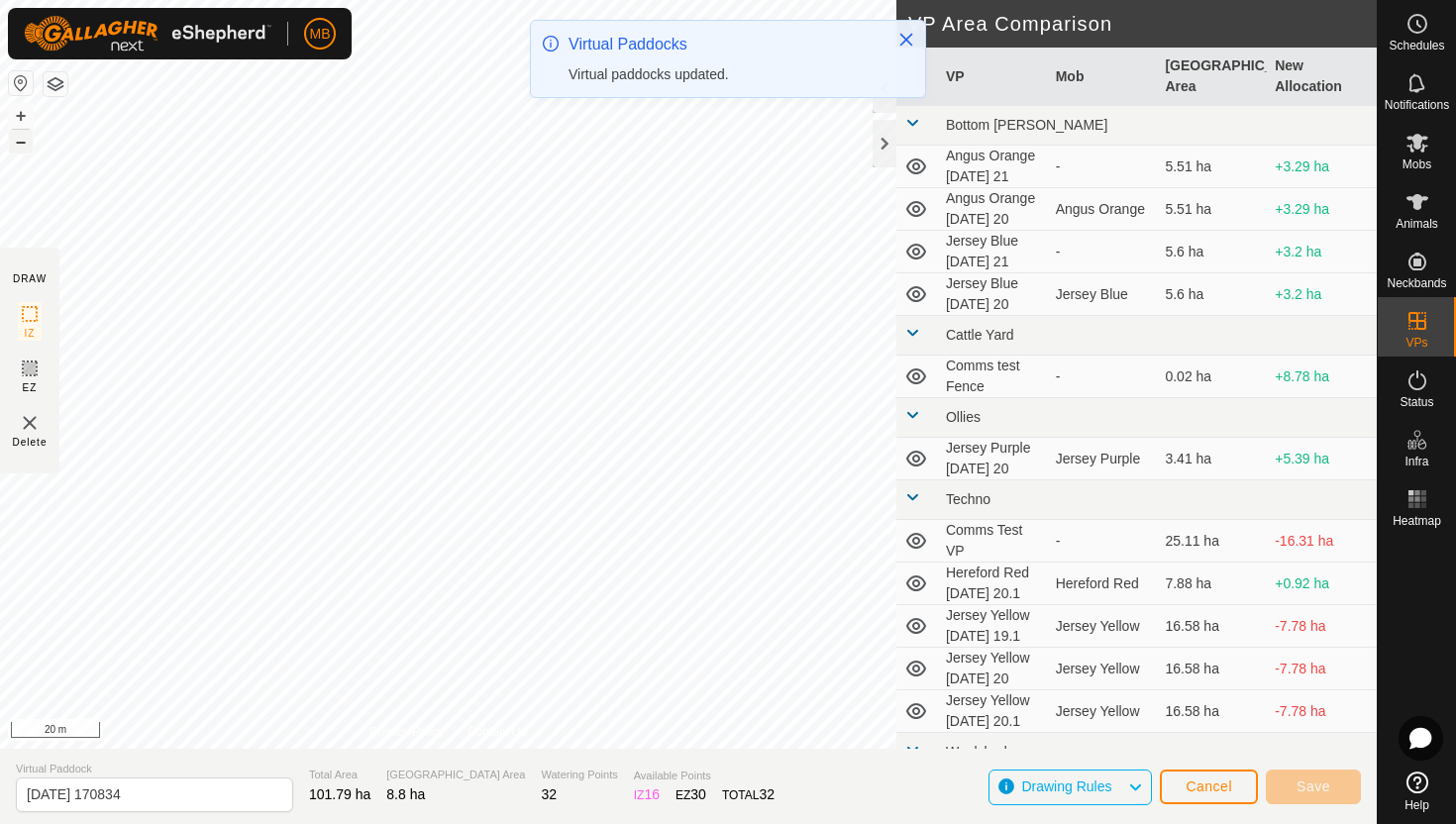 click on "–" at bounding box center [21, 142] 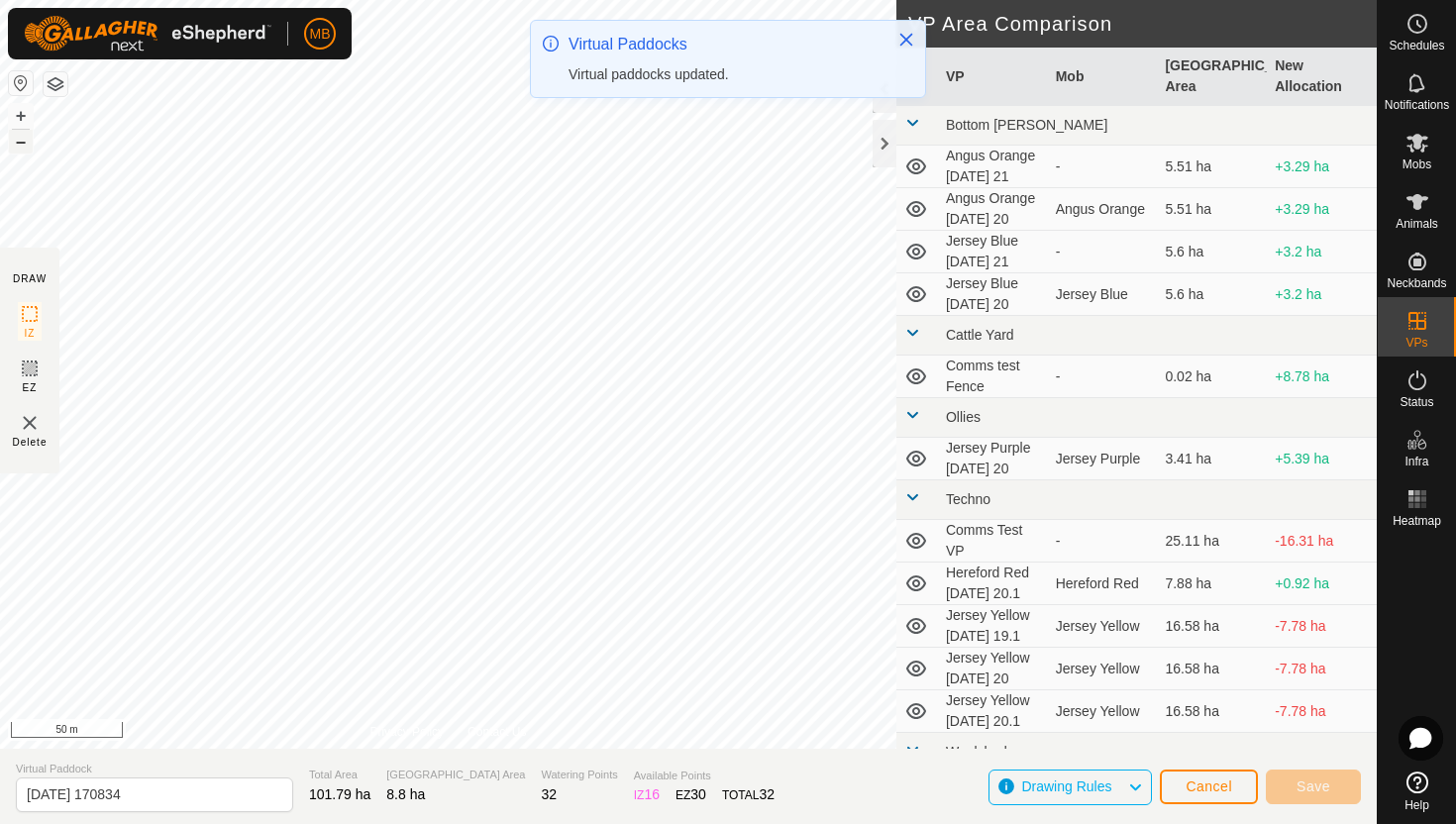click on "–" at bounding box center [21, 142] 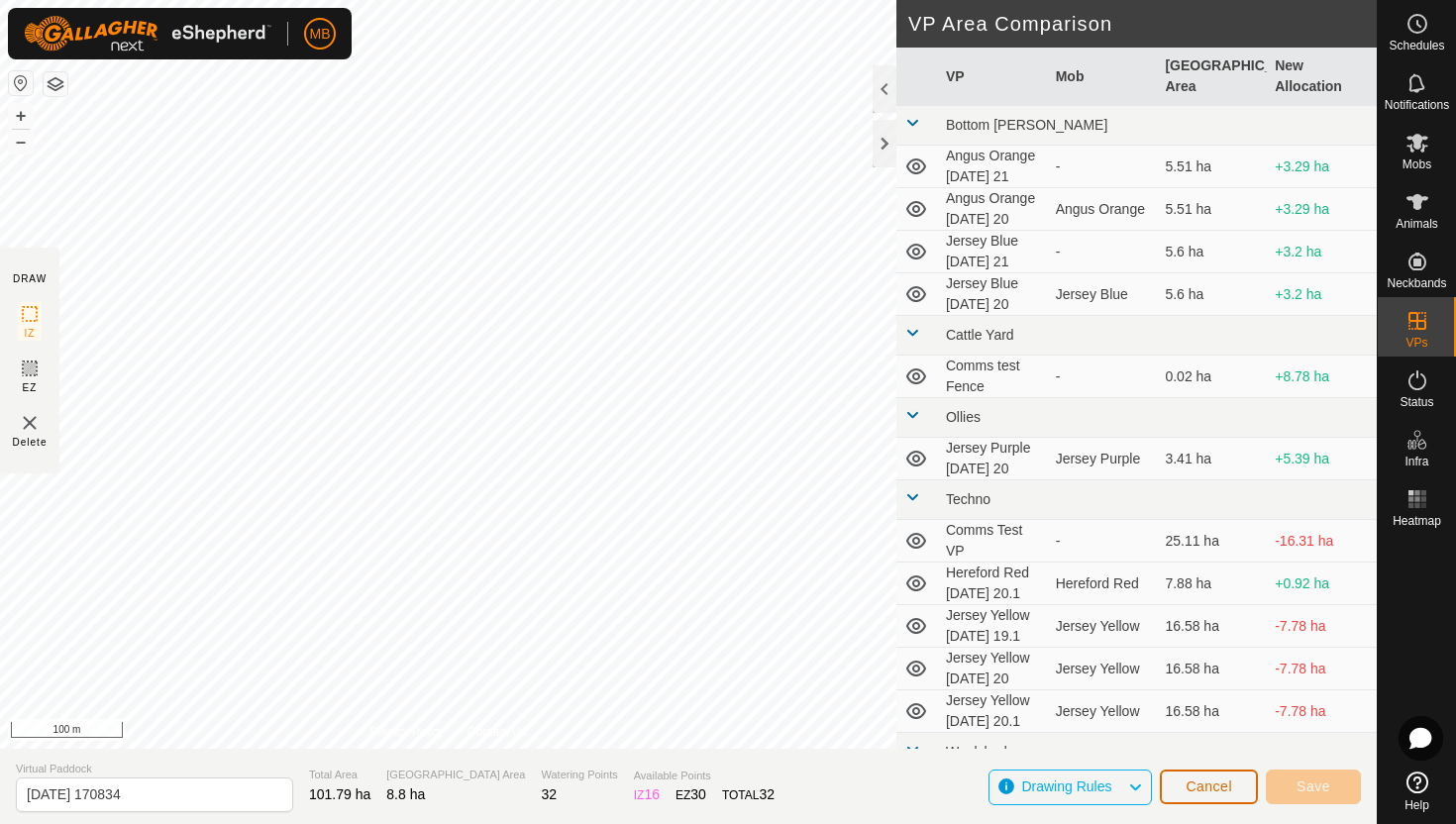 click on "Cancel" 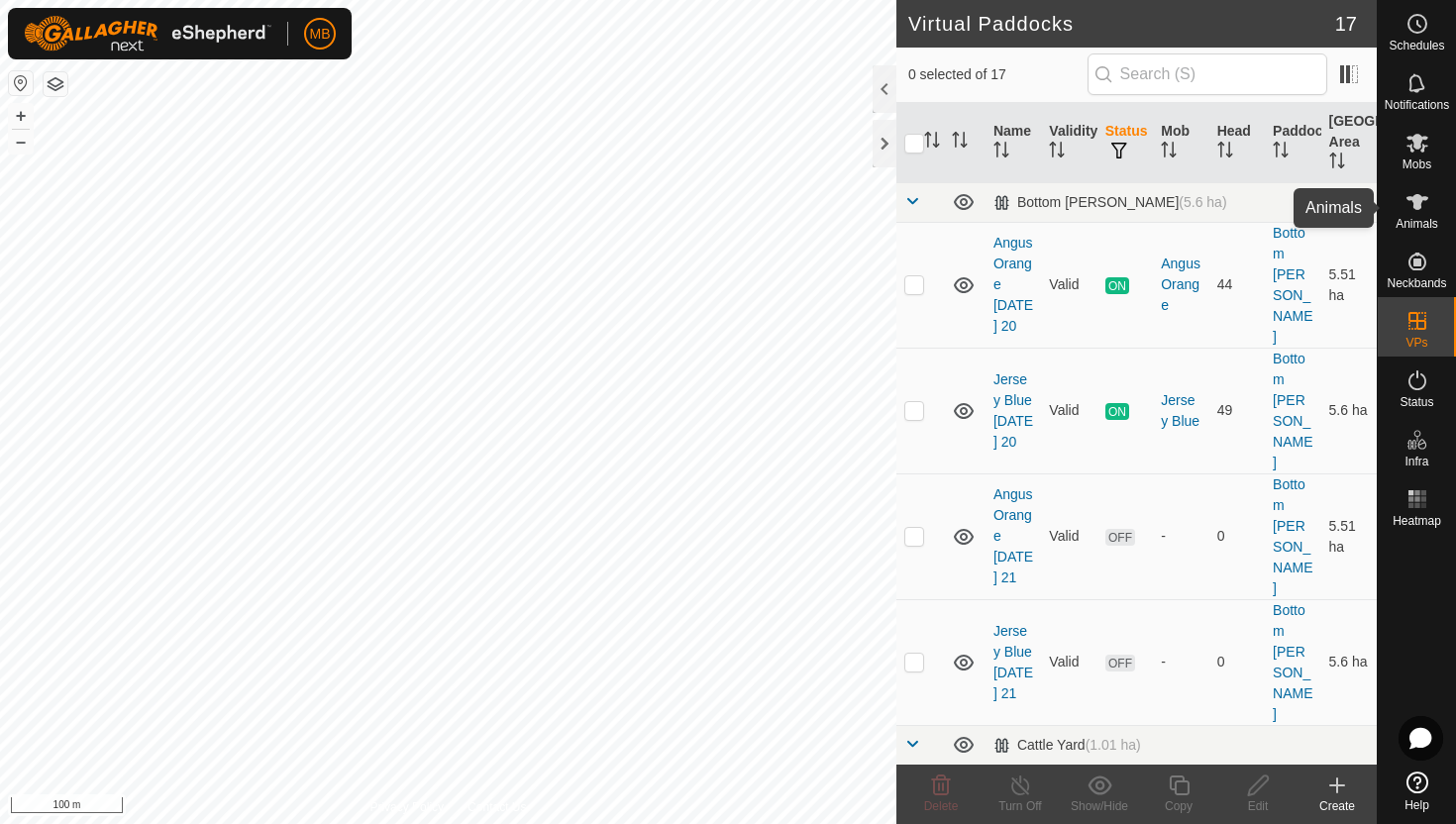 click 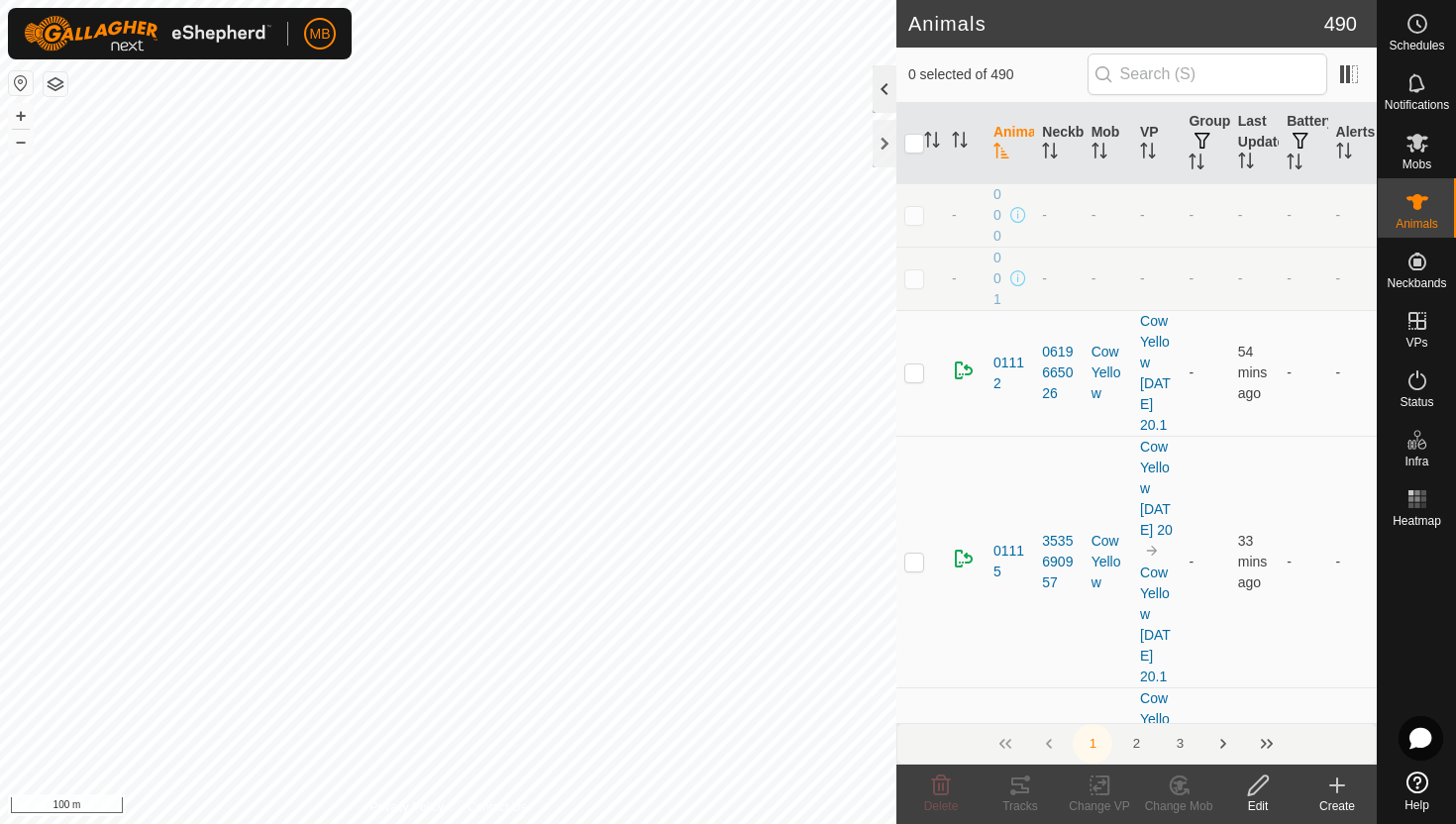 click 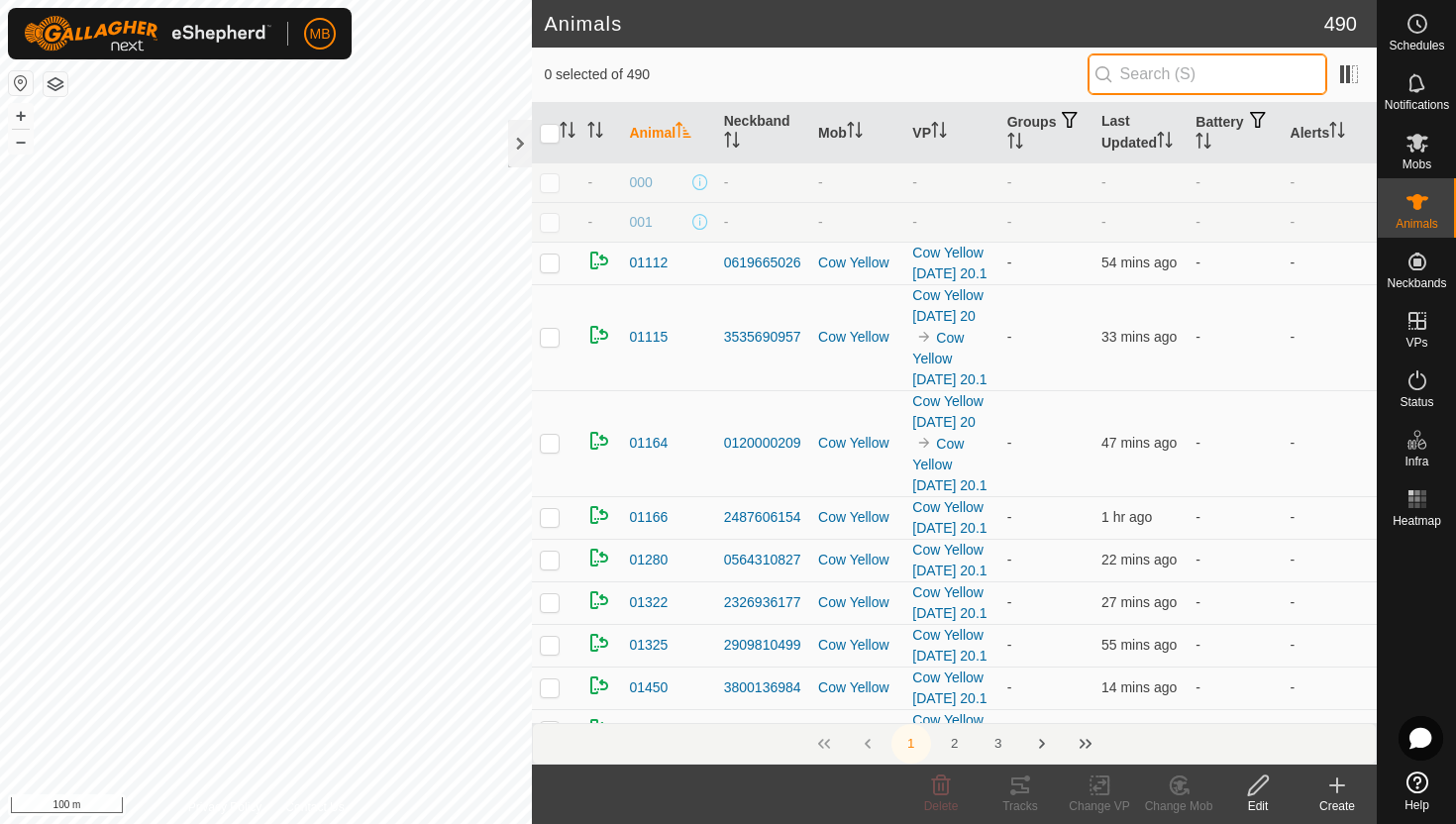click at bounding box center (1207, 74) 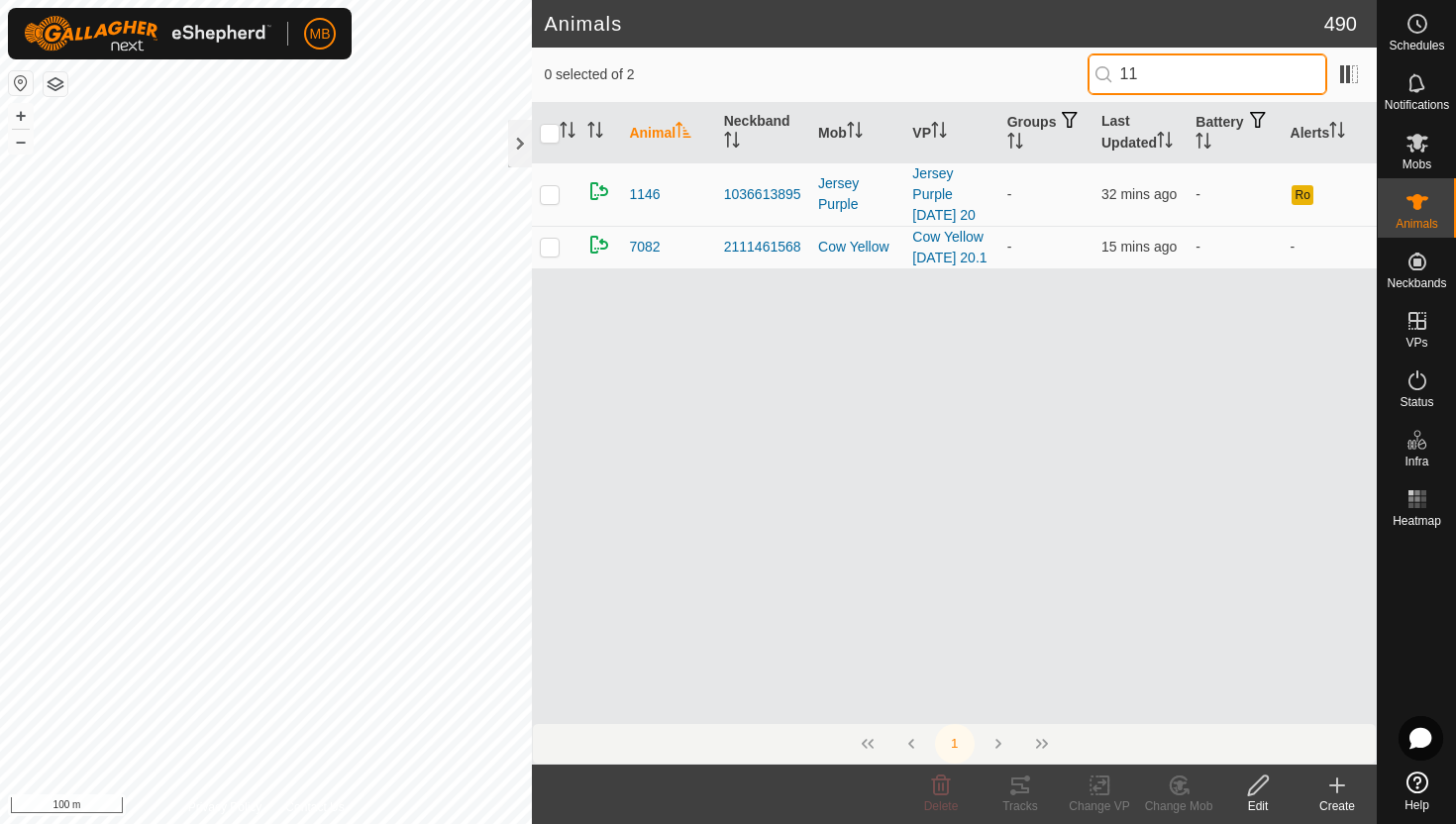type on "1" 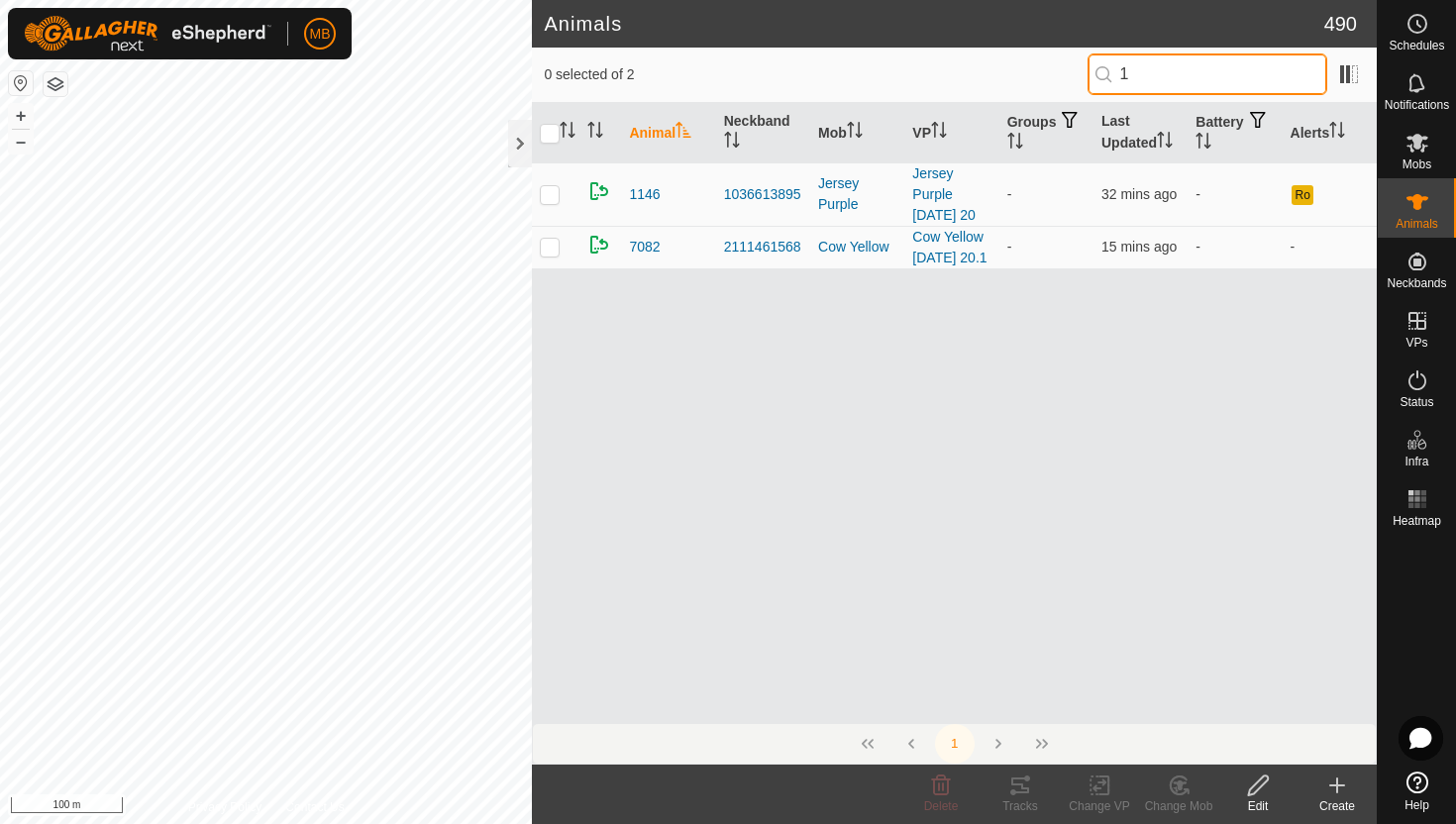type 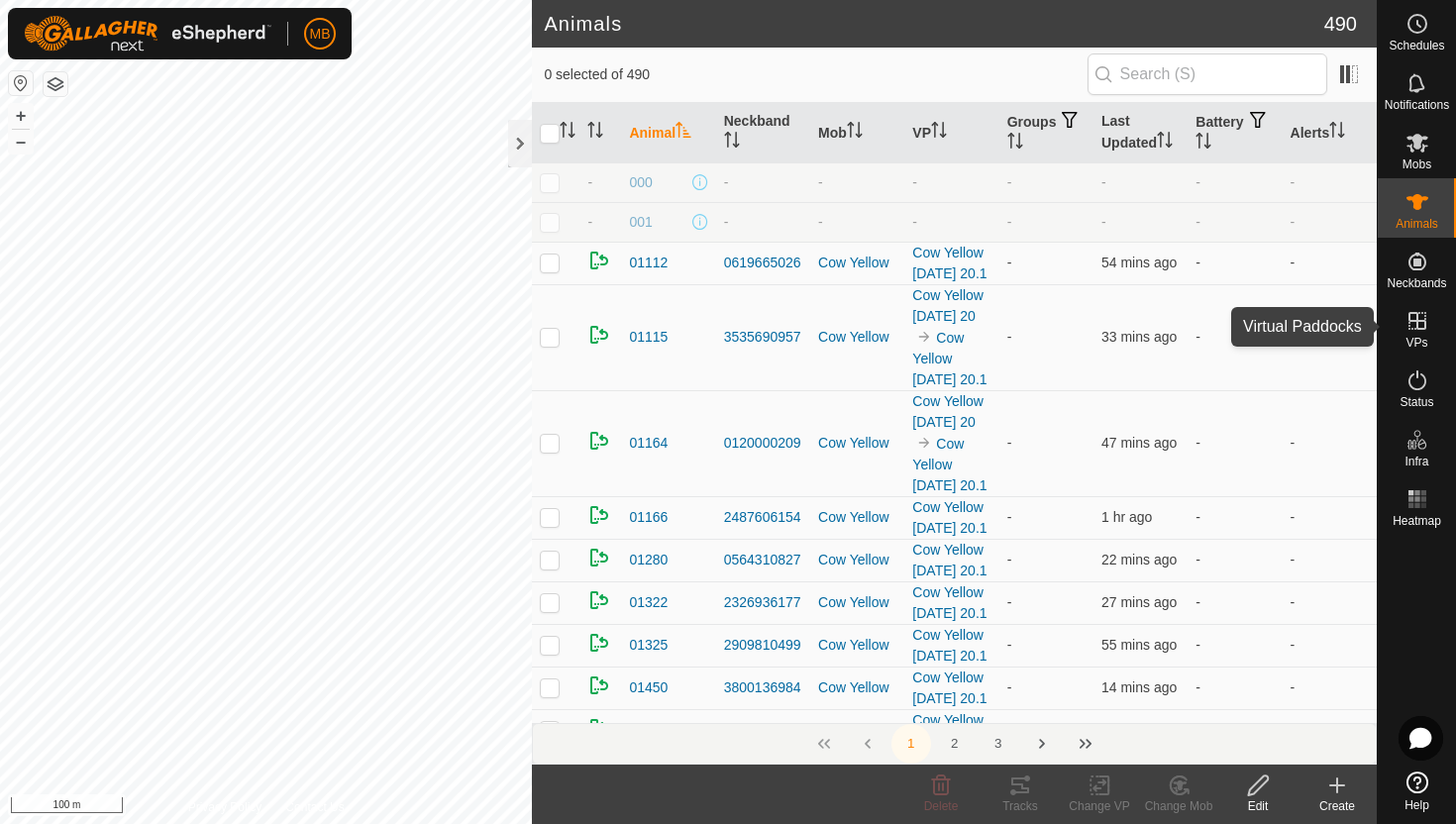 click 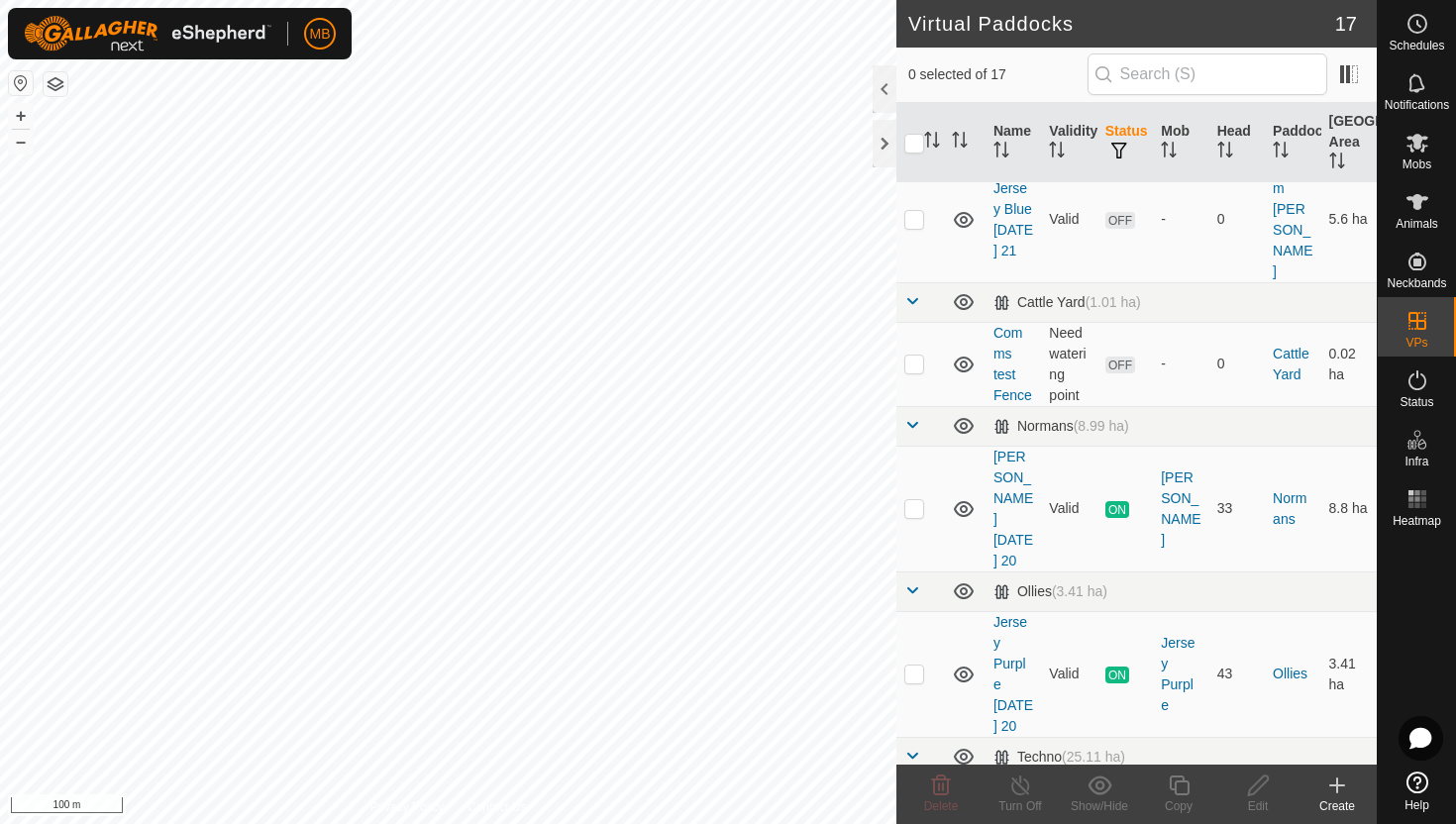 scroll, scrollTop: 445, scrollLeft: 0, axis: vertical 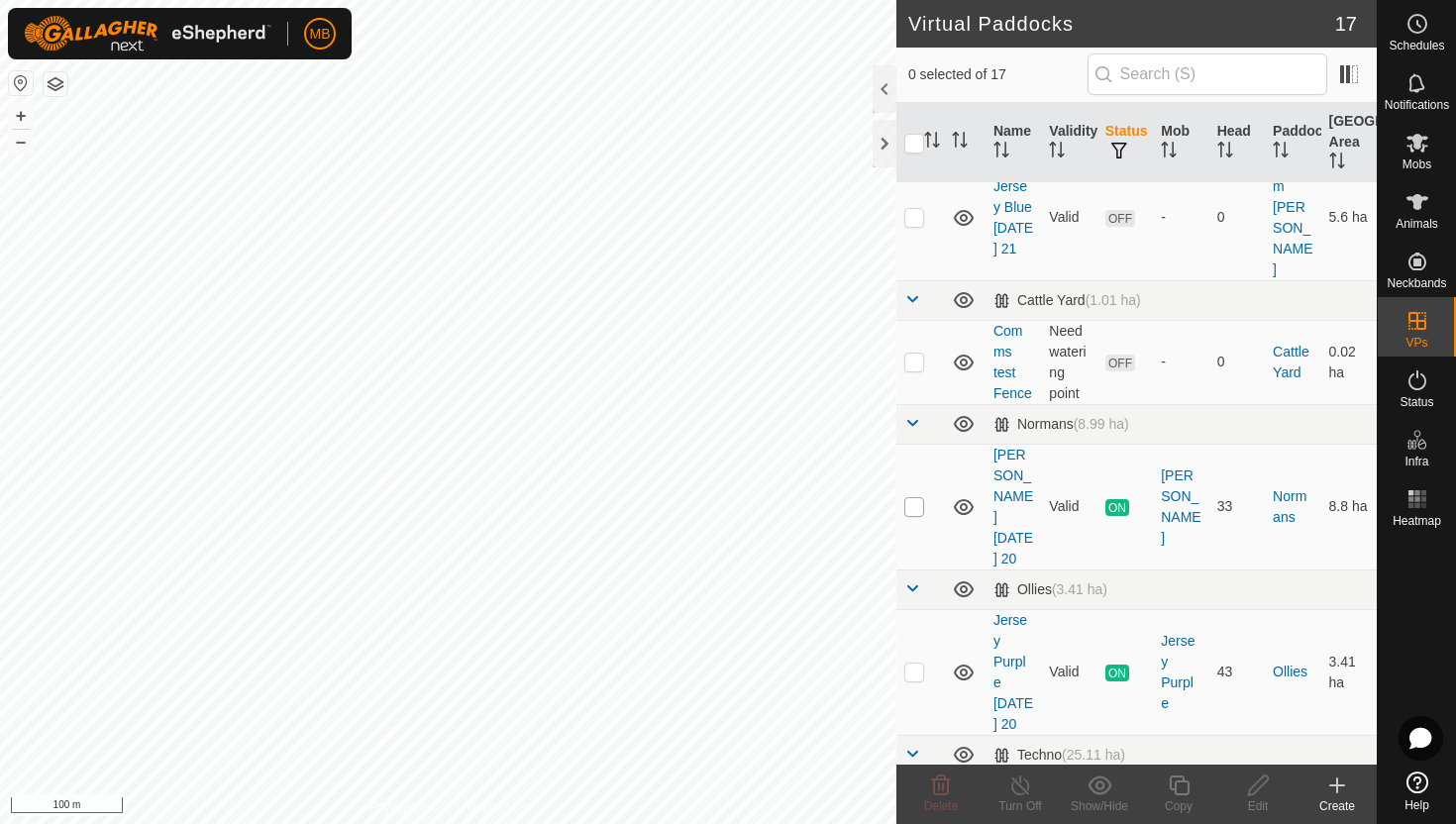 click at bounding box center (914, 507) 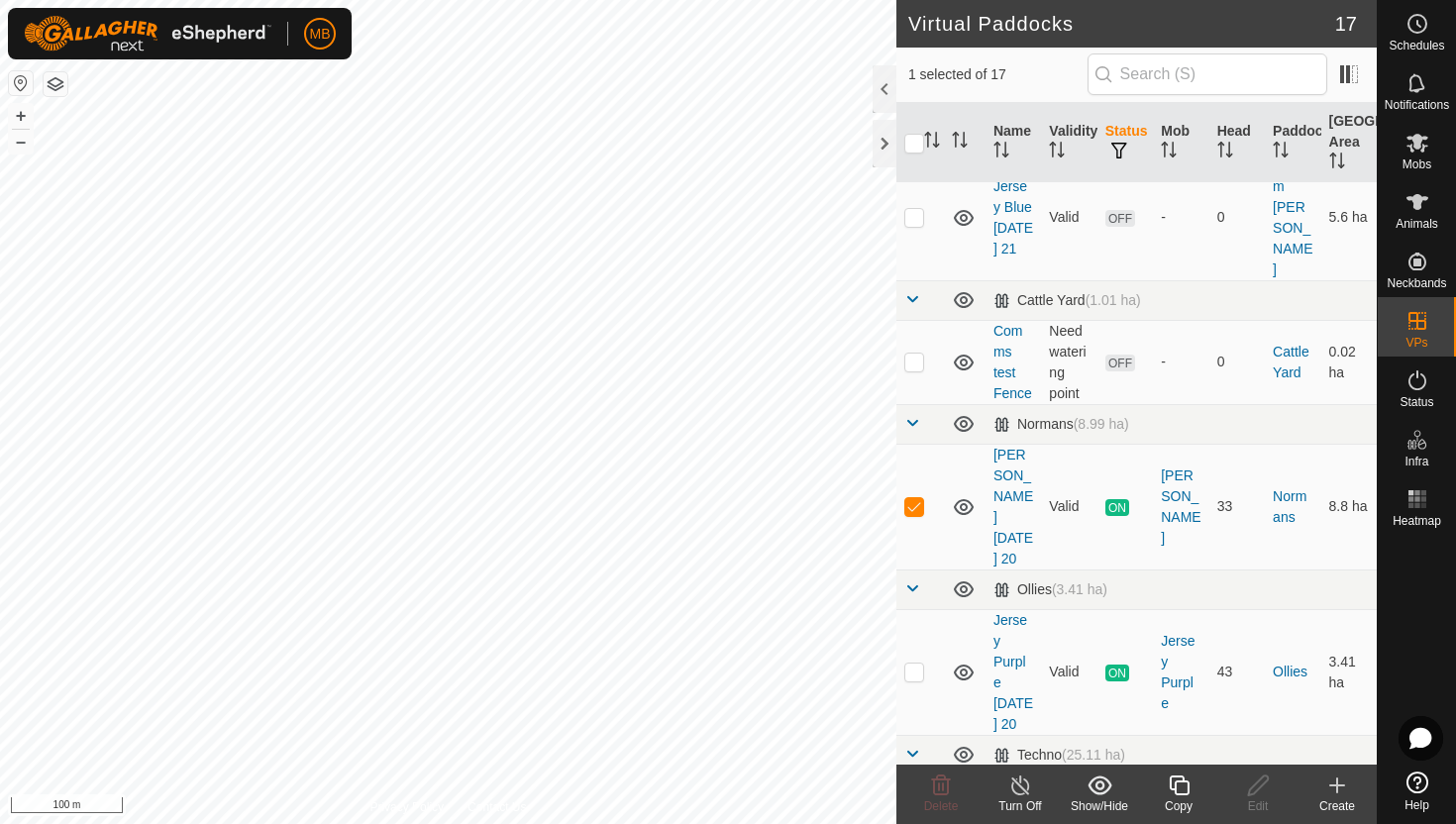 click 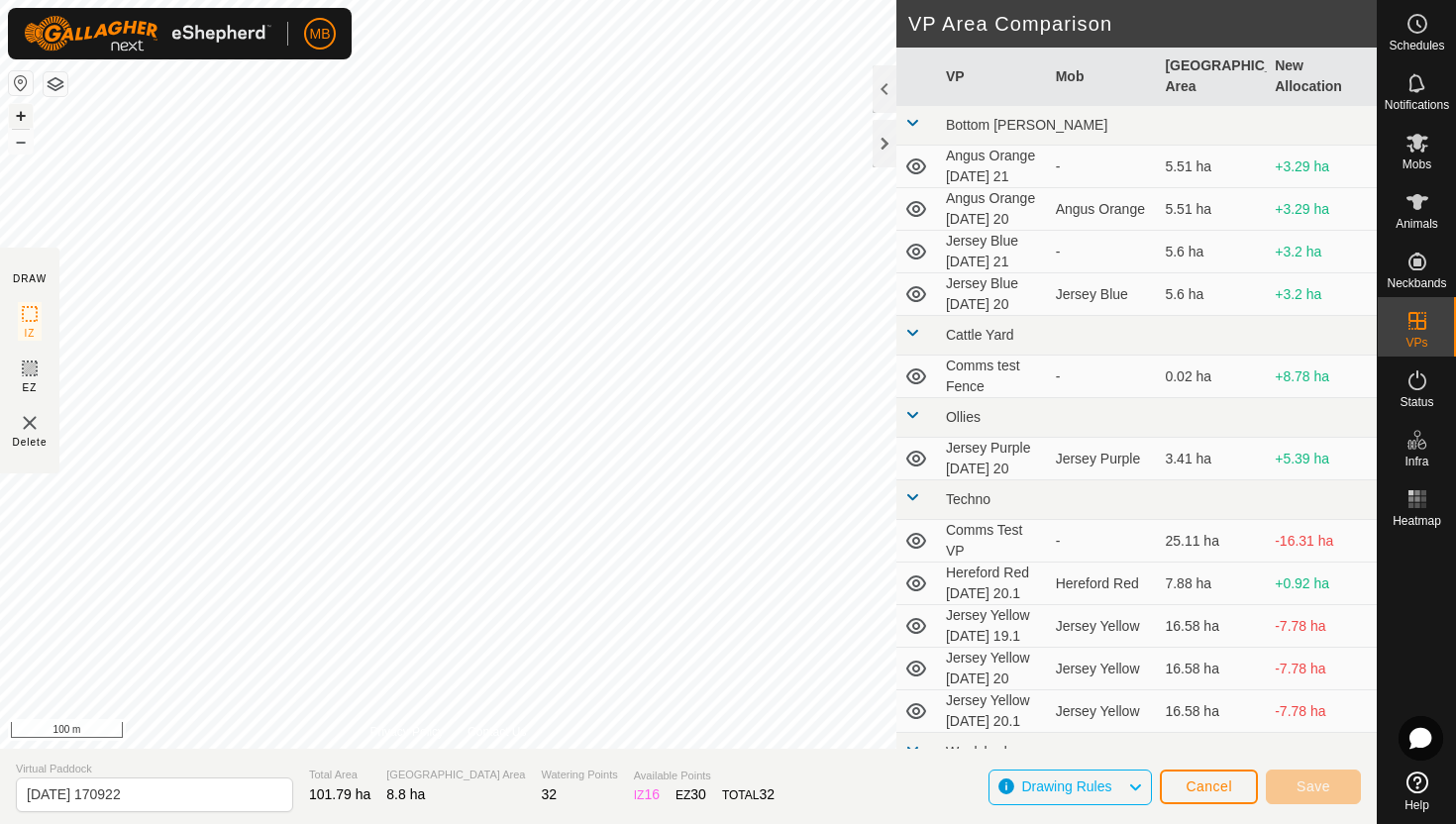 click on "+" at bounding box center (21, 116) 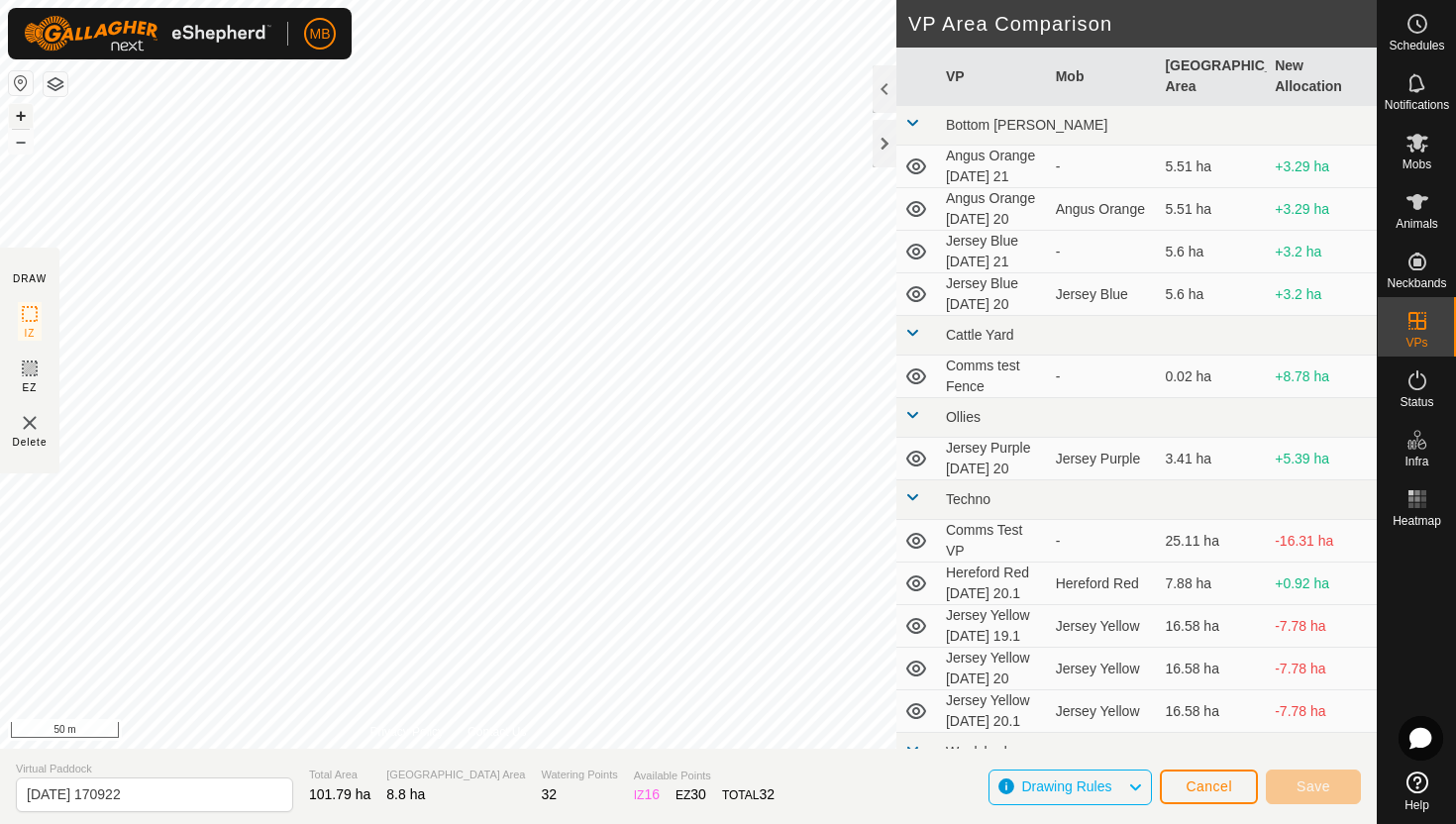 click on "+" at bounding box center [21, 116] 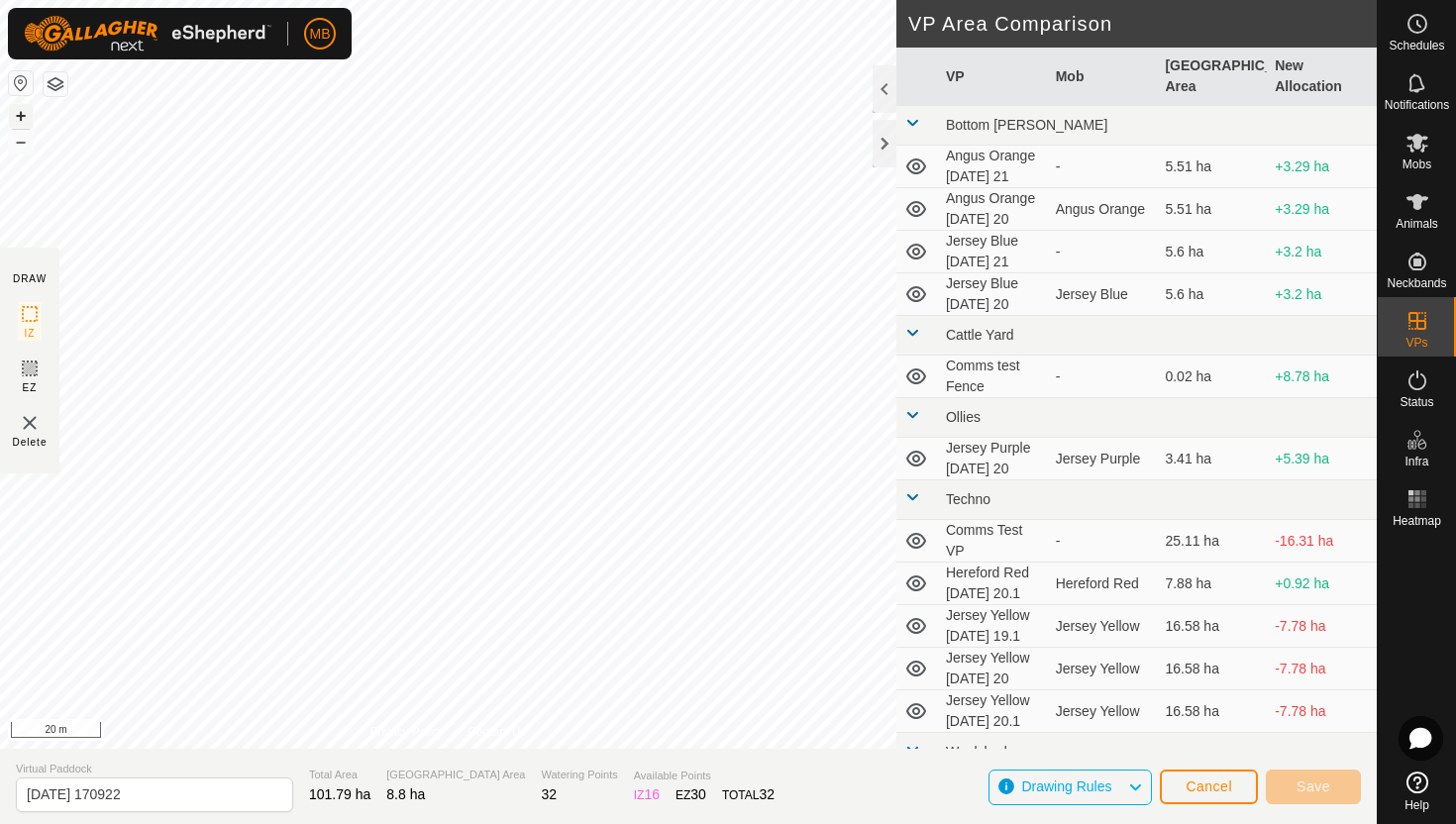 click on "+" at bounding box center (21, 116) 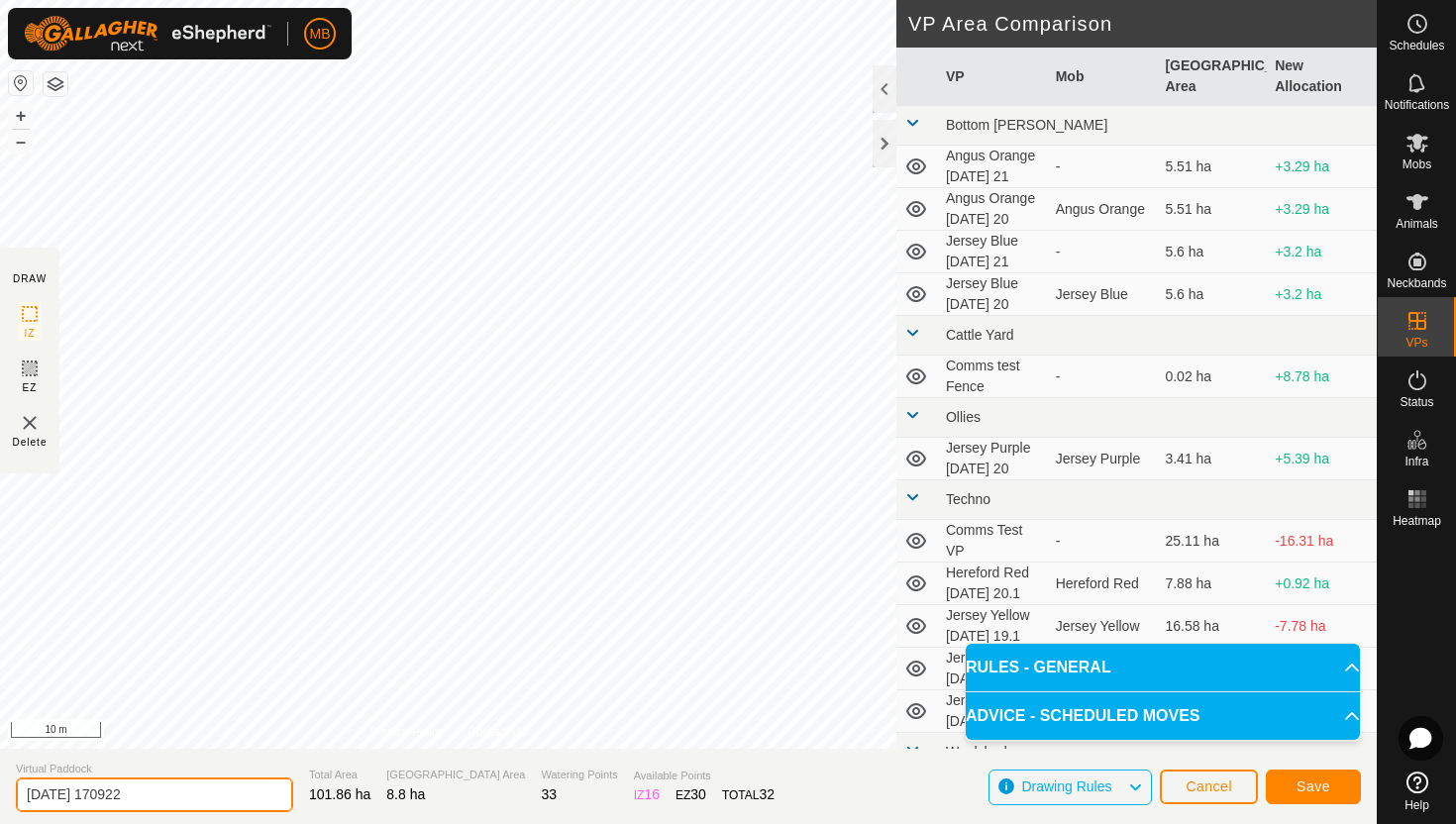 click on "[DATE] 170922" 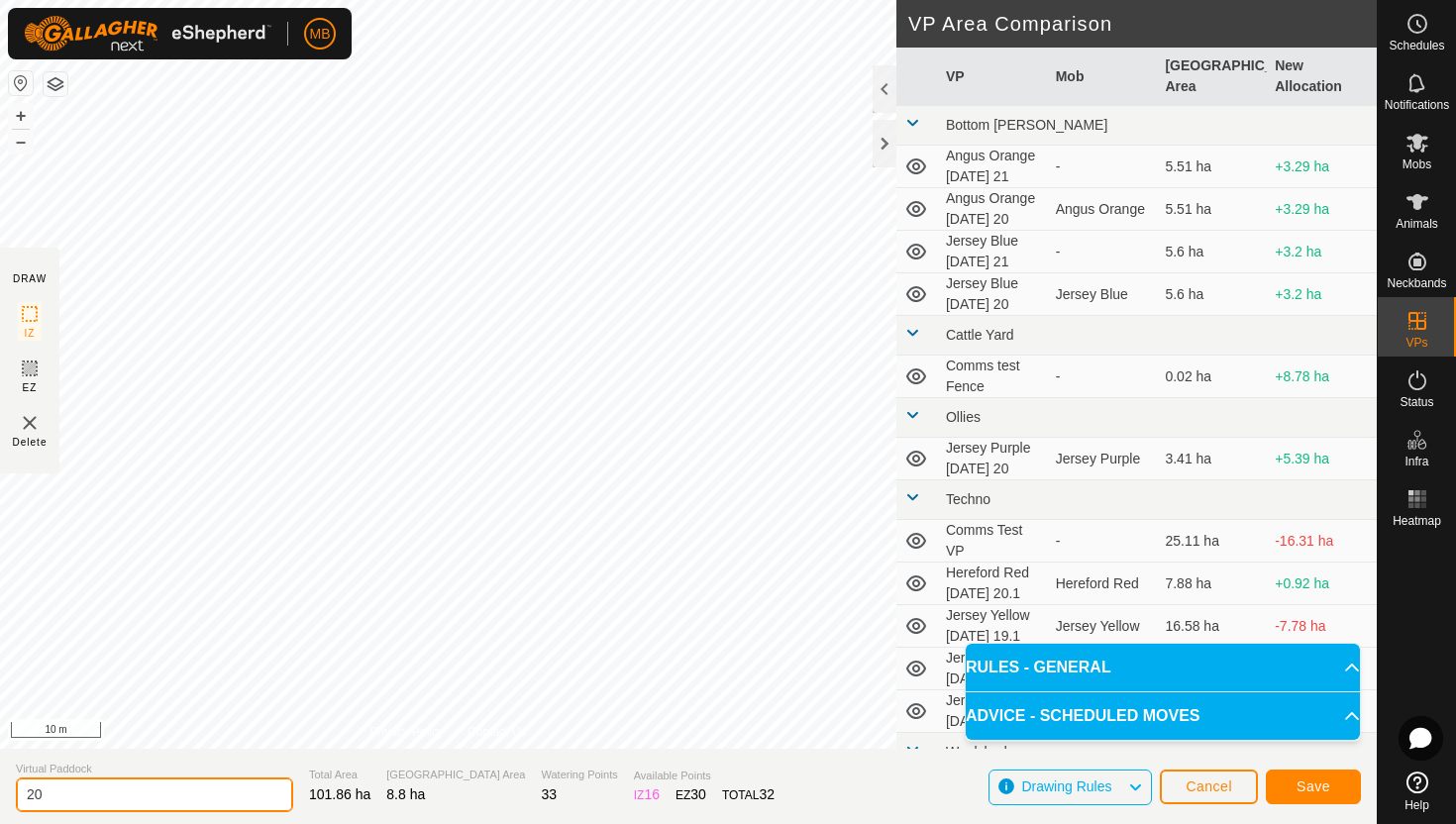 type on "2" 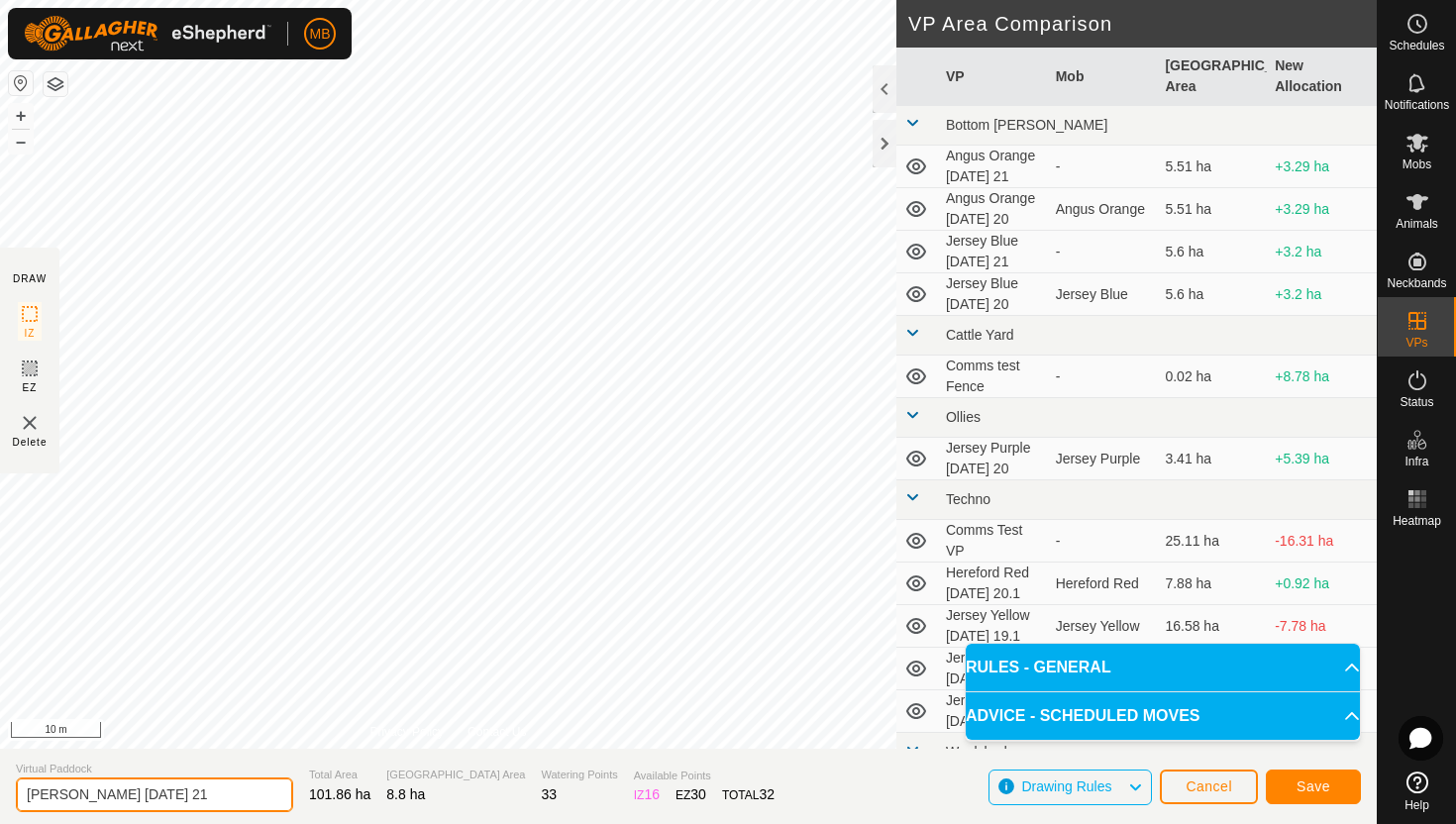type on "[PERSON_NAME] [DATE] 21" 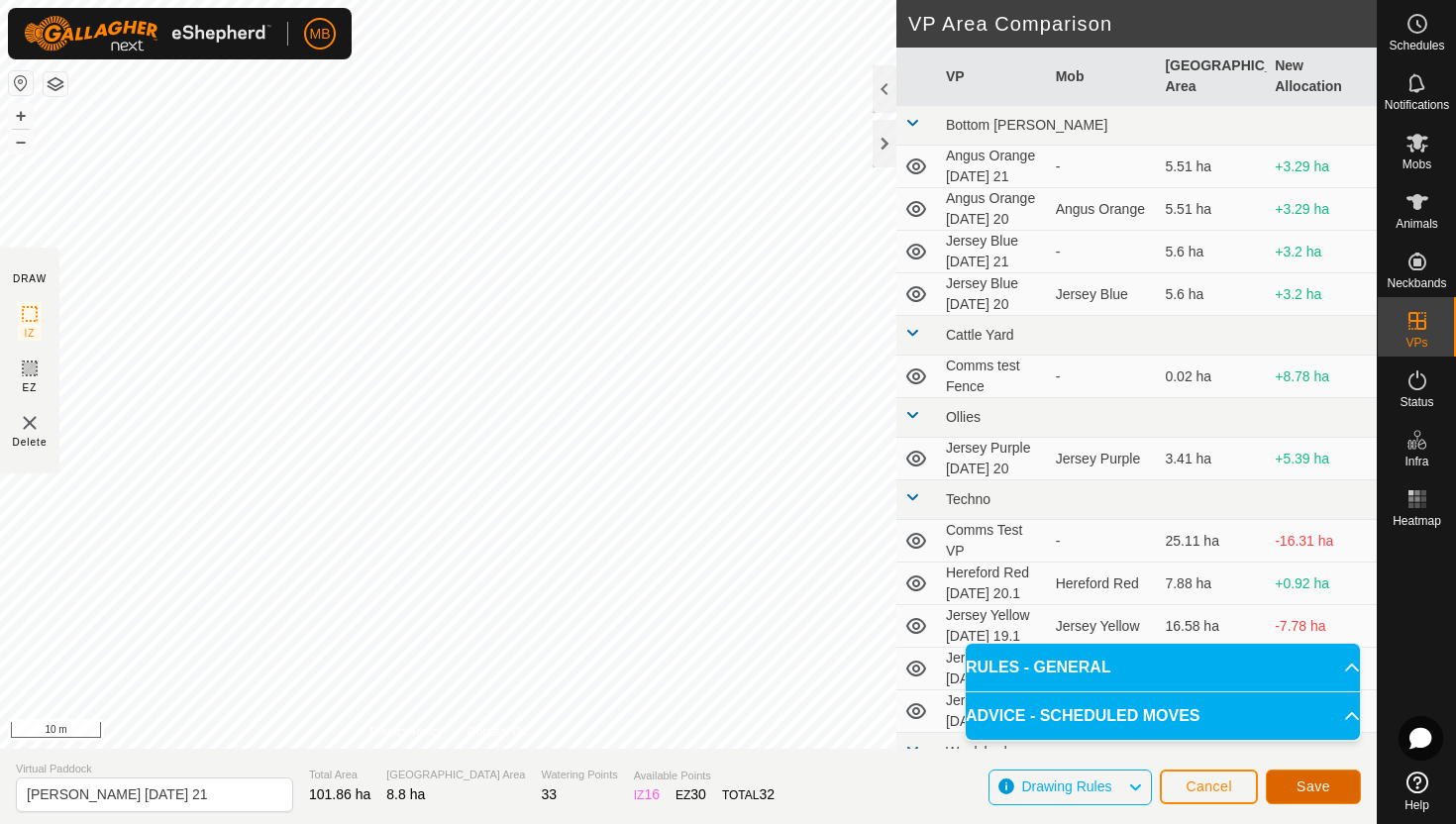 click on "Save" 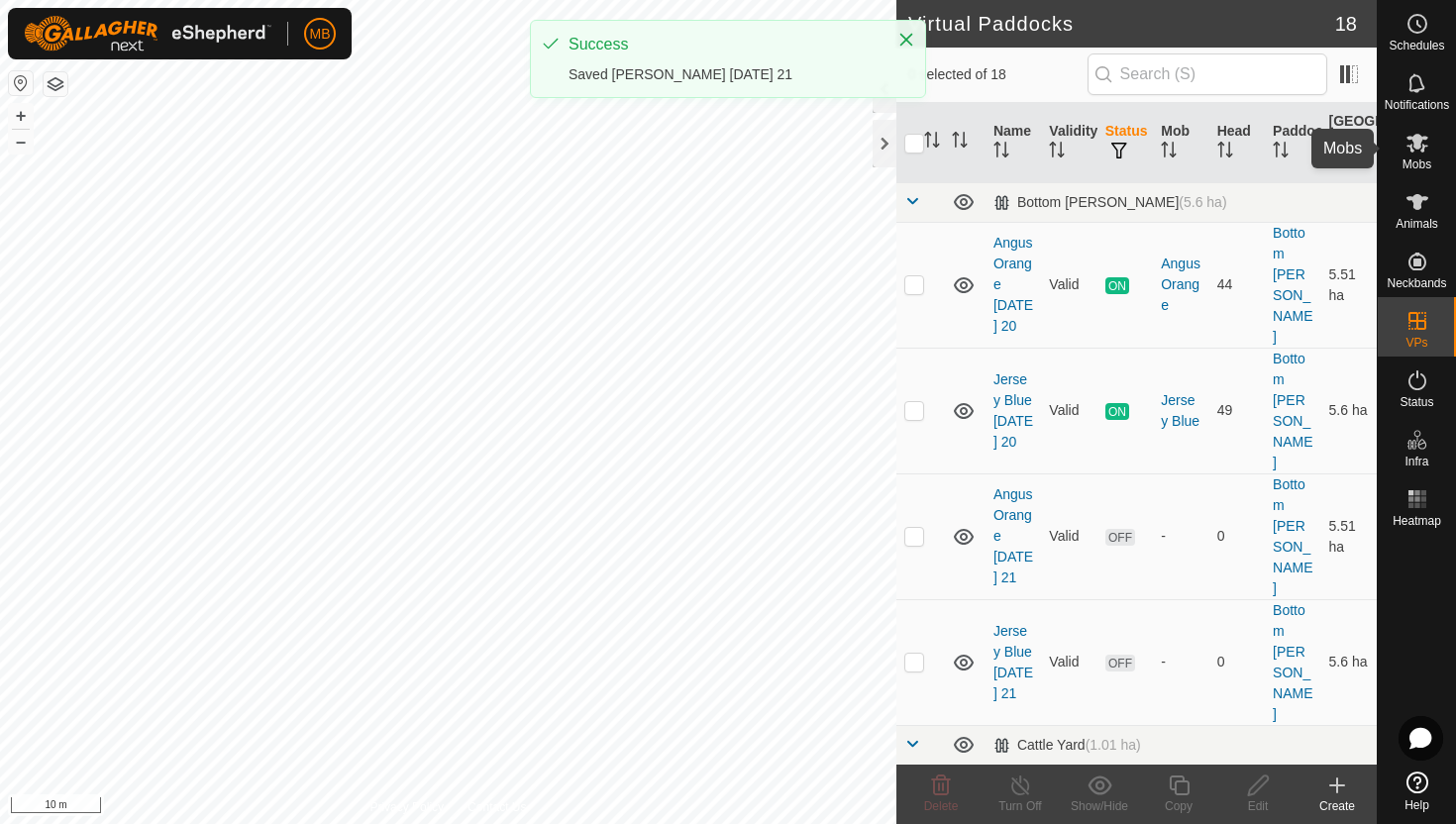 click 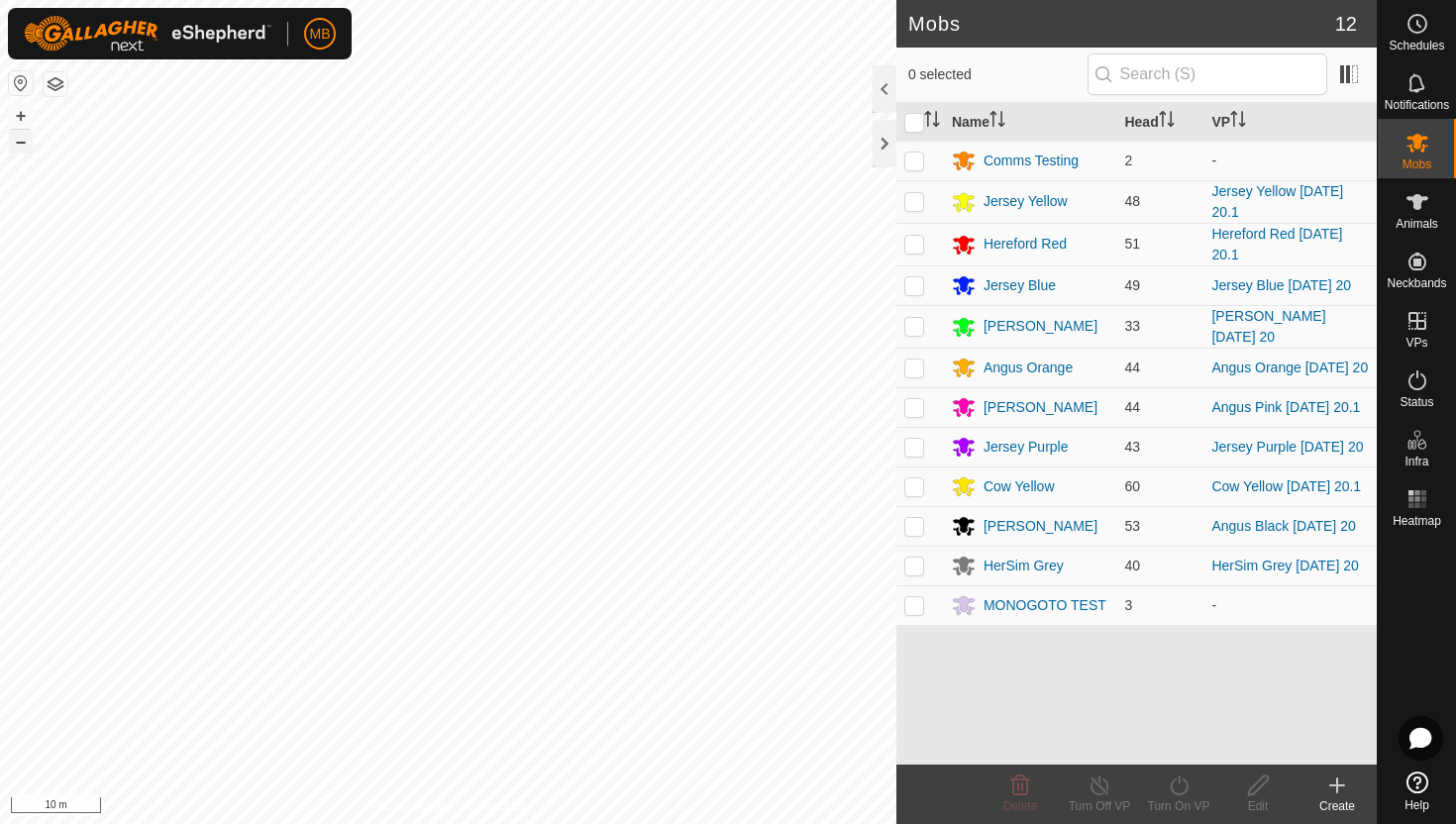 click on "–" at bounding box center [21, 142] 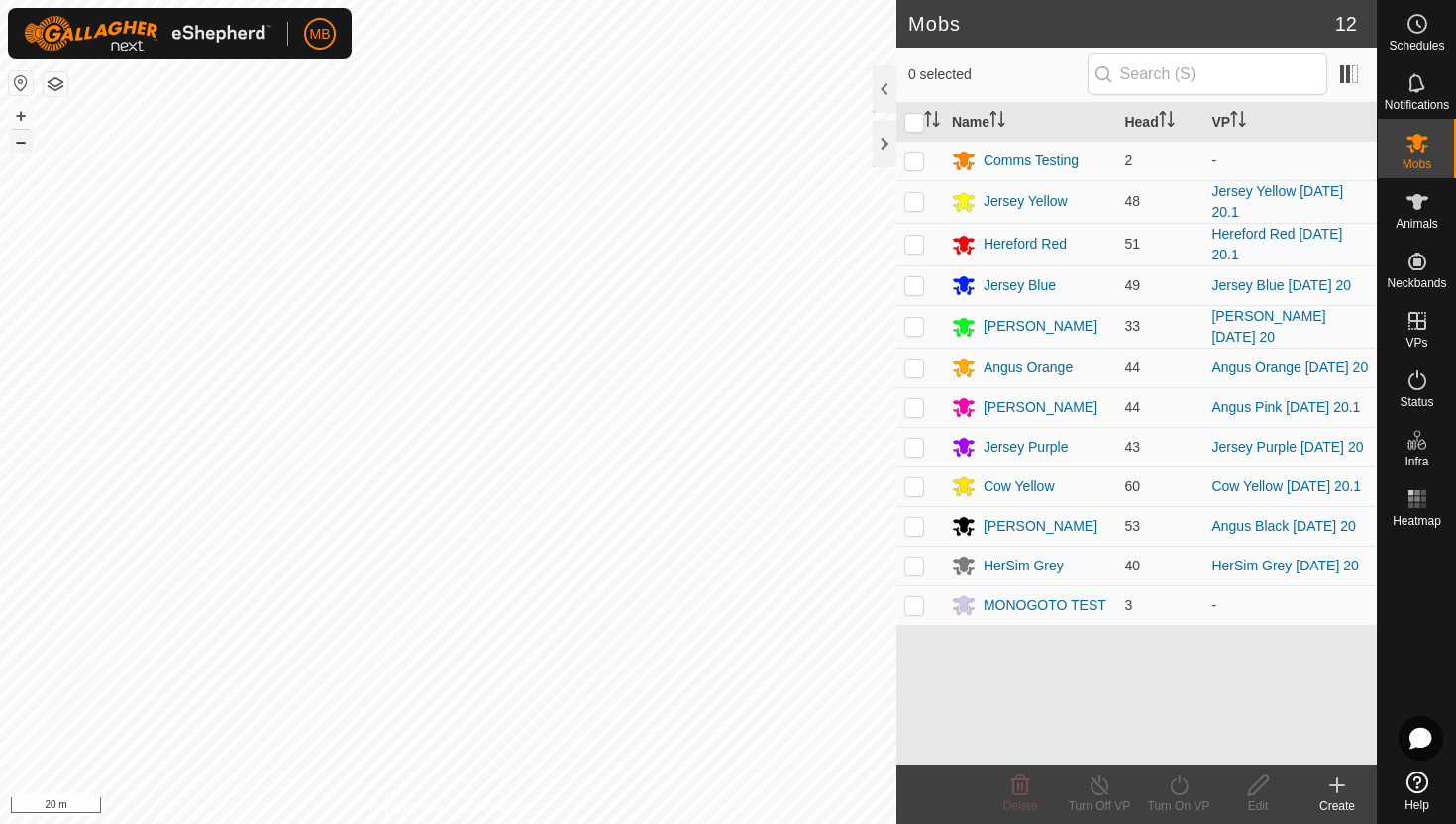 click on "–" at bounding box center [21, 142] 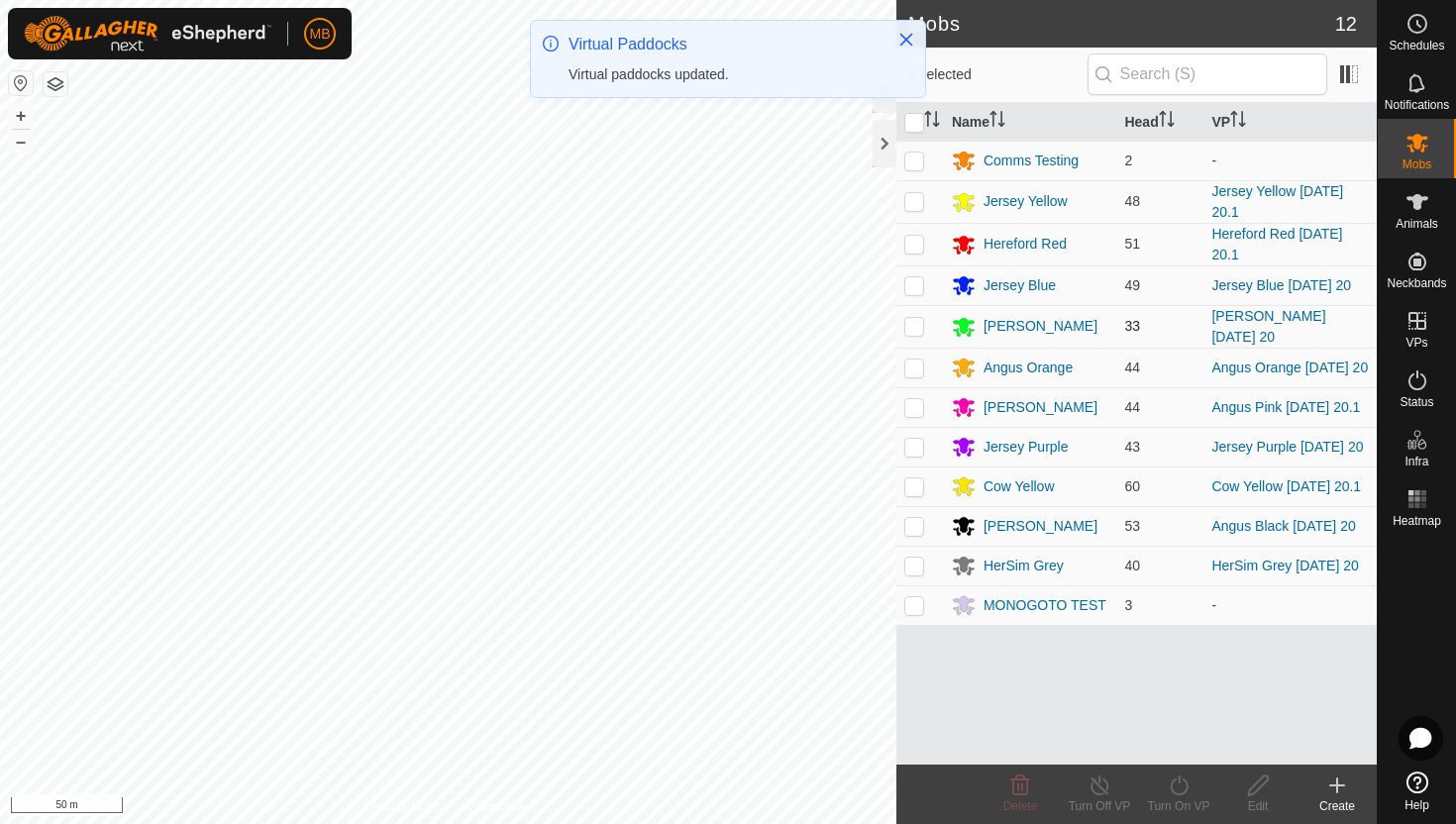 click at bounding box center [914, 326] 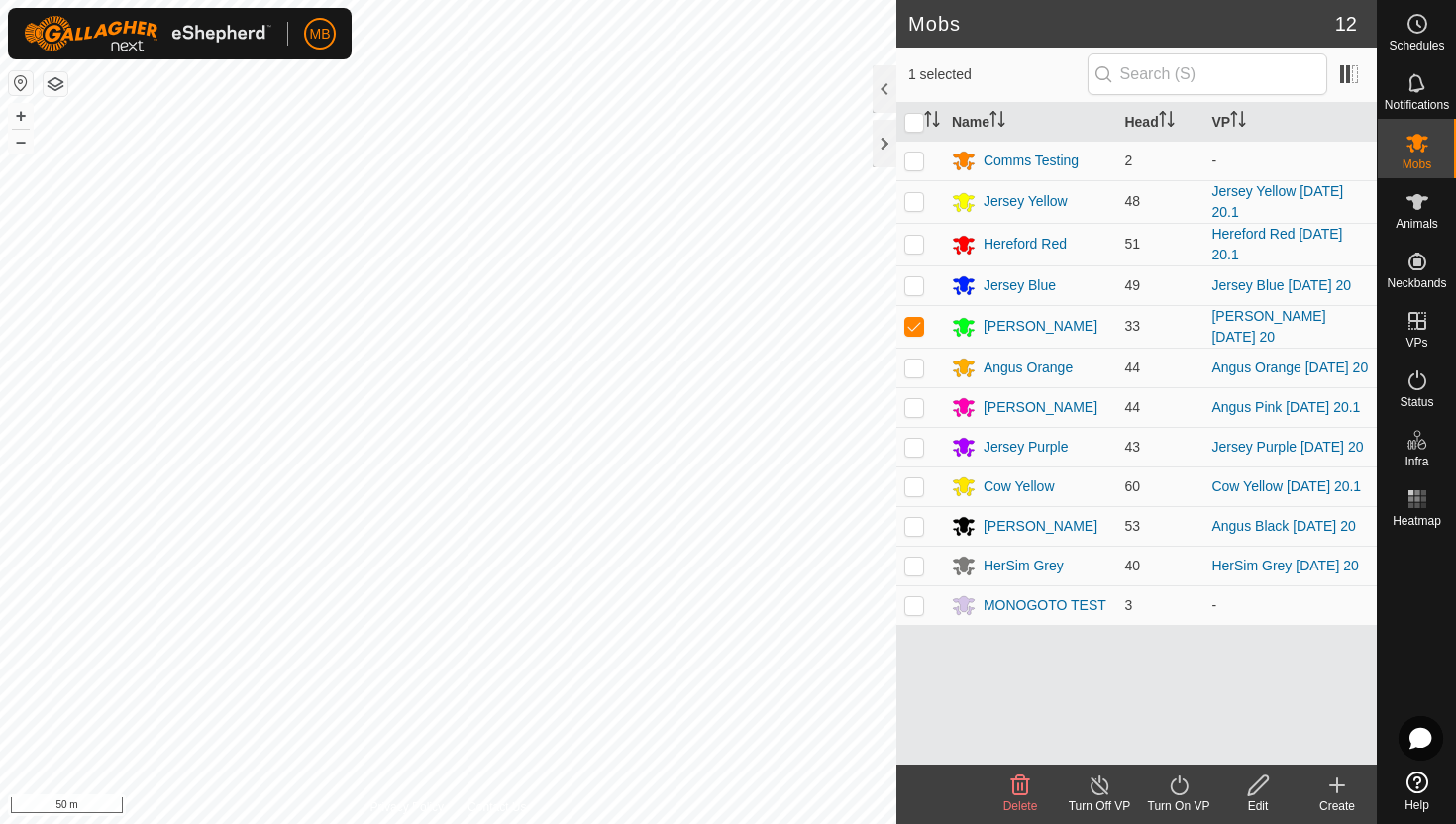 click 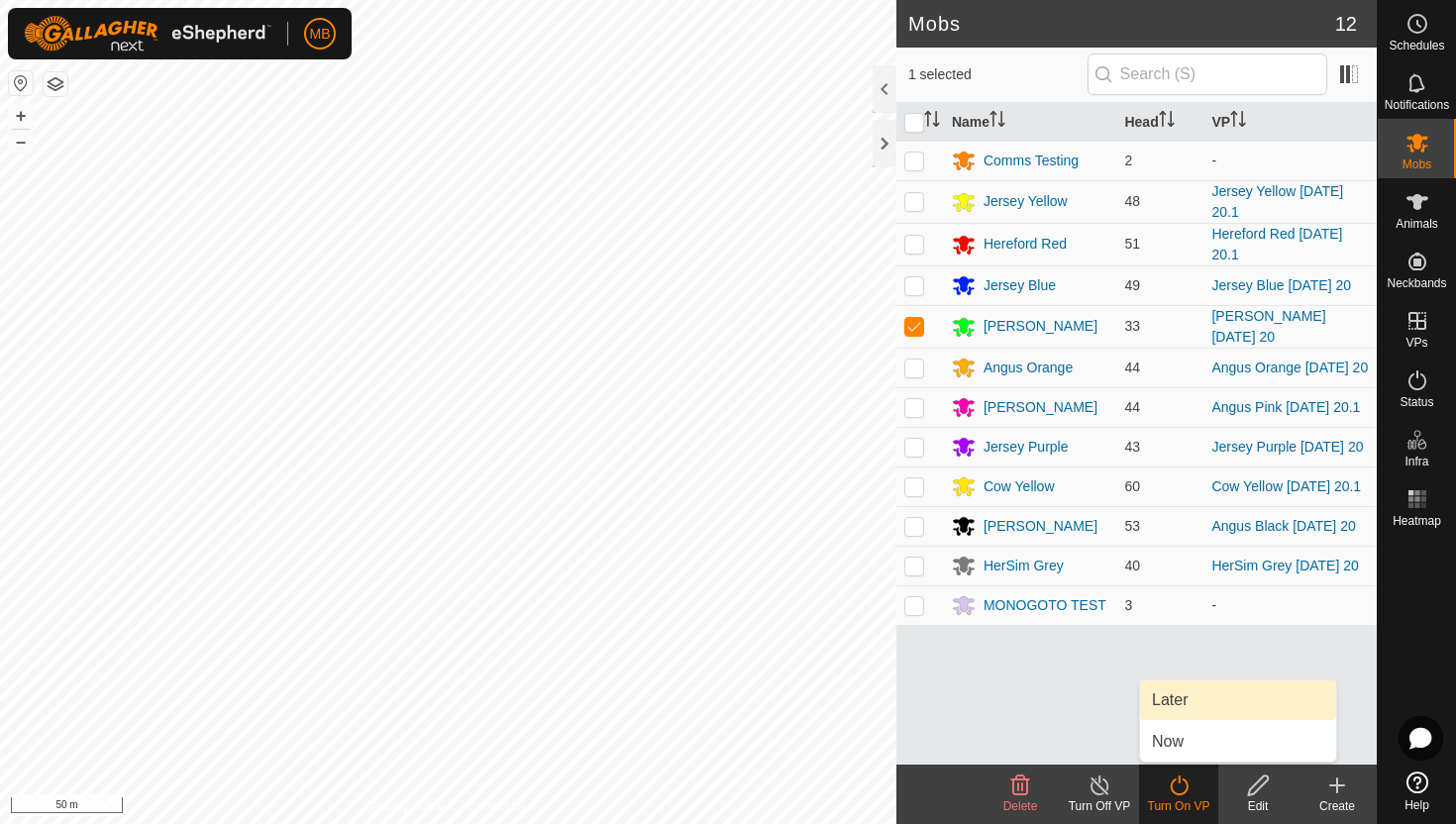click on "Later" at bounding box center [1238, 700] 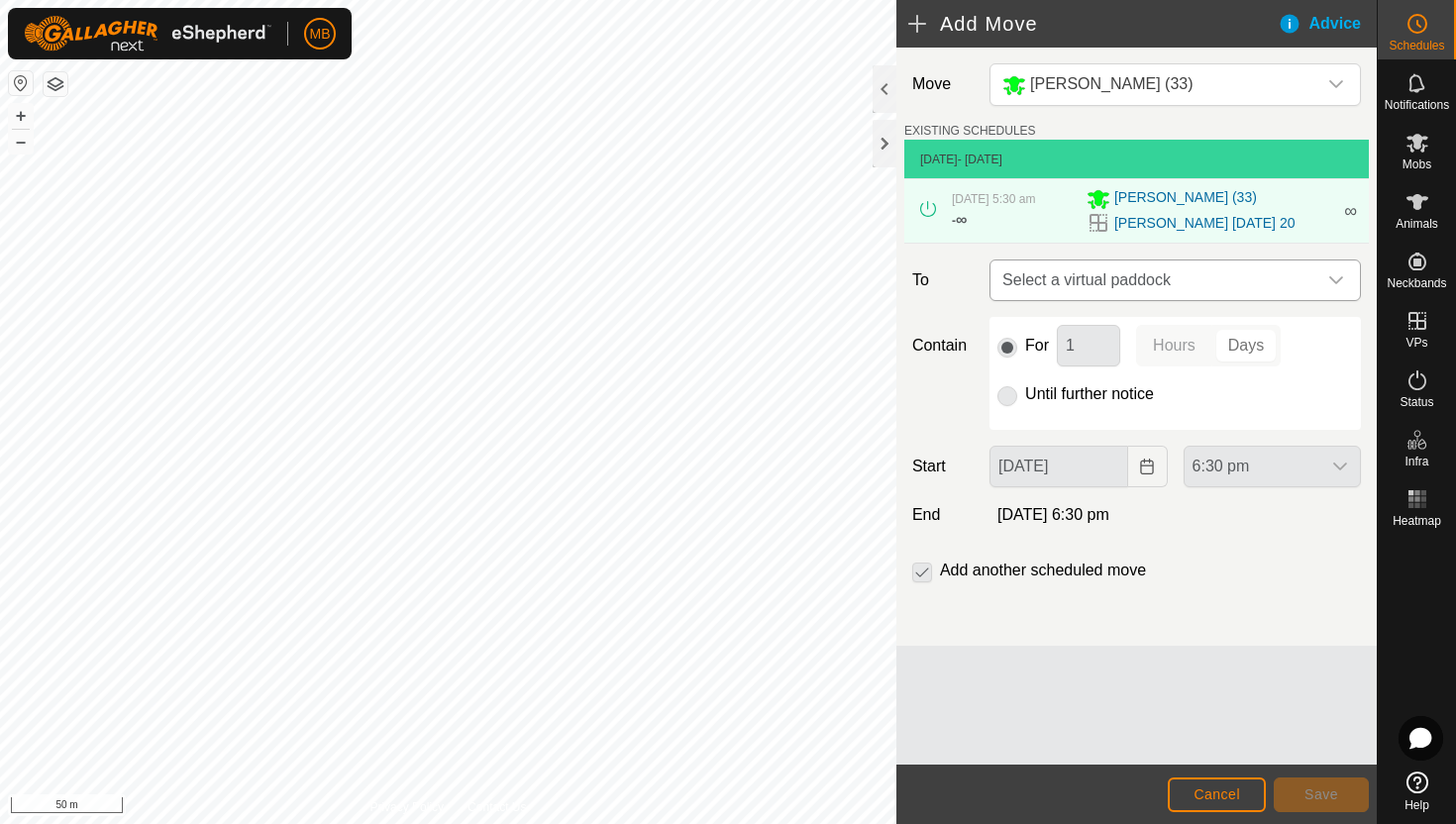 click at bounding box center [1336, 280] 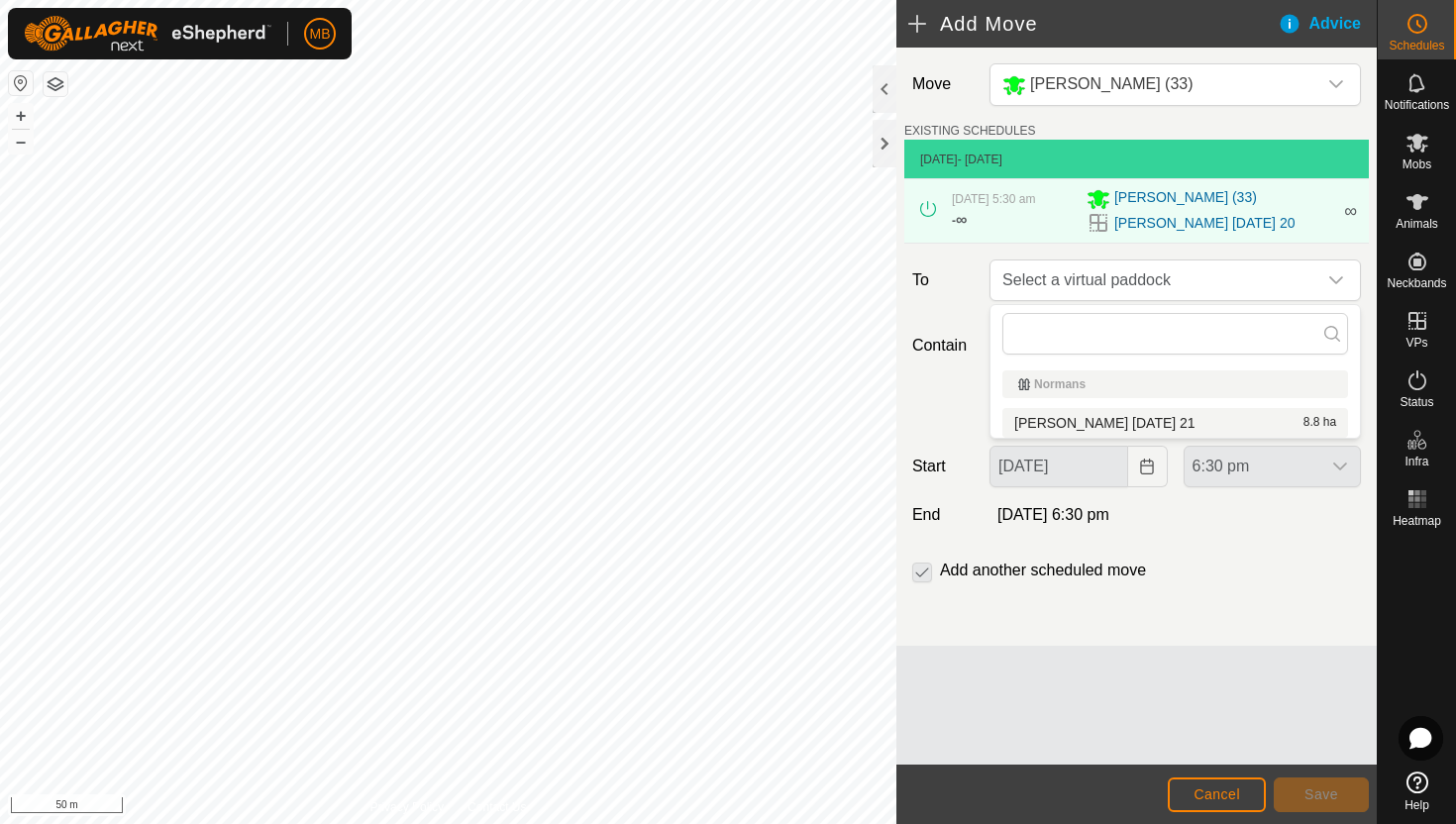 click on "[PERSON_NAME] [DATE] 21  8.8 ha" at bounding box center (1175, 423) 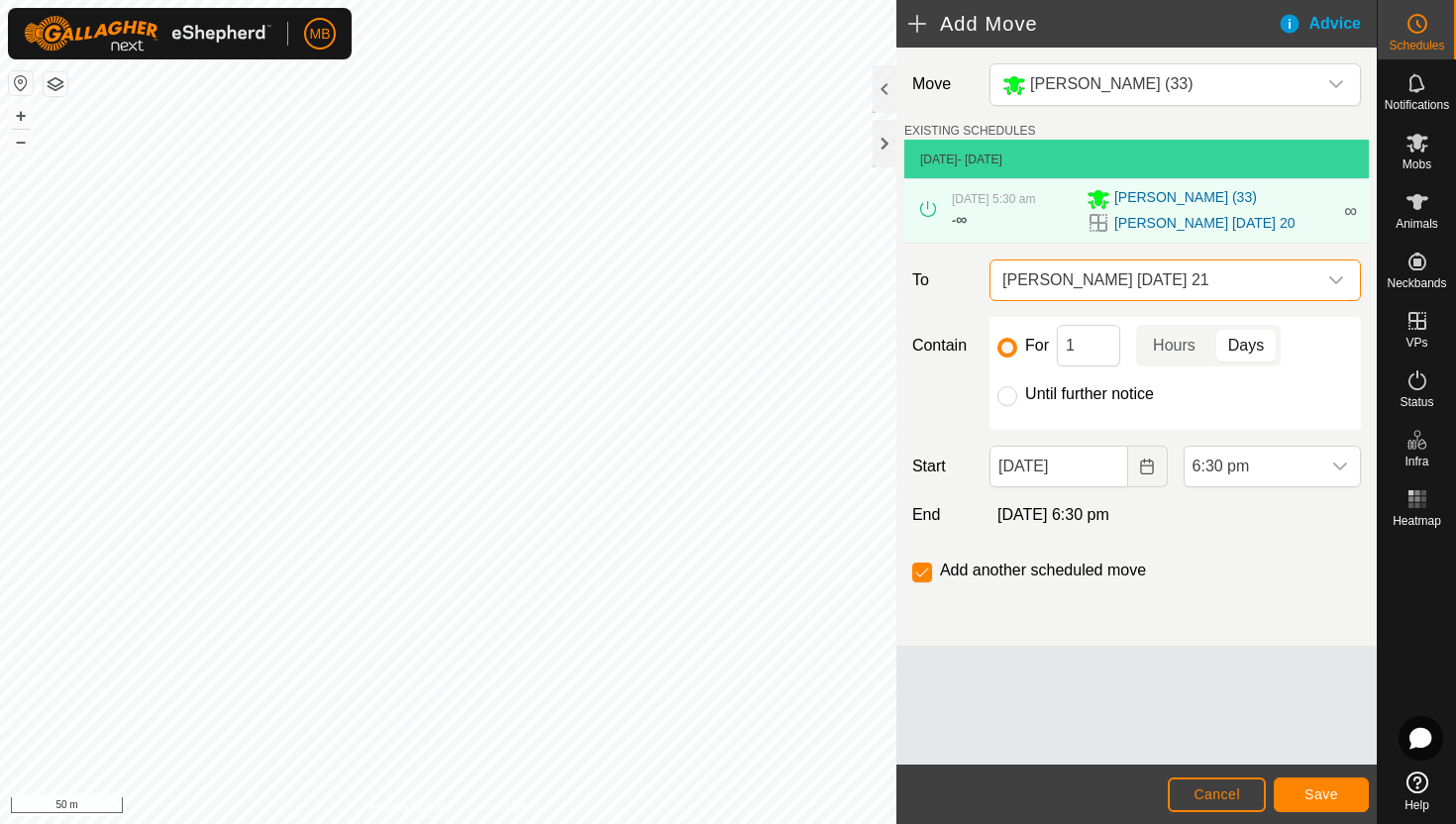 click on "Until further notice" 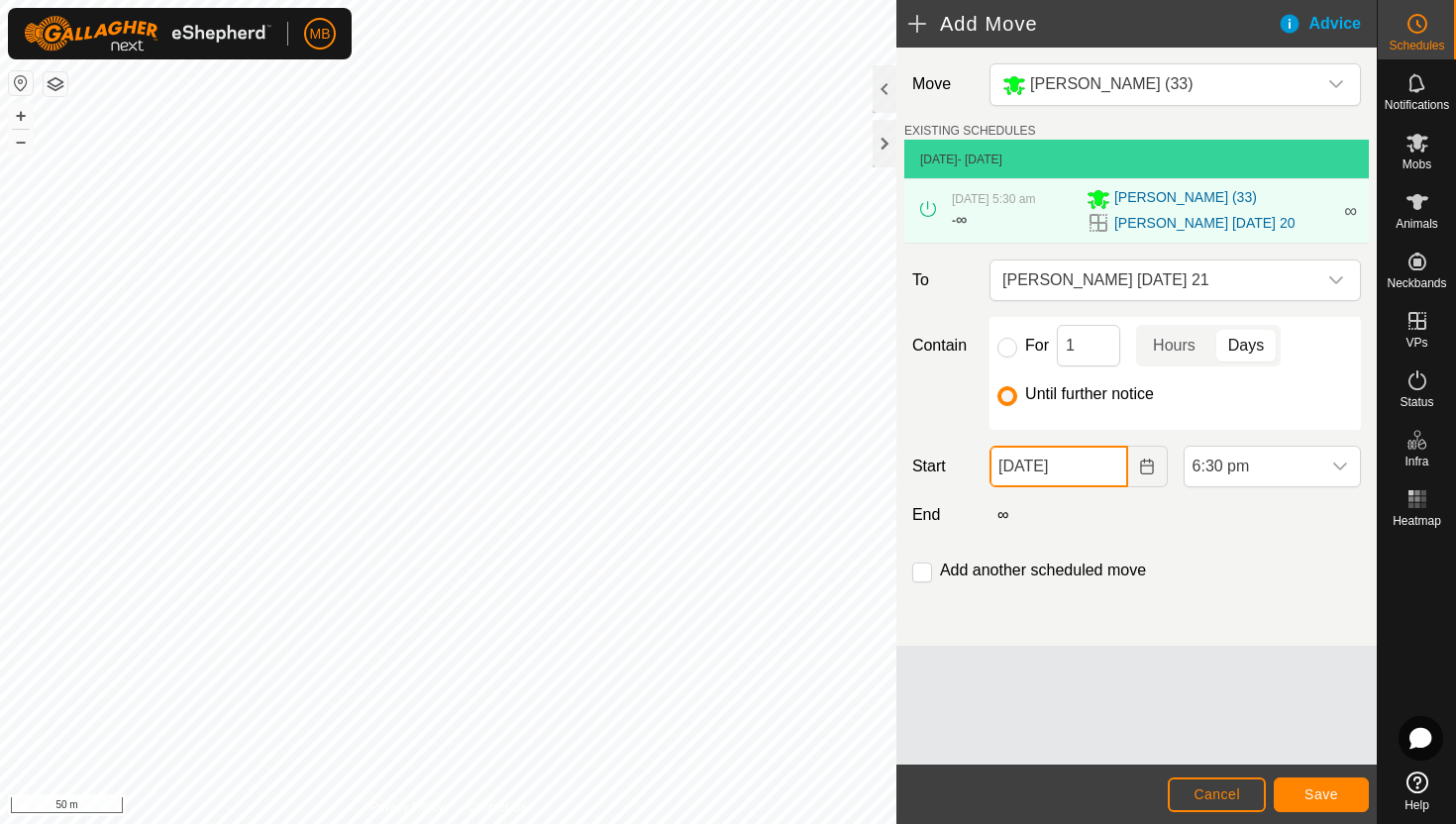 click on "[DATE]" 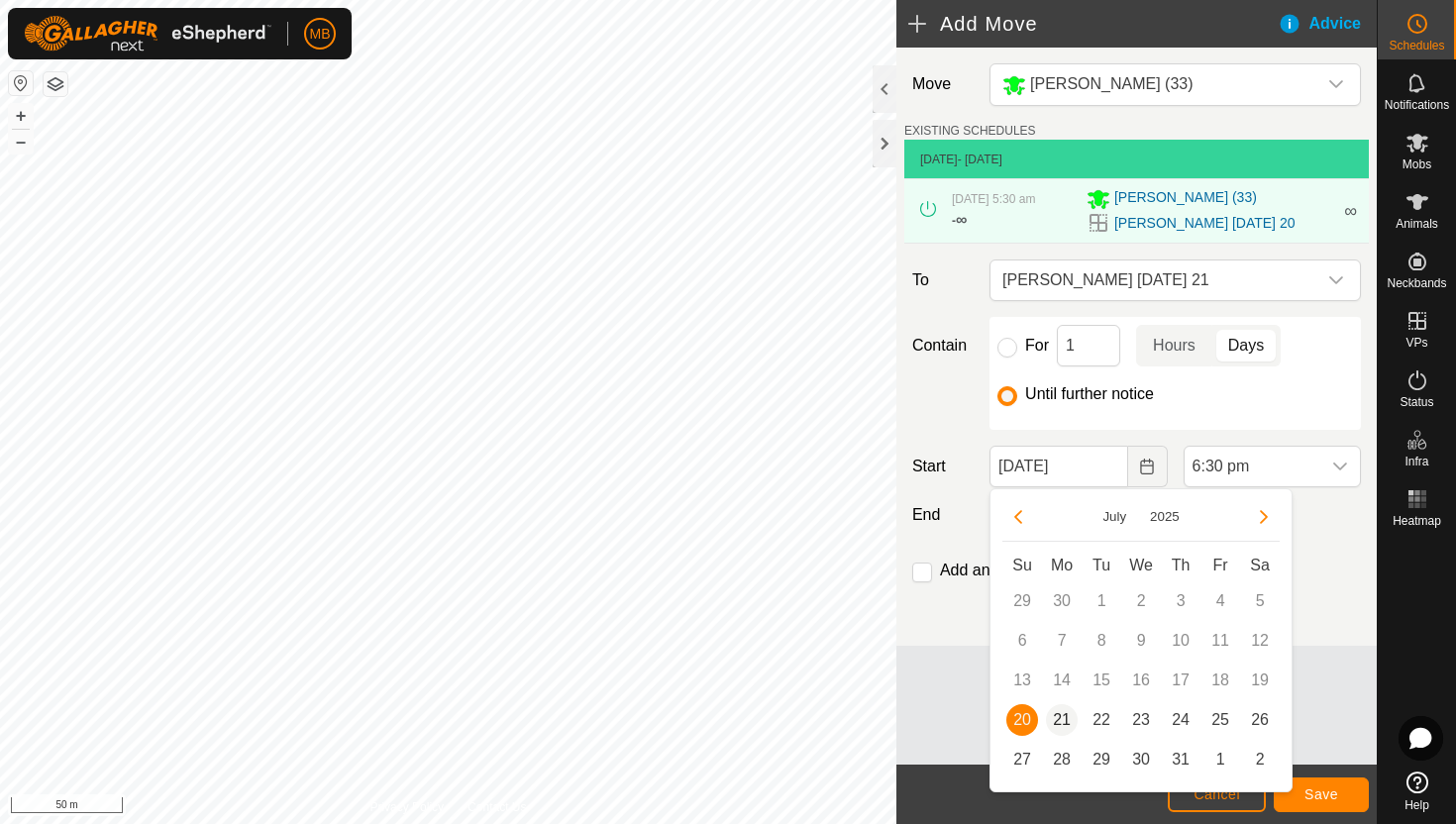 click on "21" at bounding box center (1062, 720) 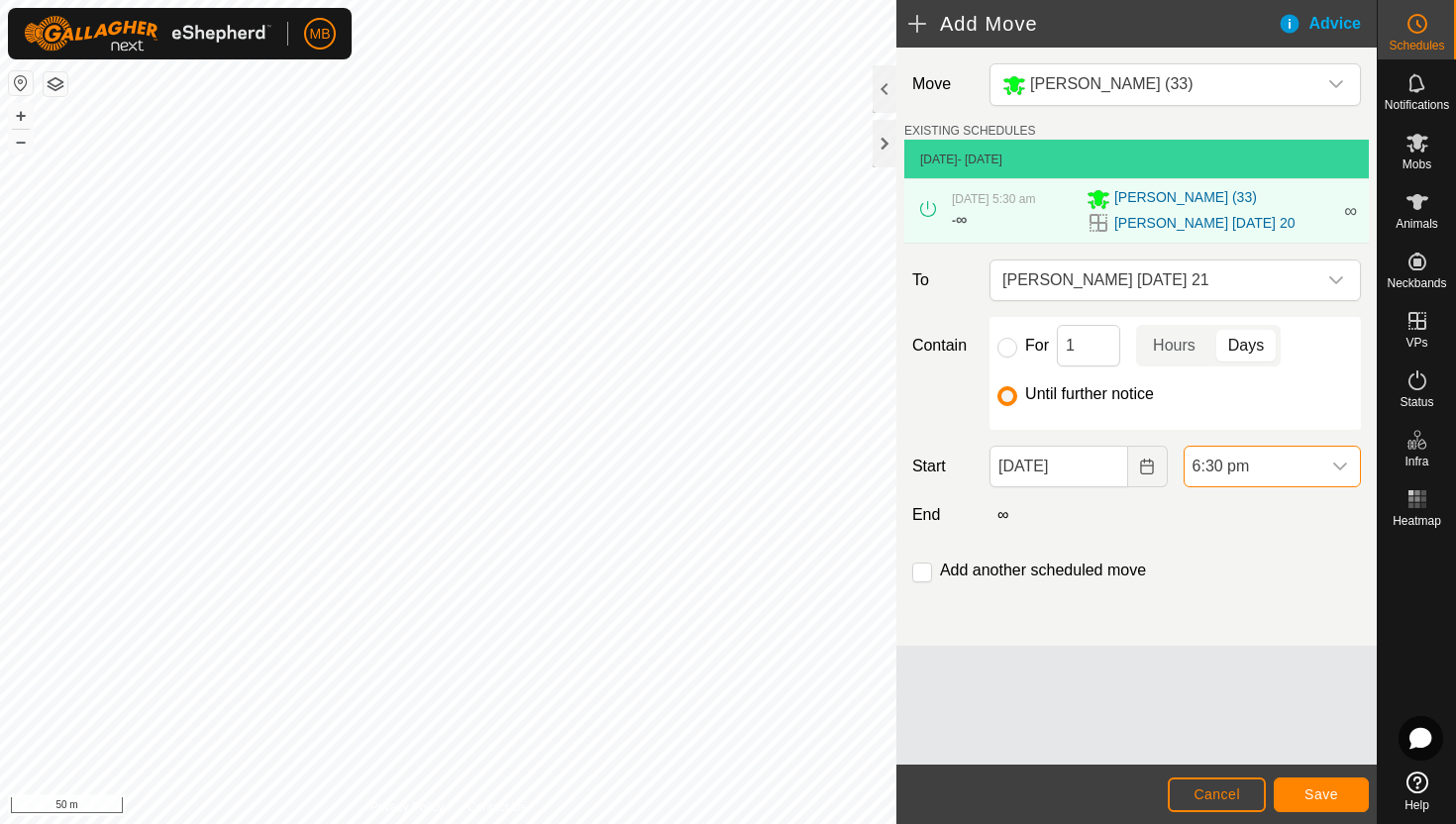 click on "6:30 pm" at bounding box center (1252, 466) 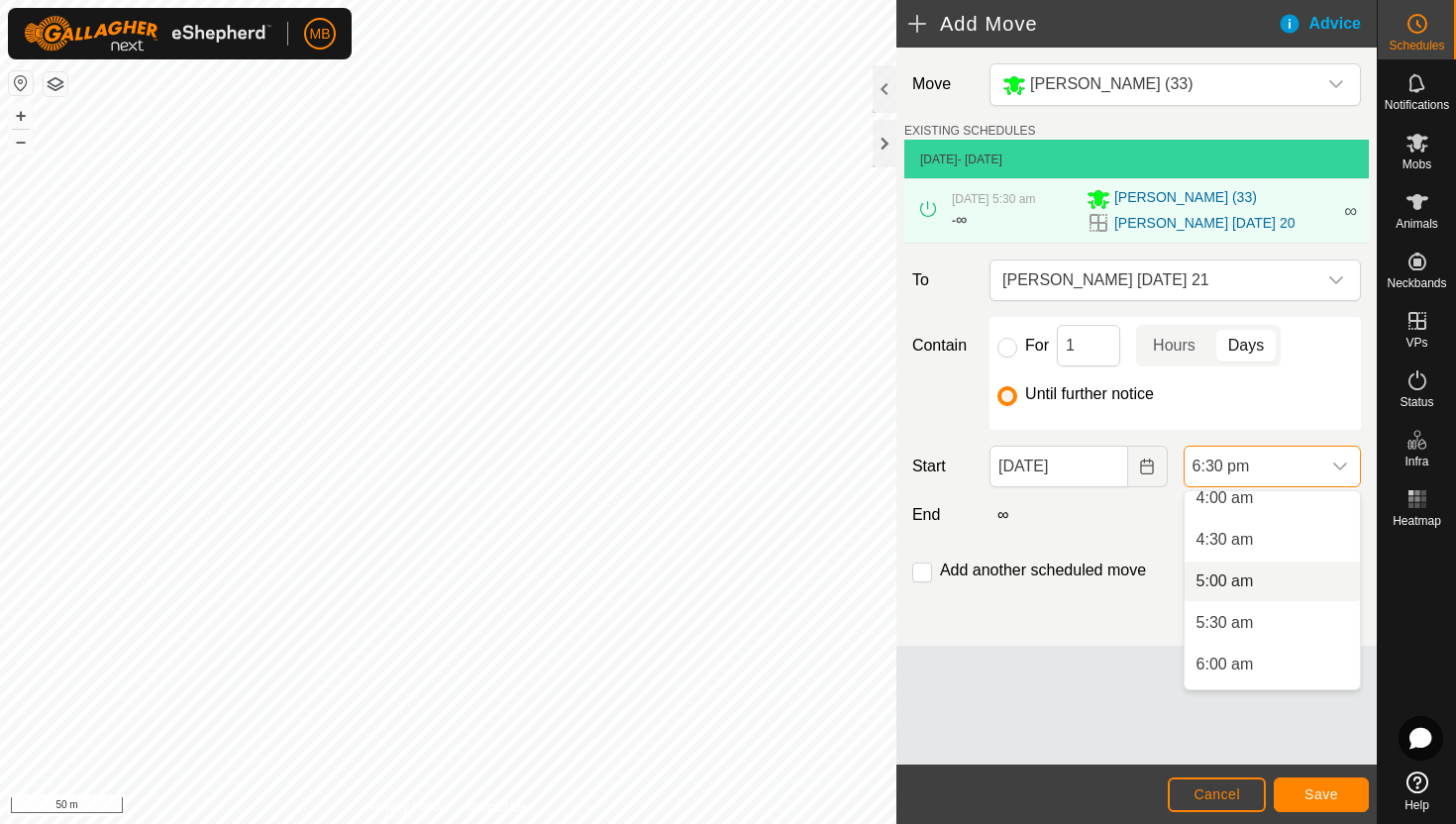 click on "5:00 am" at bounding box center [1272, 581] 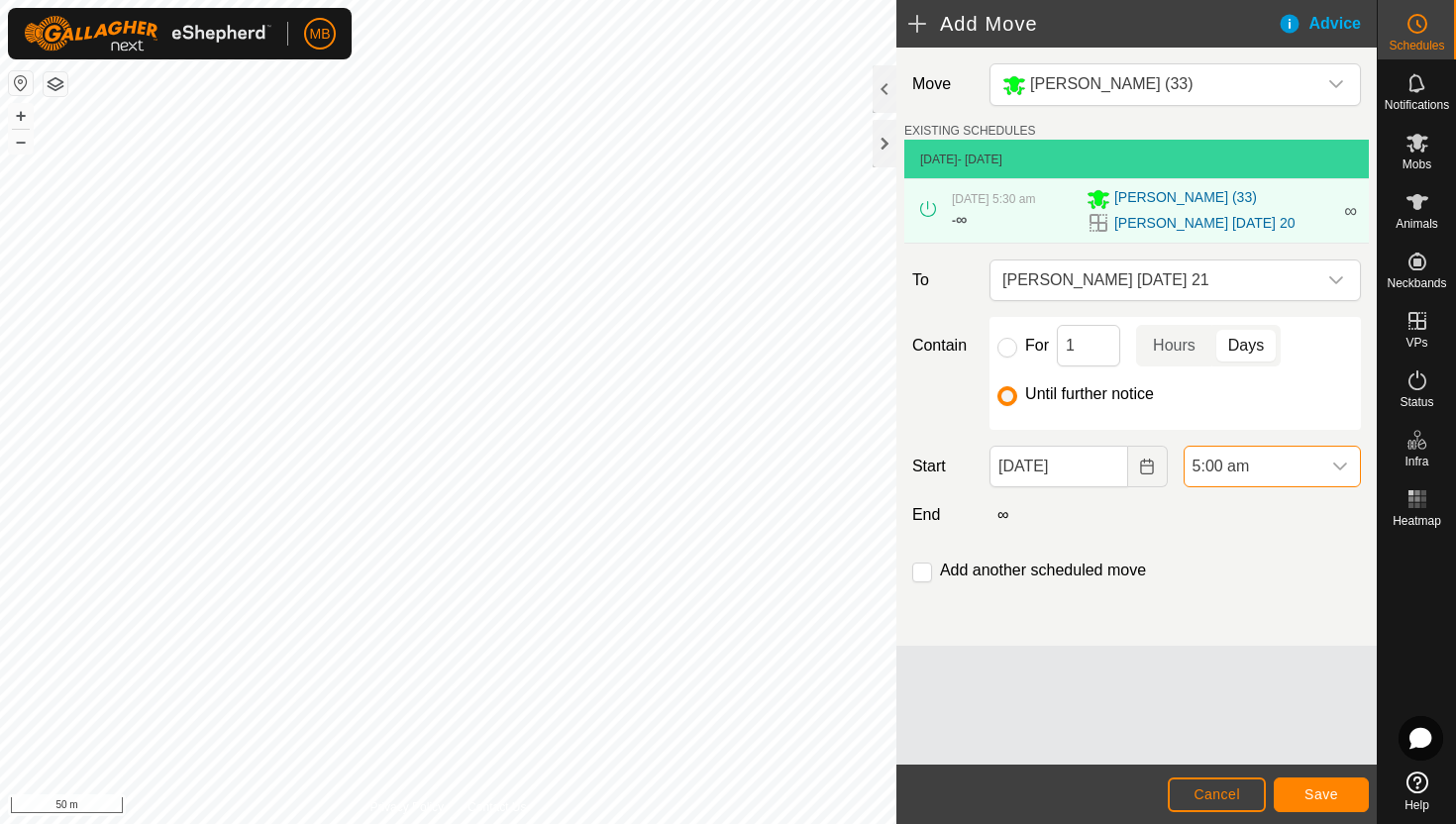 scroll, scrollTop: 1381, scrollLeft: 0, axis: vertical 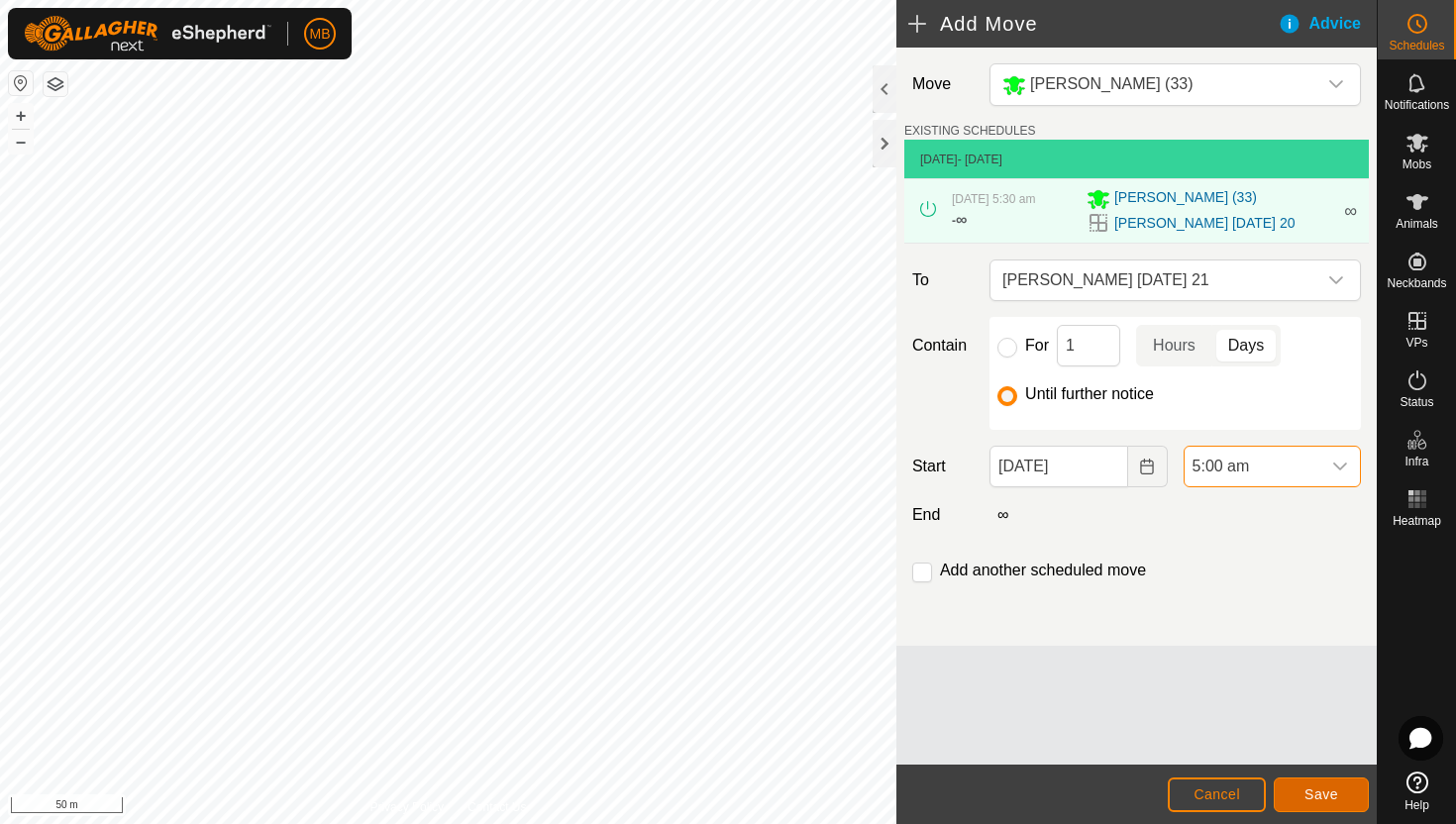click on "Save" 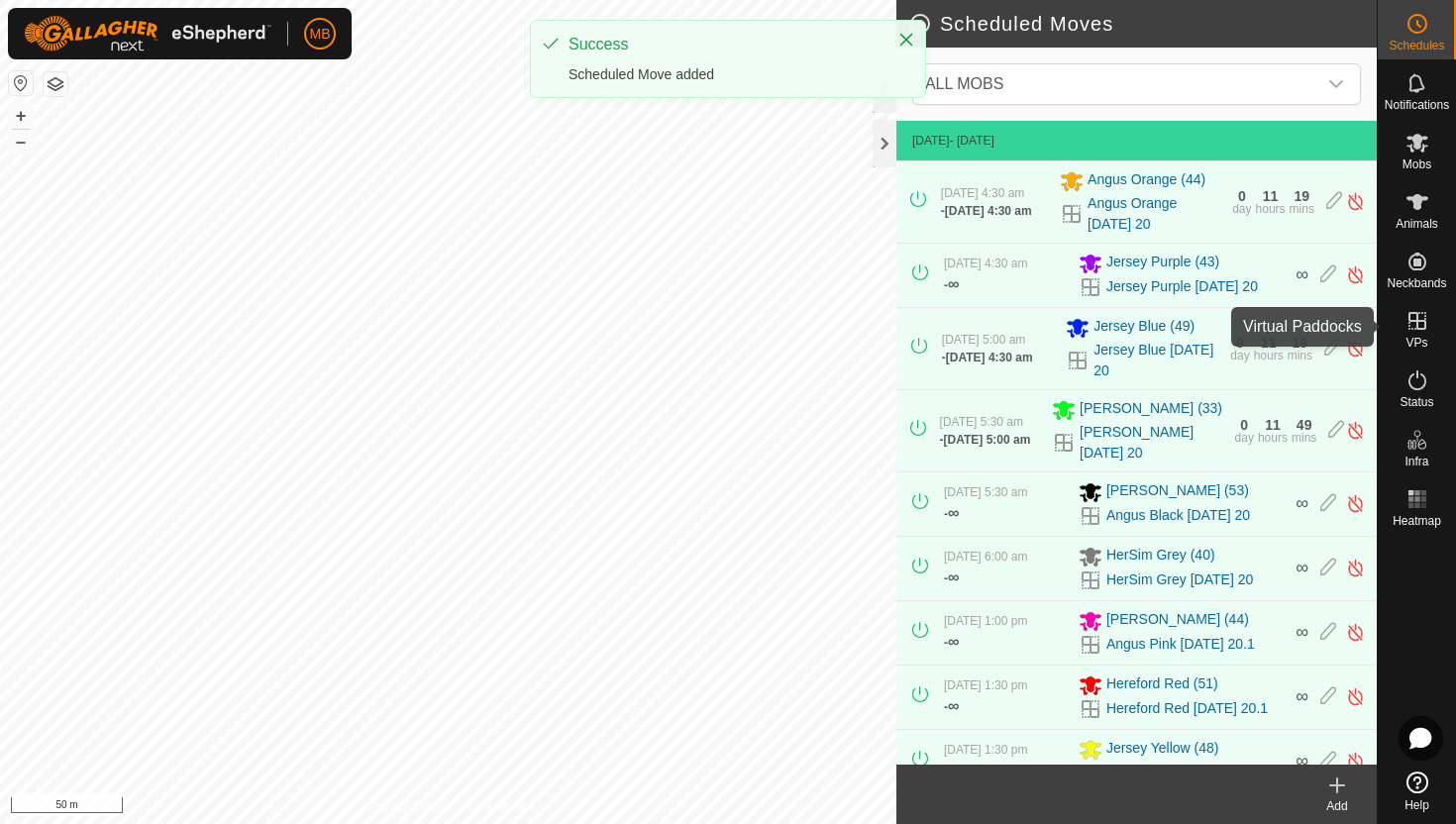 click 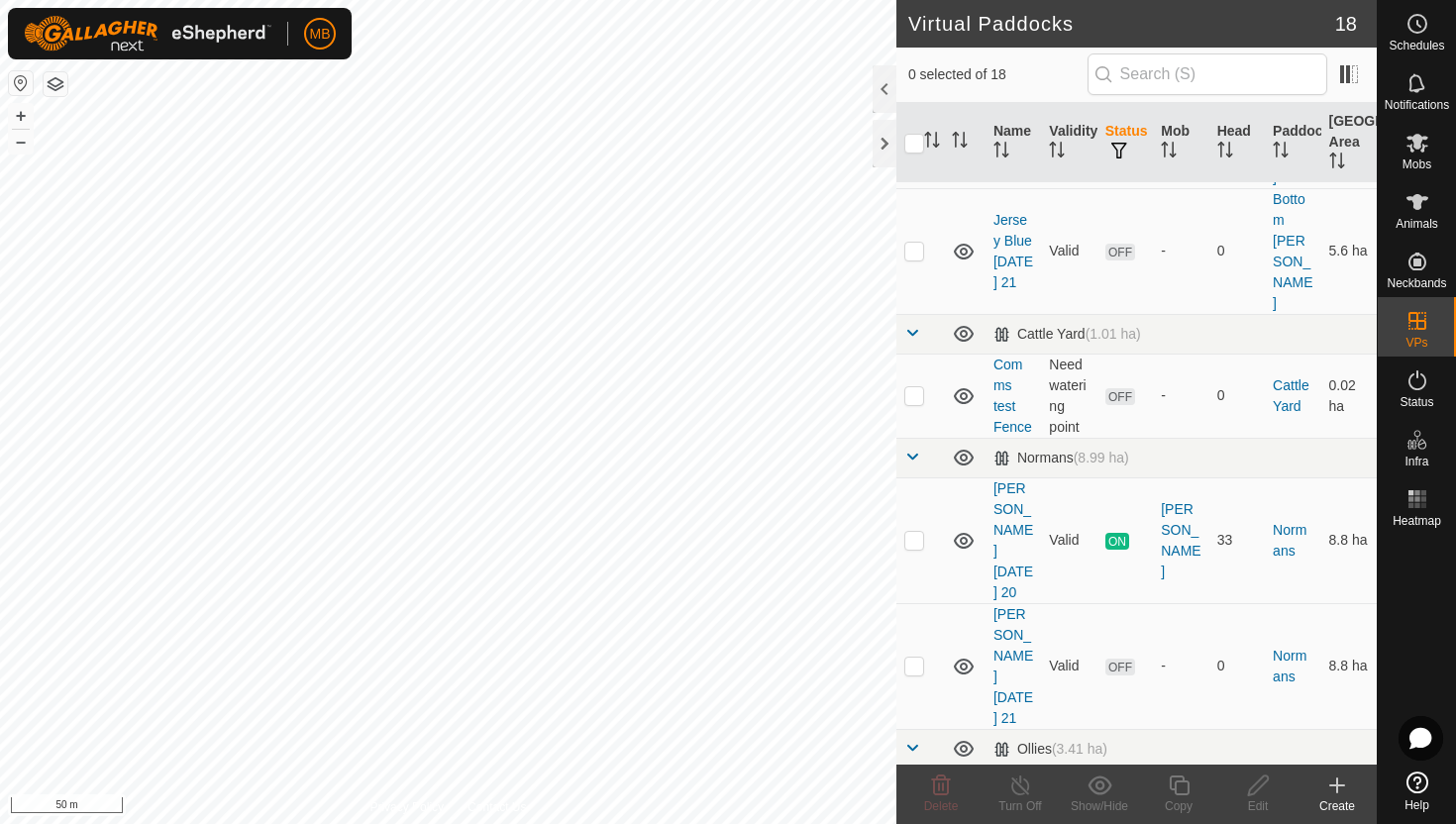 scroll, scrollTop: 412, scrollLeft: 0, axis: vertical 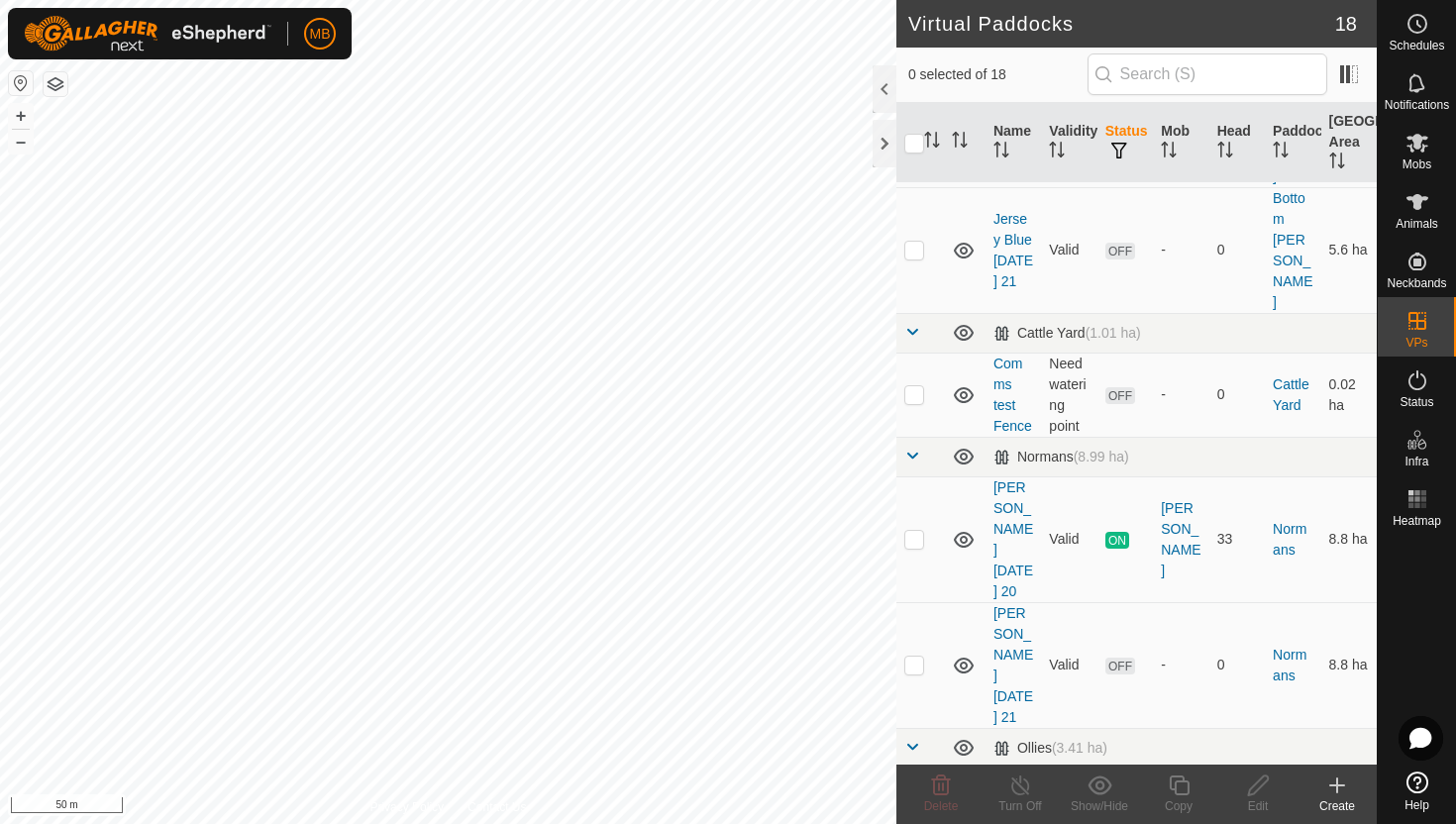 click at bounding box center [914, 831] 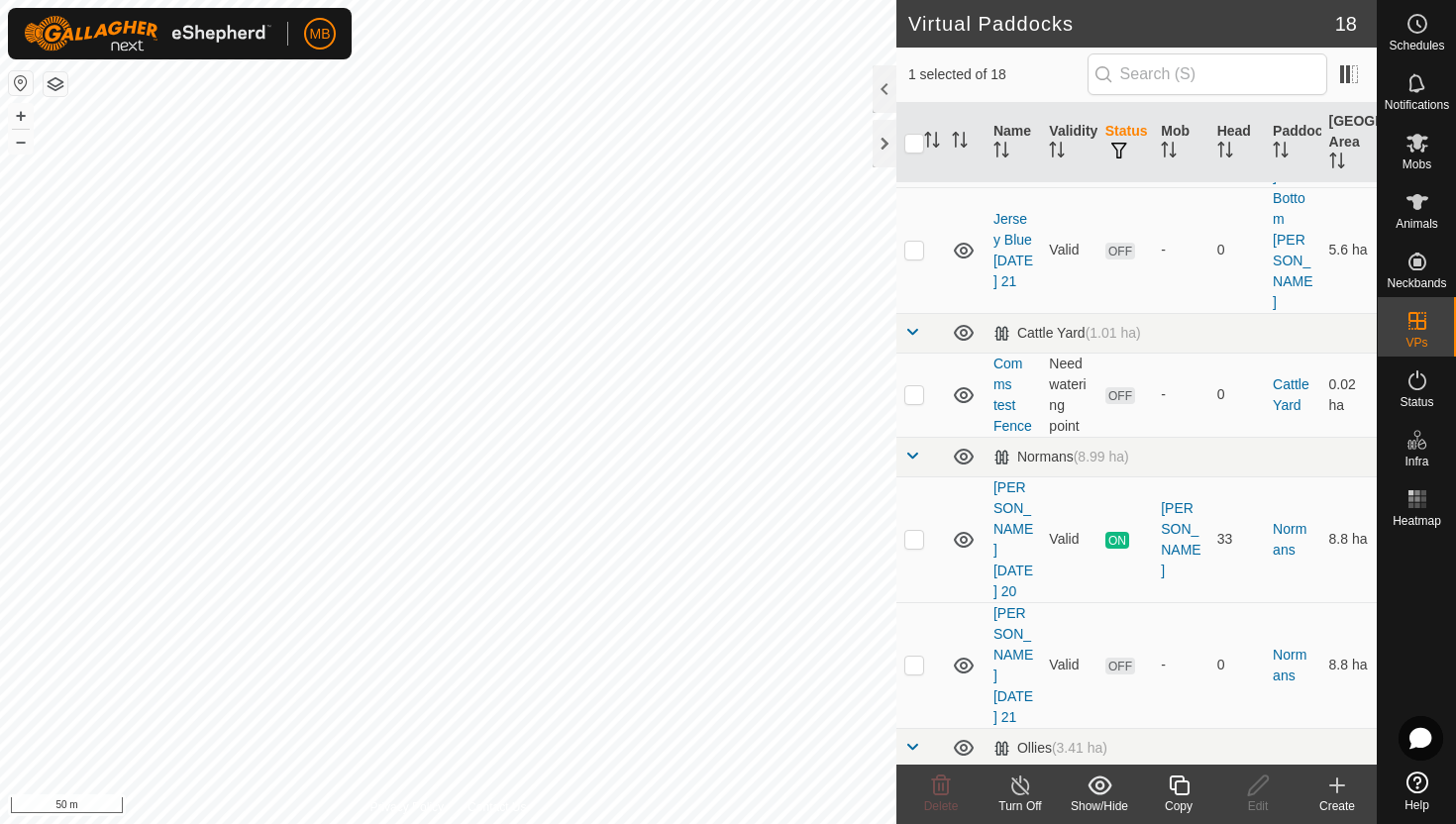 click 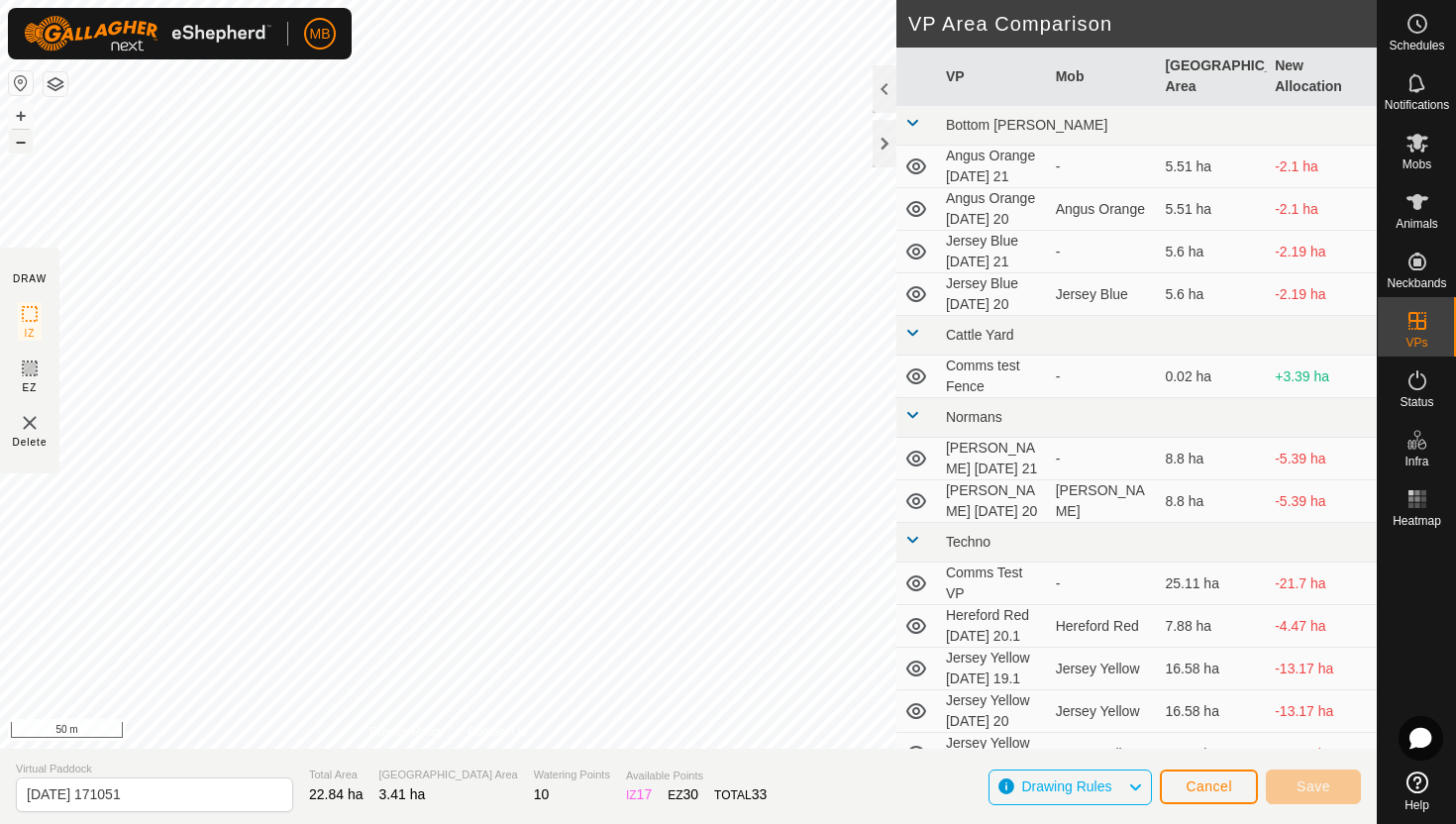 click on "–" at bounding box center (21, 142) 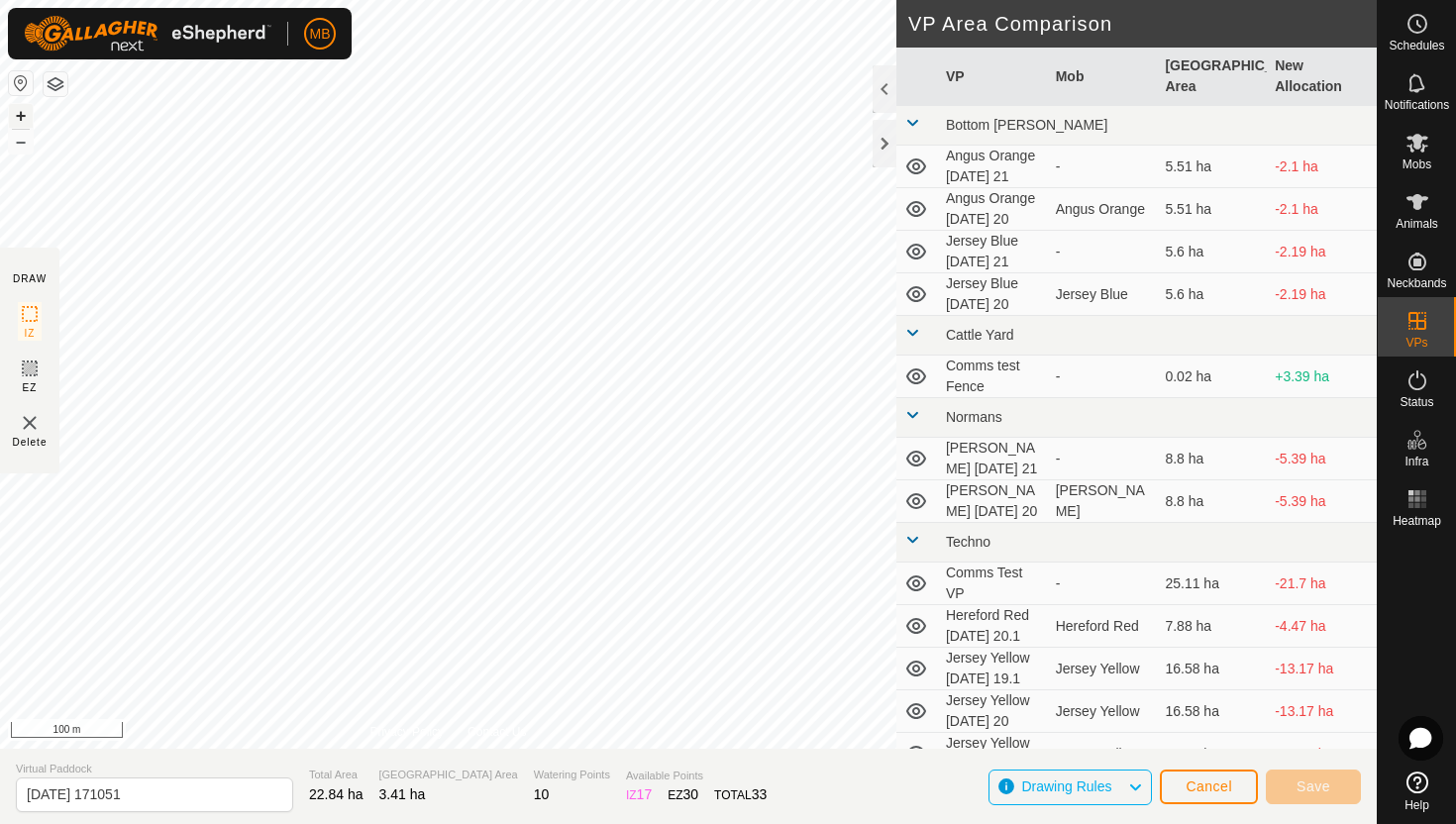 click on "+" at bounding box center (21, 116) 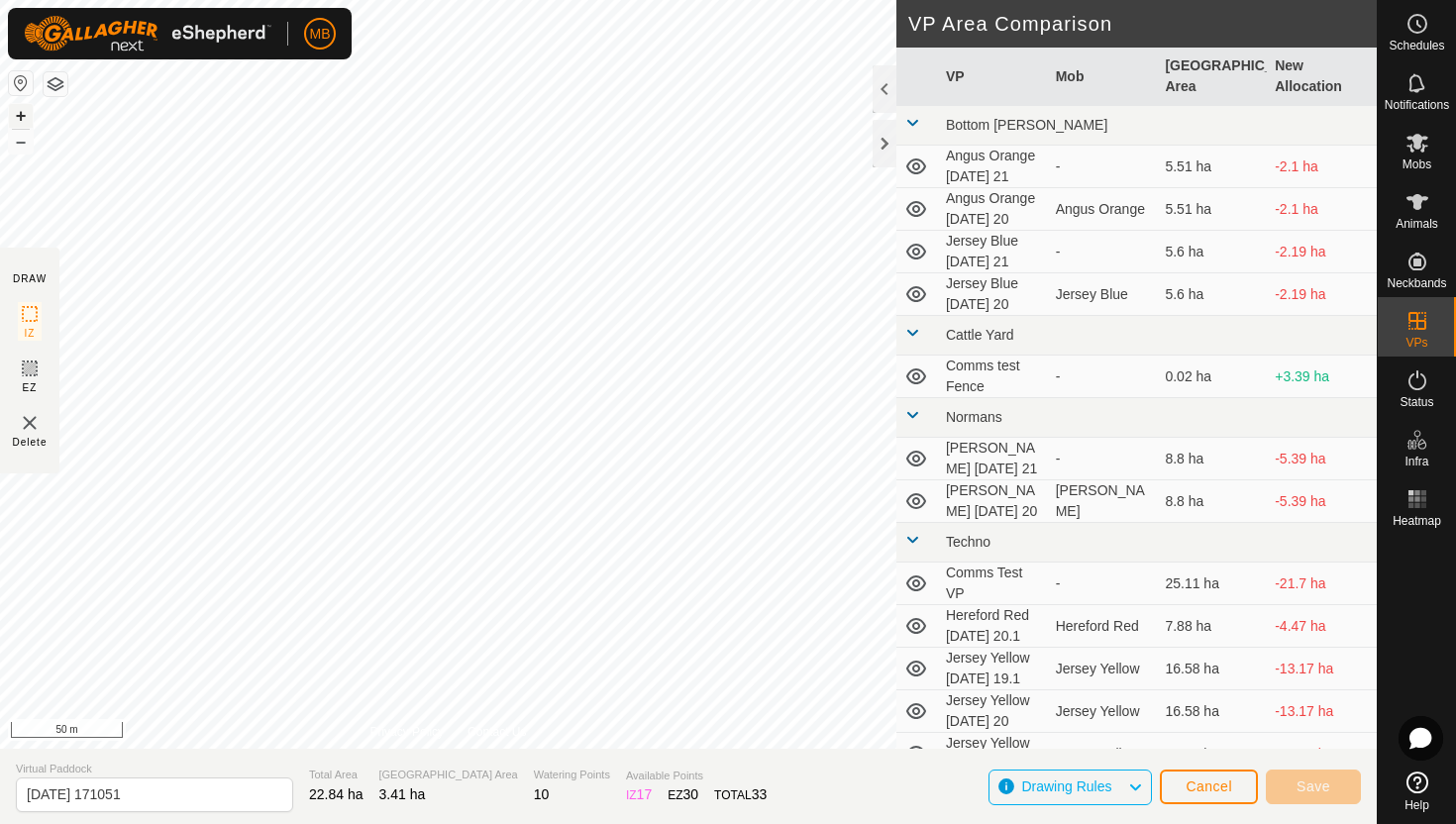 click on "+" at bounding box center (21, 116) 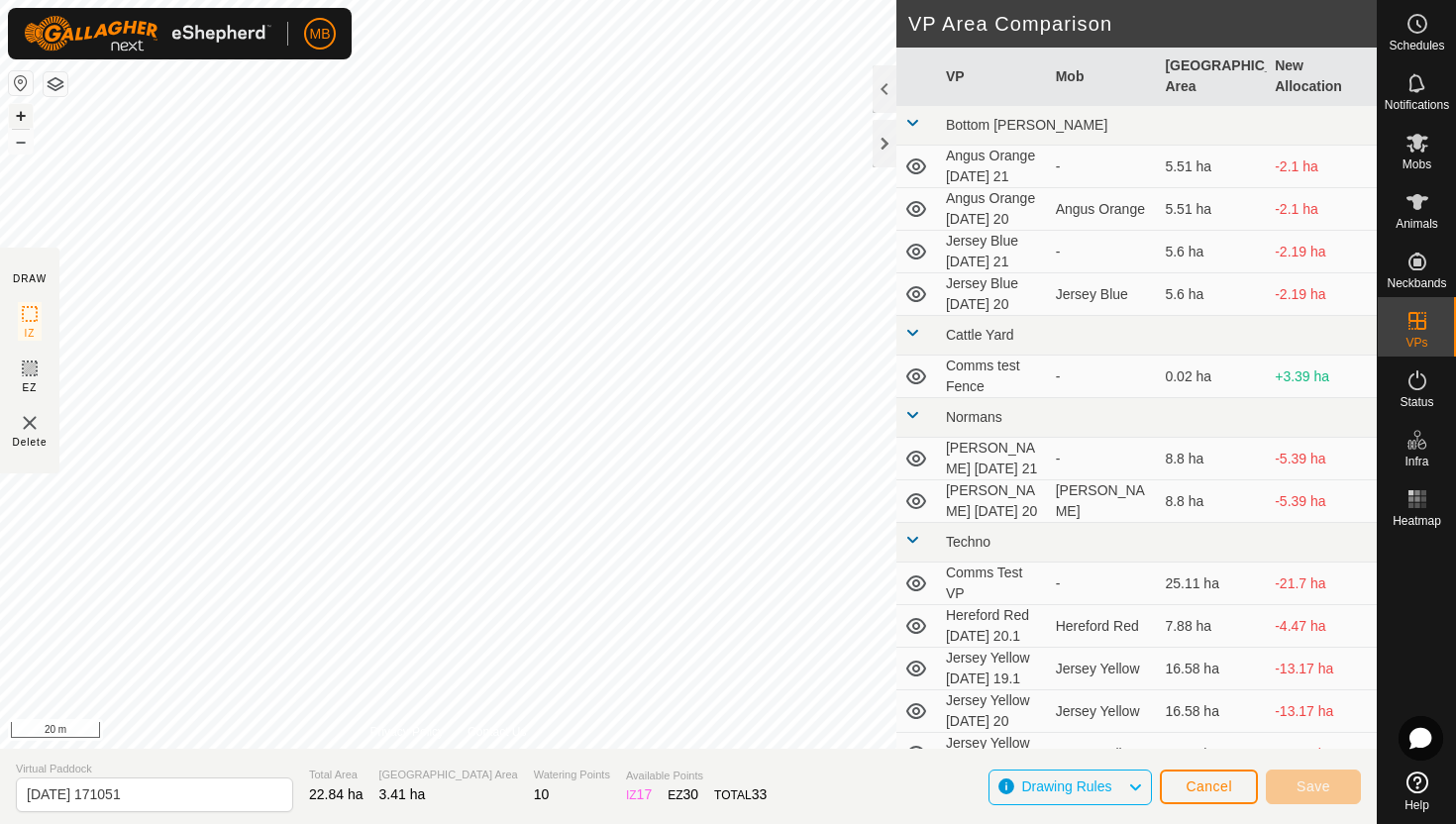 click on "+" at bounding box center [21, 116] 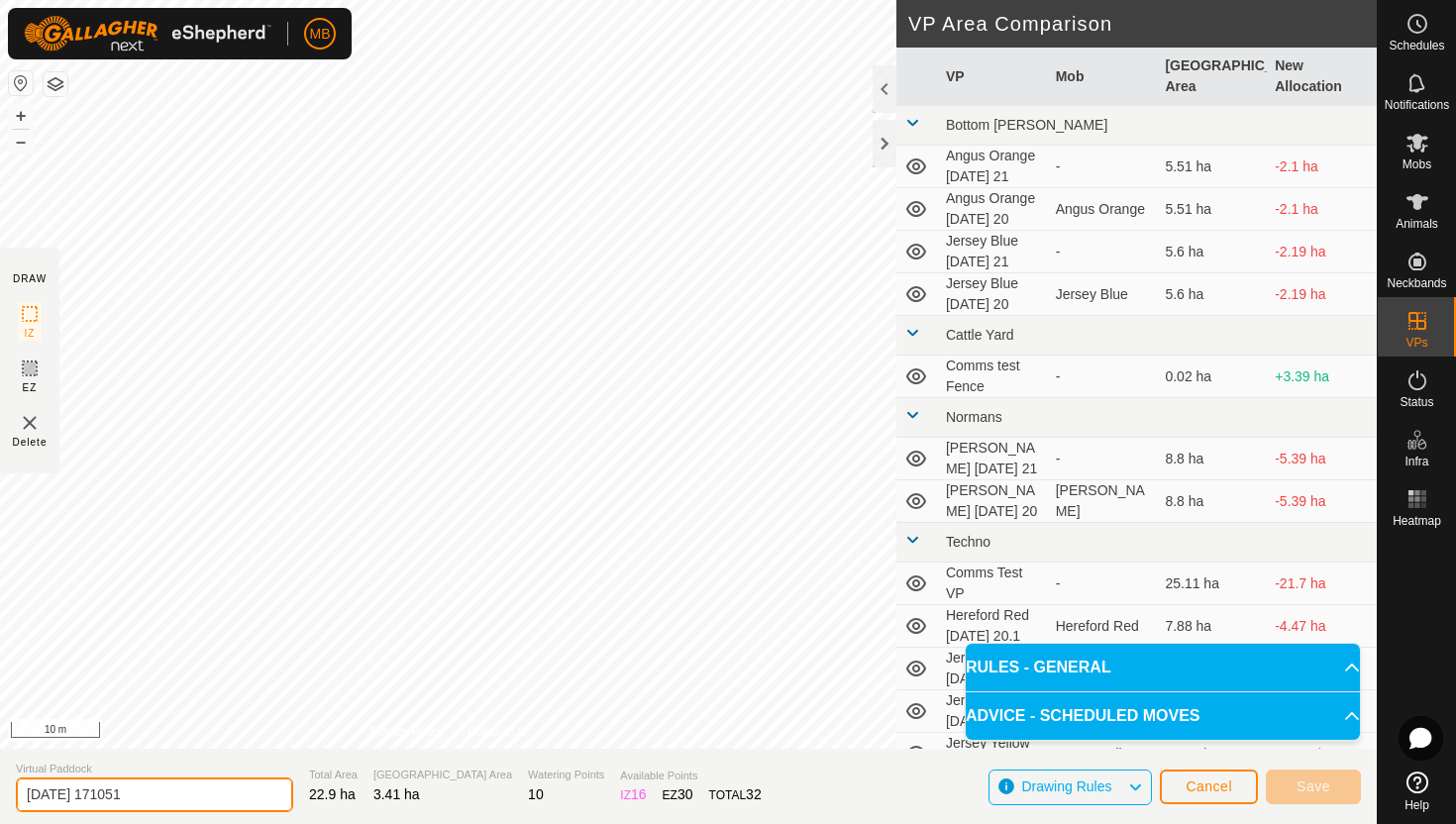 click on "[DATE] 171051" 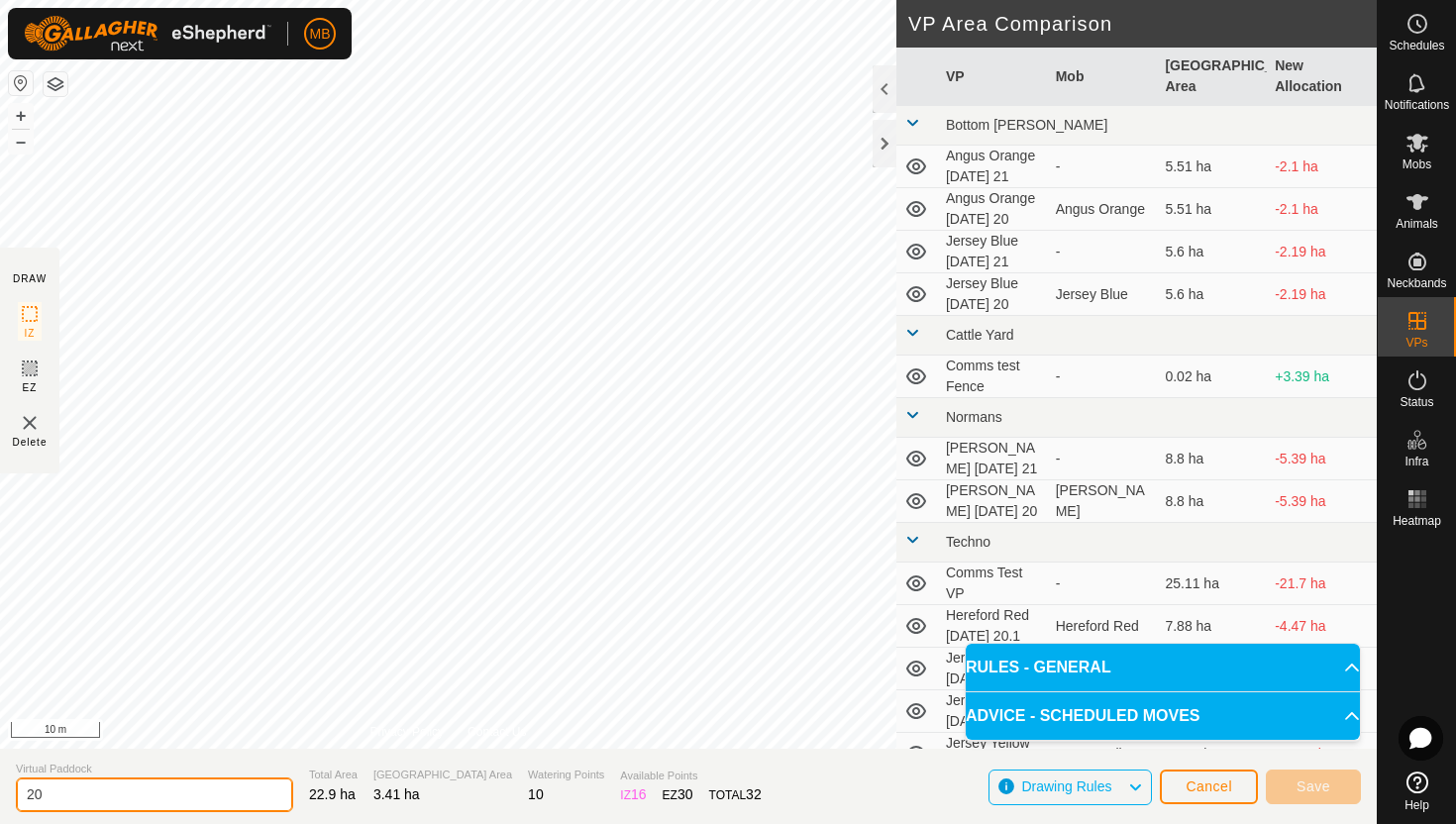 type on "2" 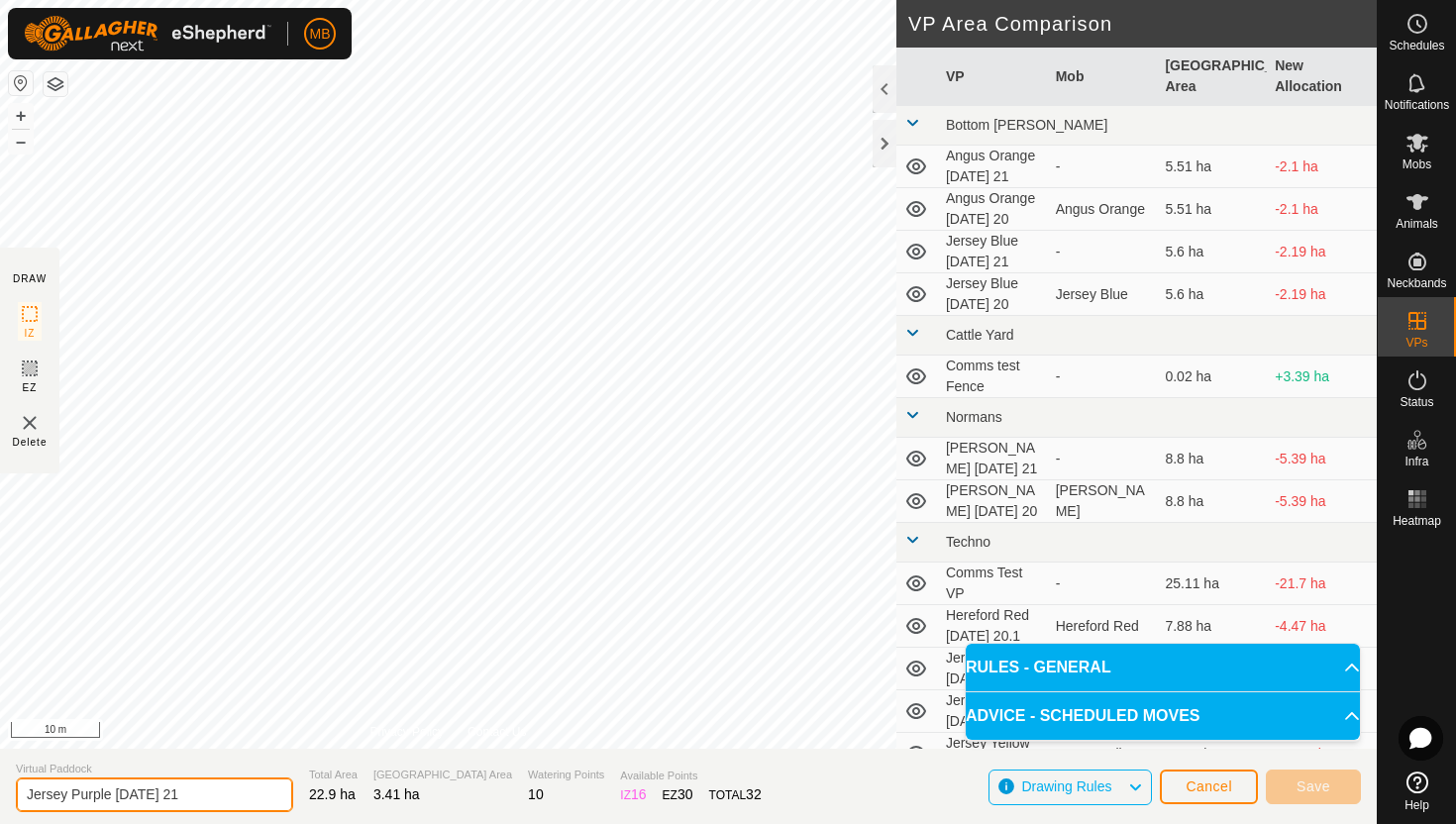 type on "Jersey Purple [DATE] 21" 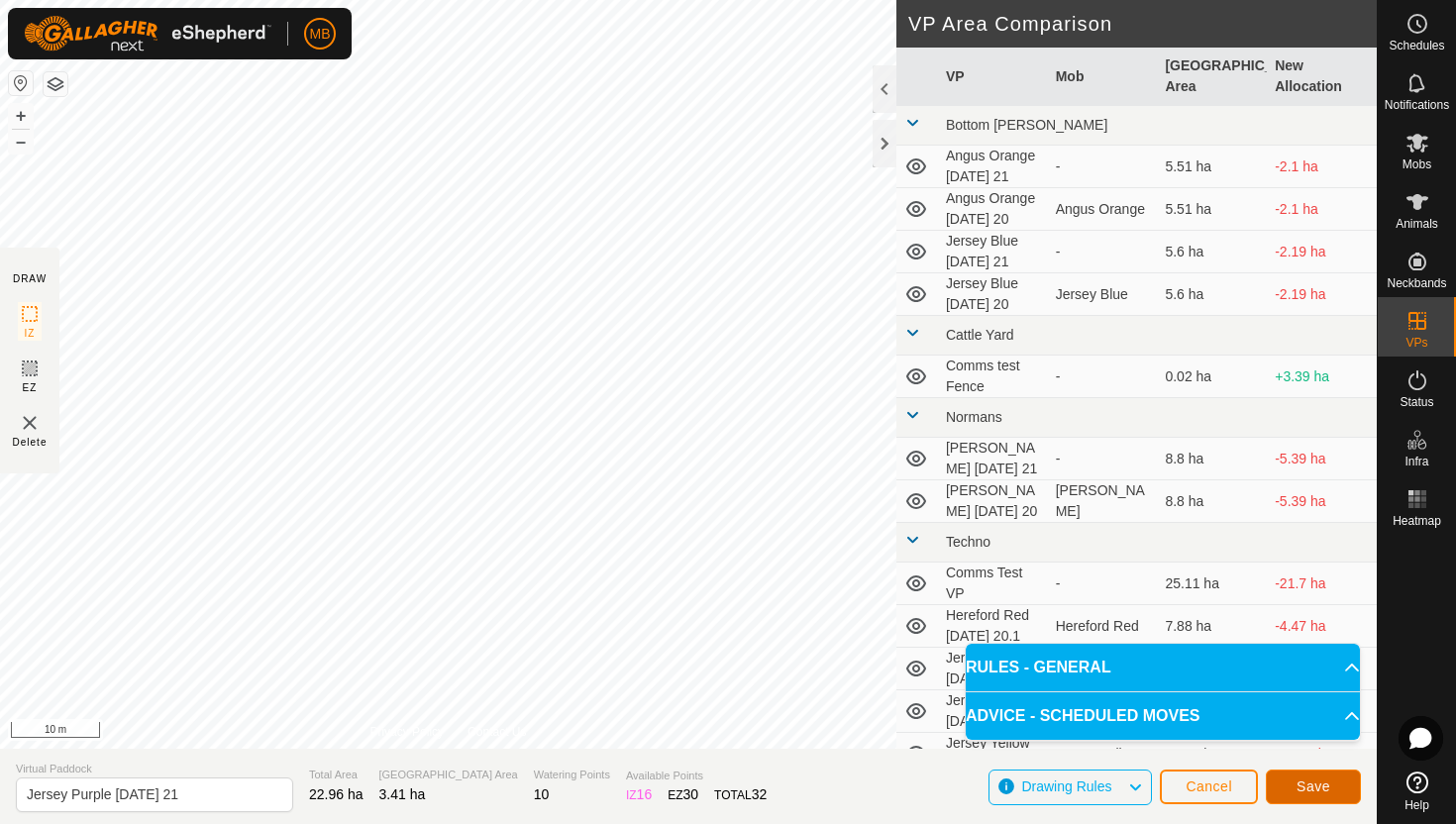 click on "Save" 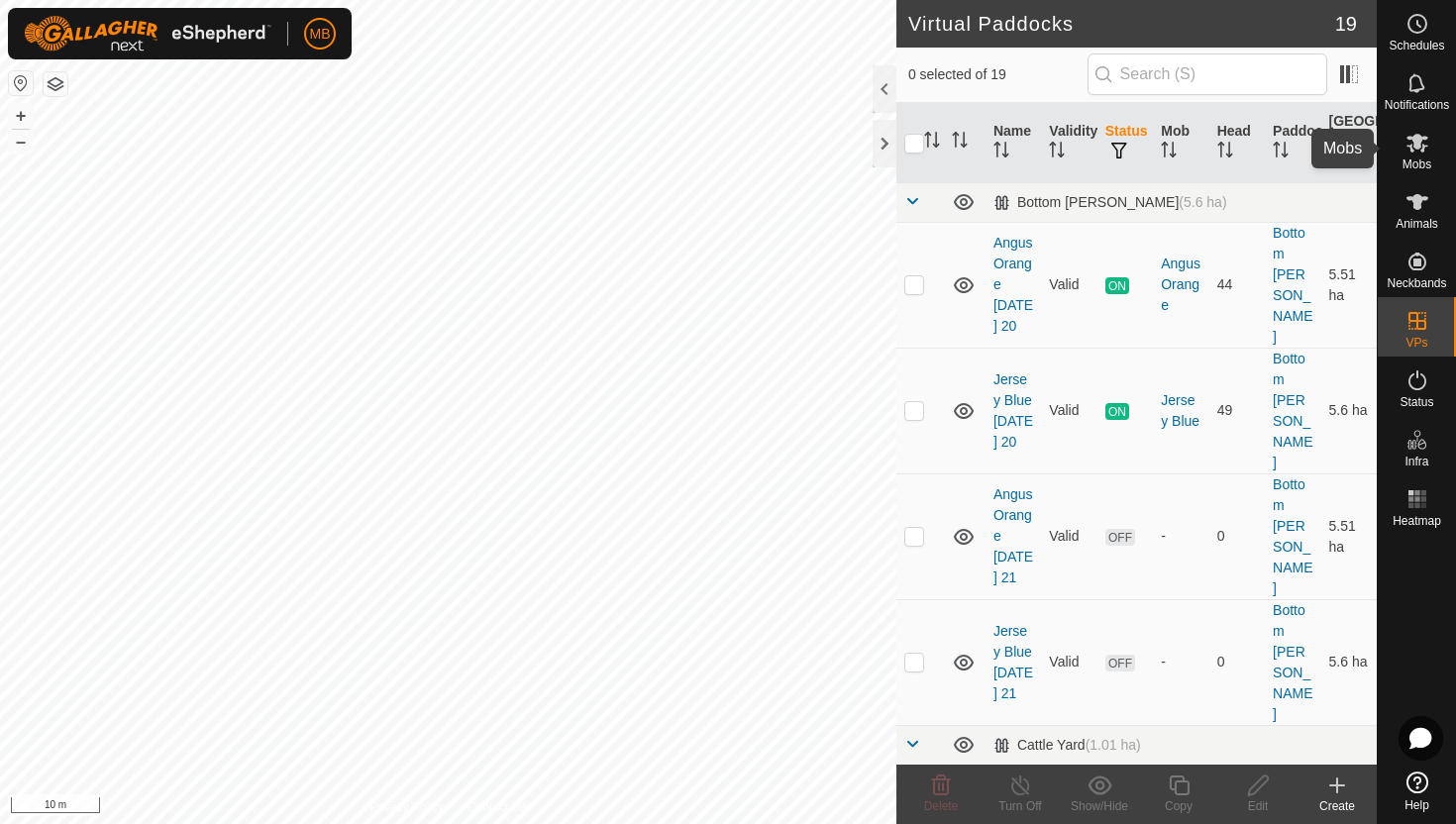 click 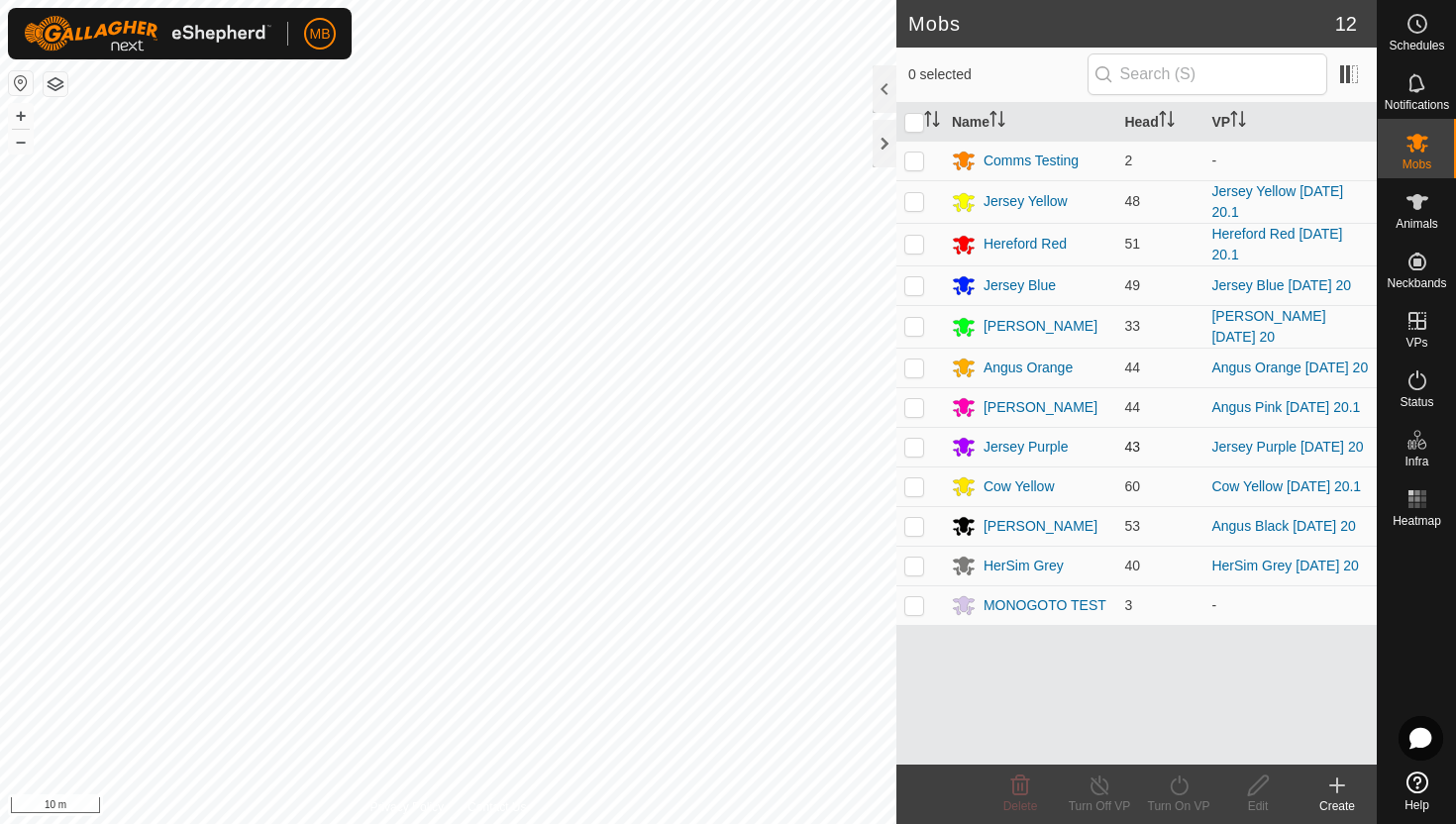 click at bounding box center (914, 447) 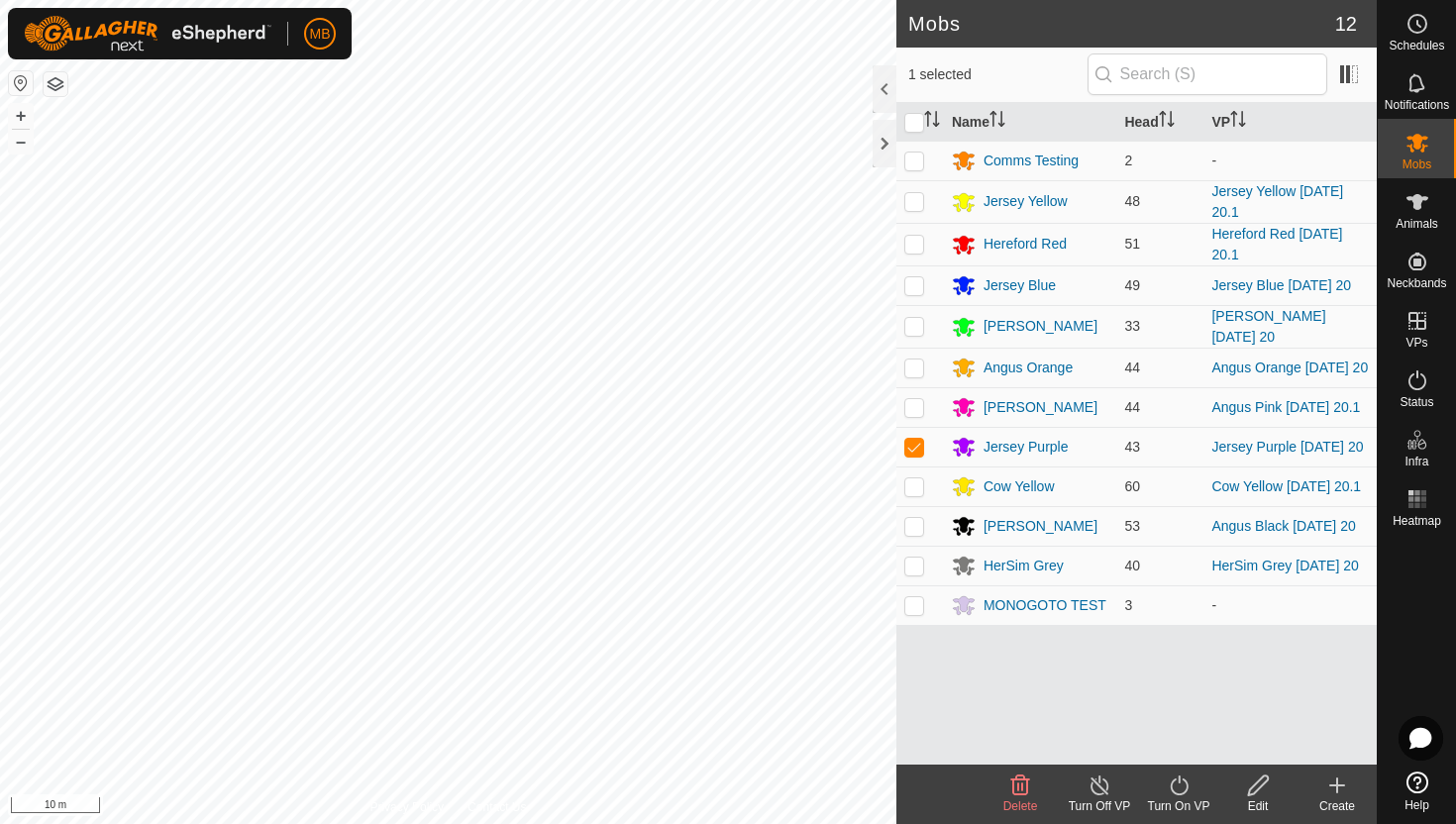 click 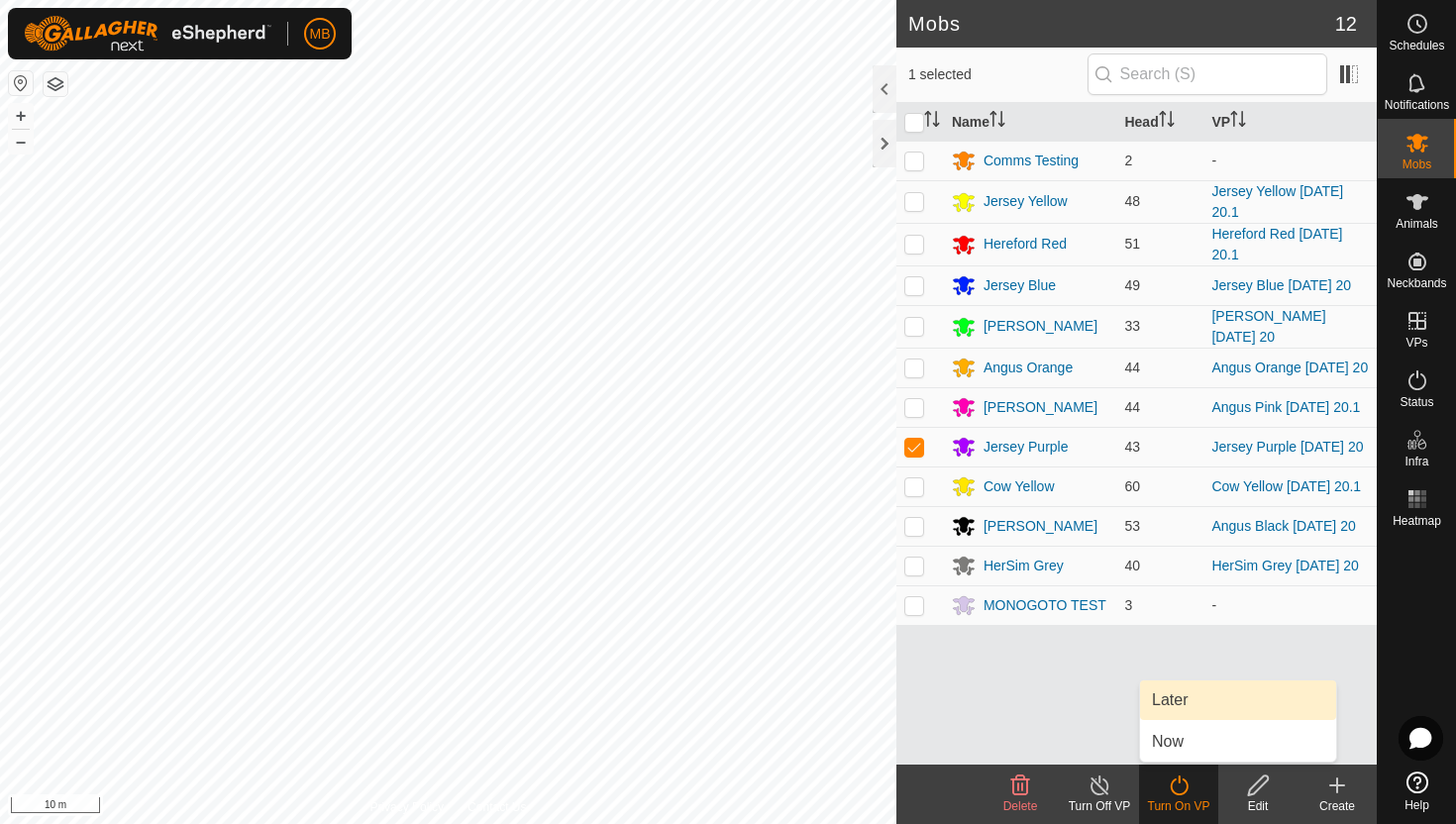 click on "Later" at bounding box center [1238, 700] 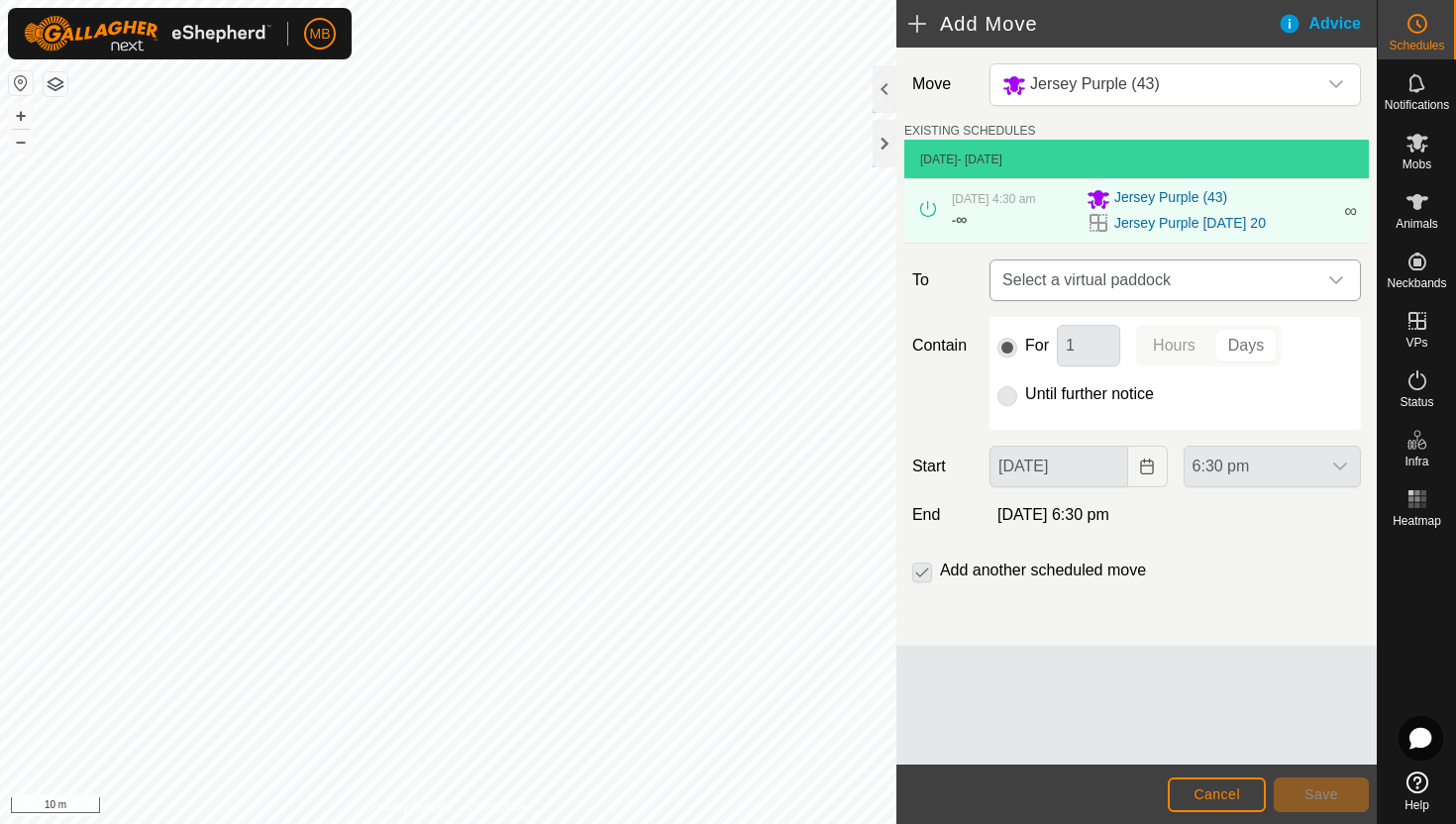 click at bounding box center (1336, 280) 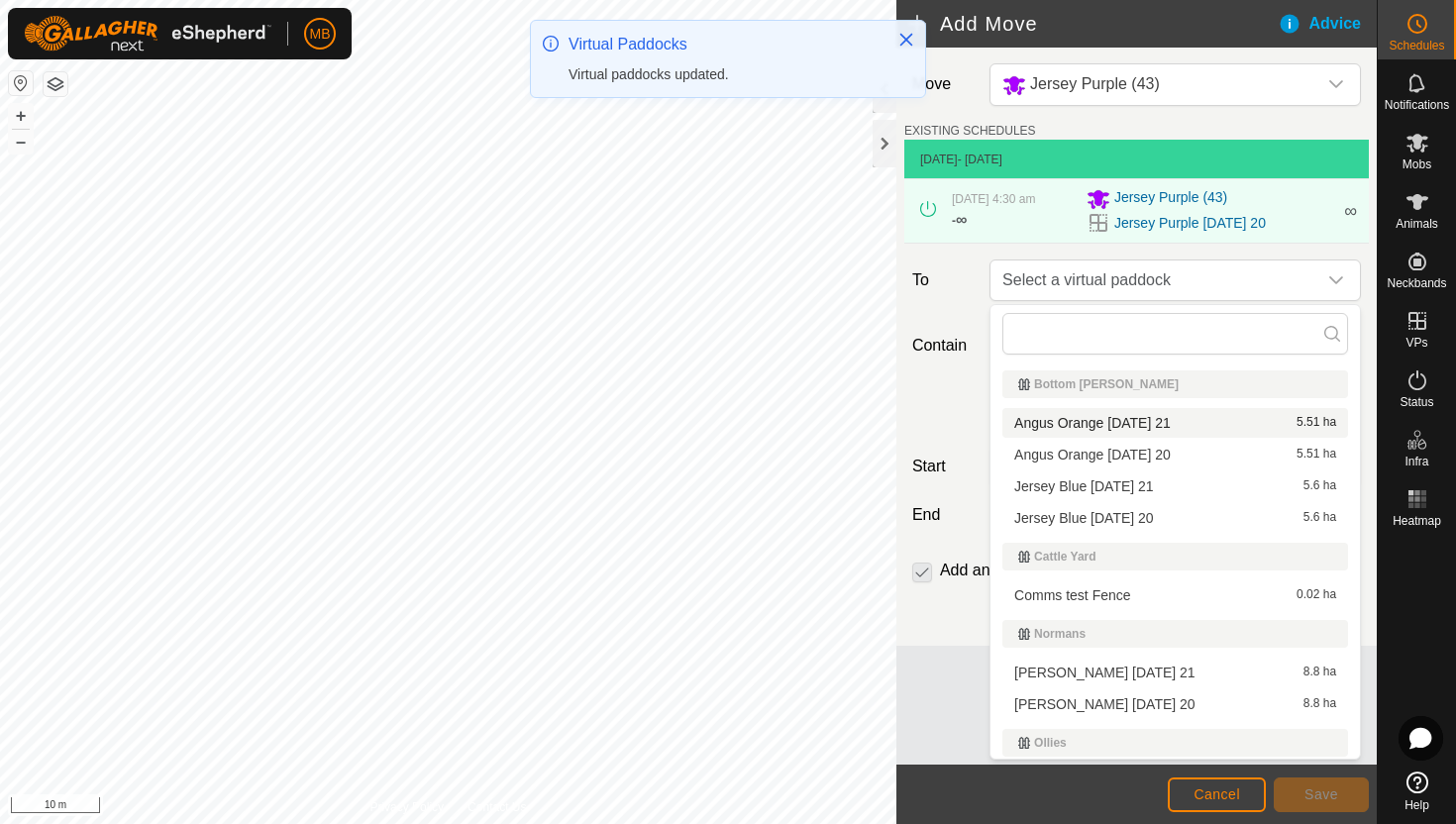 click on "Angus Orange [DATE] 21  5.51 ha" at bounding box center (1175, 423) 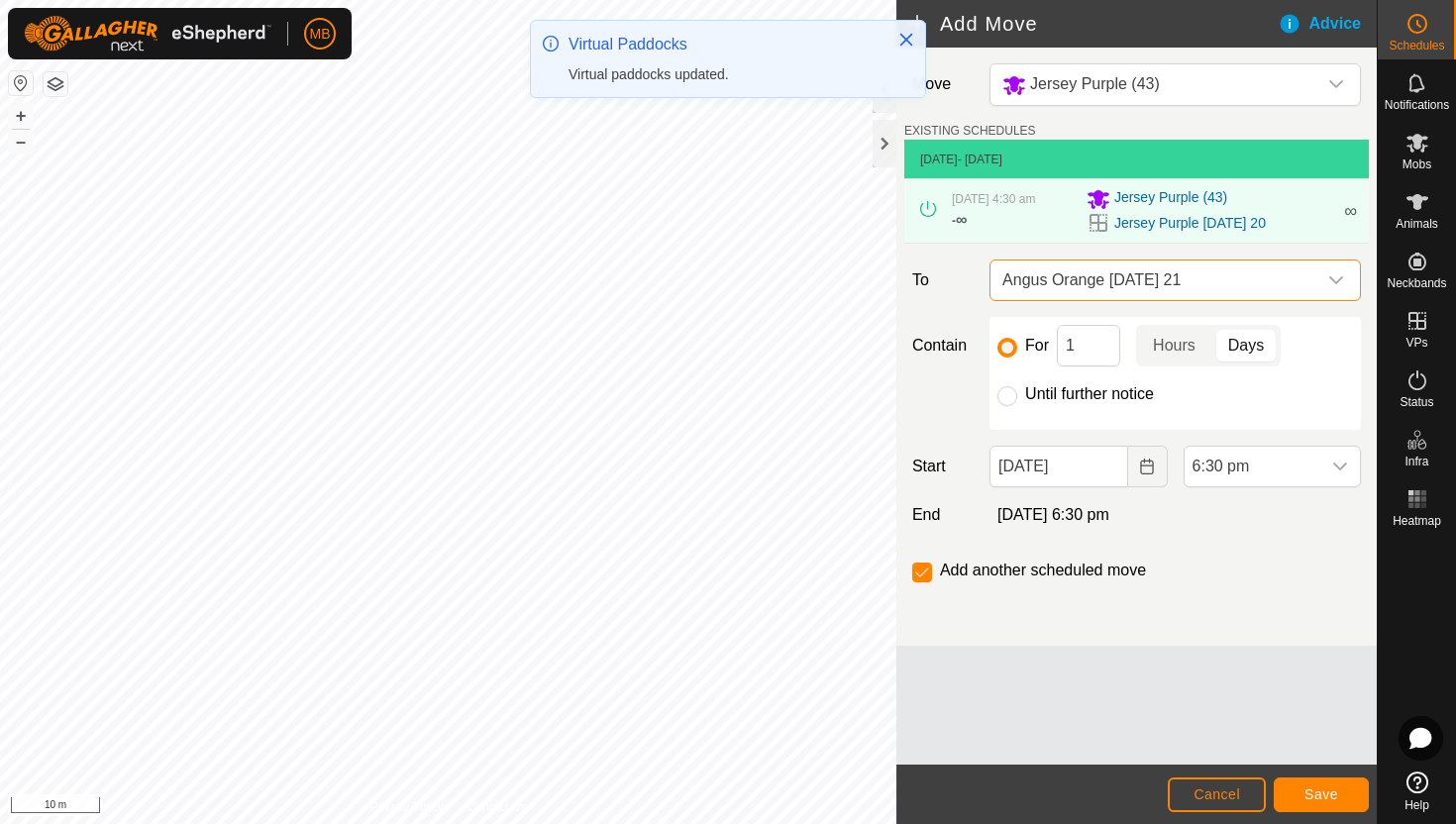 click 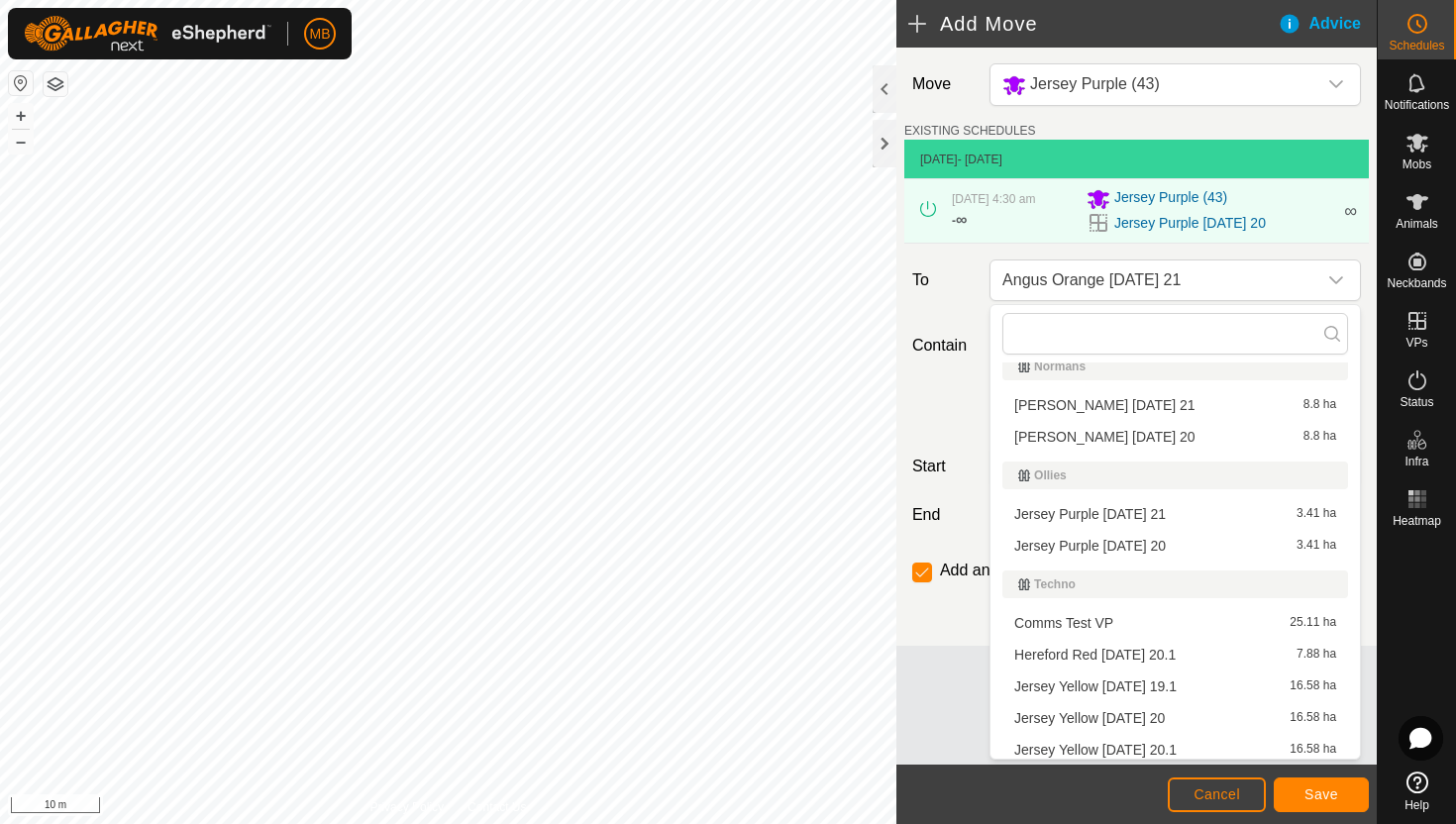 scroll, scrollTop: 278, scrollLeft: 0, axis: vertical 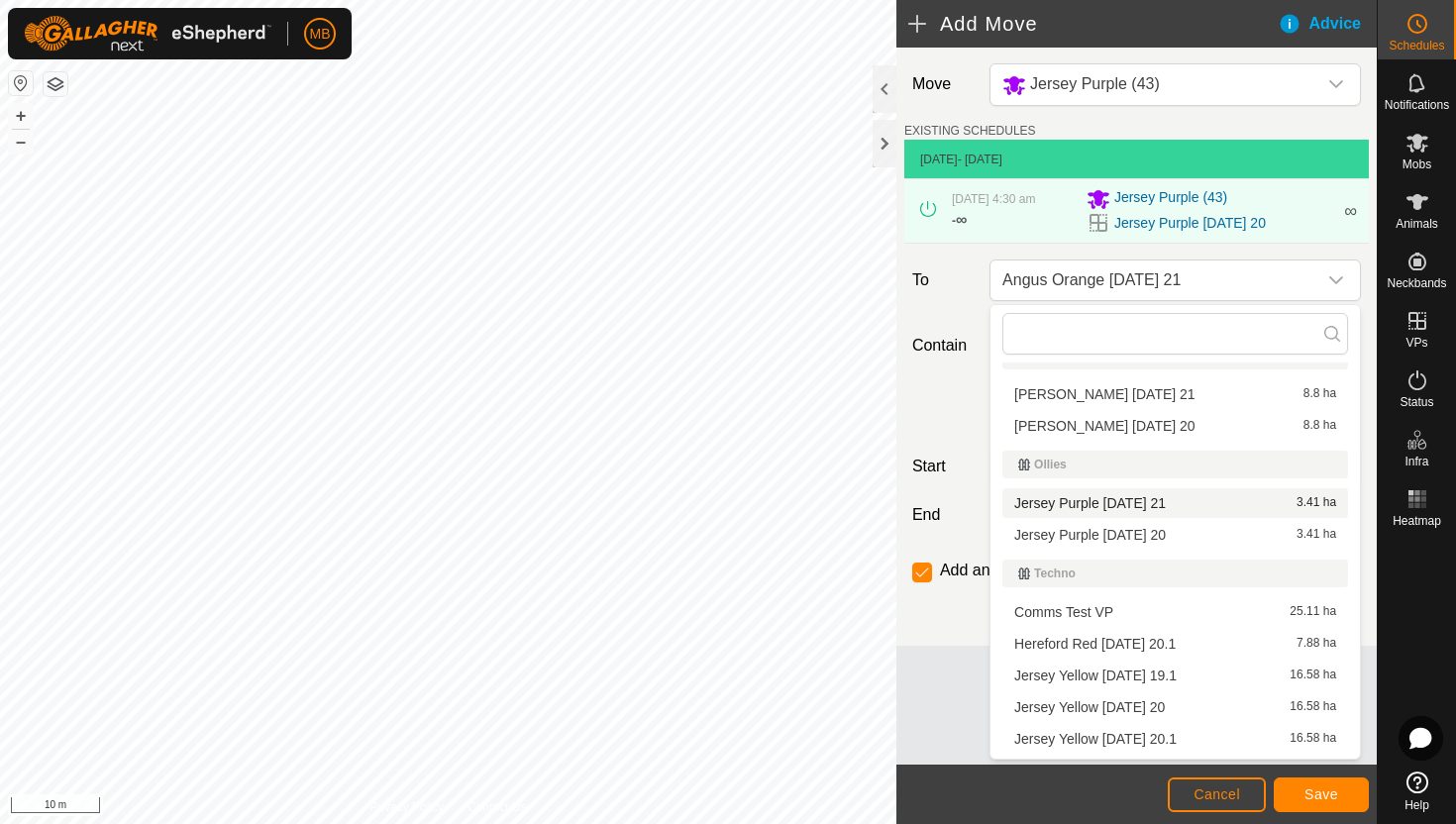 click on "Jersey Purple [DATE] 21  3.41 ha" at bounding box center [1175, 503] 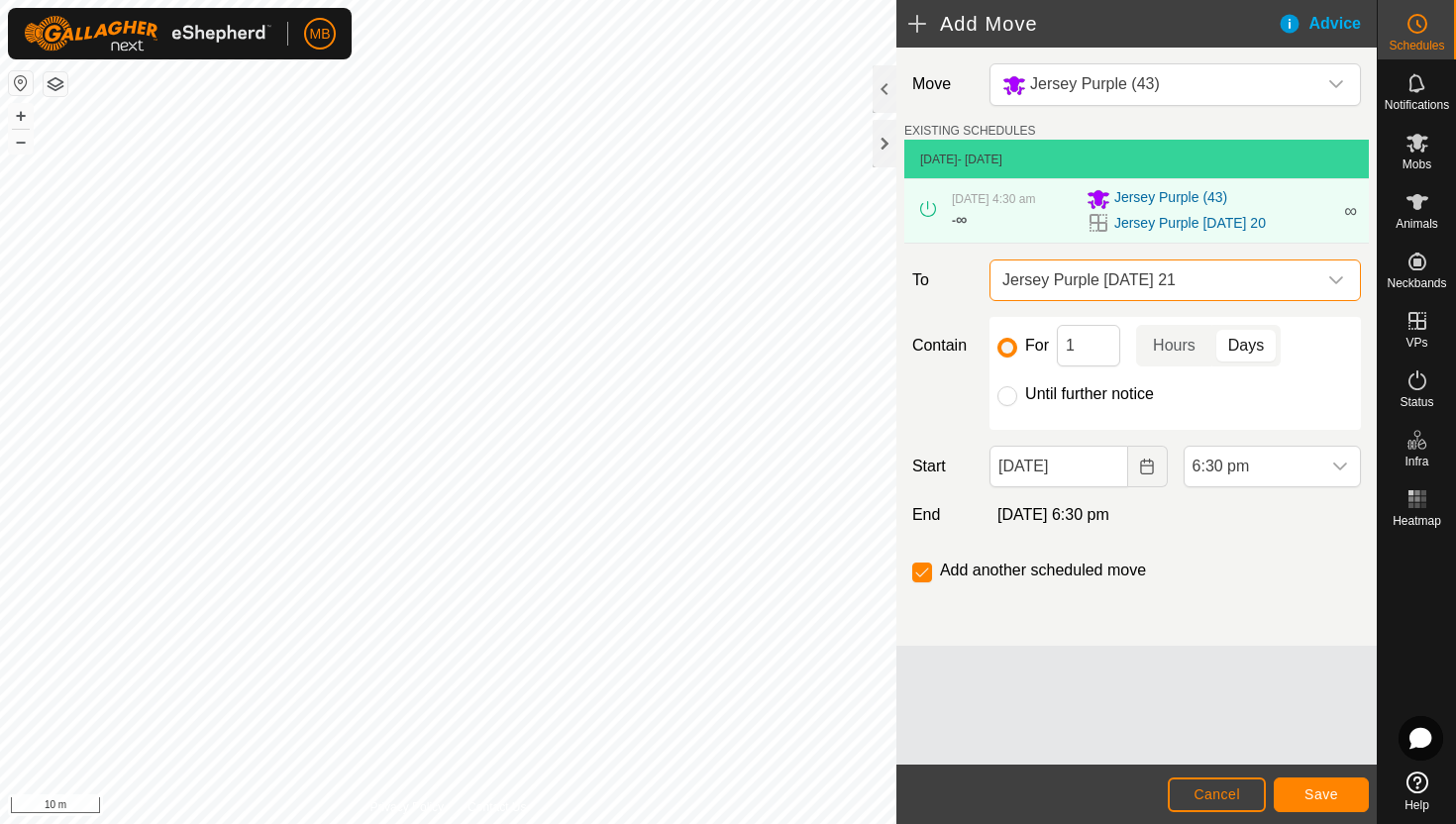 scroll, scrollTop: 46, scrollLeft: 0, axis: vertical 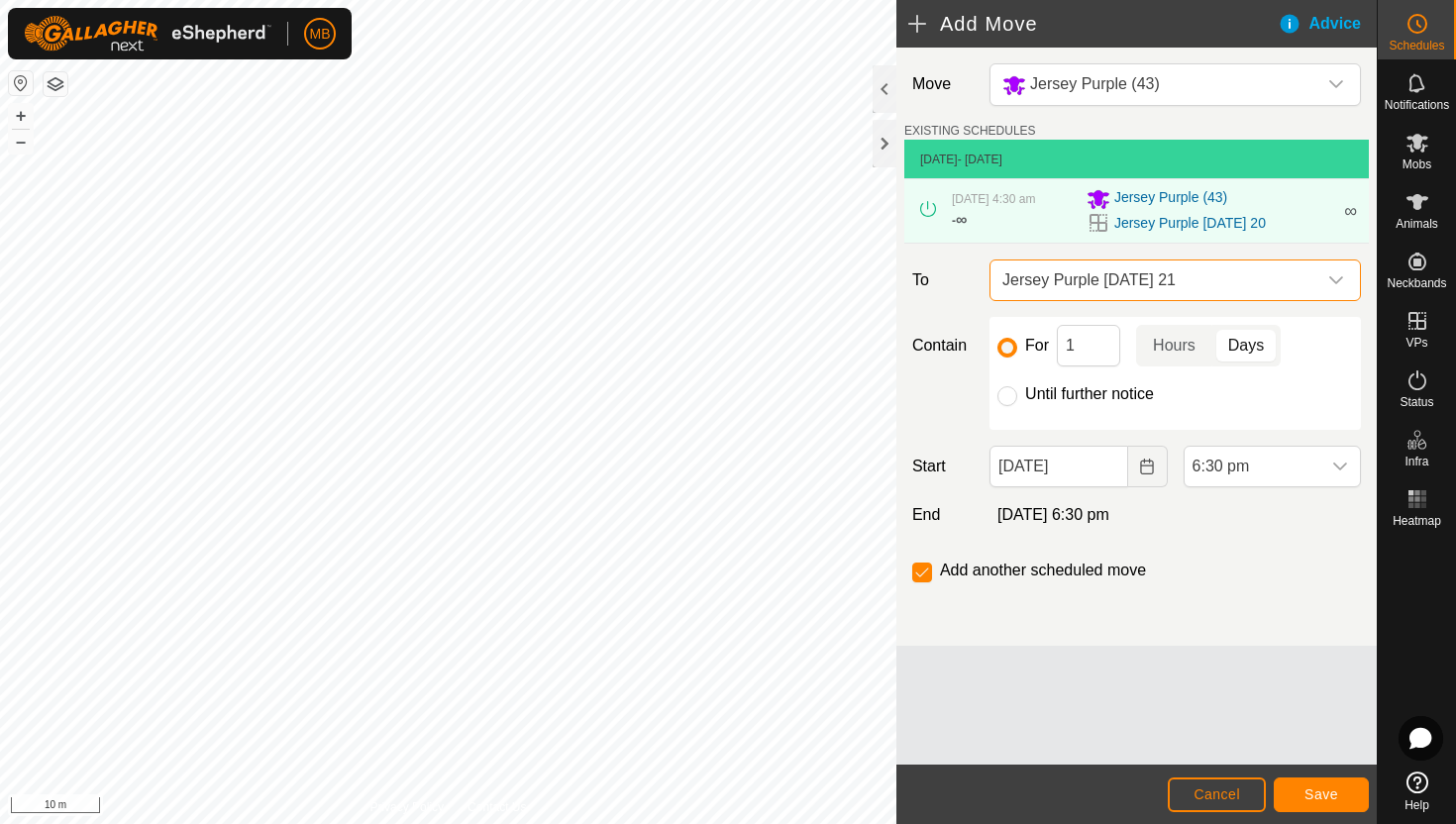 click on "Until further notice" 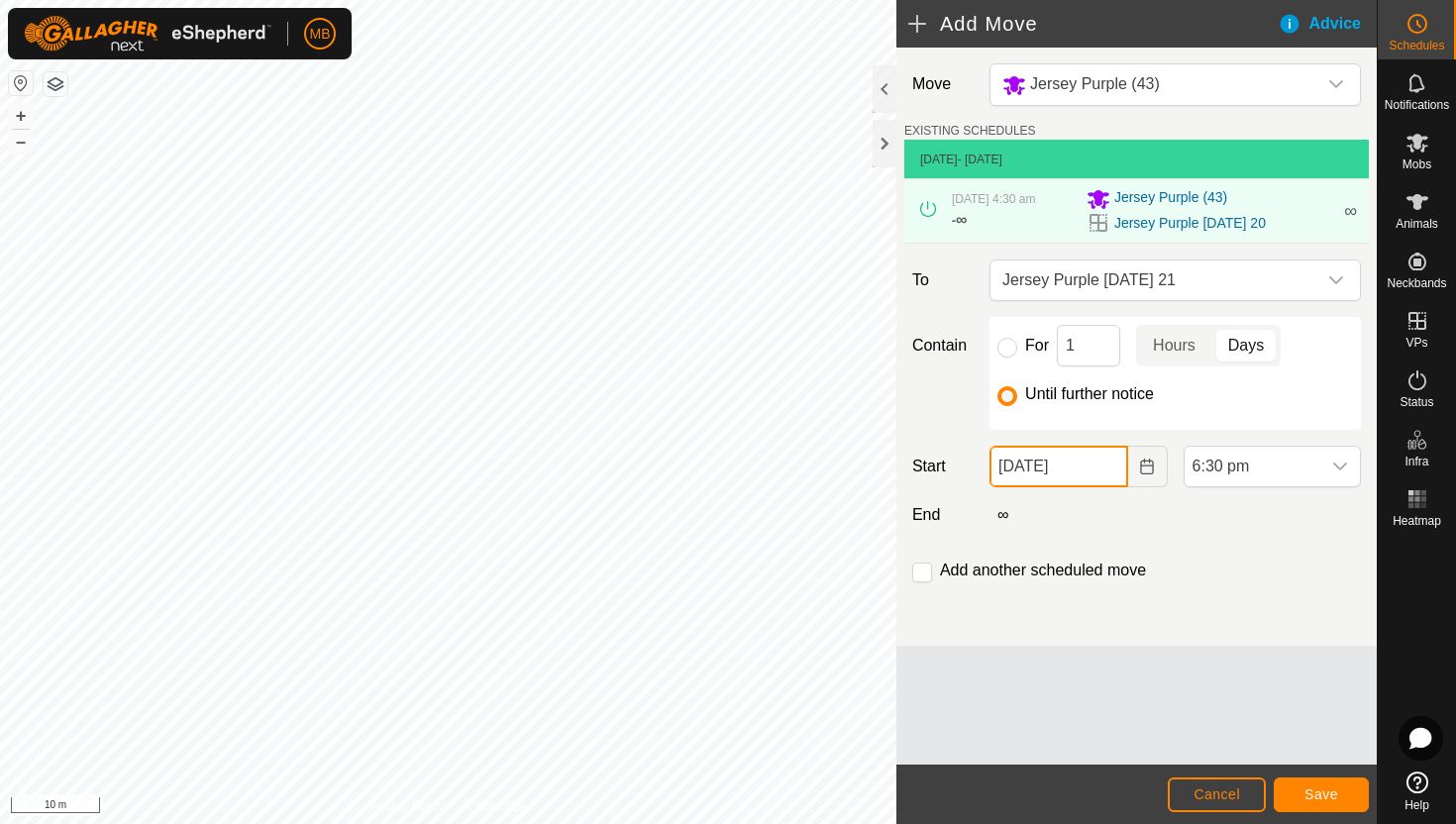 click on "[DATE]" 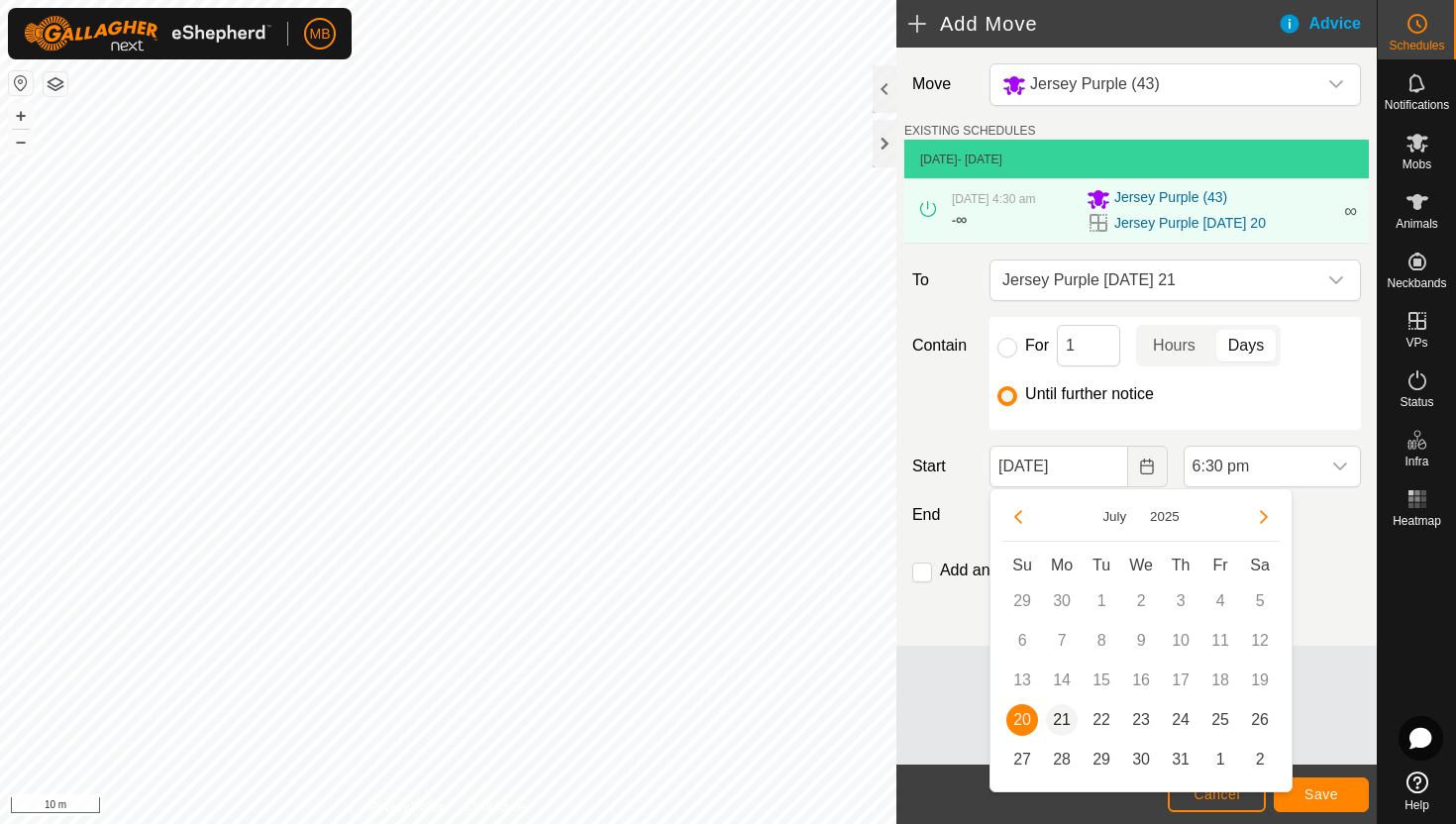 click on "21" at bounding box center [1062, 720] 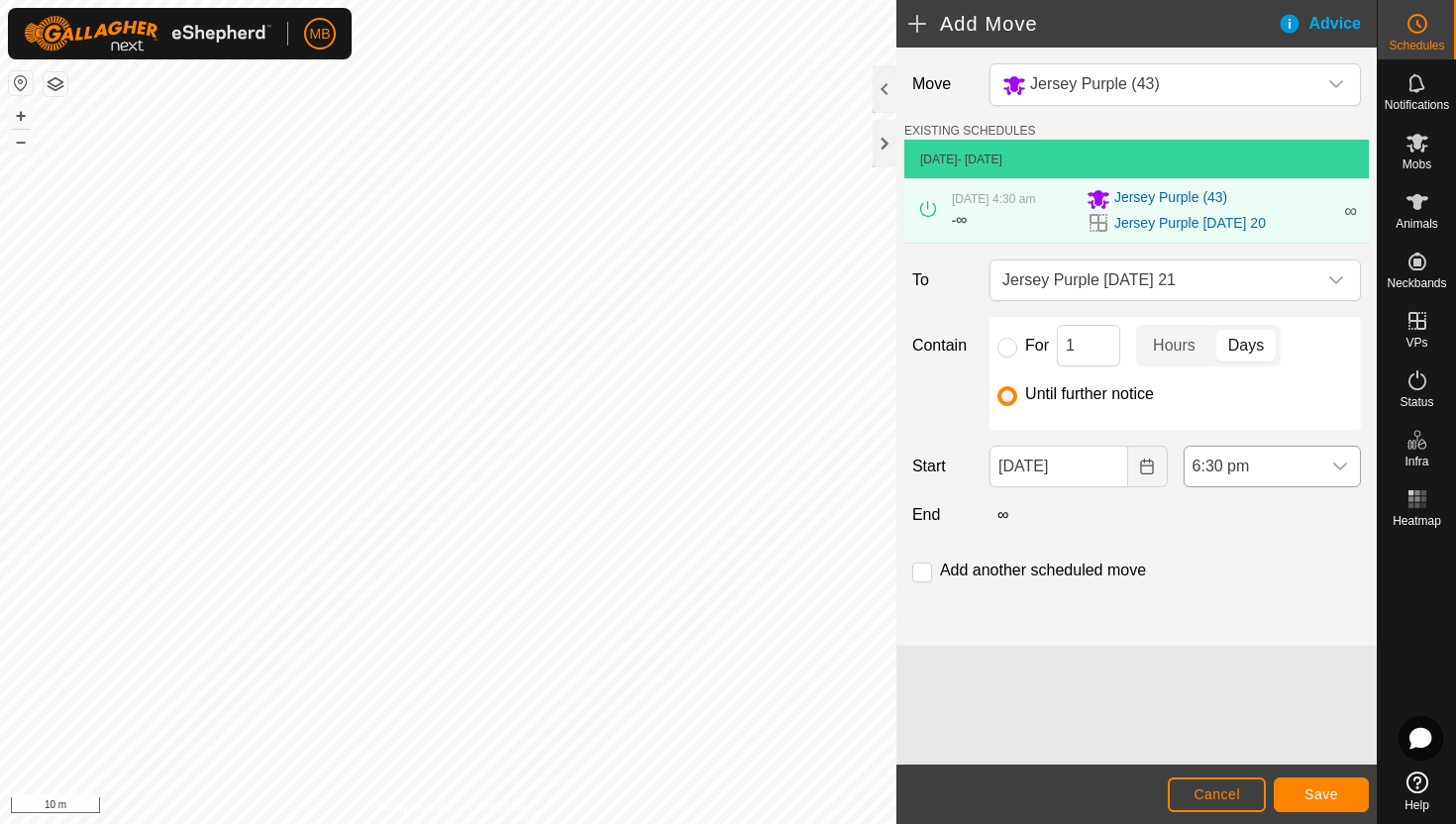click on "6:30 pm" at bounding box center (1252, 466) 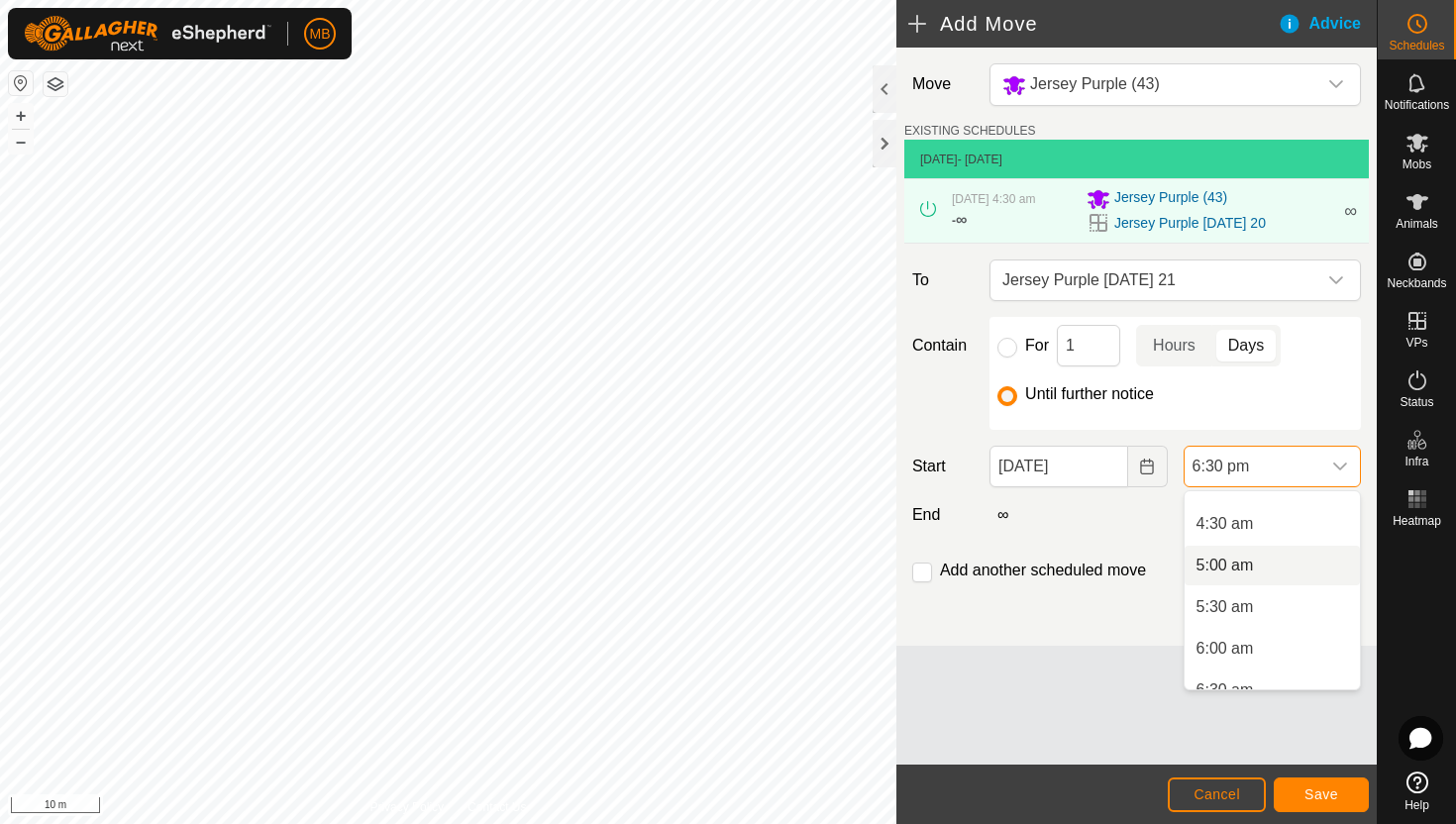 scroll, scrollTop: 358, scrollLeft: 0, axis: vertical 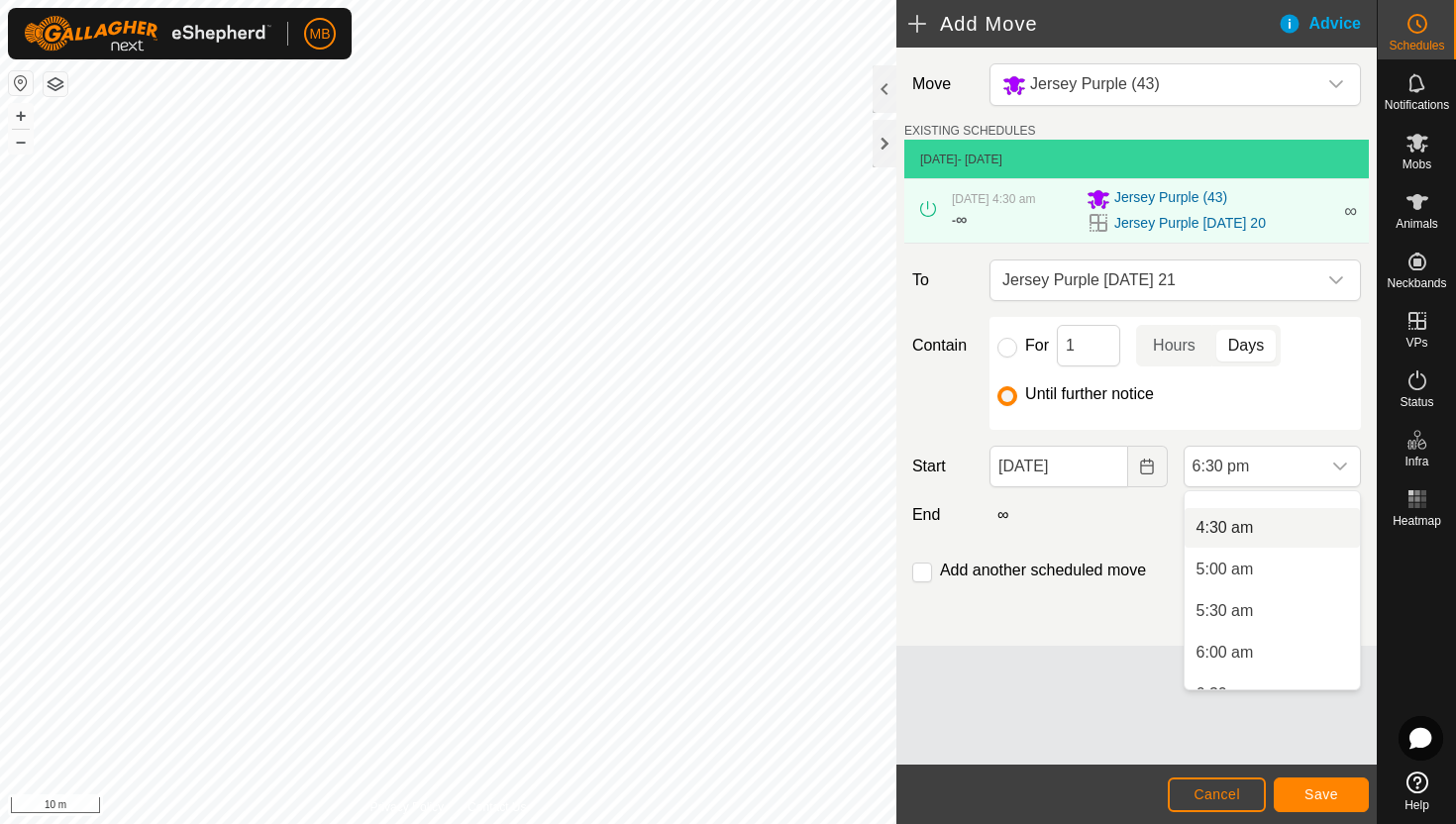 click on "4:30 am" at bounding box center [1272, 528] 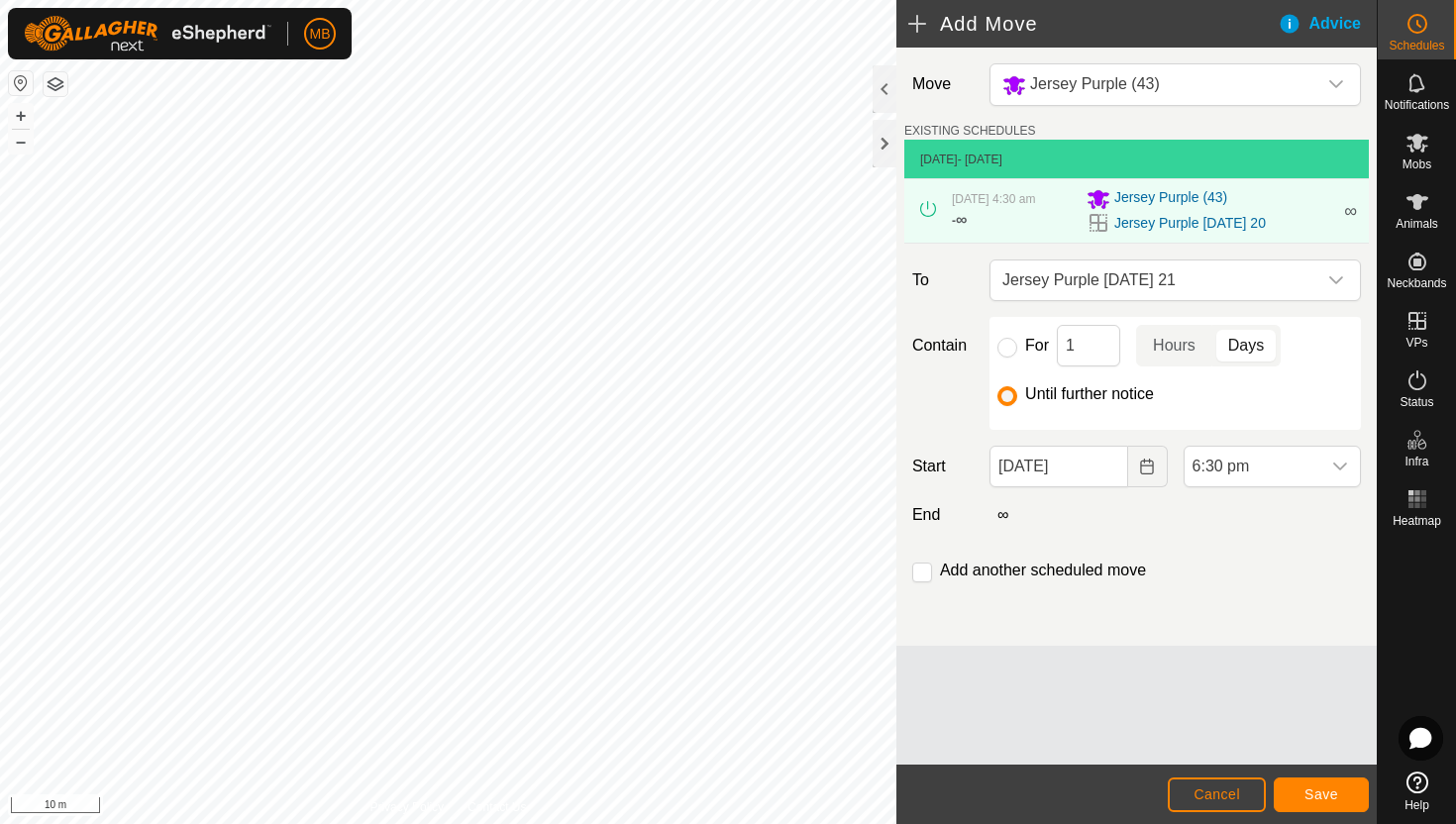 scroll, scrollTop: 1381, scrollLeft: 0, axis: vertical 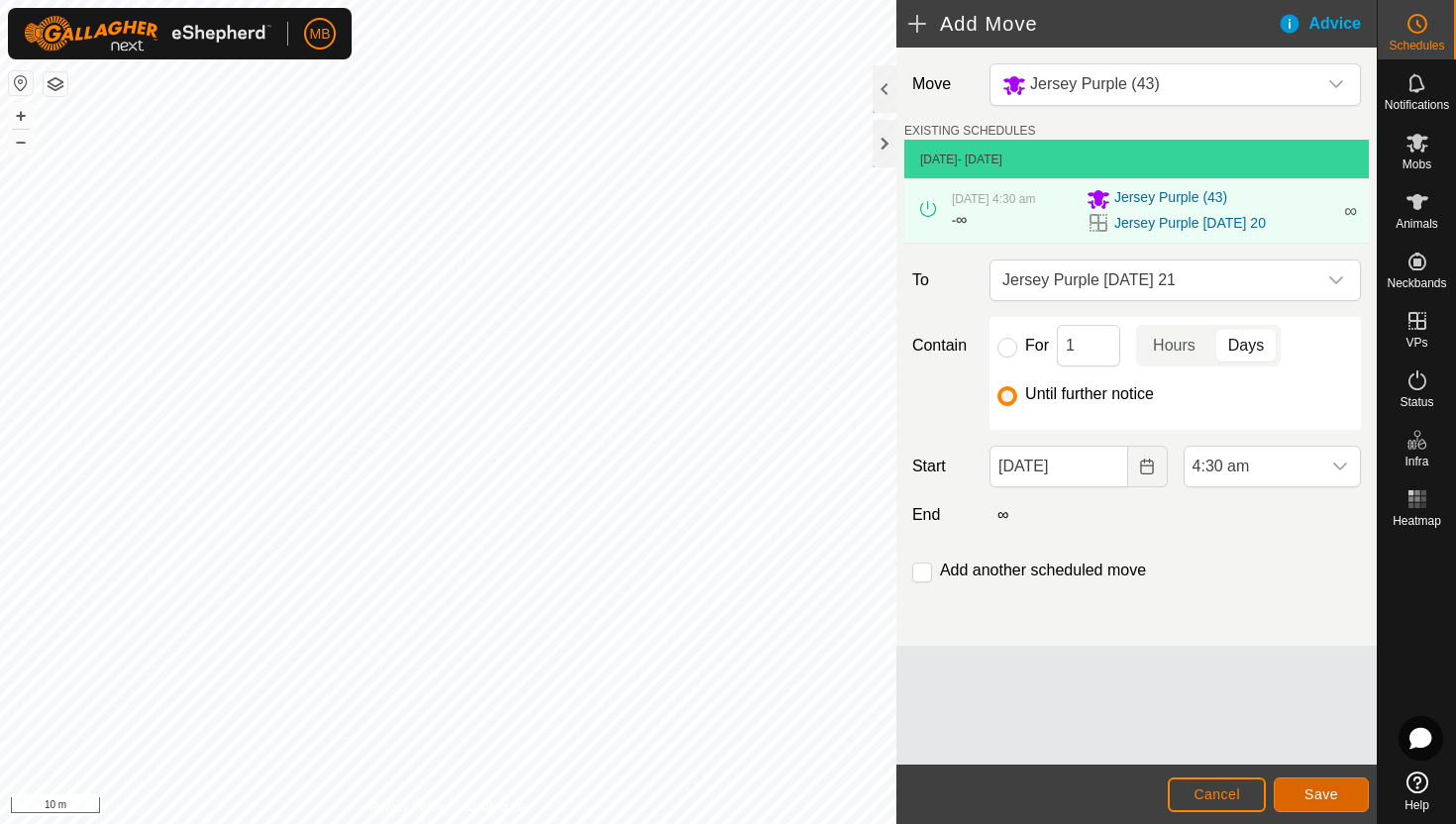 click on "Save" 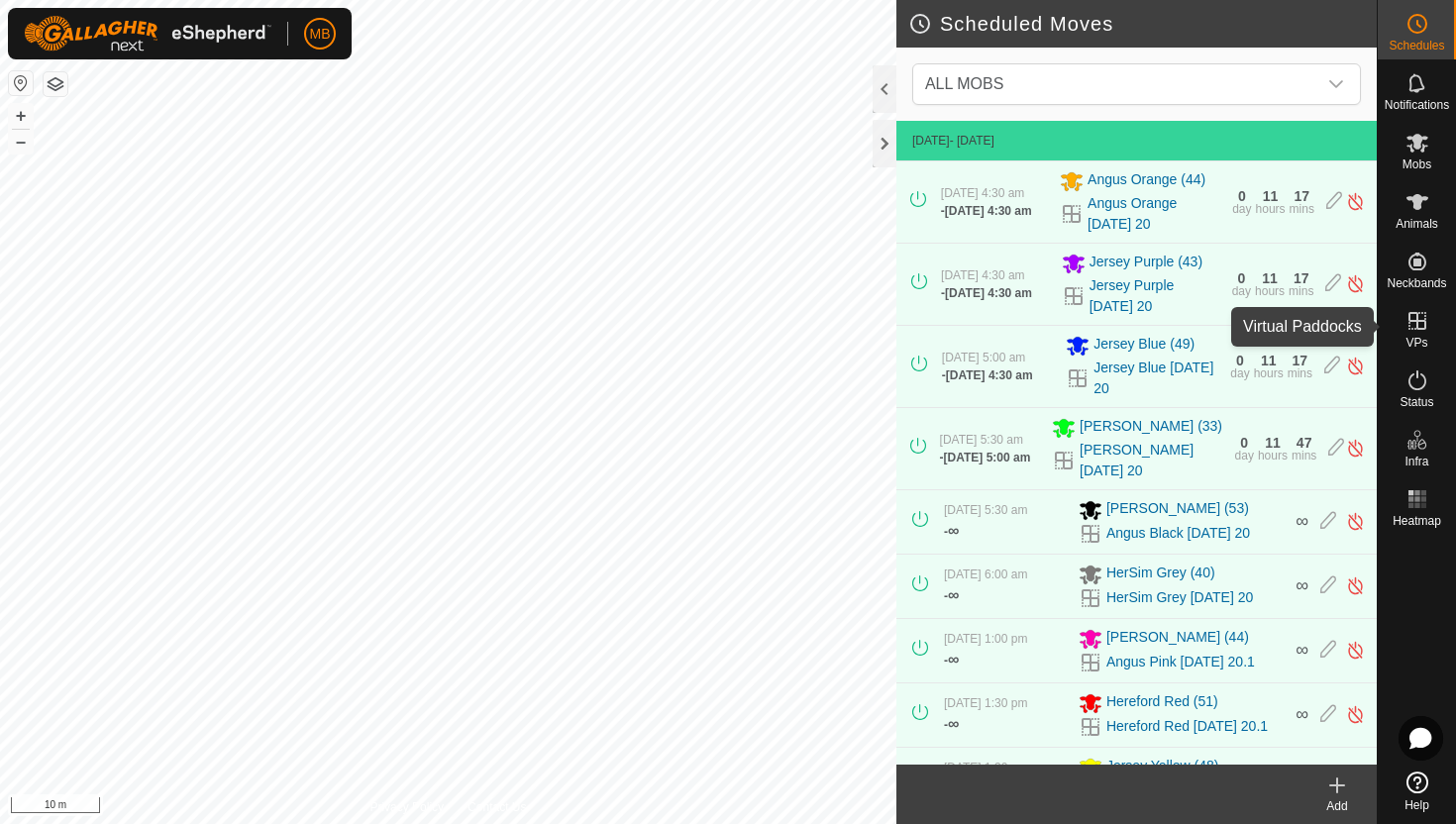 click 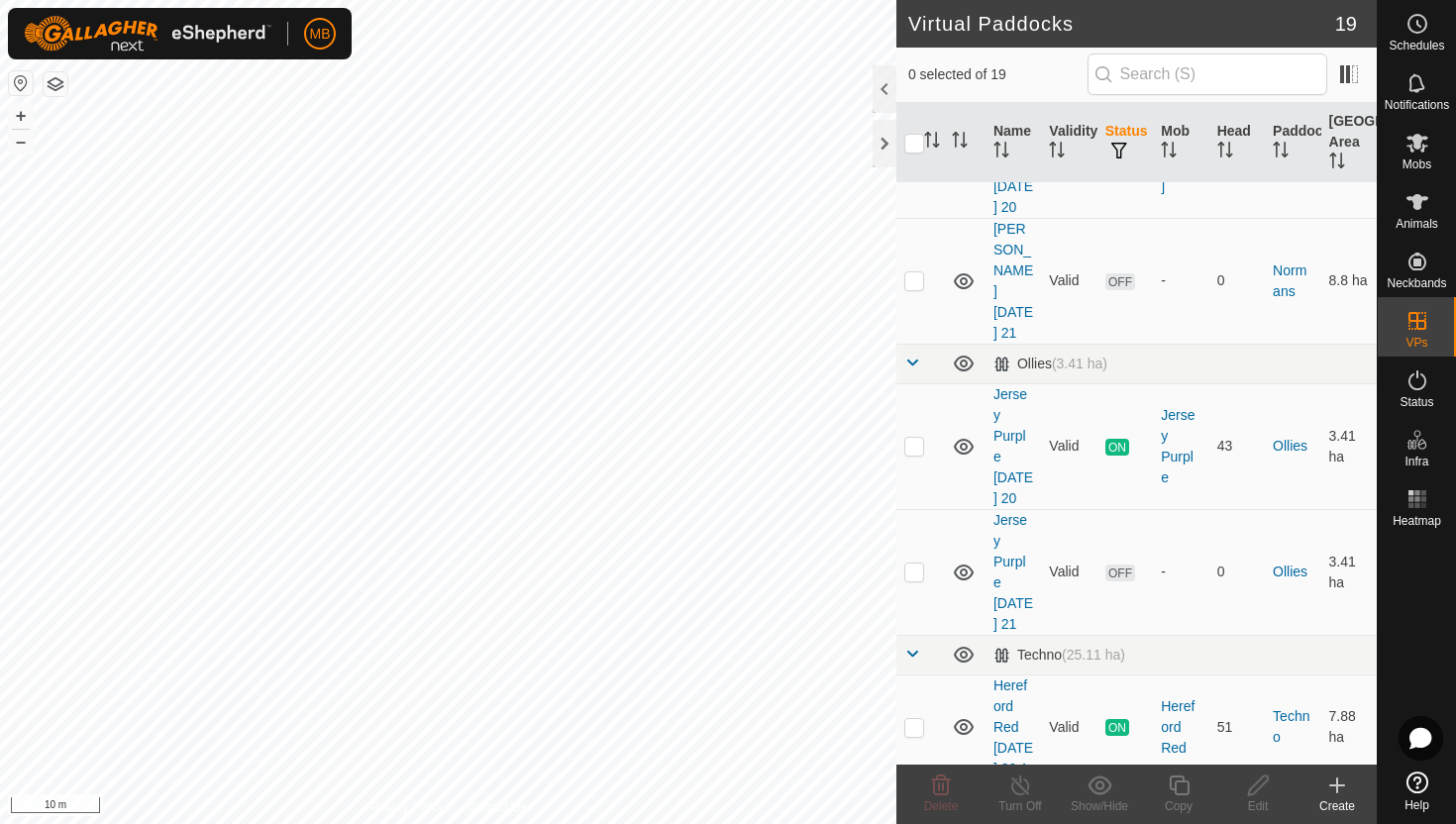 scroll, scrollTop: 803, scrollLeft: 0, axis: vertical 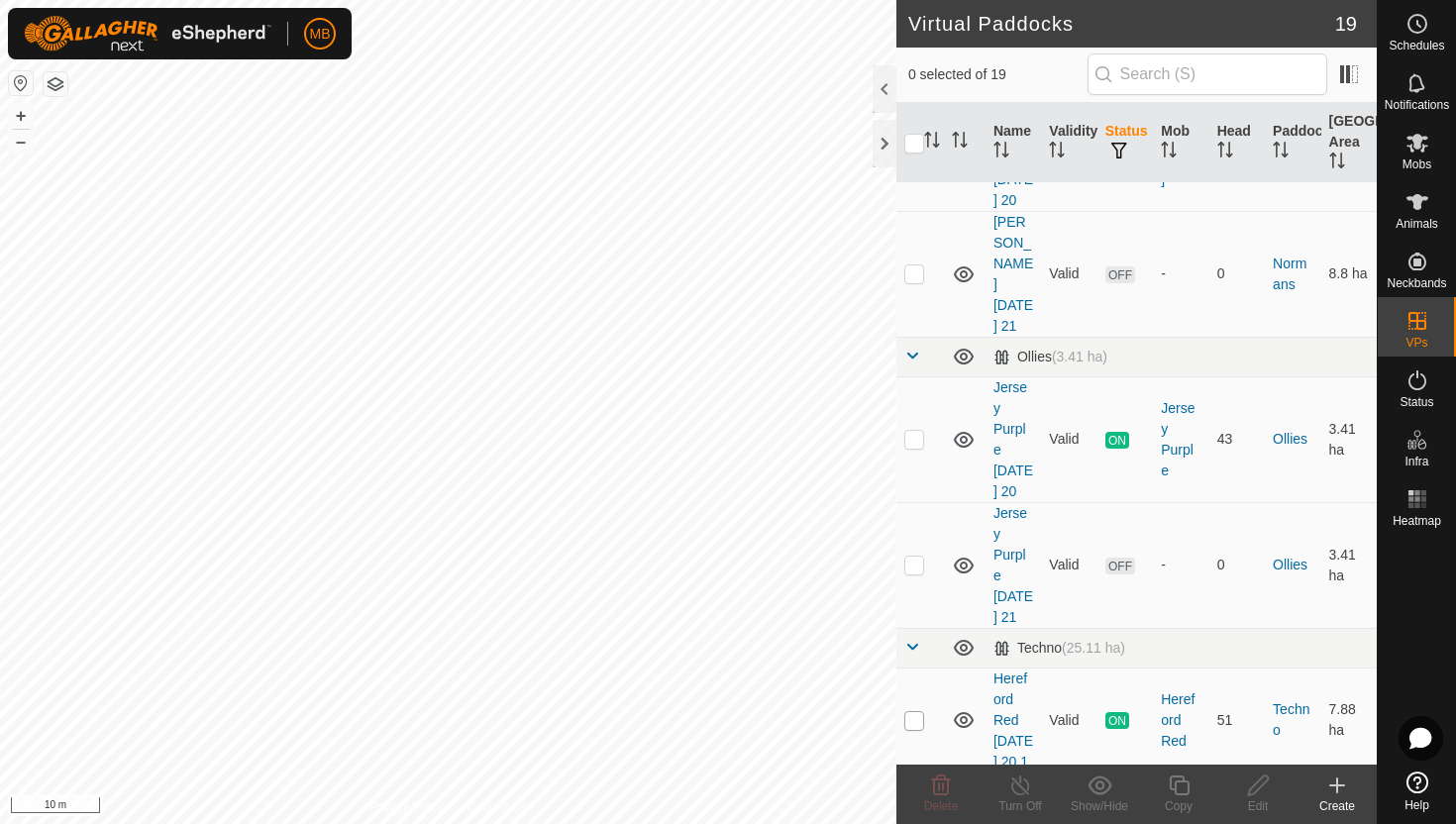 click at bounding box center (914, 721) 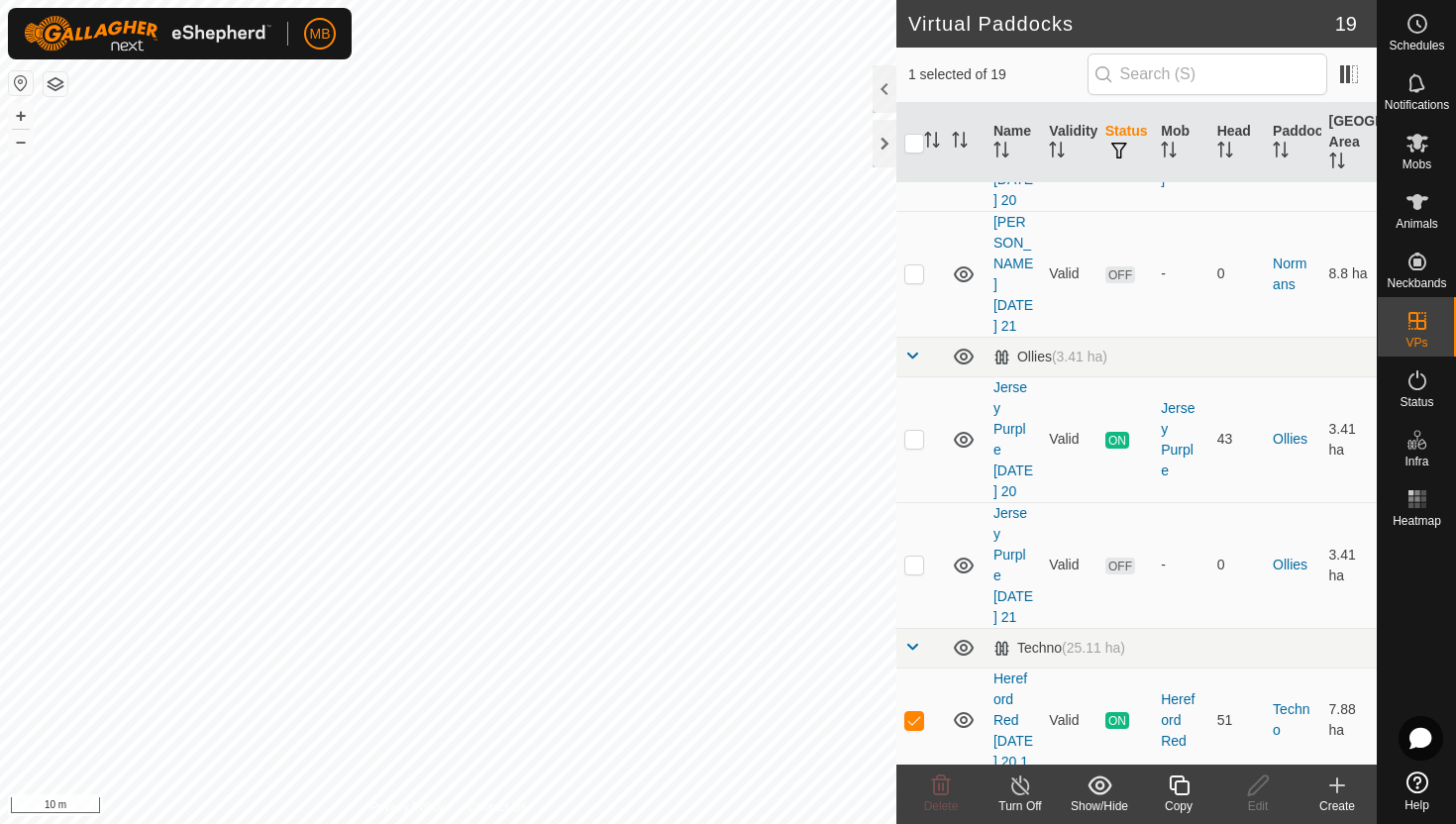 click 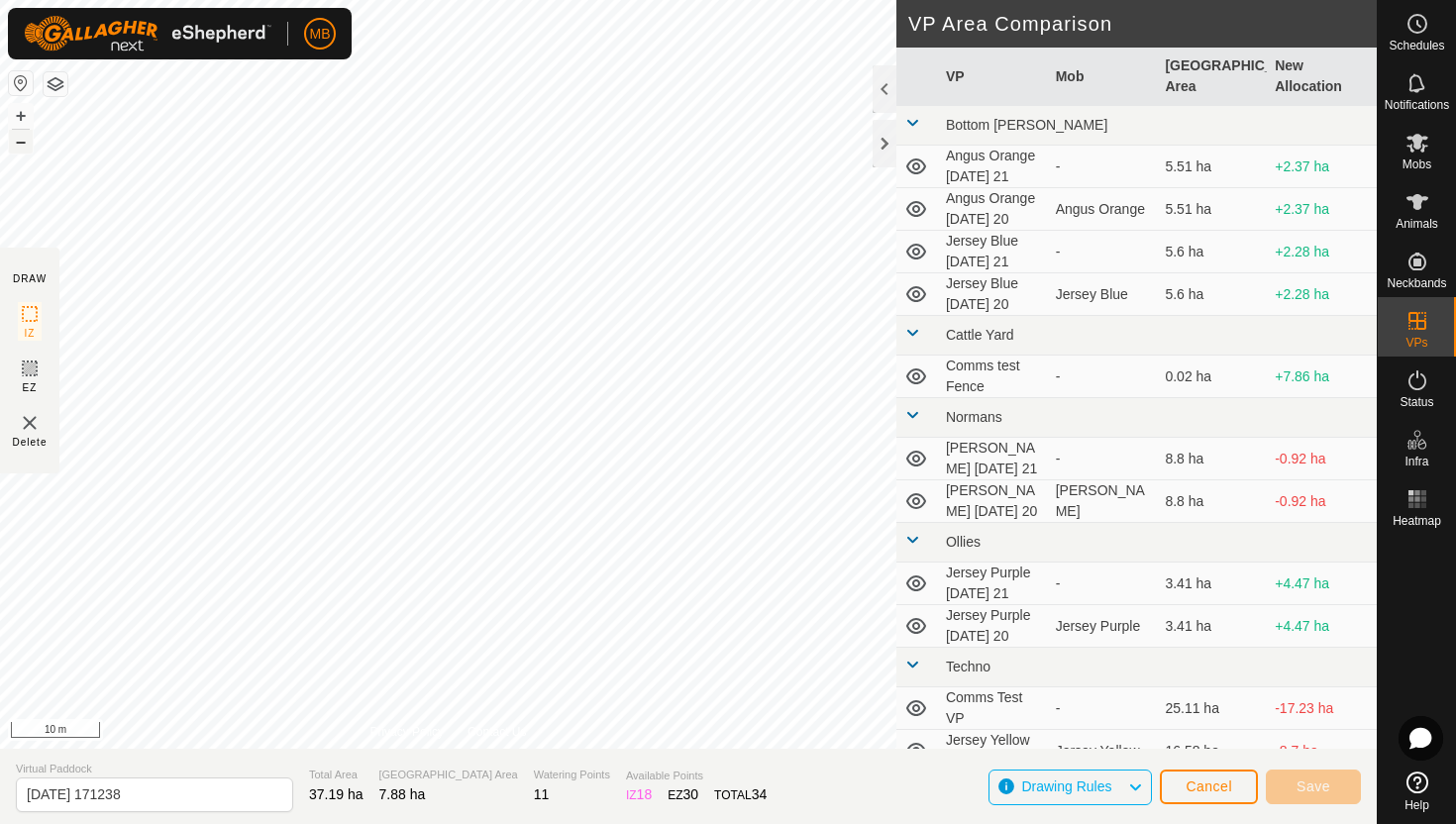 click on "–" at bounding box center (21, 142) 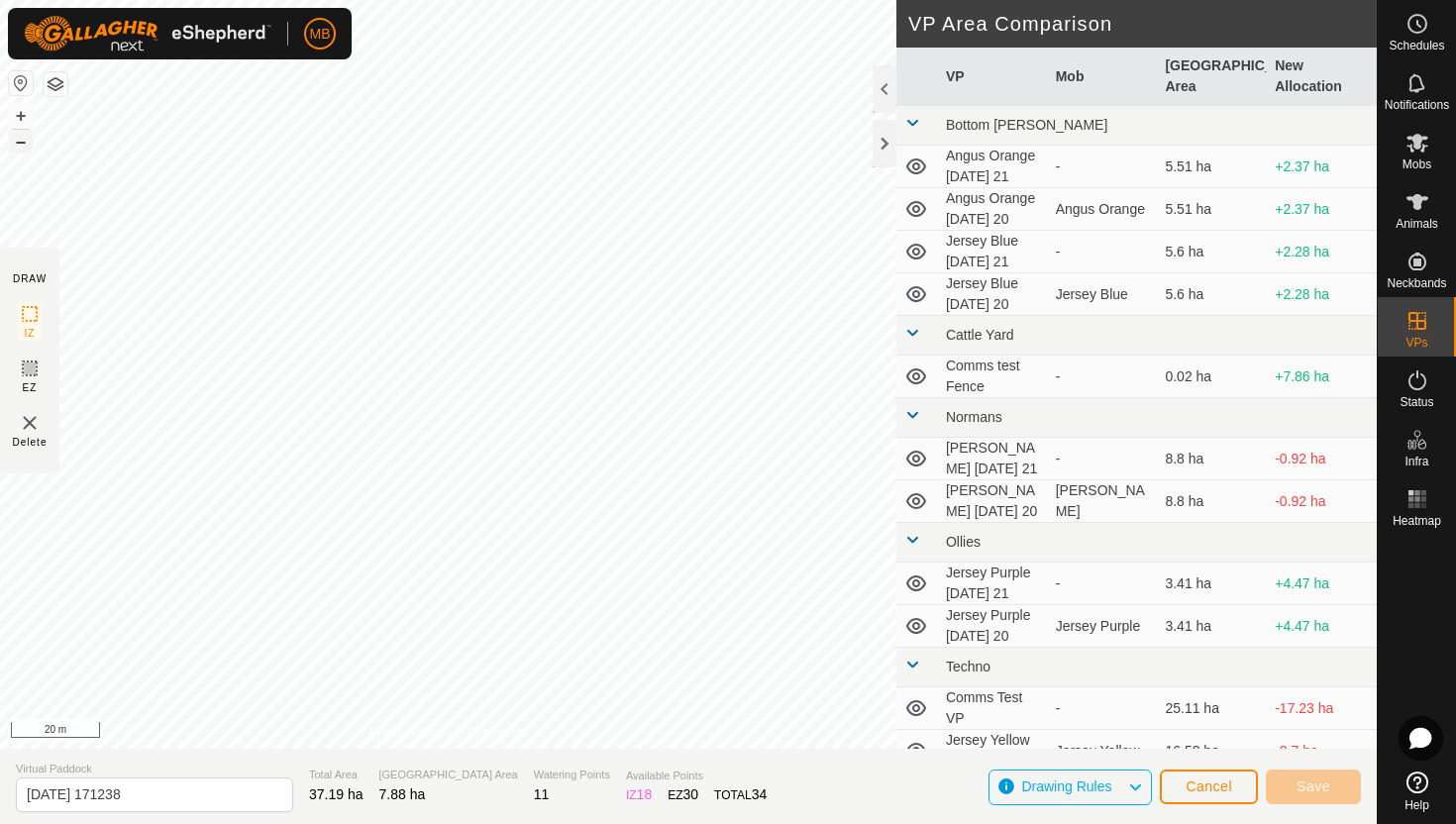 click on "–" at bounding box center (21, 142) 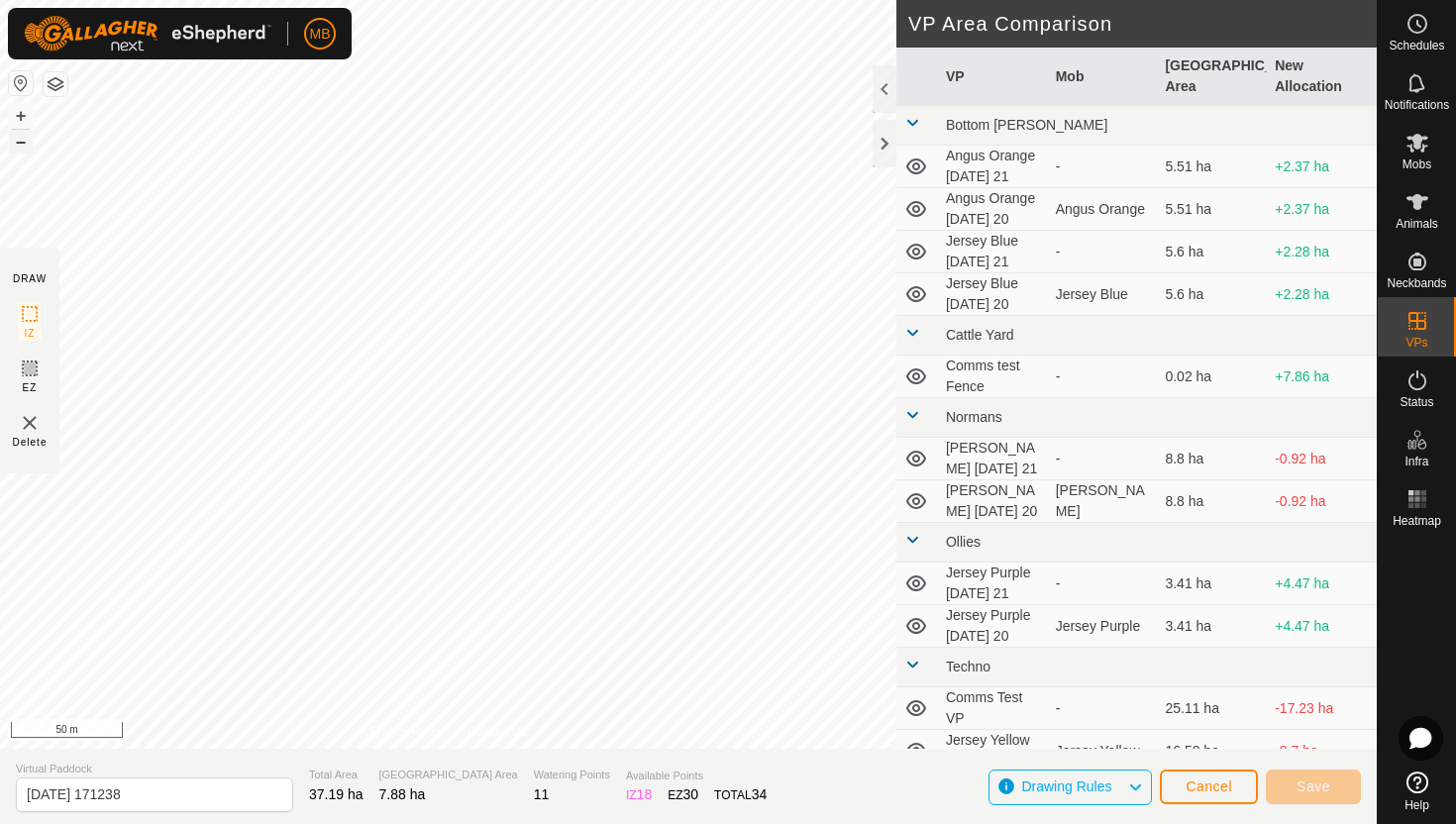 click on "–" at bounding box center [21, 142] 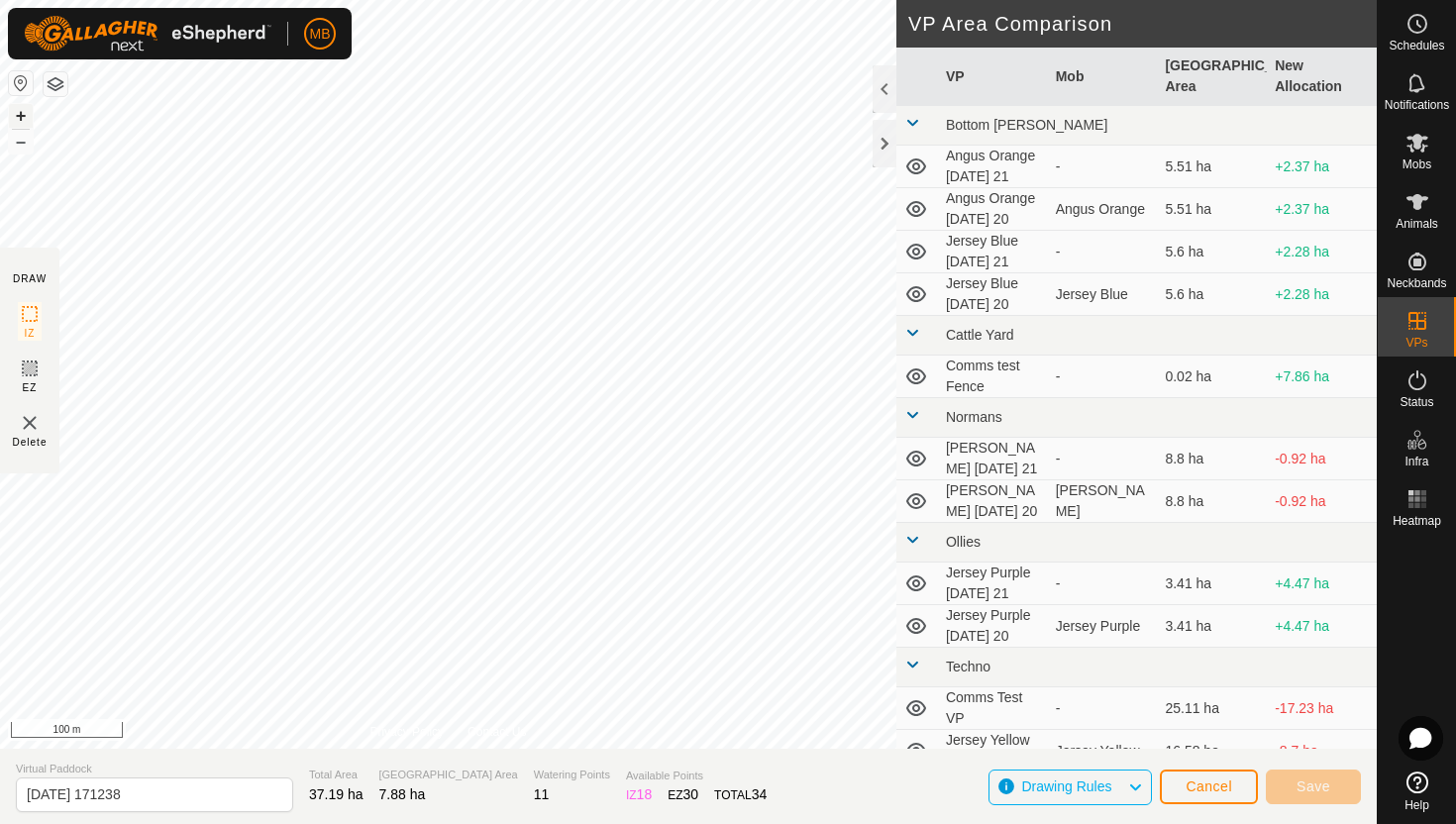 click on "+" at bounding box center [21, 116] 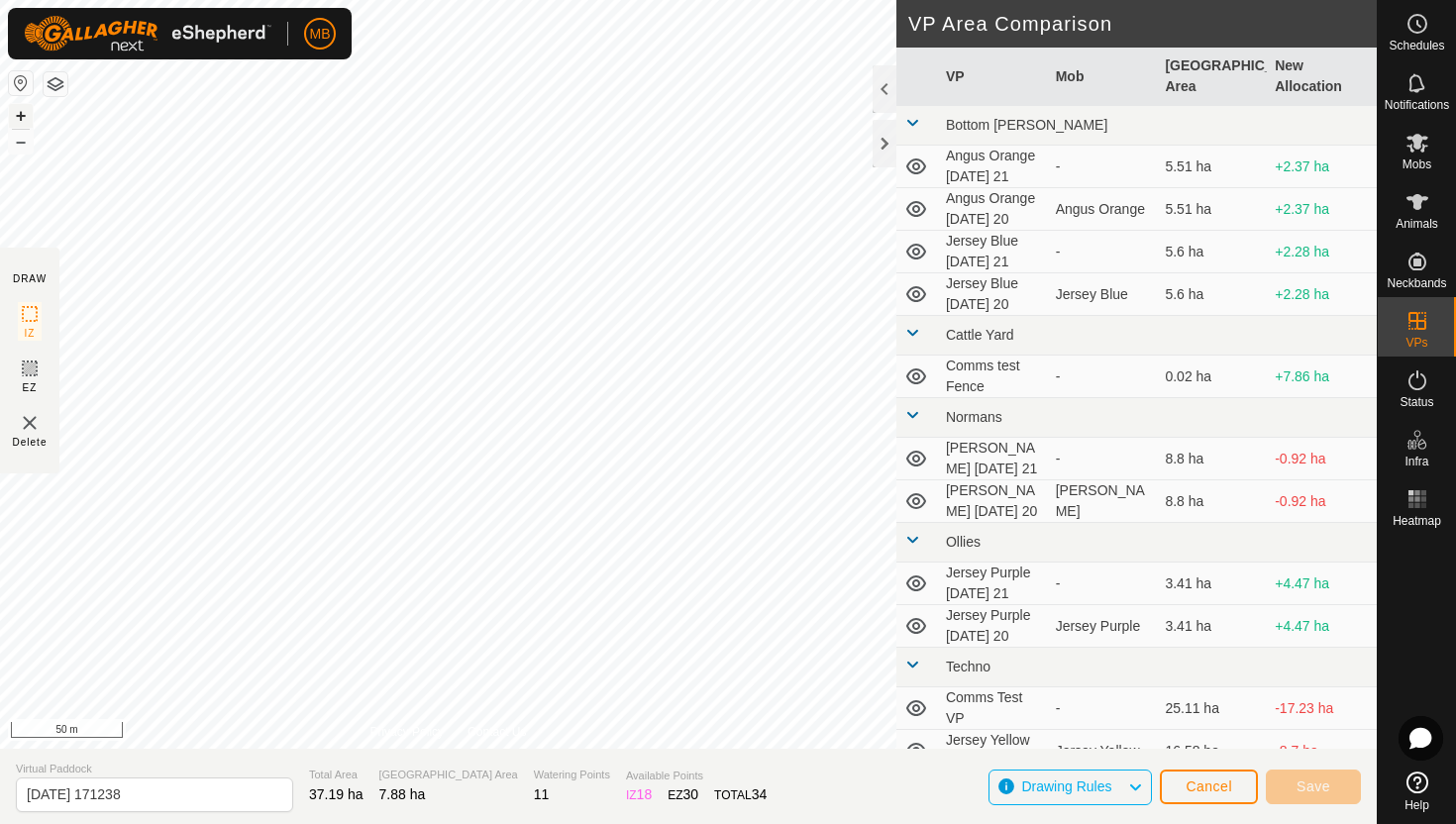 click on "+" at bounding box center (21, 116) 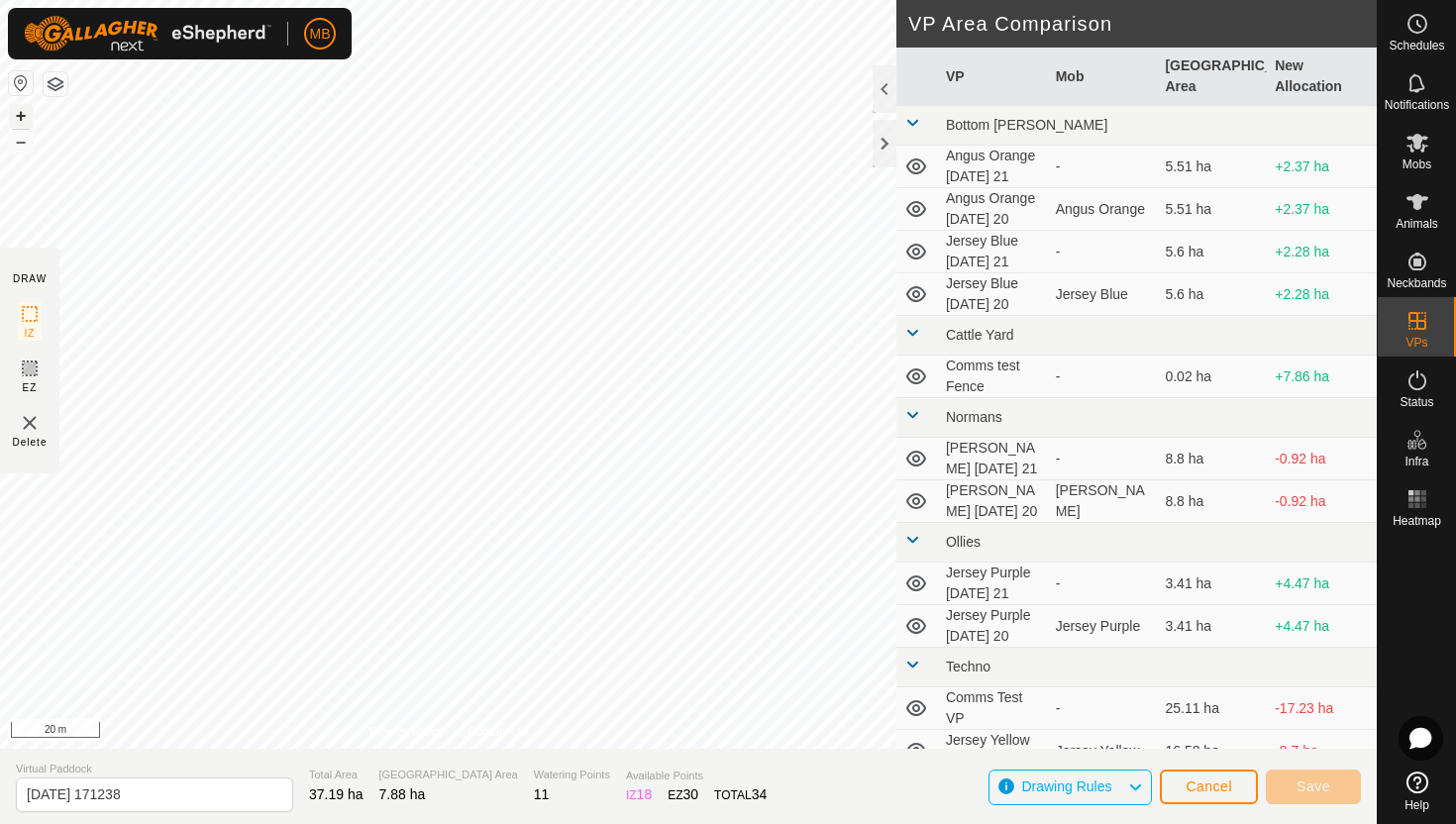 click on "+" at bounding box center [21, 116] 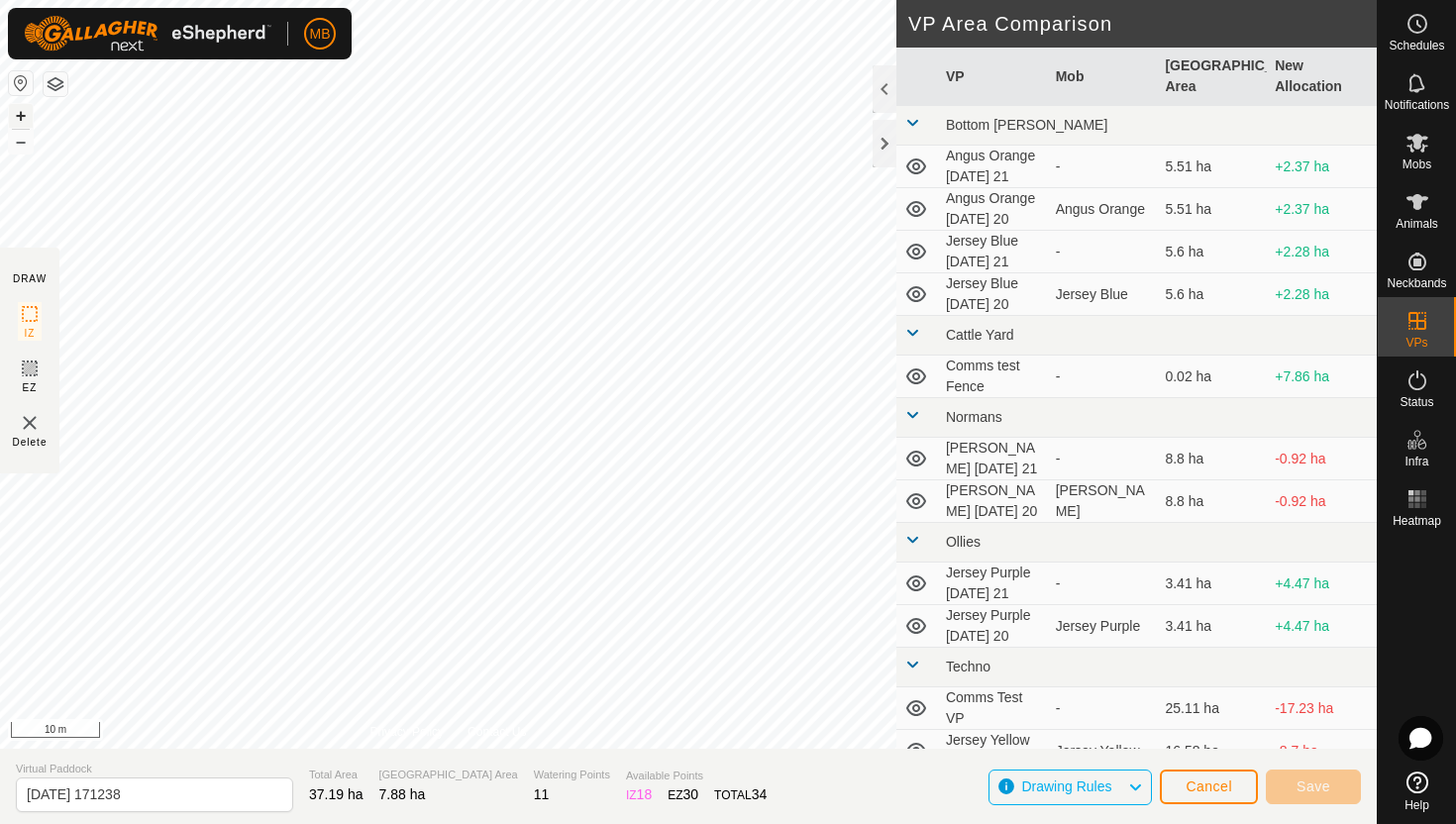 click on "+" at bounding box center (21, 116) 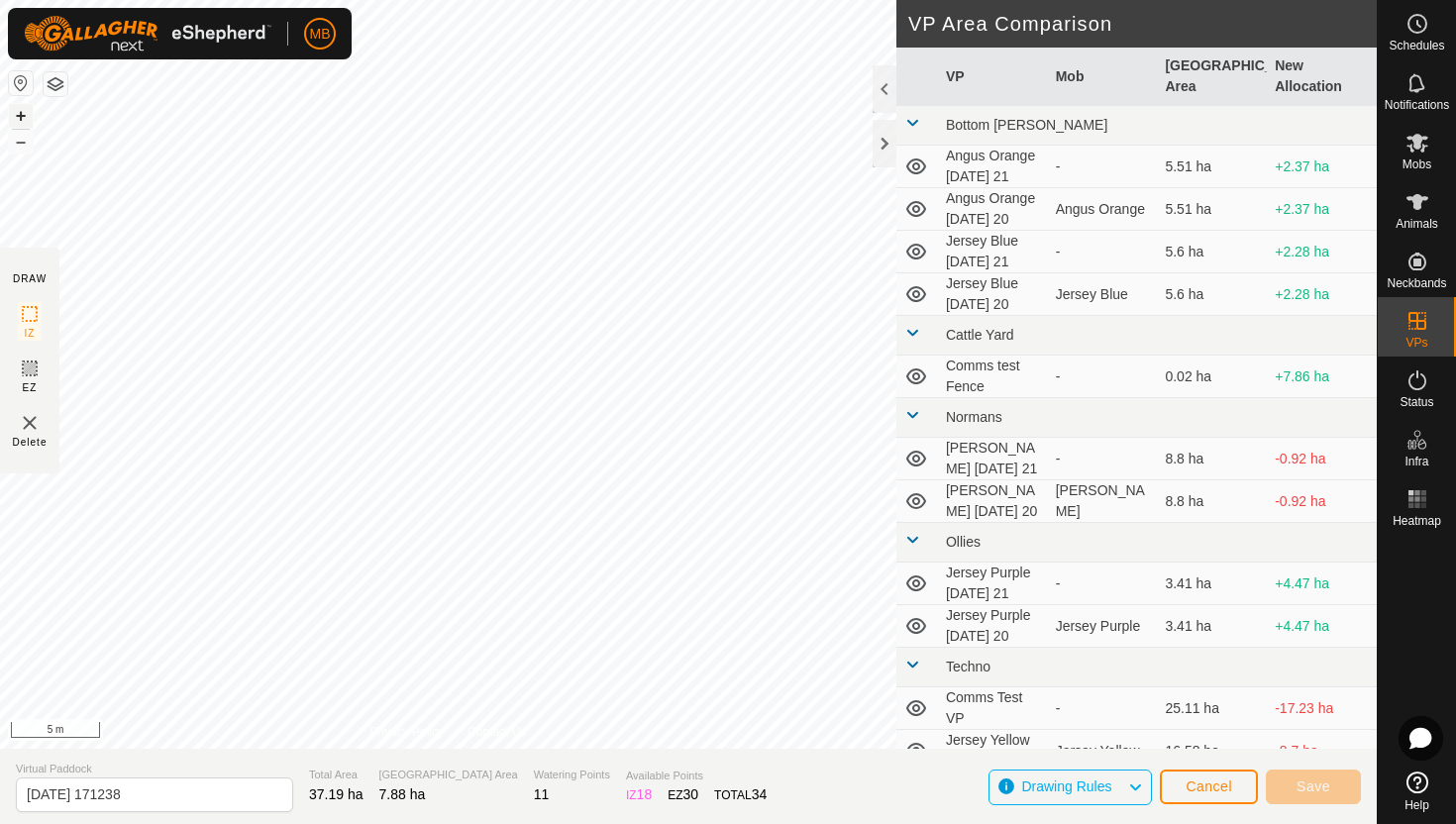 click on "+" at bounding box center [21, 116] 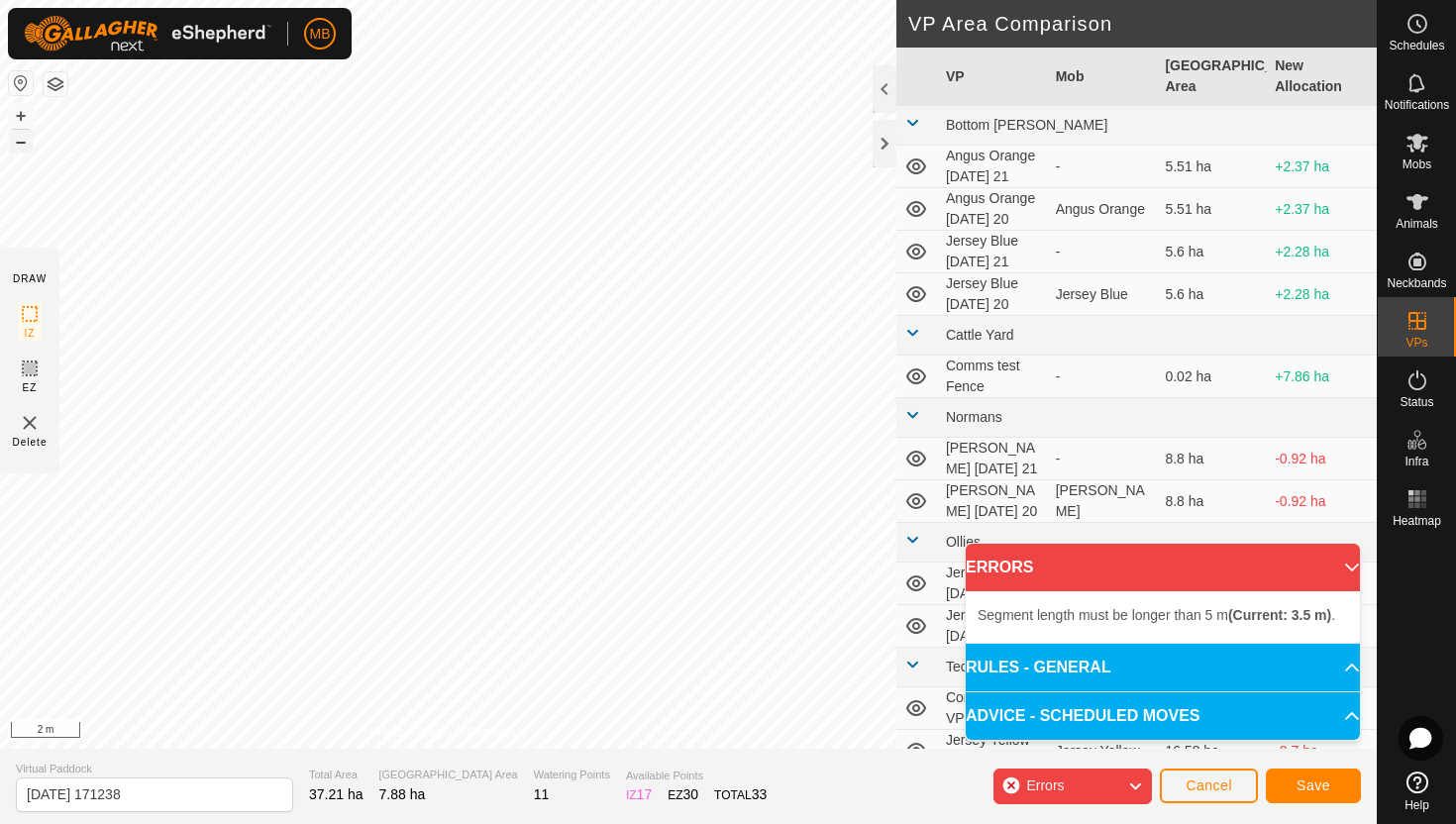 click on "–" at bounding box center [21, 142] 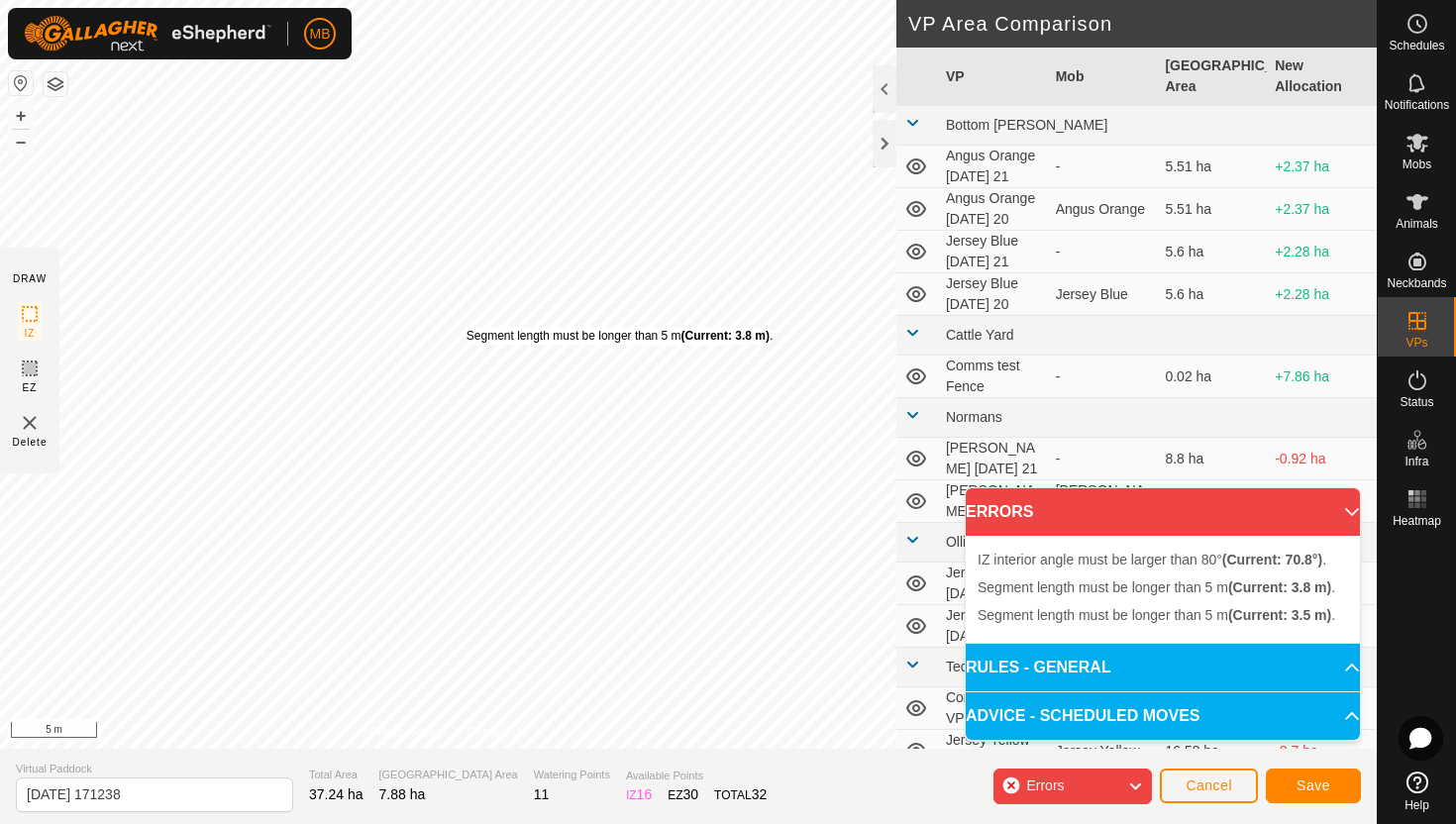 click on "Segment length must be longer than 5 m  (Current: 3.8 m) ." at bounding box center [619, 336] 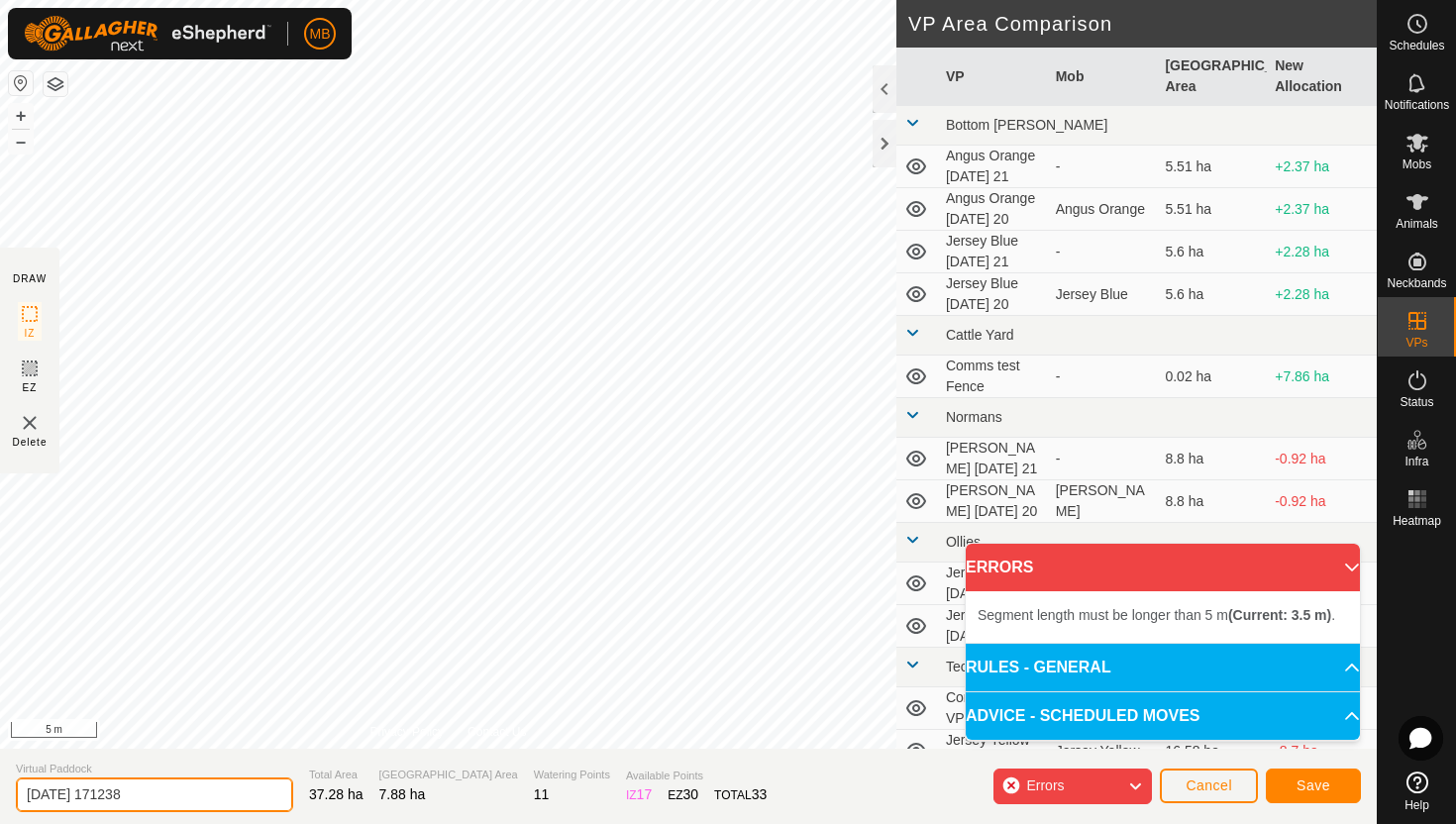 click on "[DATE] 171238" 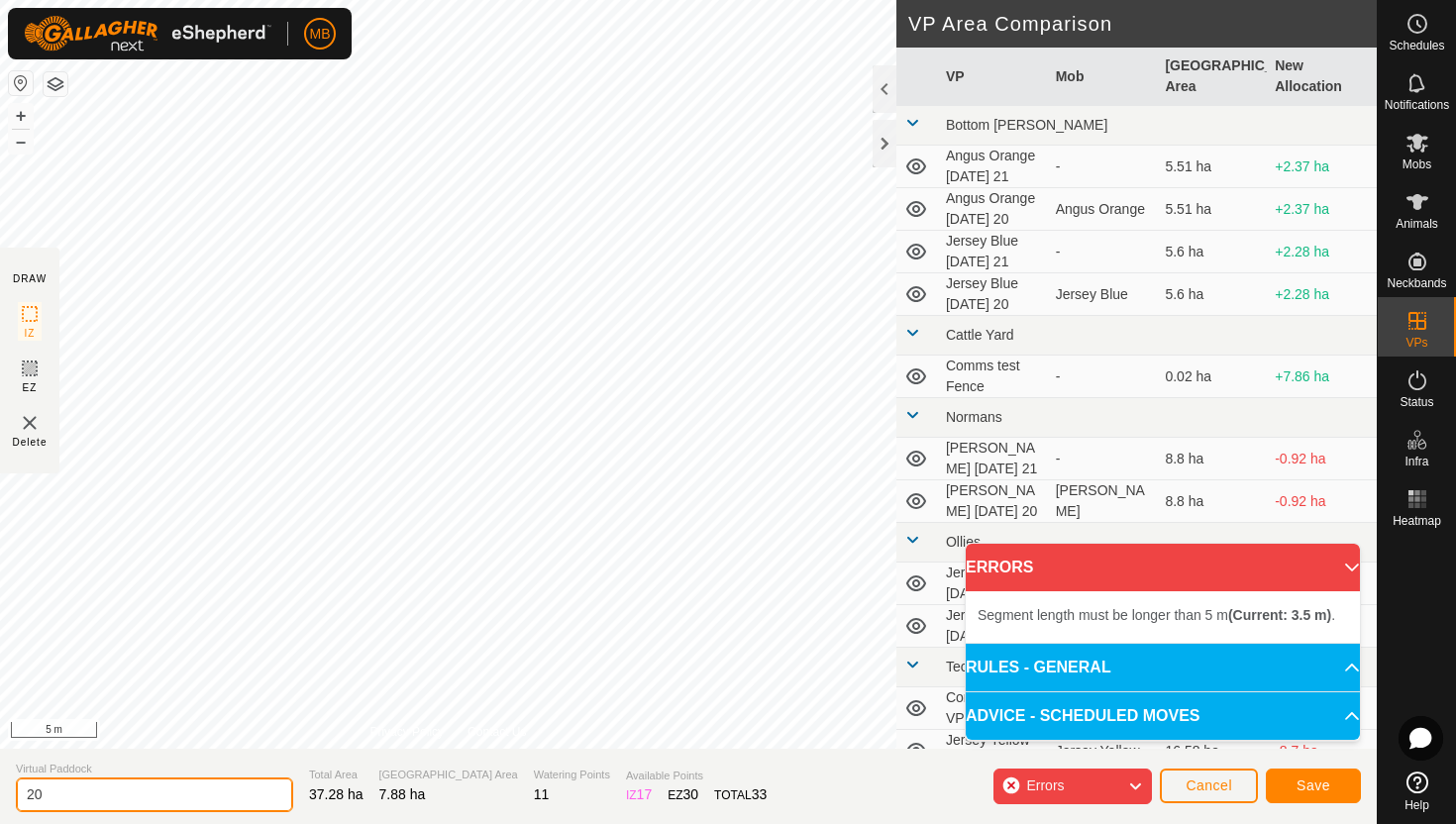 type on "2" 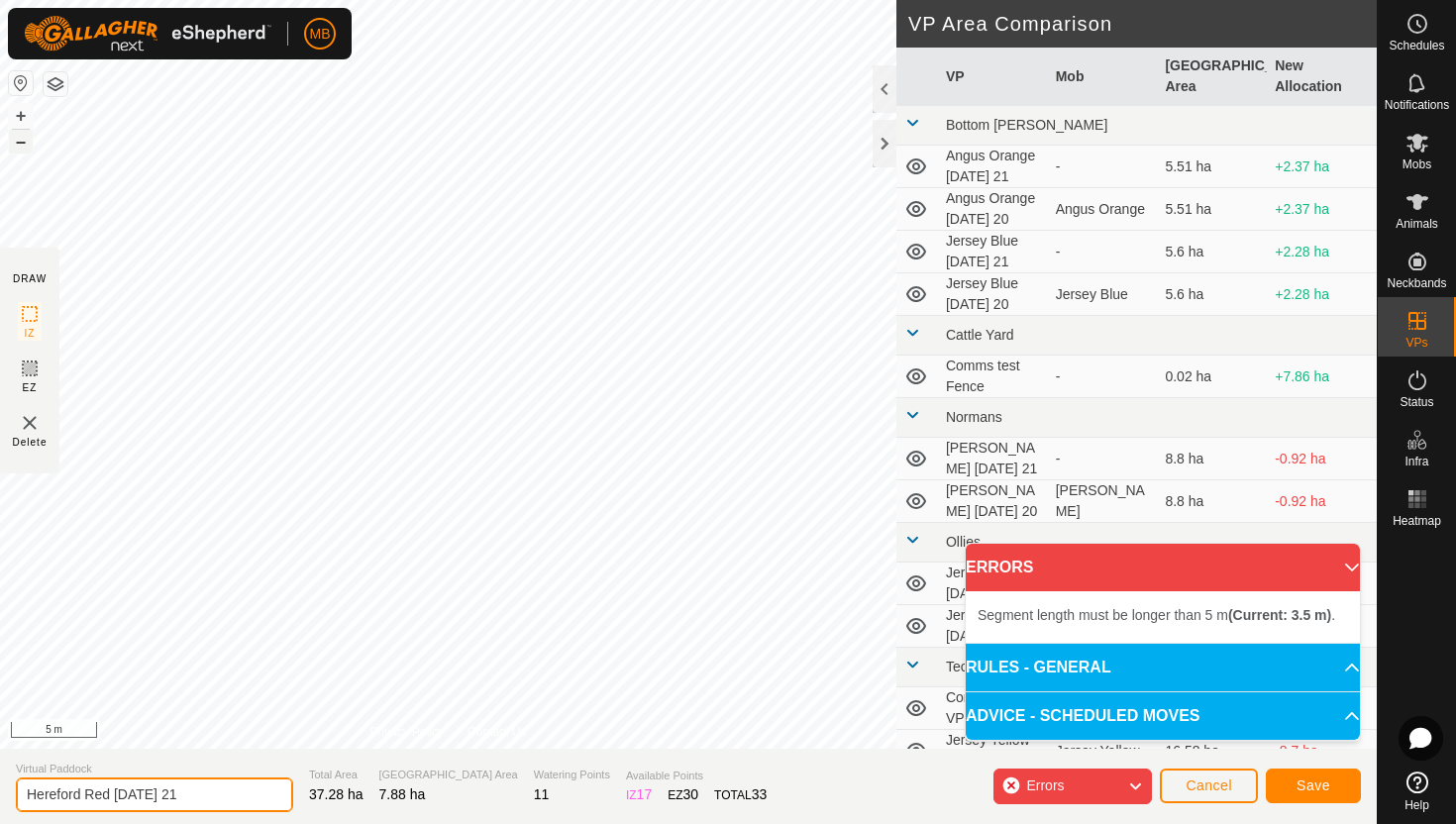 type on "Hereford Red [DATE] 21" 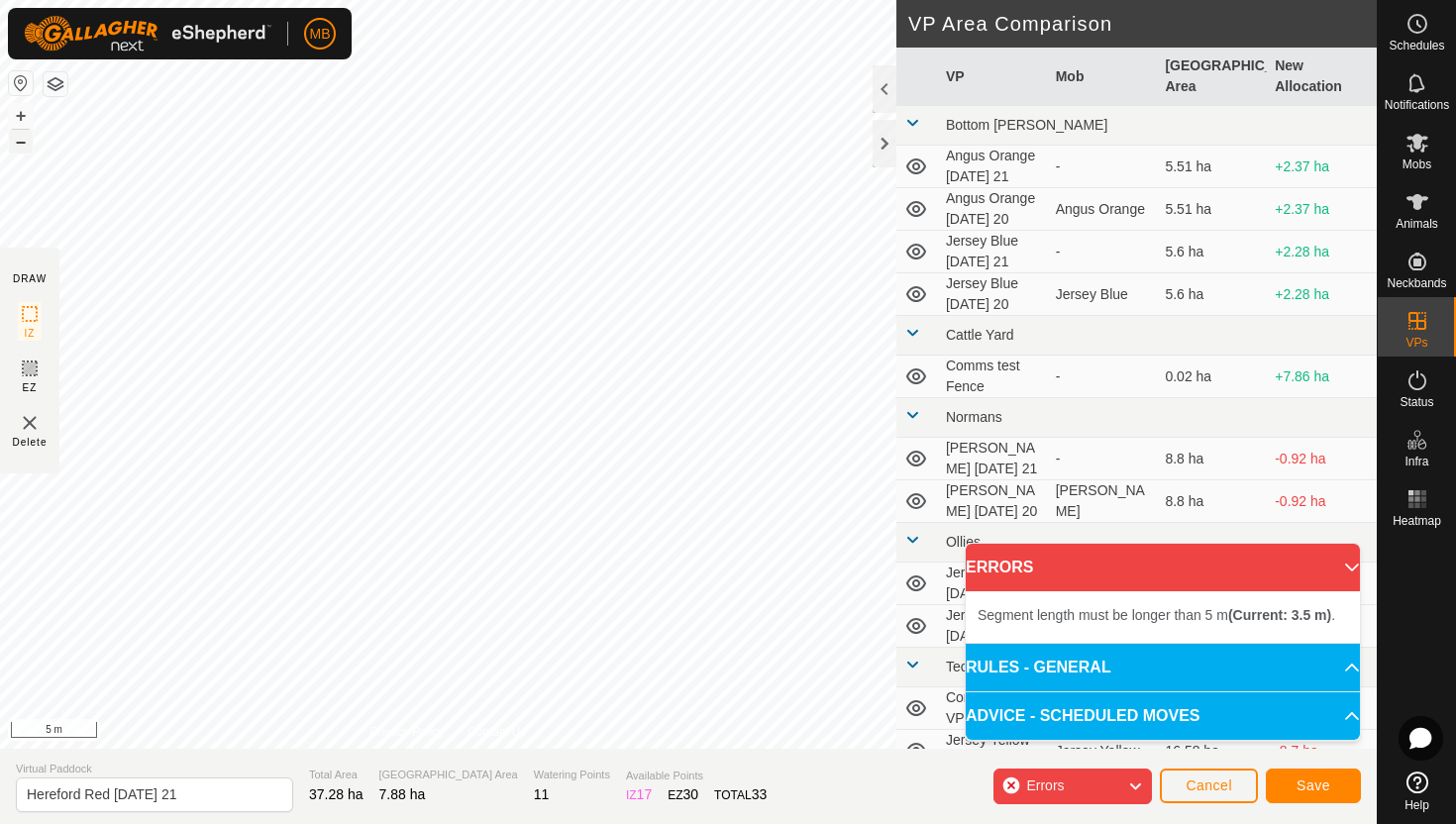 click on "–" at bounding box center [21, 142] 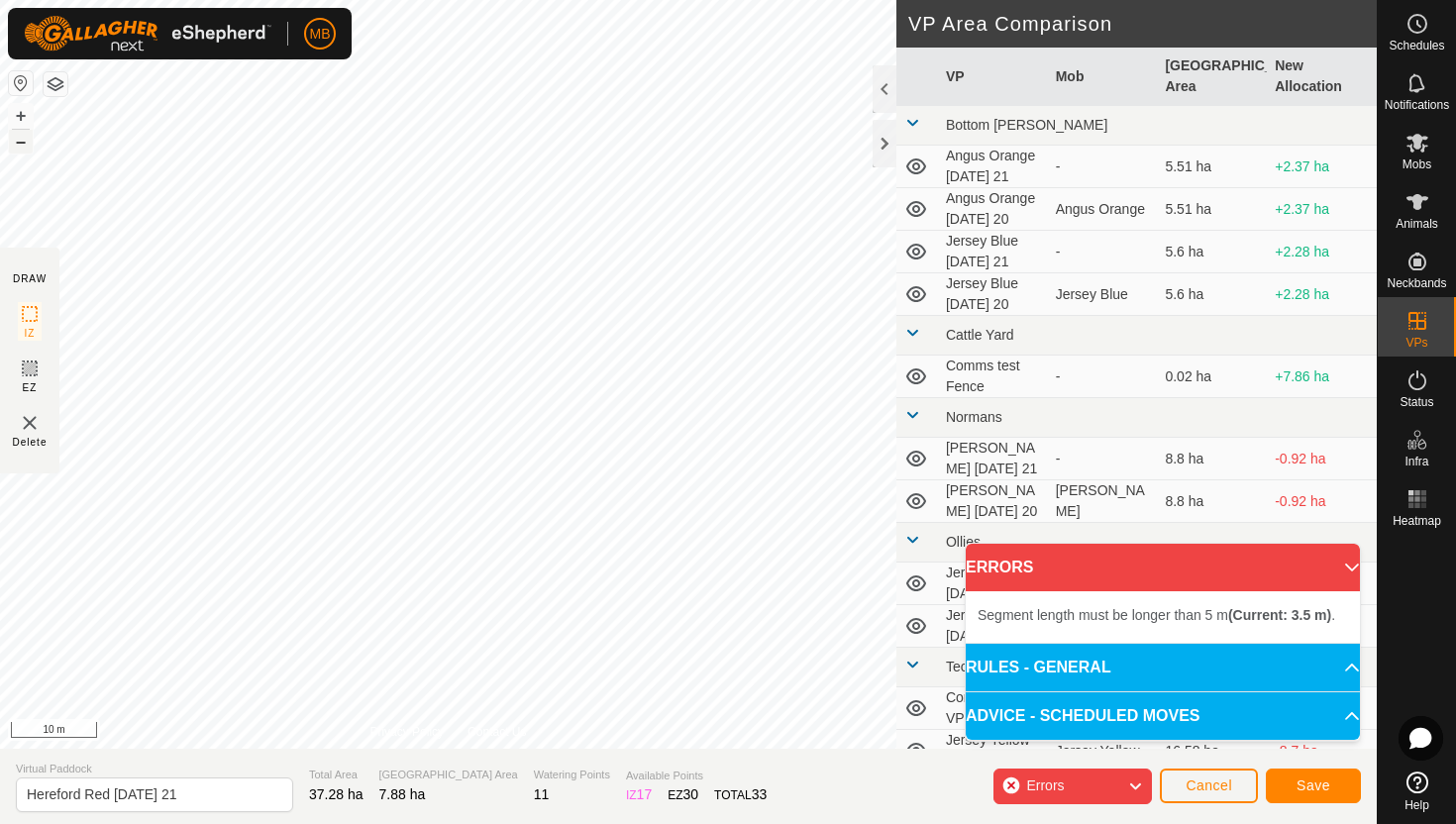 click on "–" at bounding box center (21, 142) 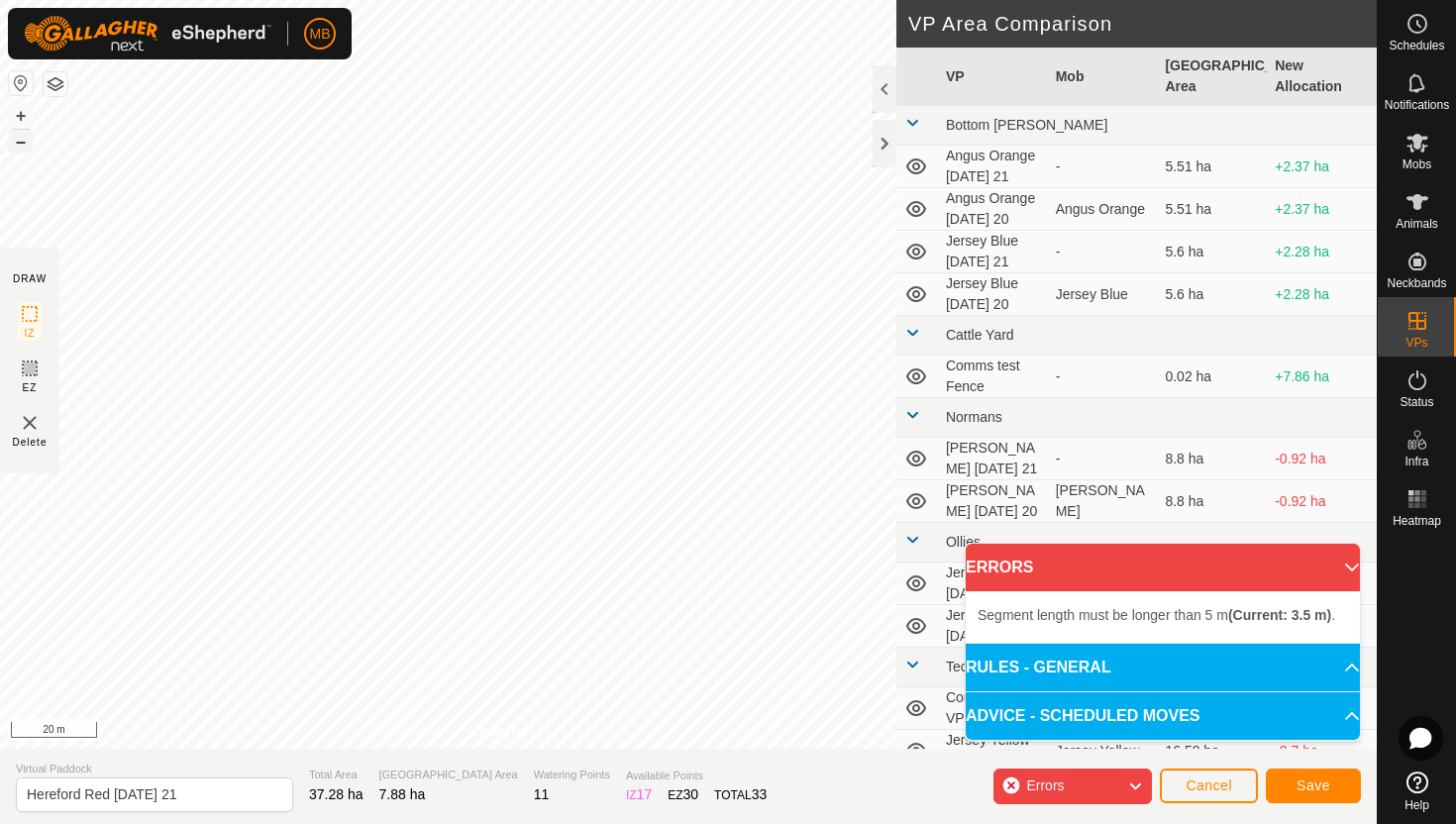click on "–" at bounding box center [21, 142] 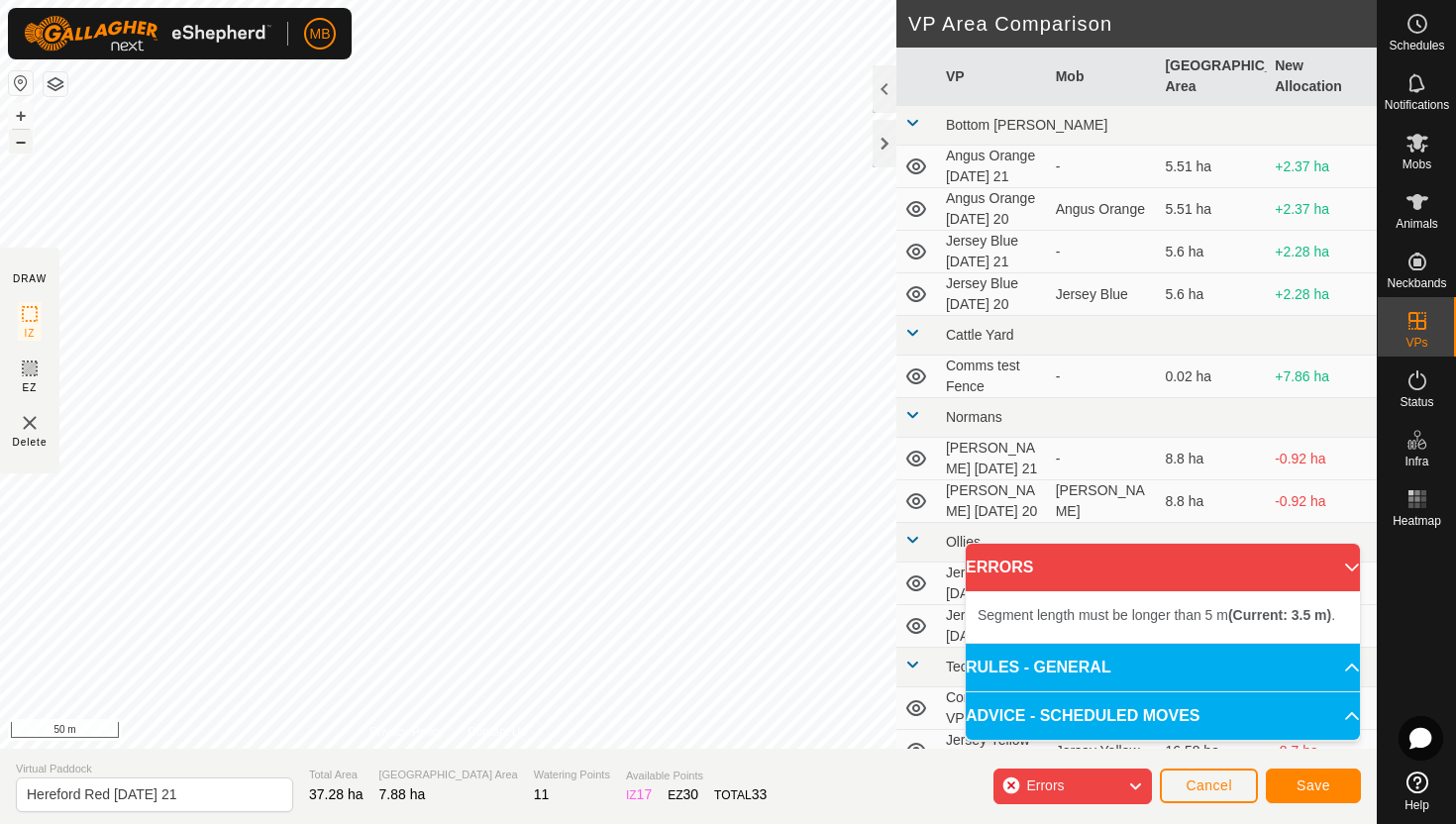 click on "–" at bounding box center [21, 142] 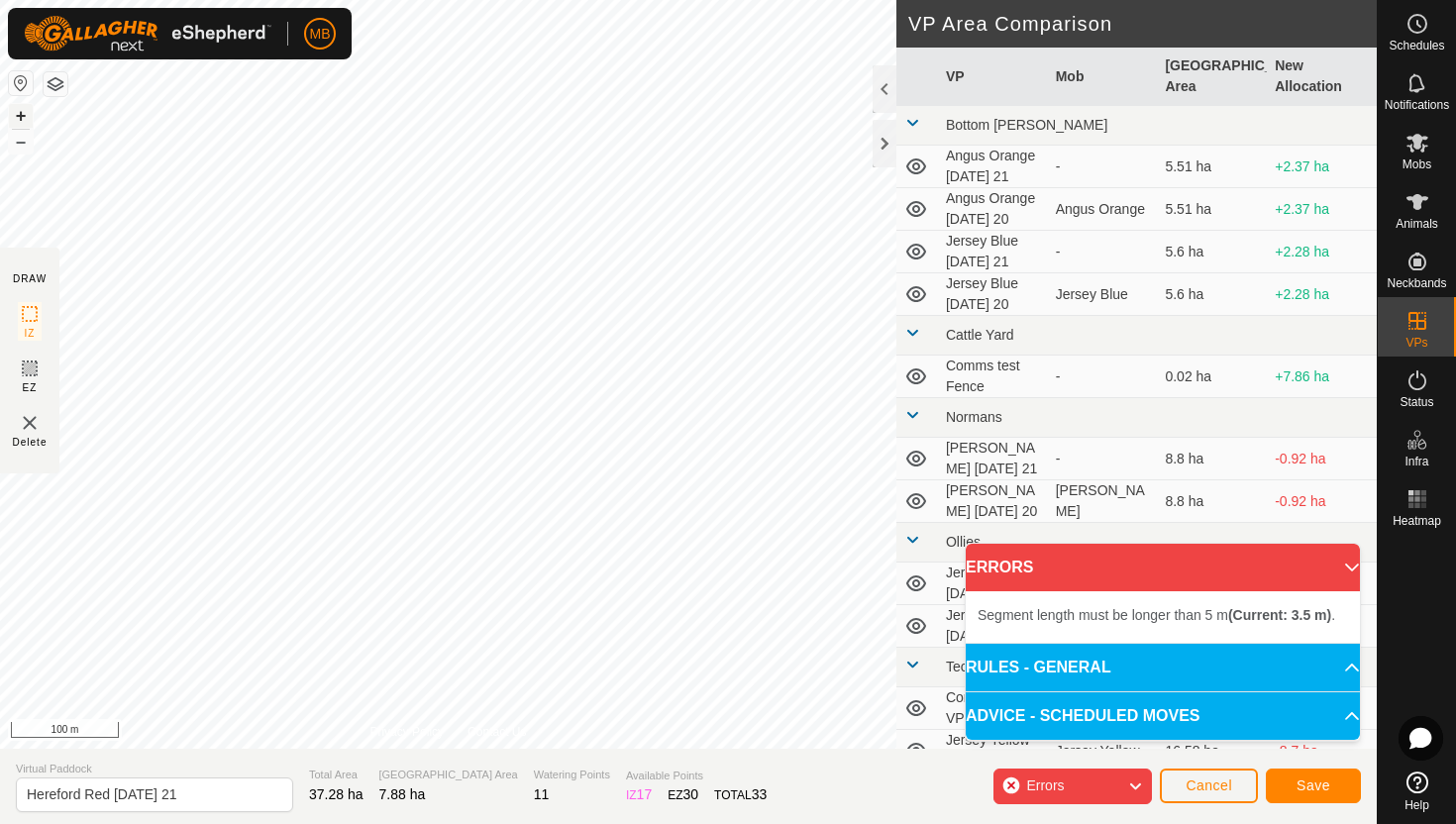 click on "+" at bounding box center [21, 116] 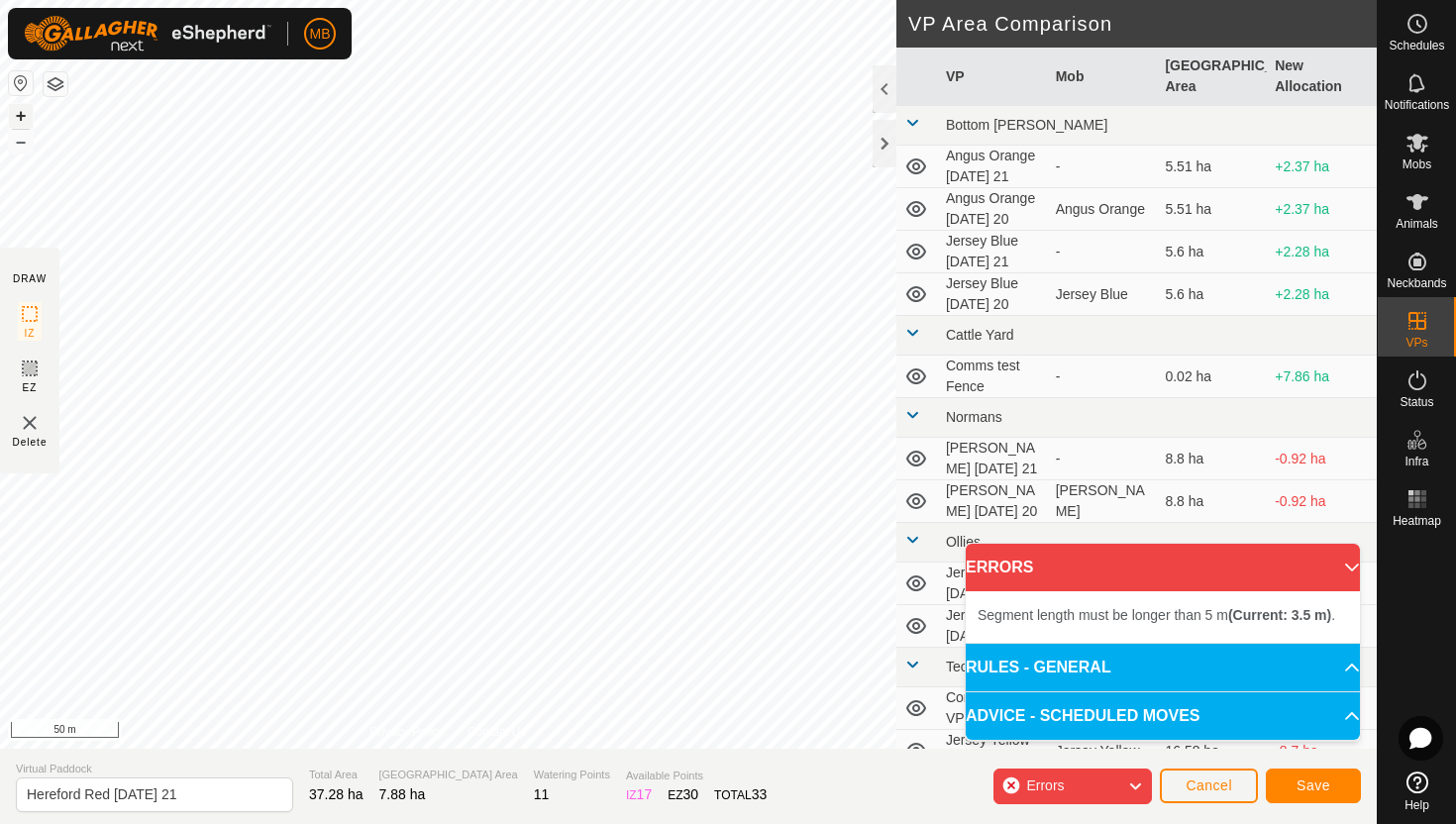 click on "+" at bounding box center (21, 116) 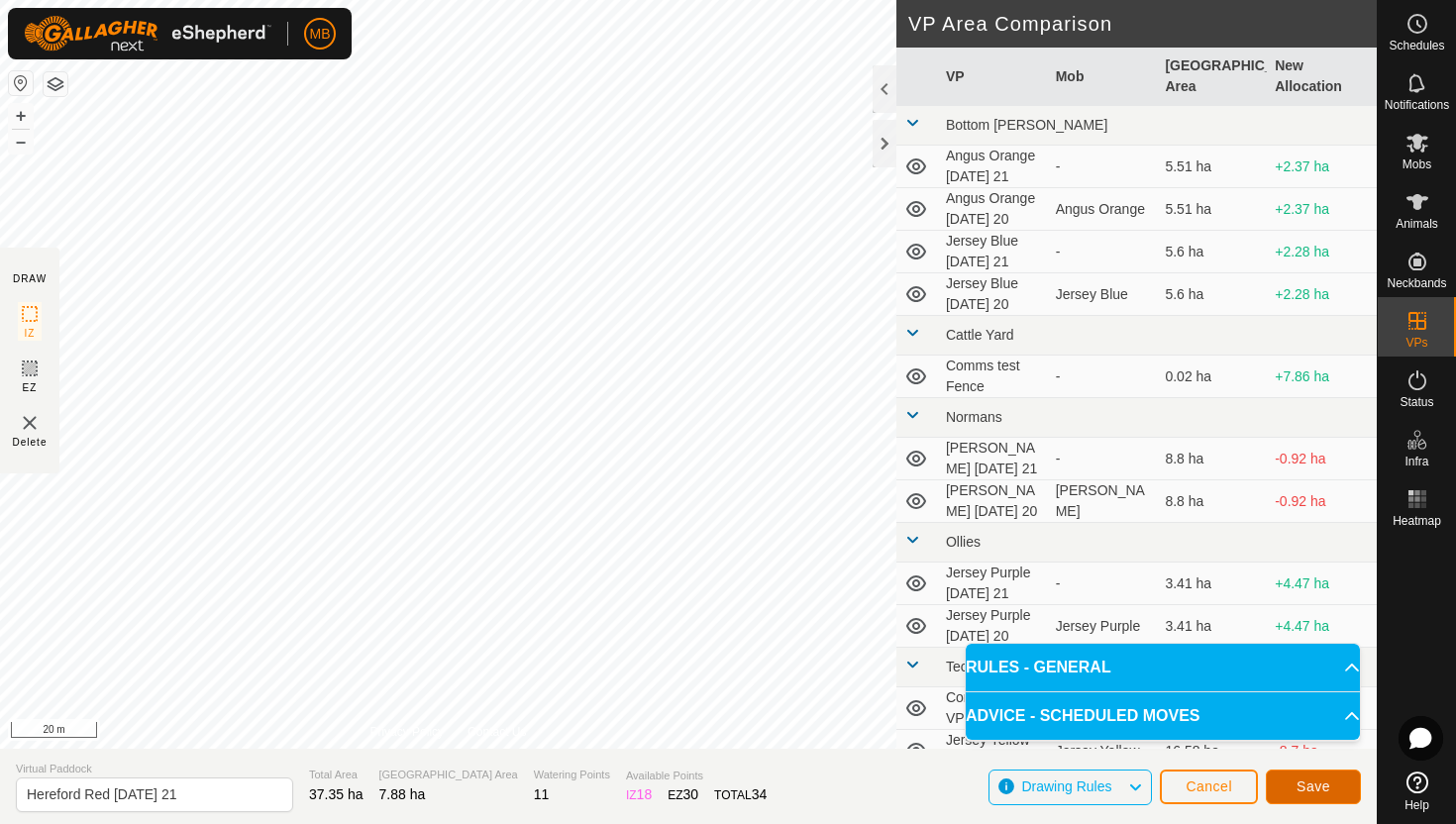 click on "Save" 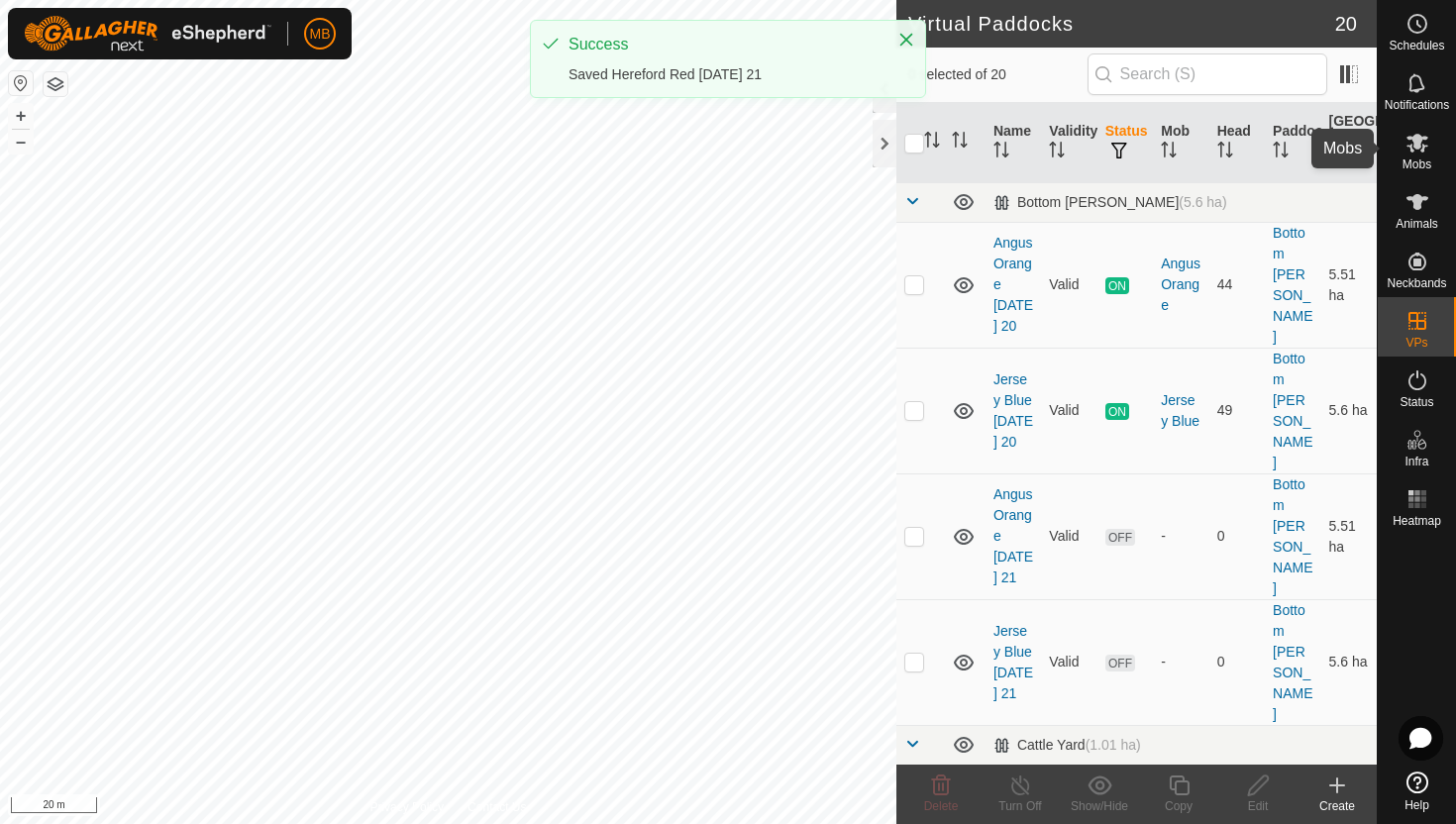 click 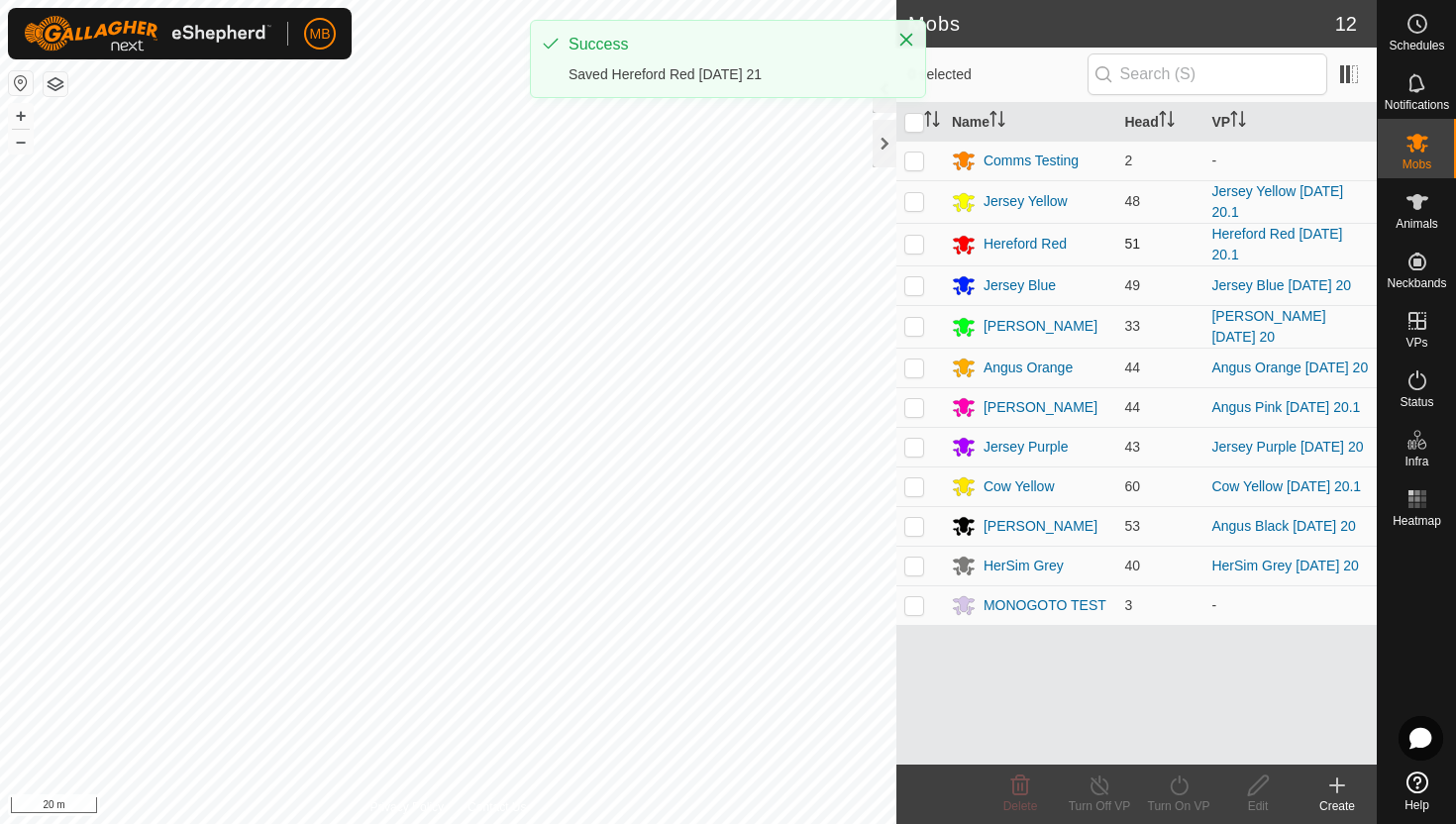 click at bounding box center (914, 244) 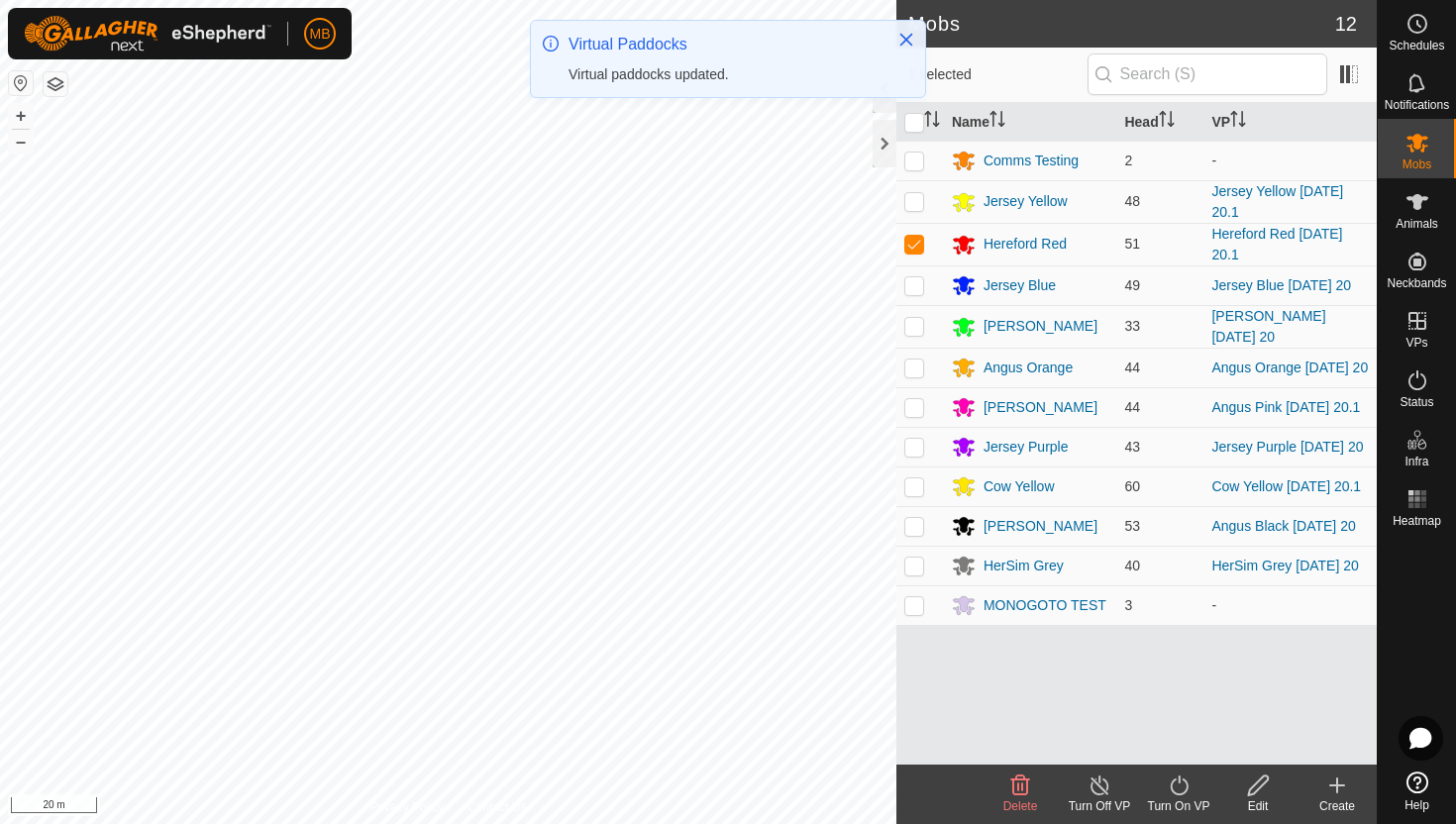 click 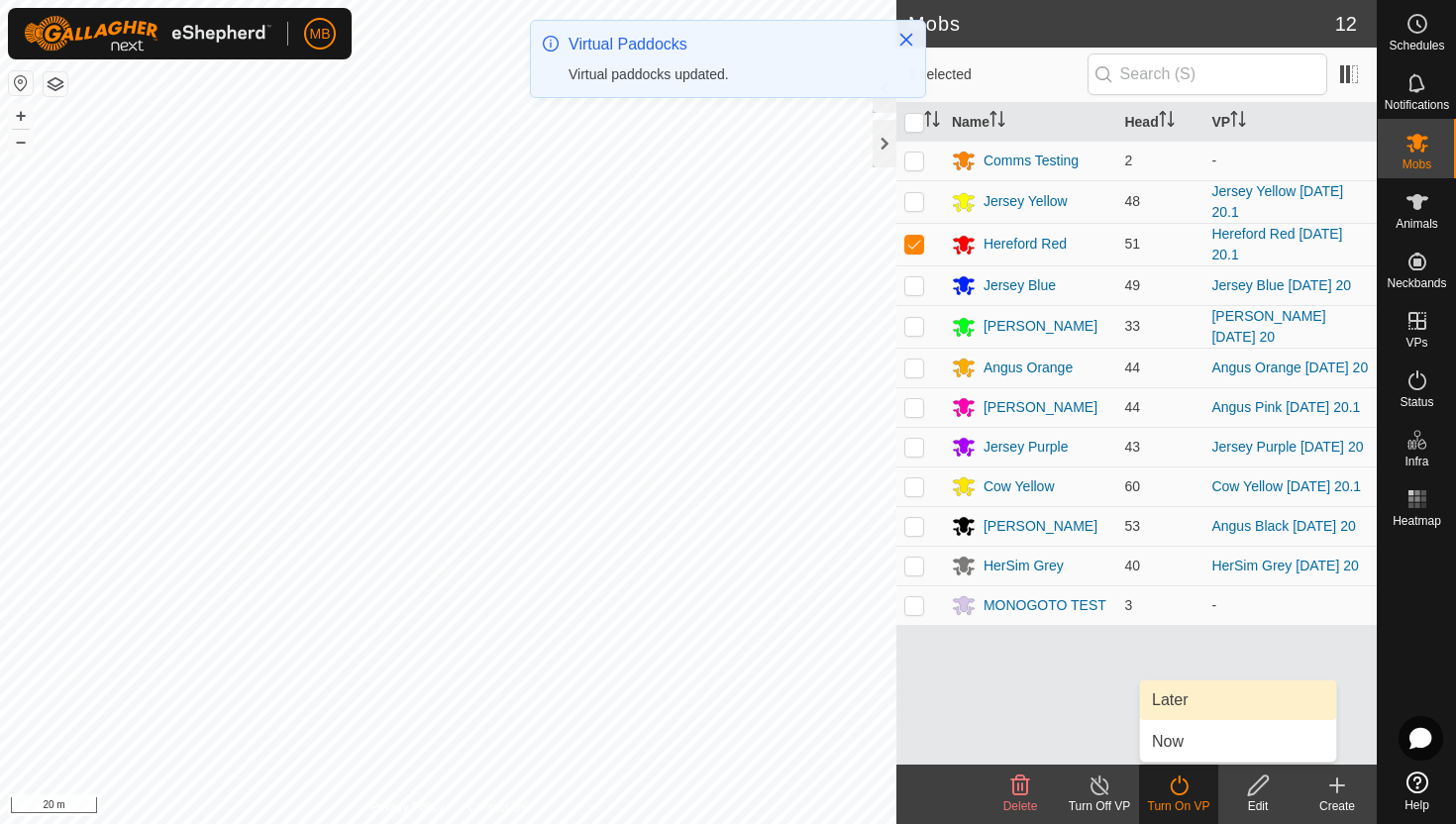 click on "Later" at bounding box center (1238, 700) 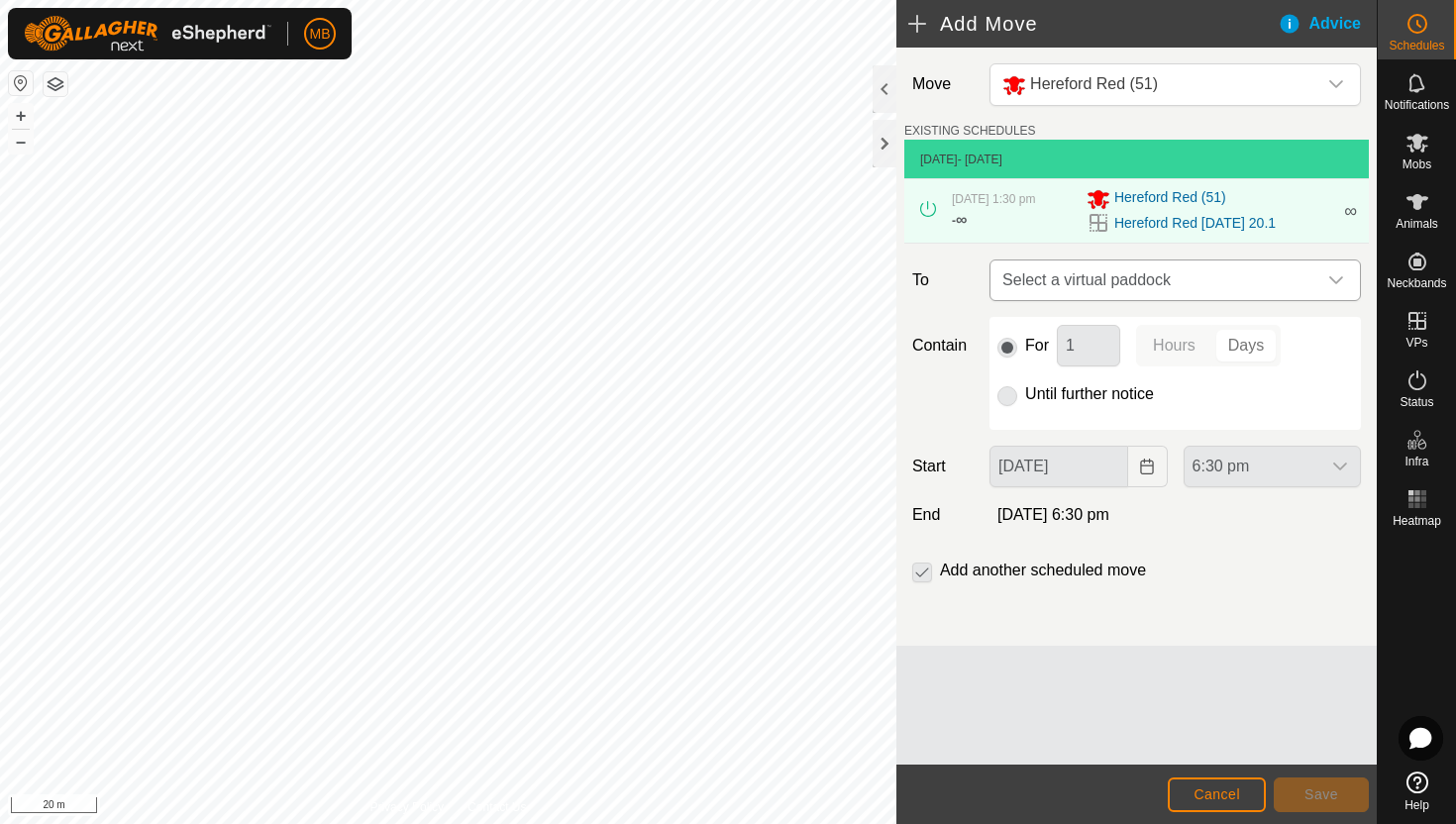 click at bounding box center (1336, 280) 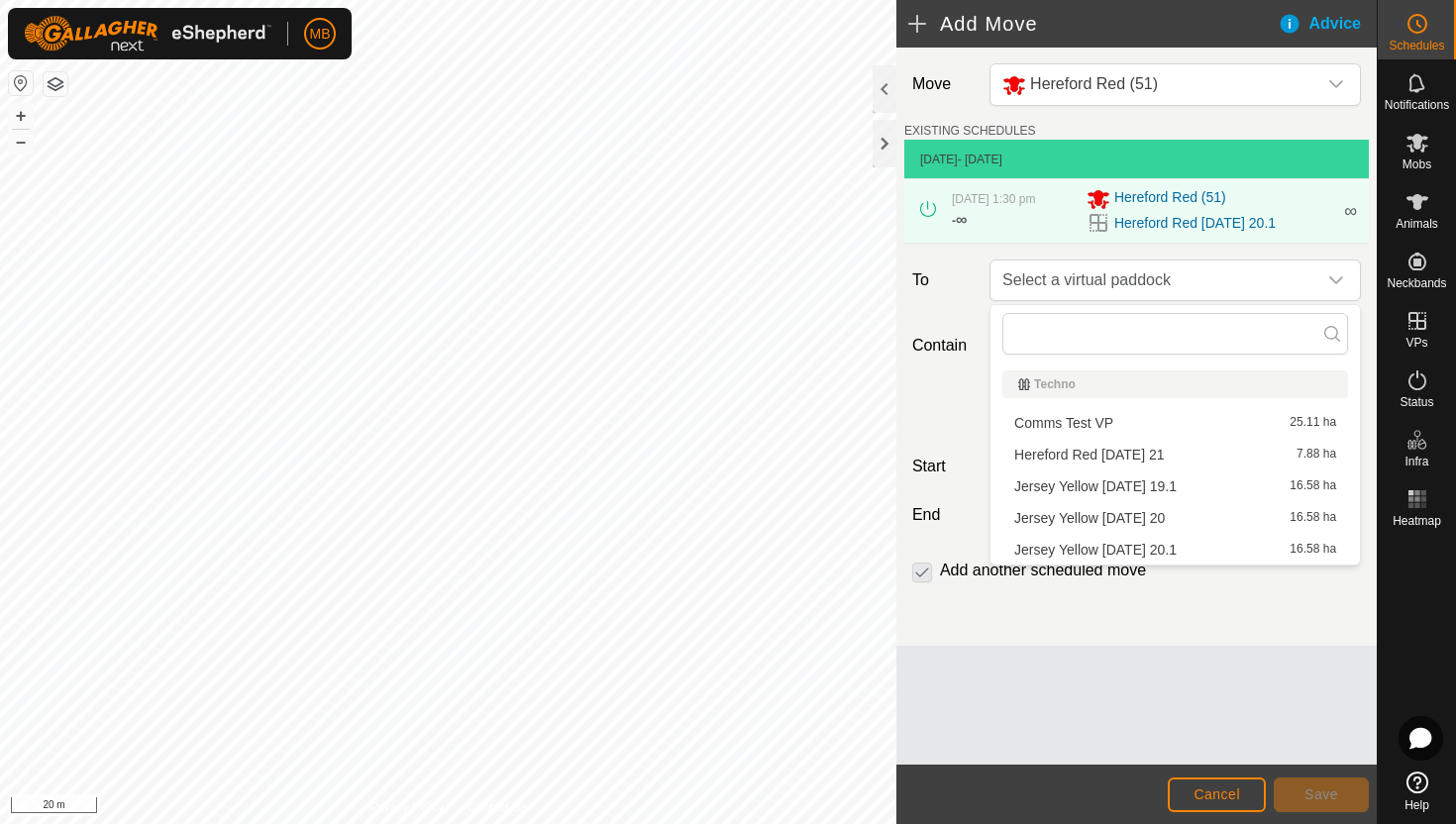 click on "Hereford Red [DATE] 21  7.88 ha" at bounding box center [1175, 455] 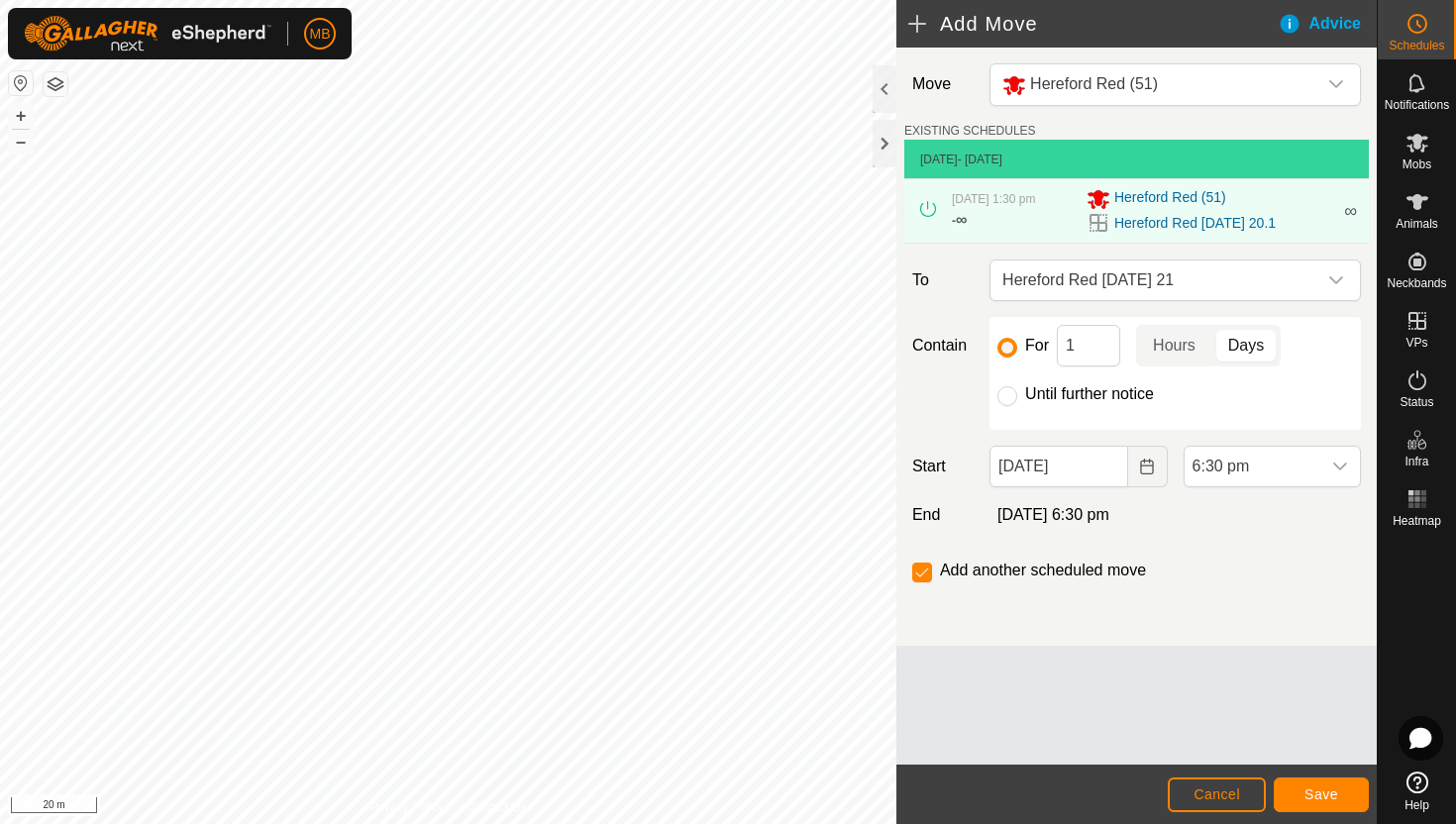 click on "Until further notice" 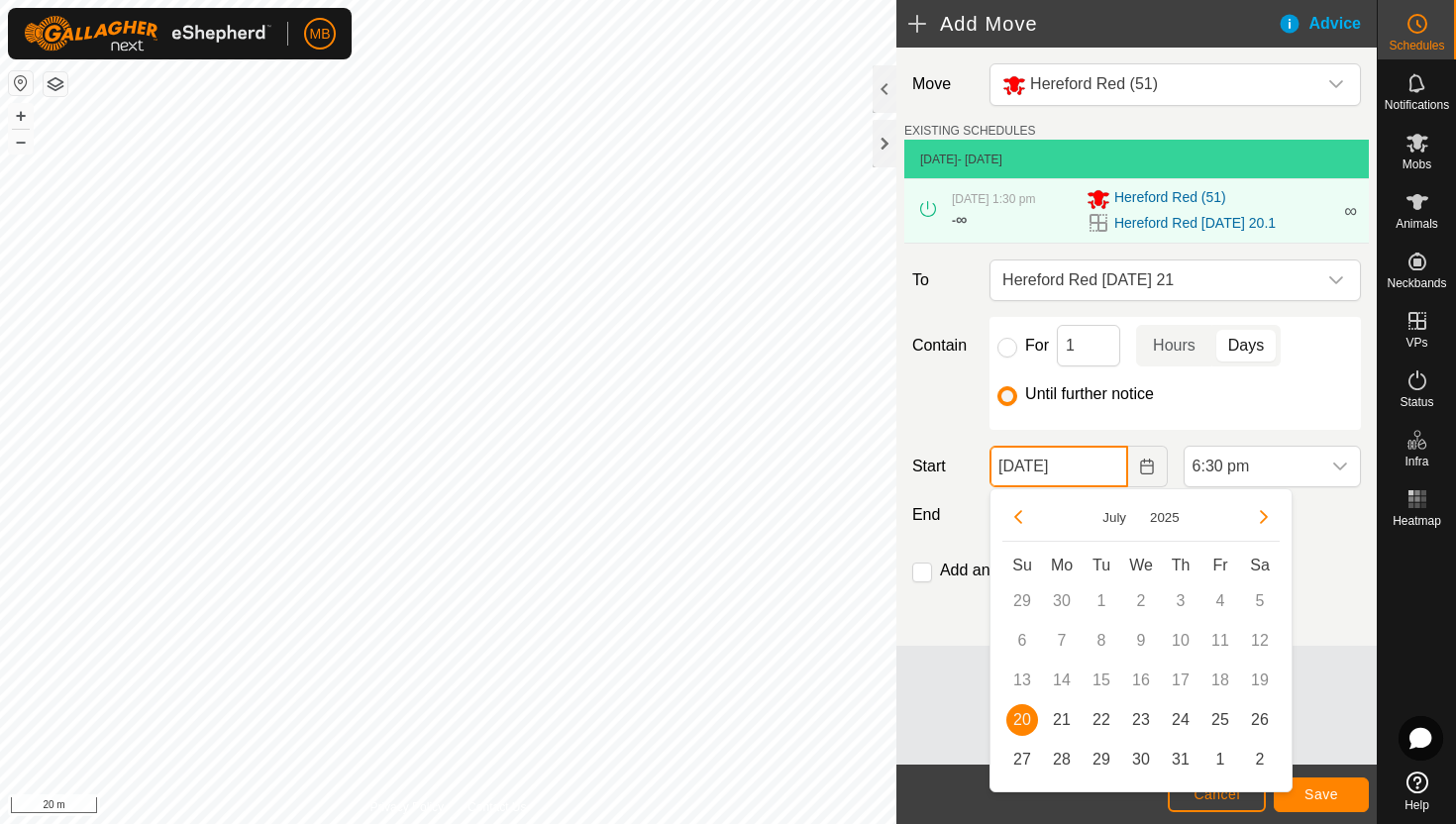 click on "[DATE]" 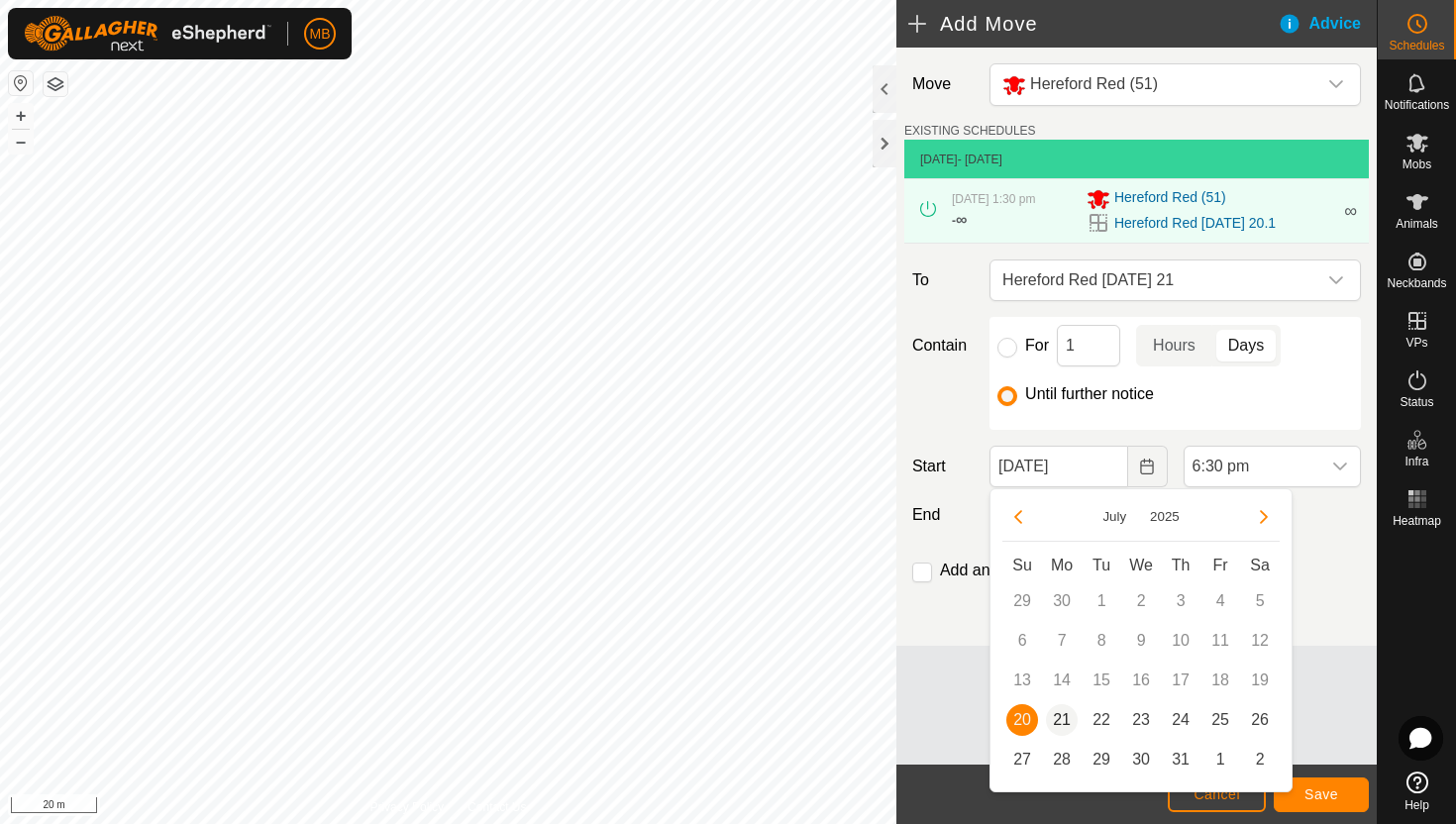 click on "21" at bounding box center (1062, 720) 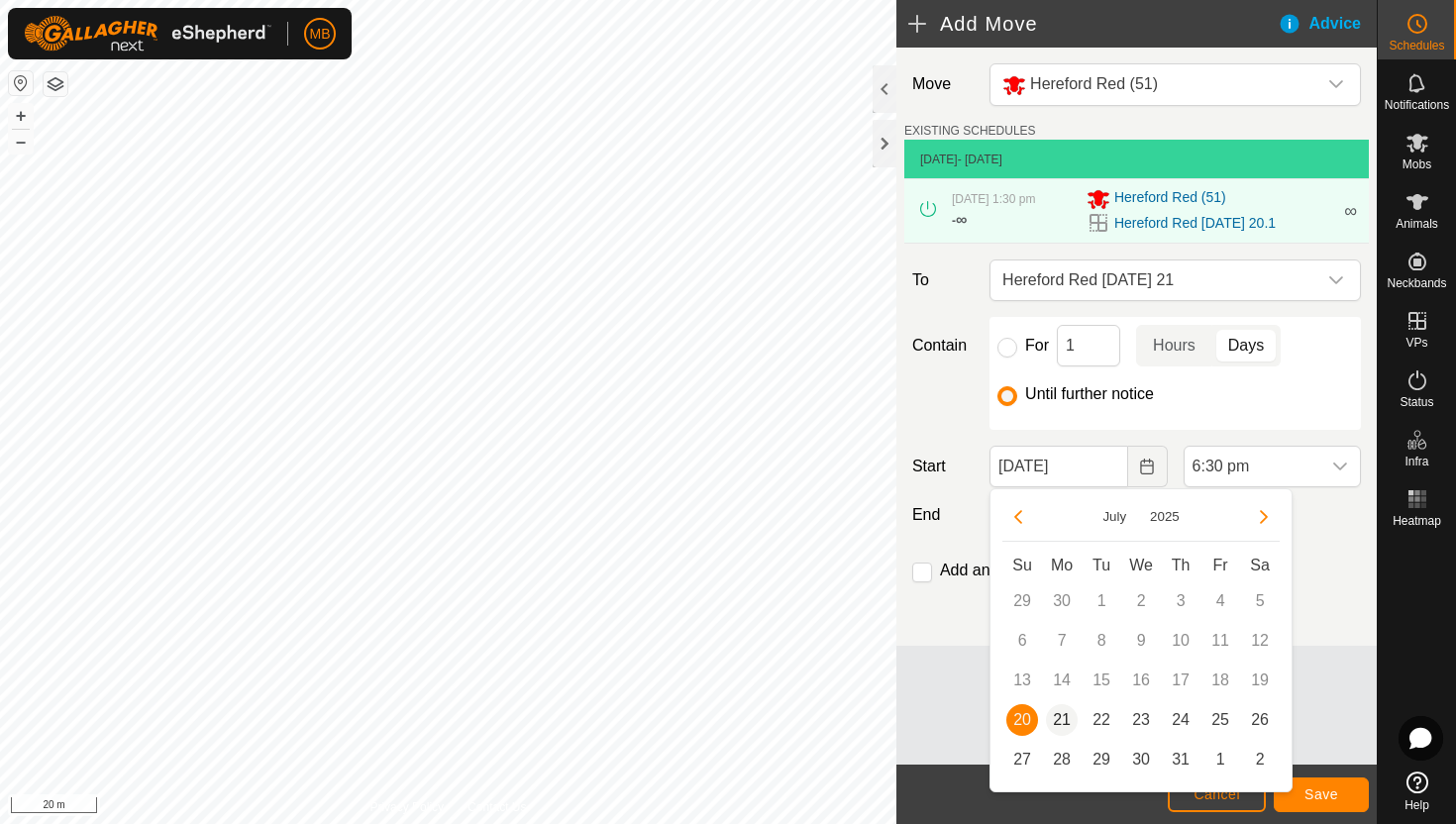 type on "[DATE]" 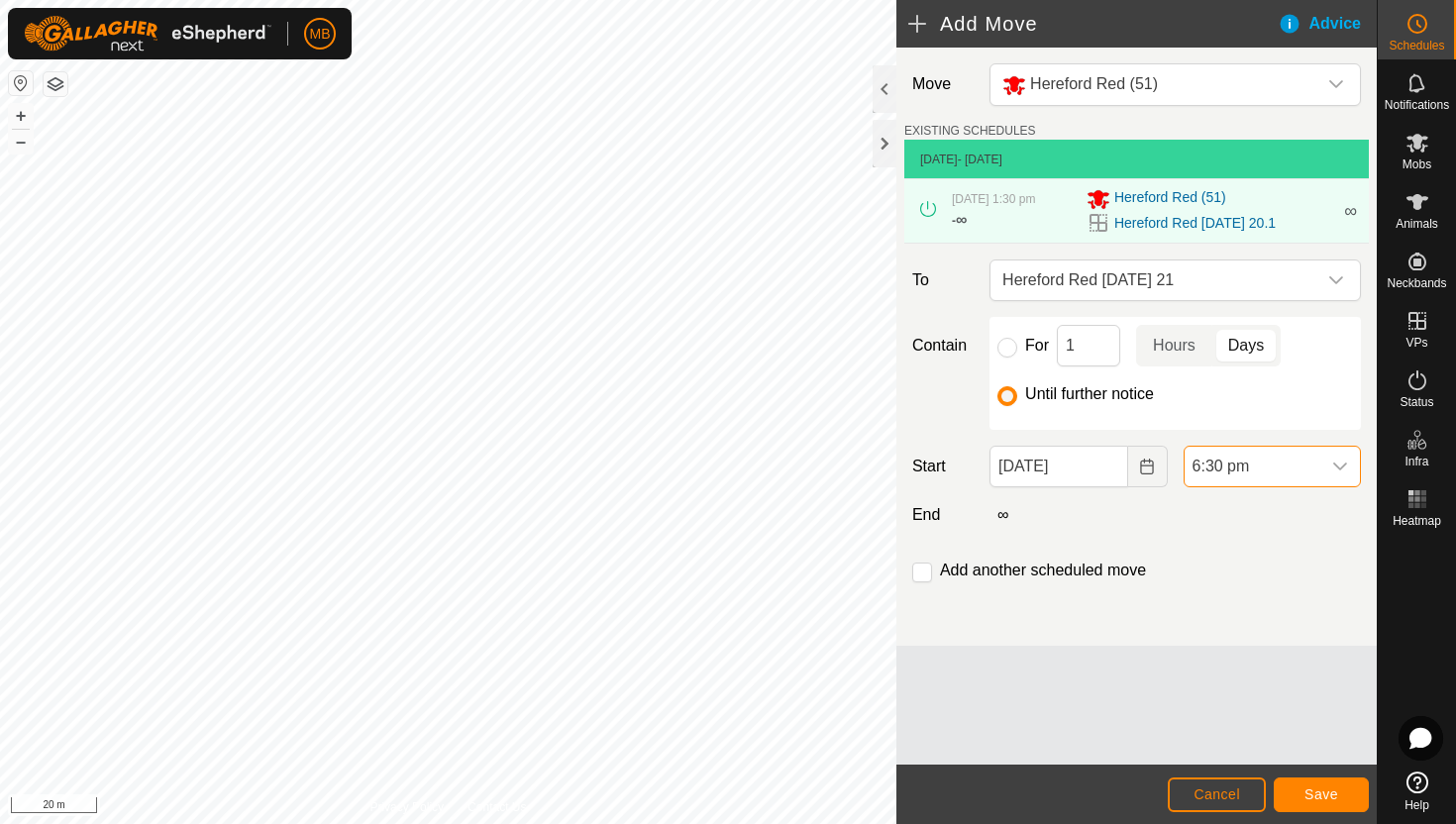 click on "6:30 pm" at bounding box center [1252, 466] 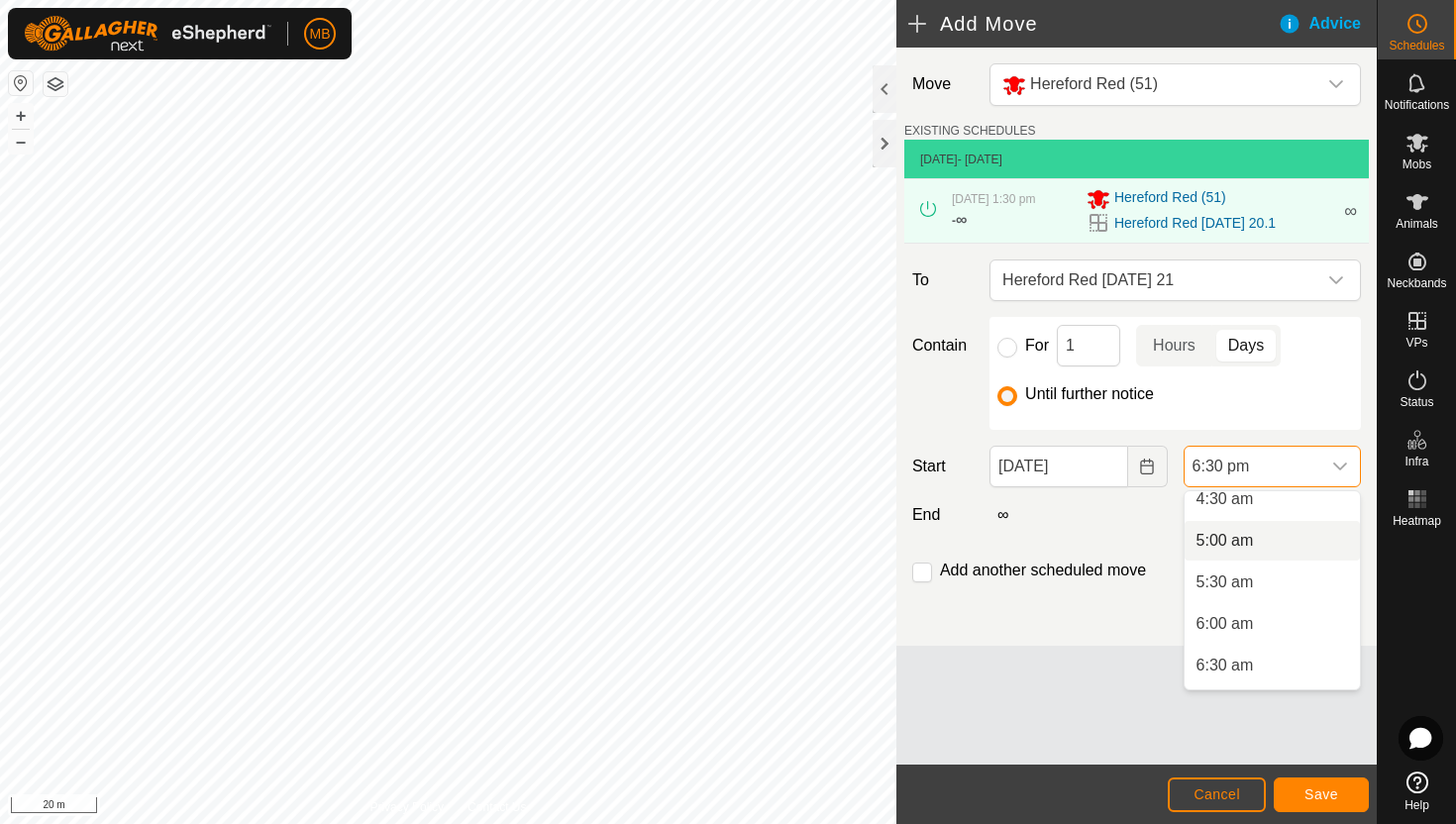 scroll, scrollTop: 383, scrollLeft: 0, axis: vertical 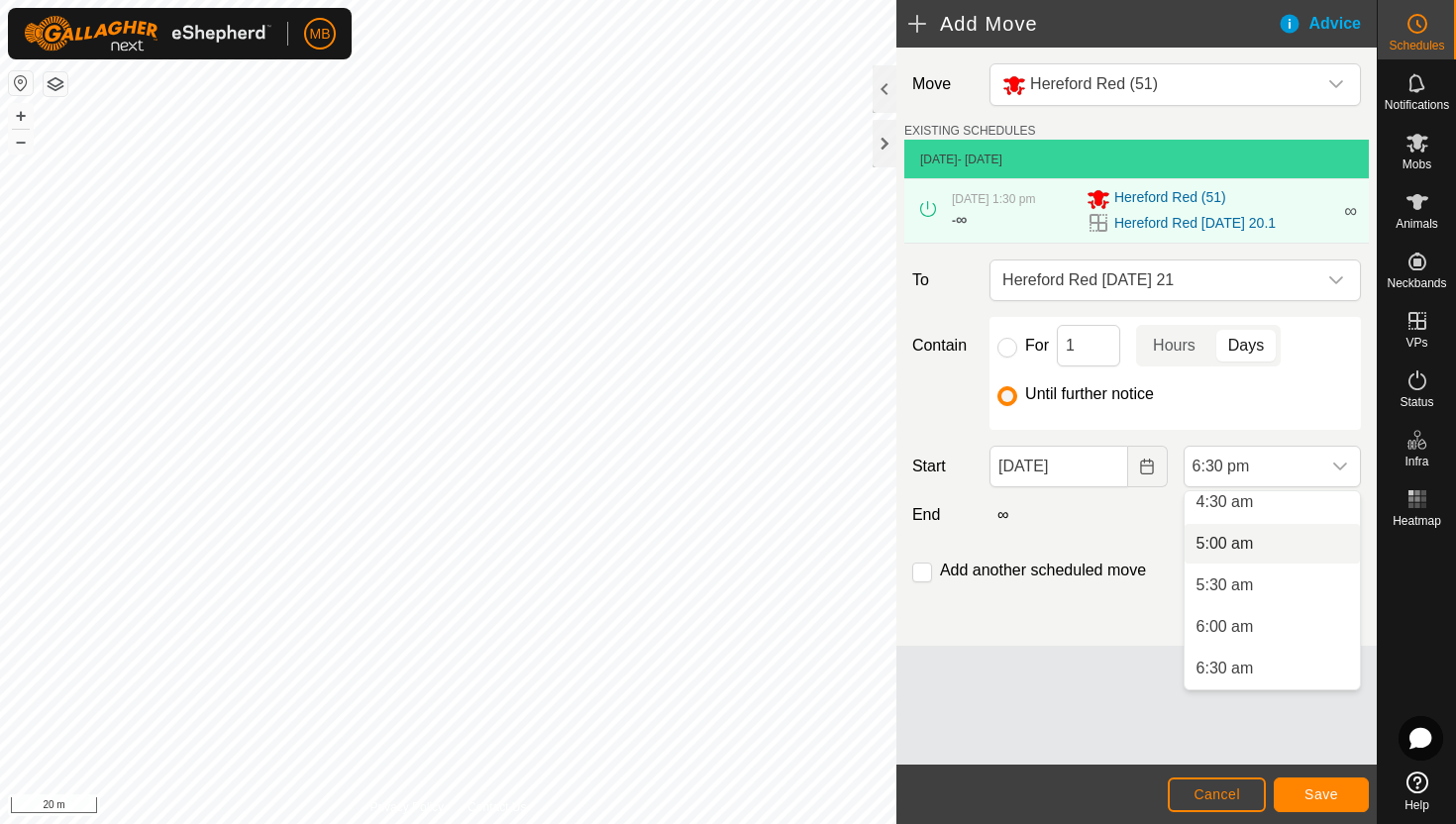 click on "5:00 am" at bounding box center (1272, 544) 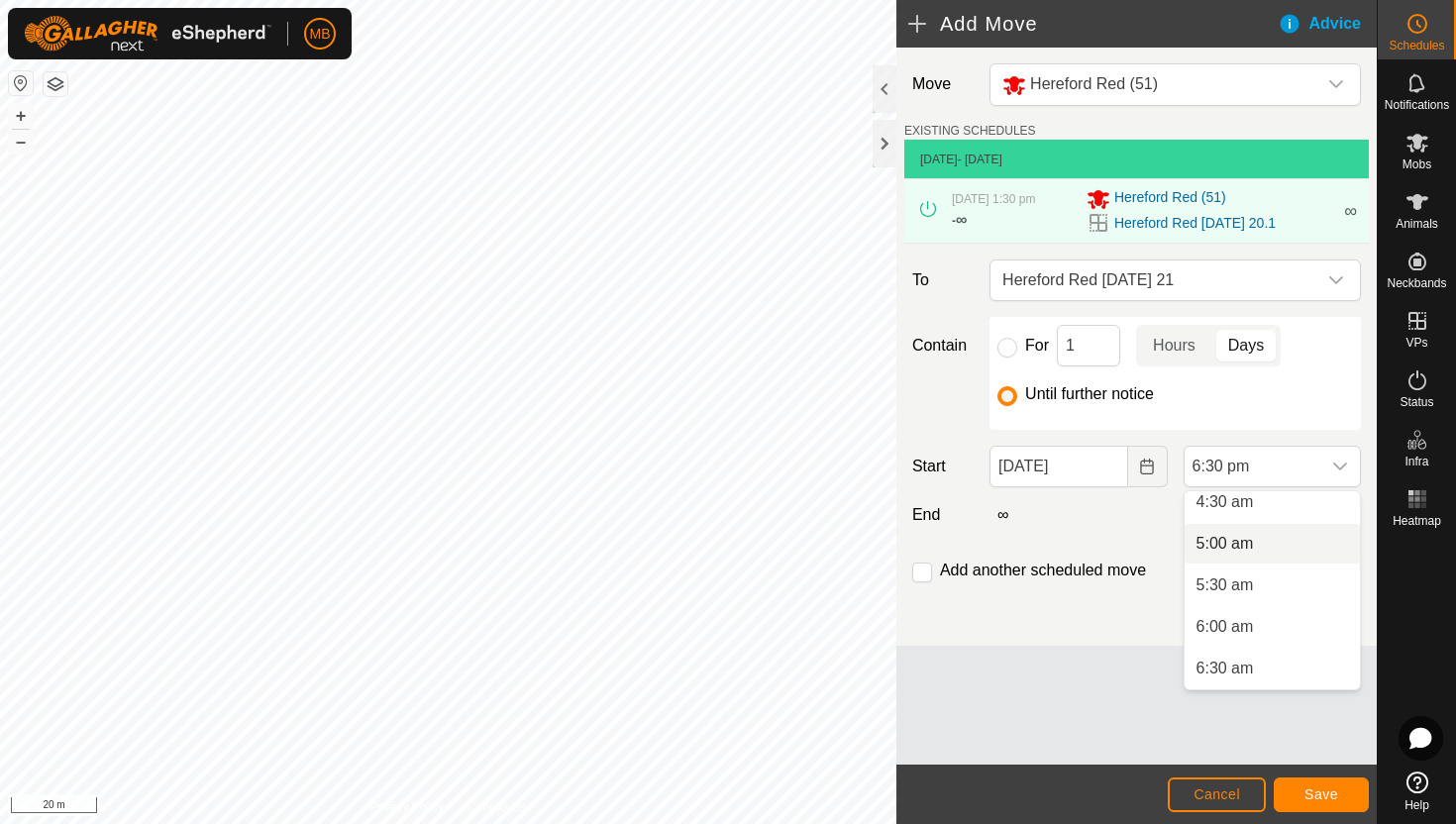 scroll, scrollTop: 0, scrollLeft: 0, axis: both 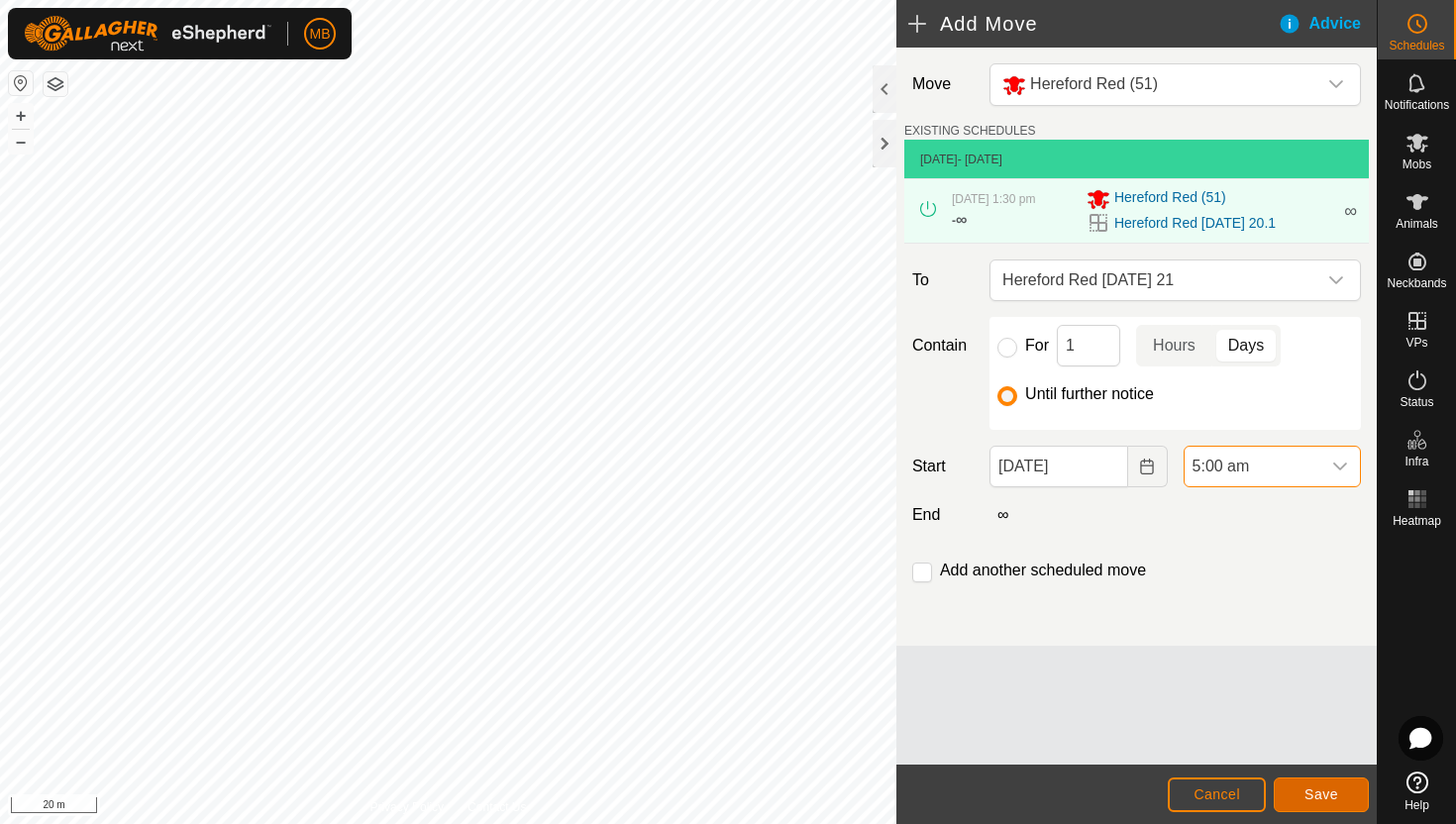 click on "Save" 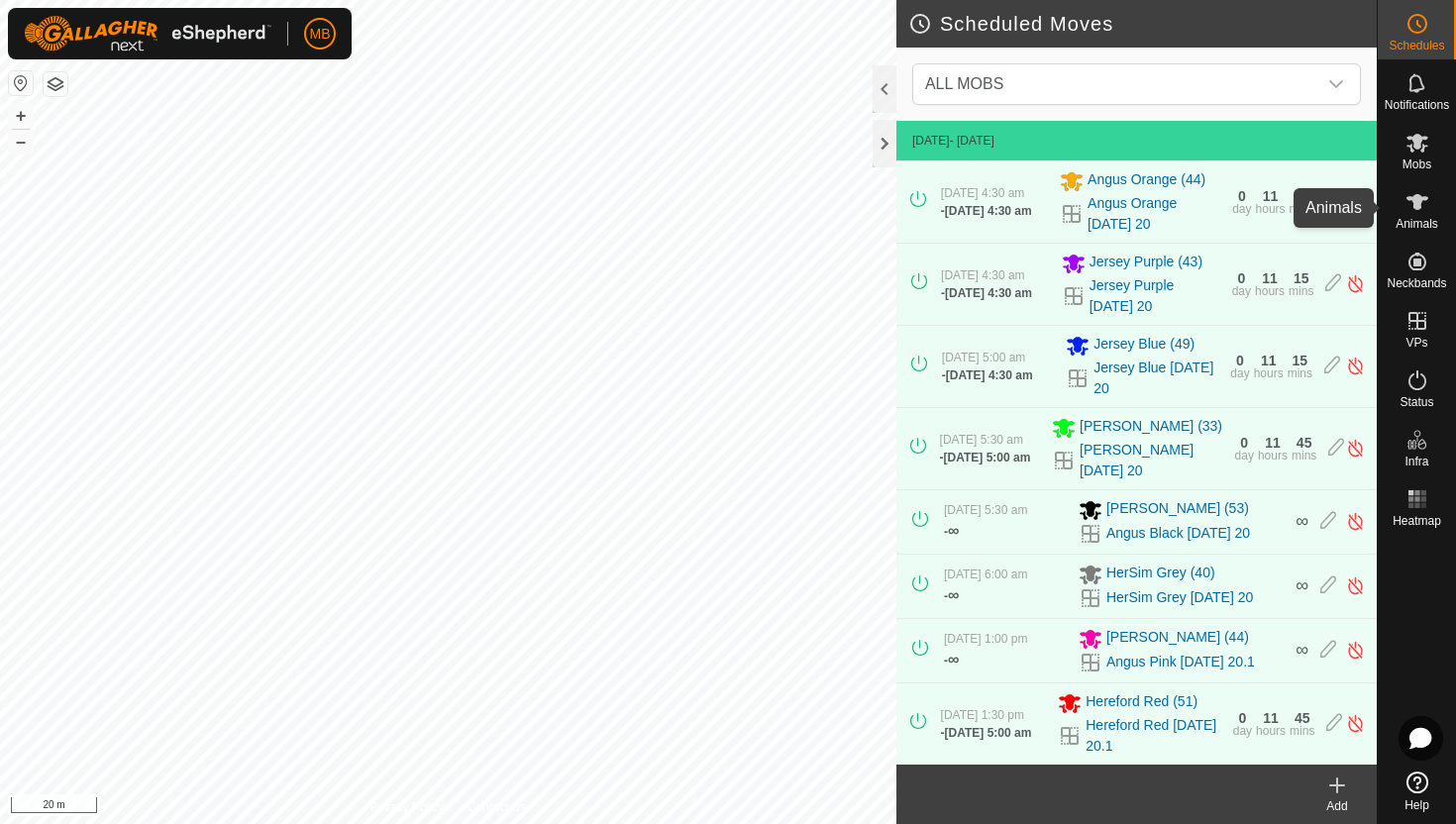 click 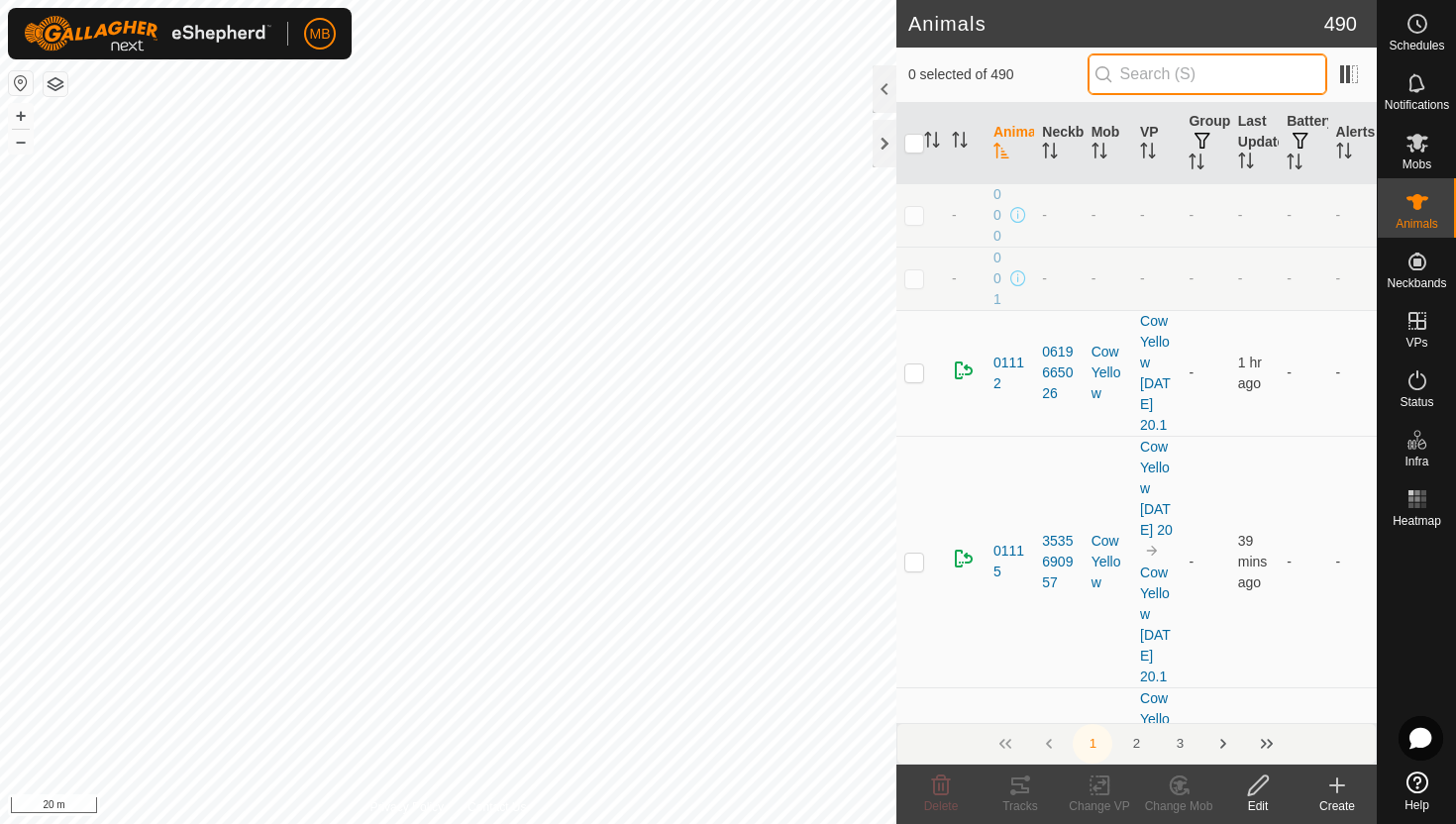 click at bounding box center [1207, 74] 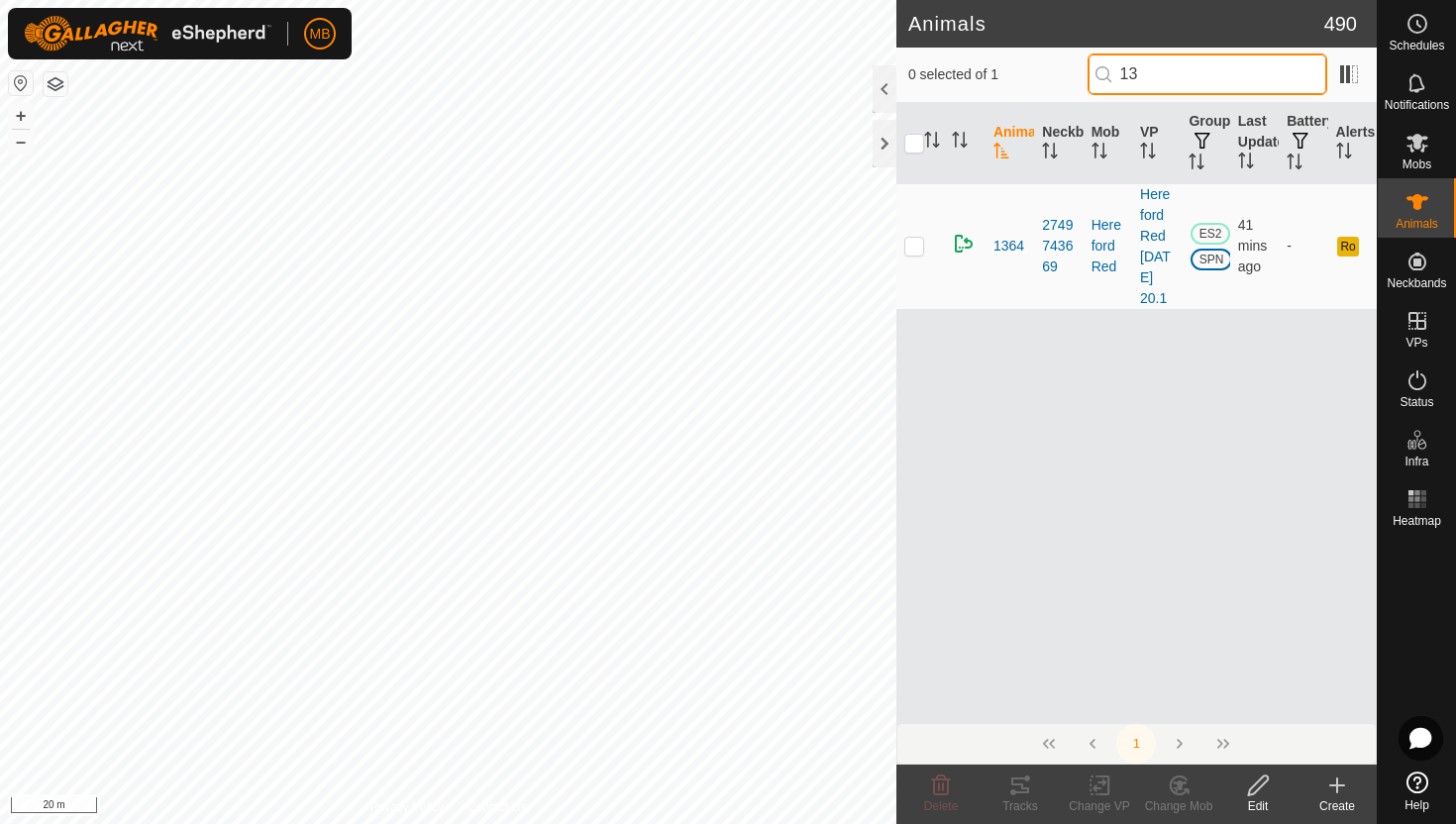 type on "1" 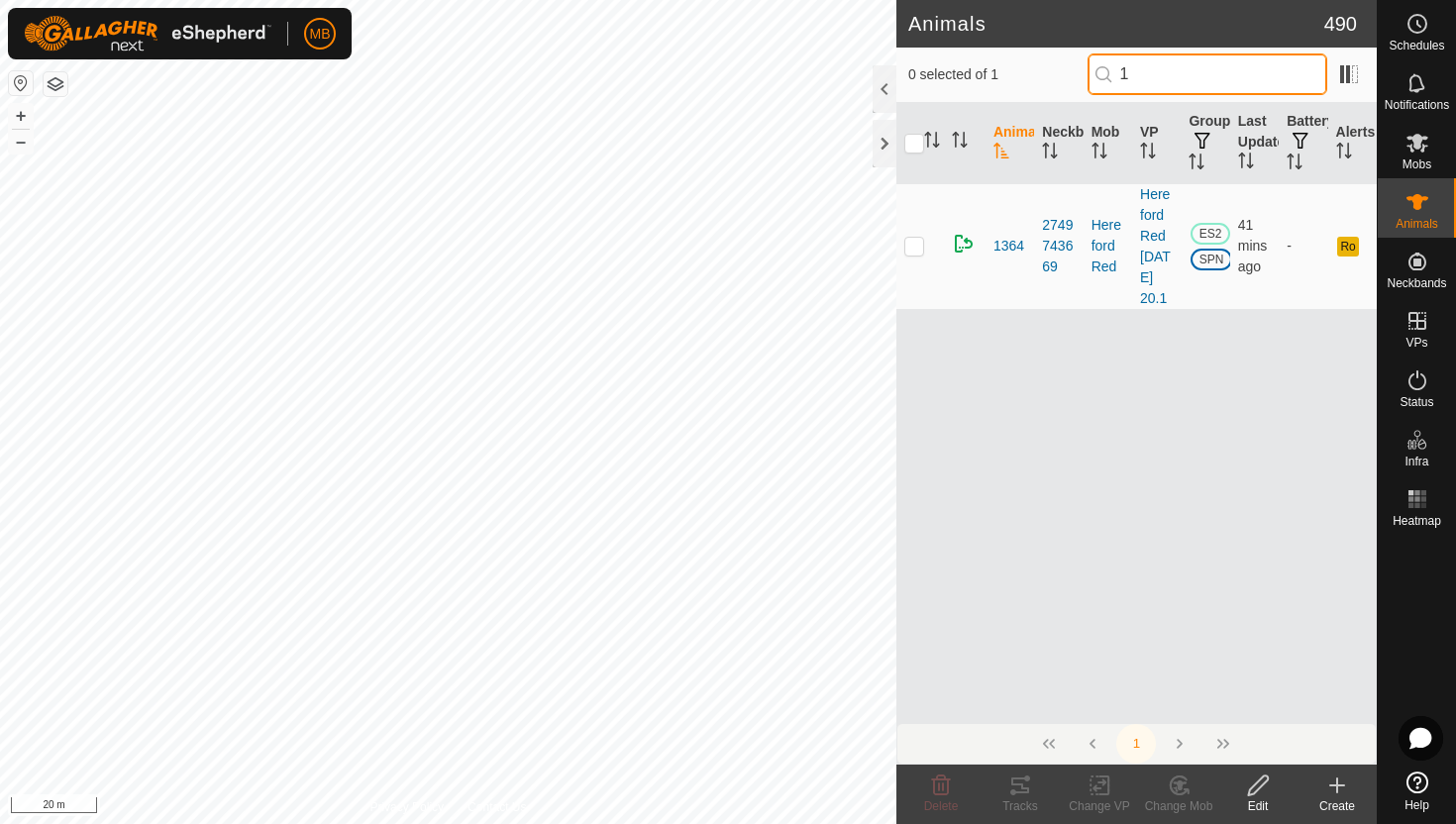 type 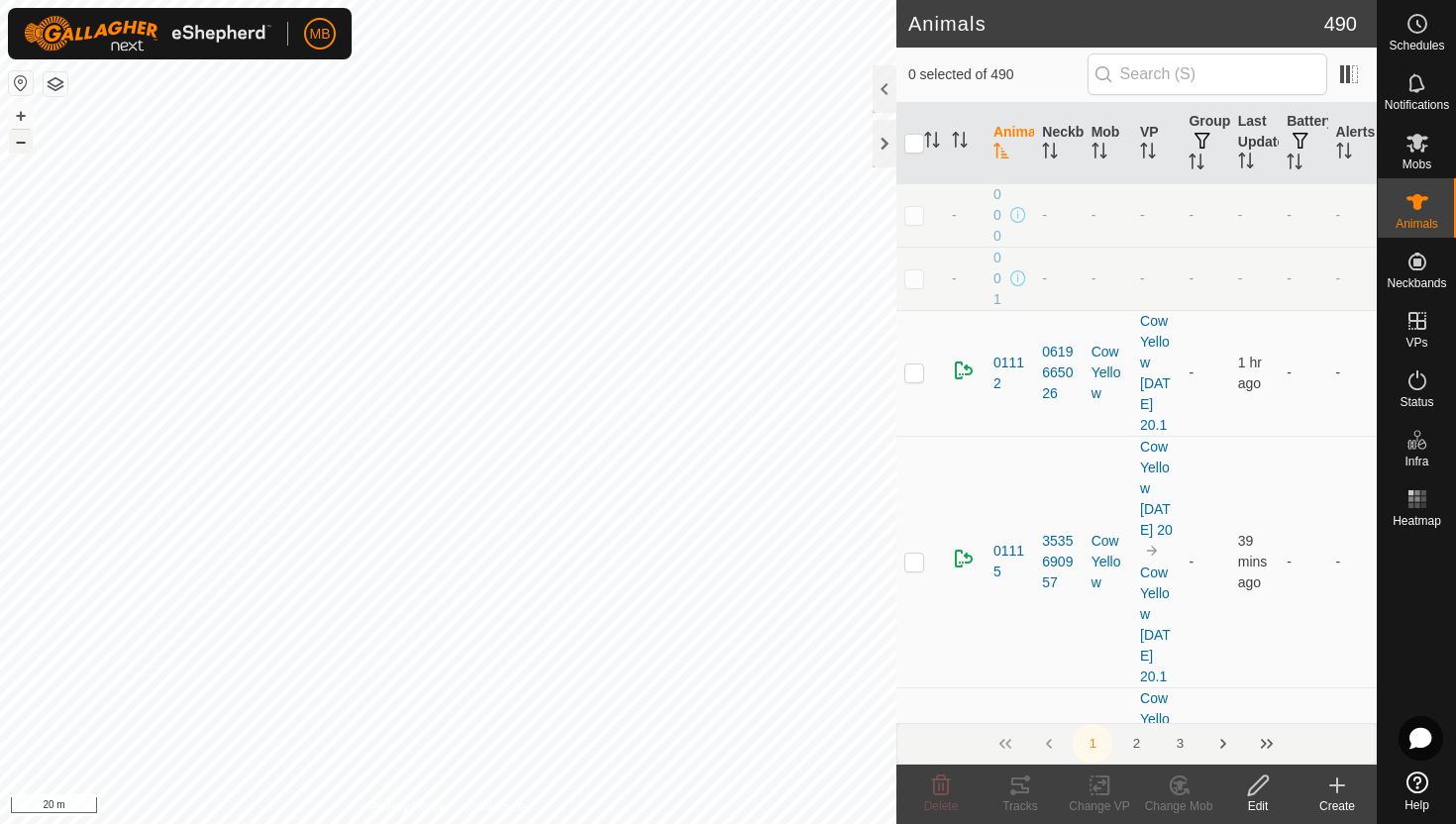 click on "–" at bounding box center (21, 142) 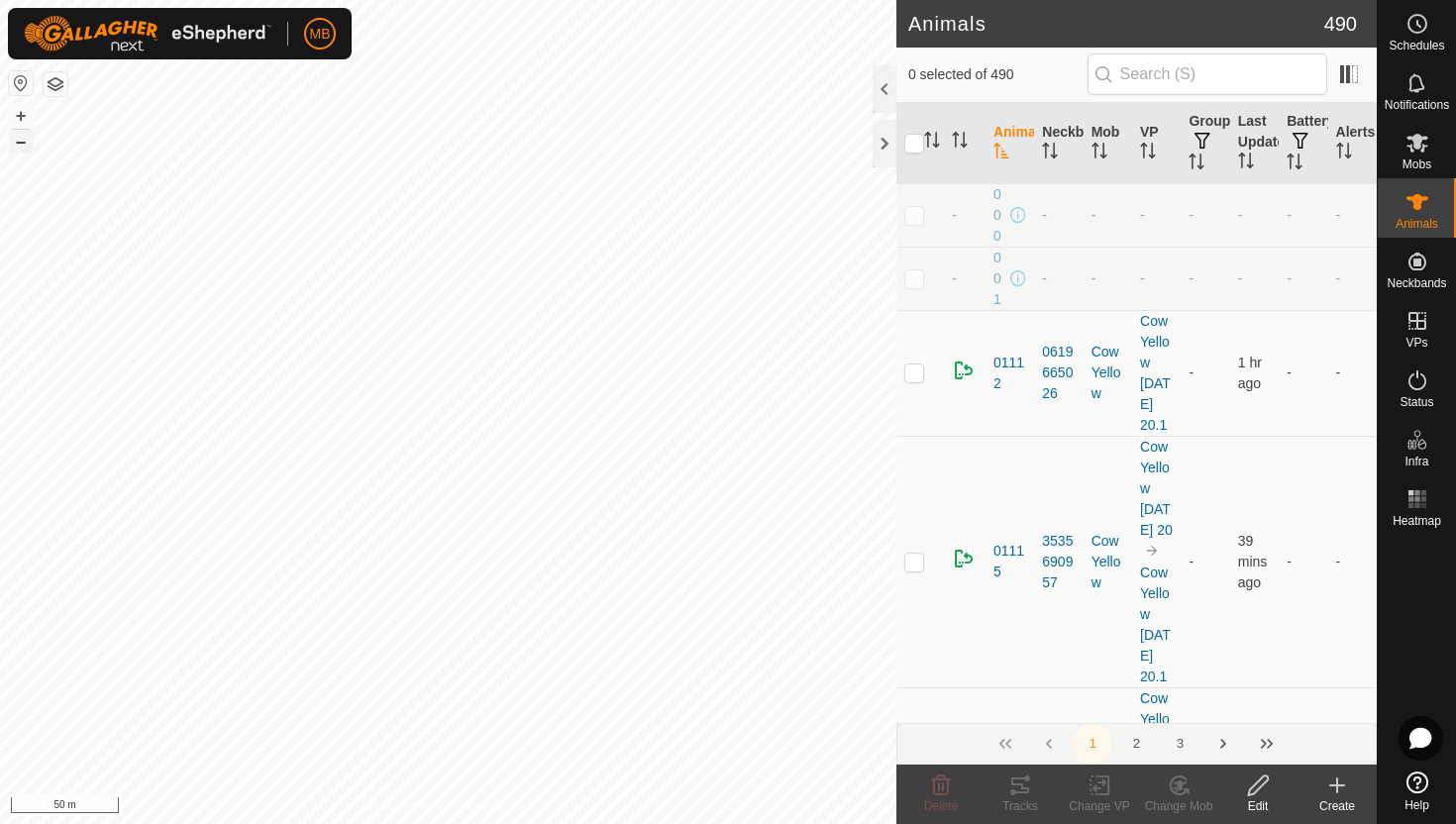click on "–" at bounding box center (21, 142) 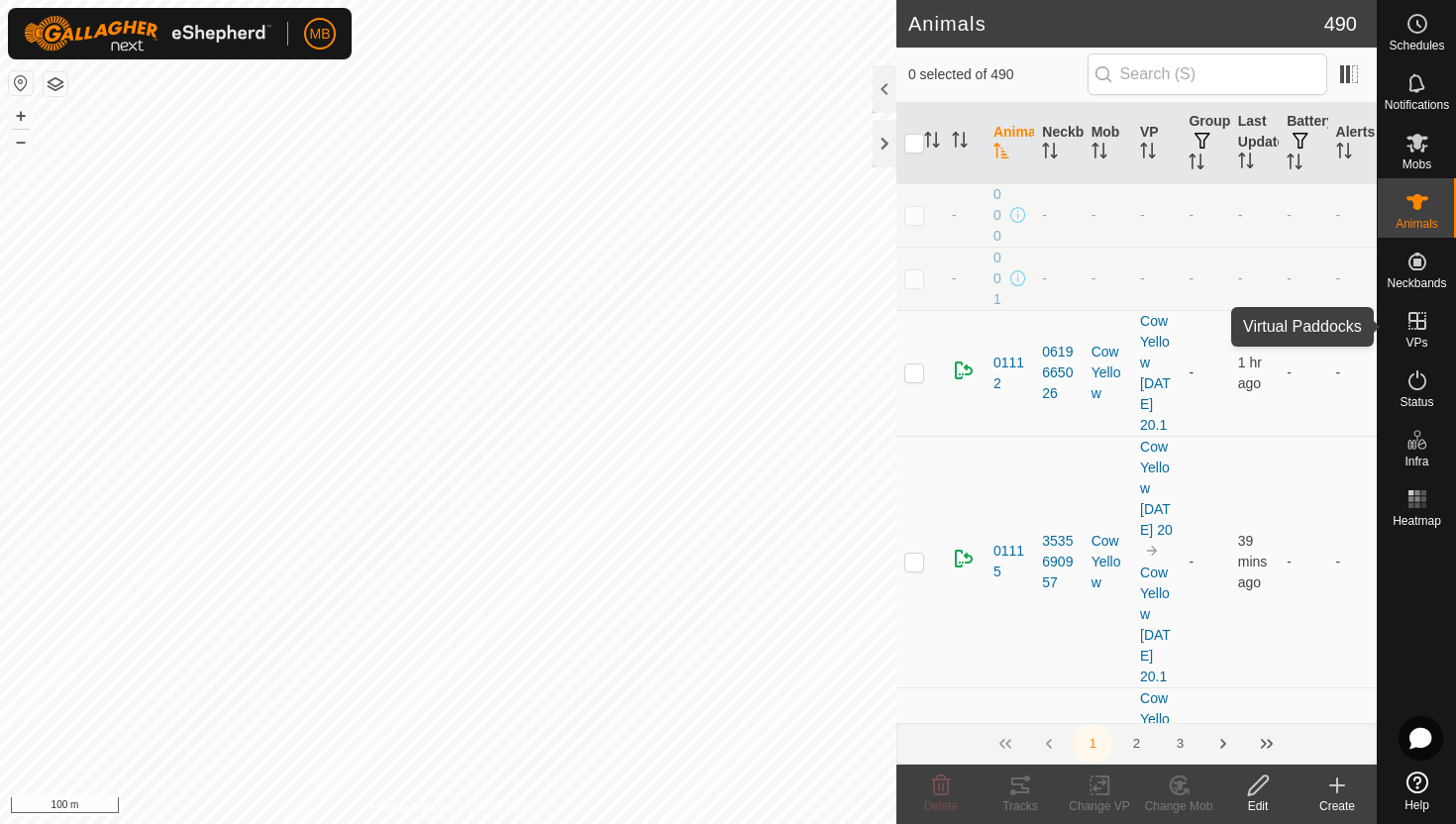 click 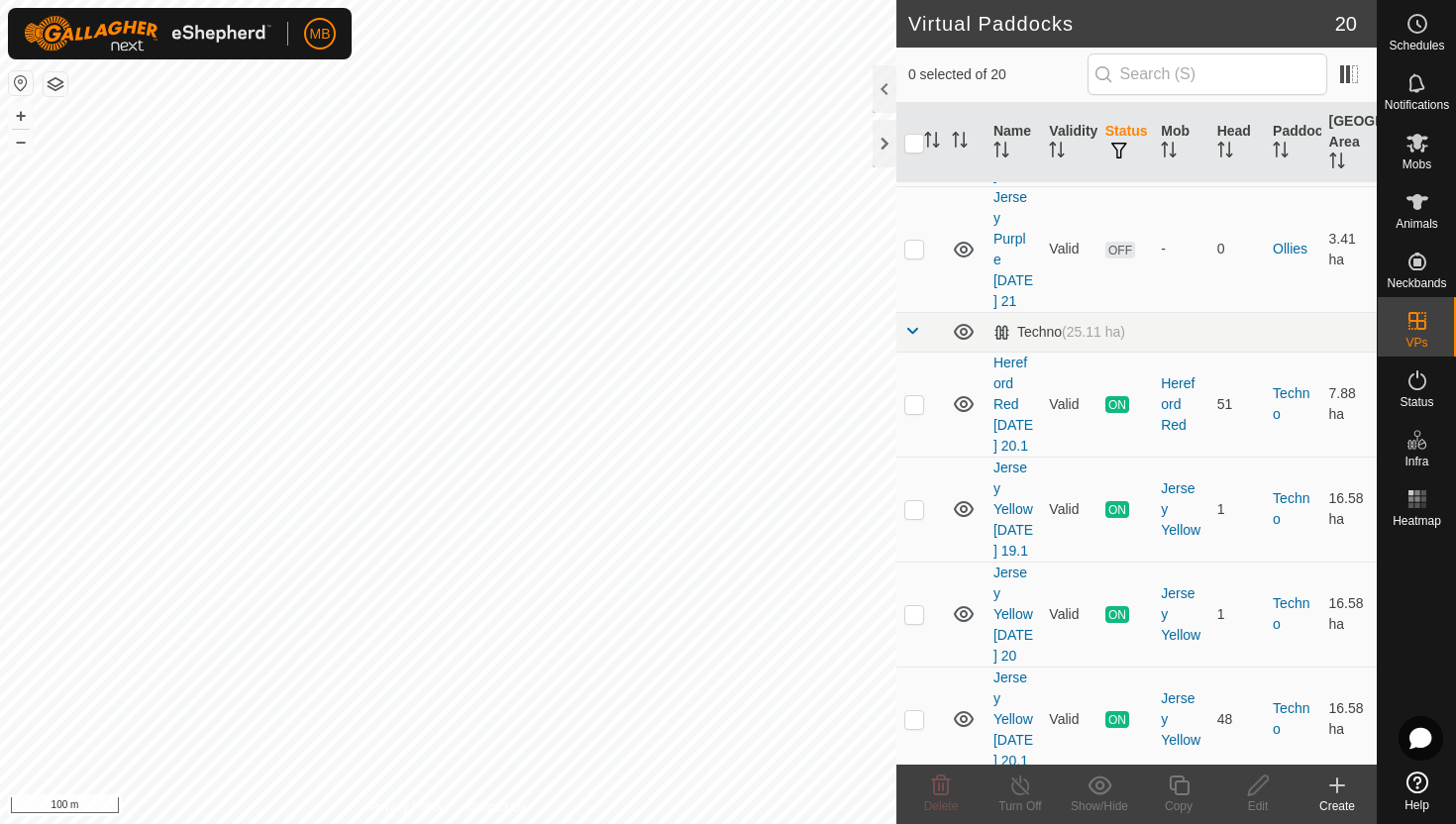 scroll, scrollTop: 1125, scrollLeft: 0, axis: vertical 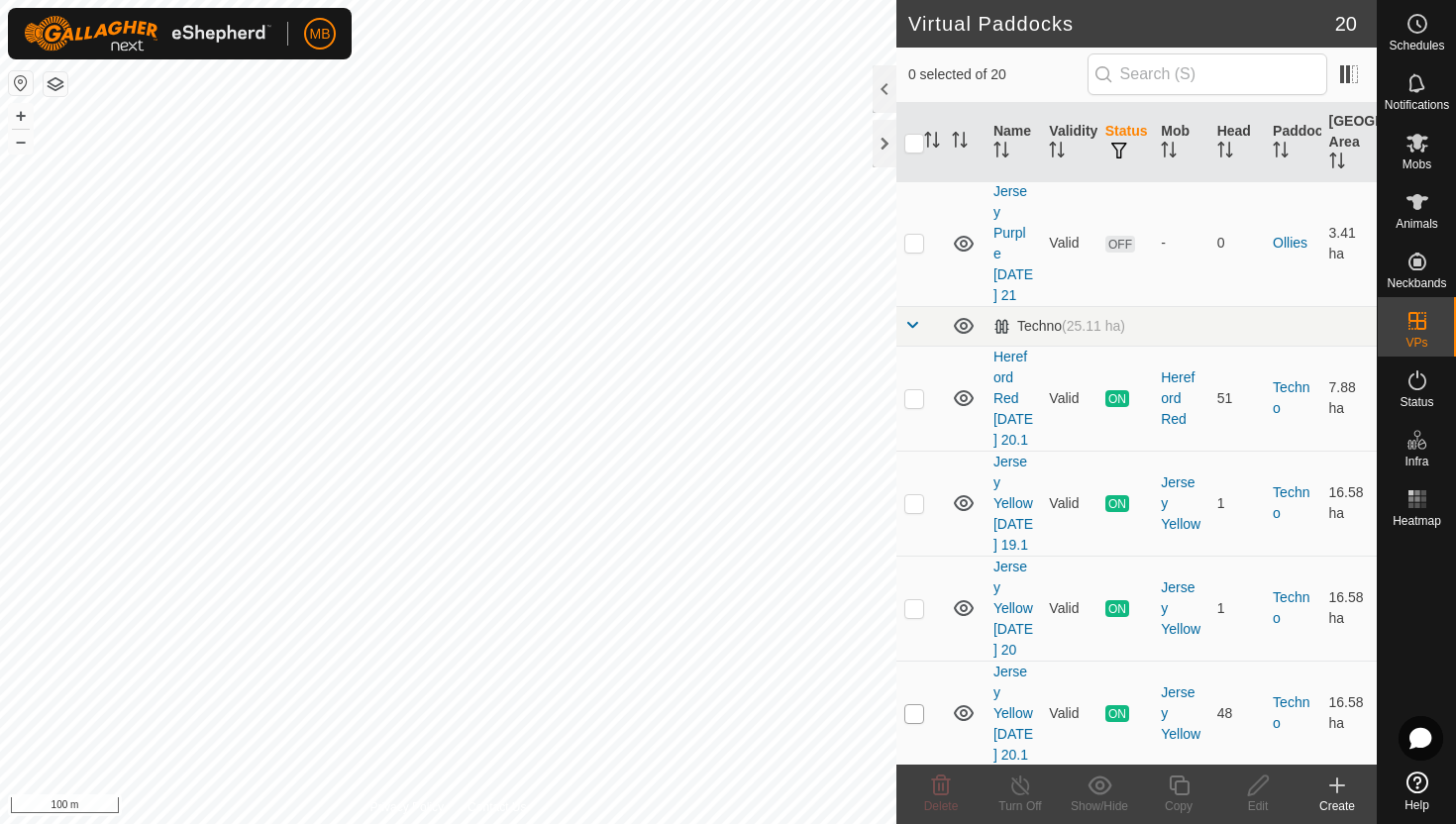 click at bounding box center (914, 714) 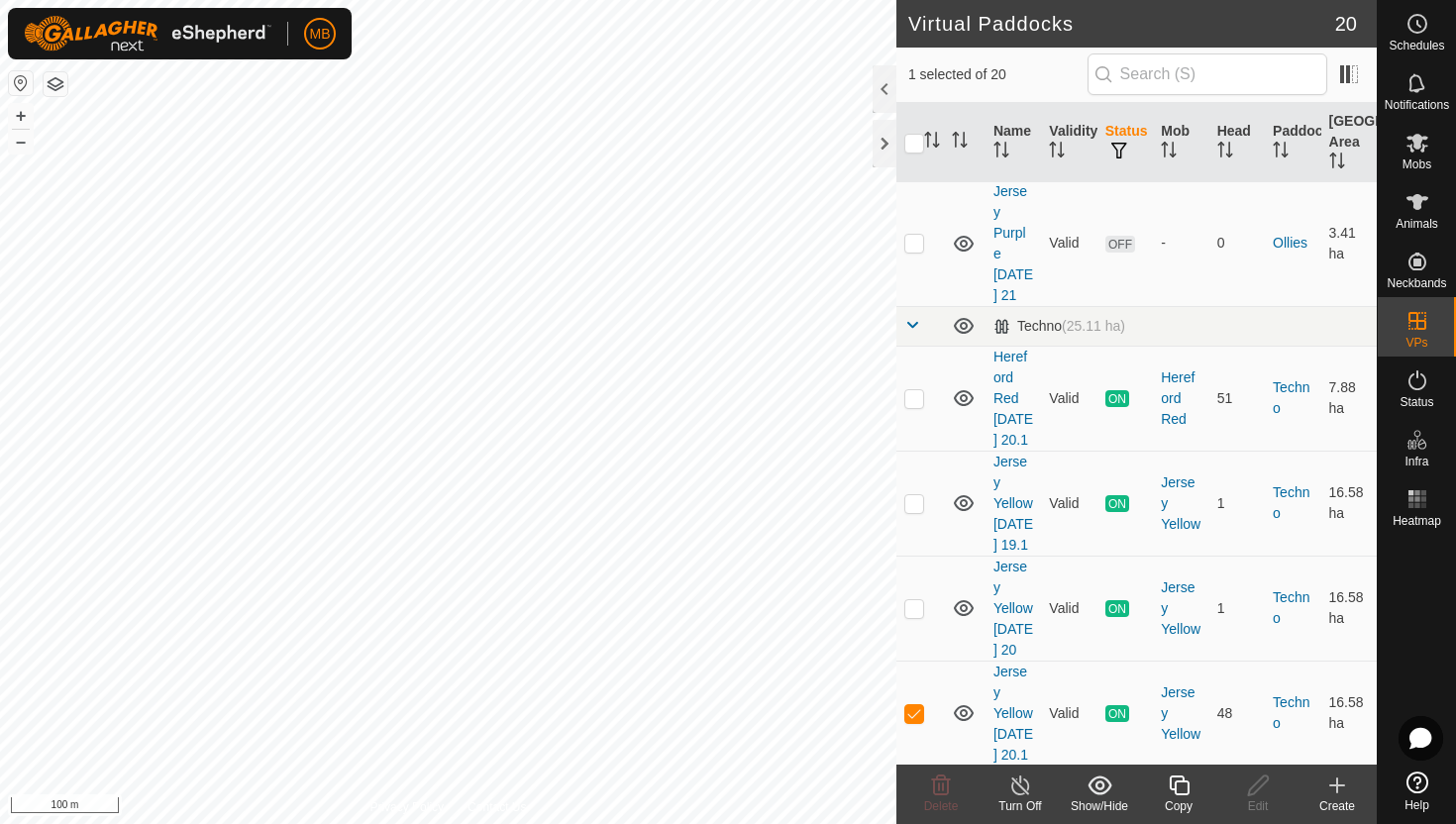 click 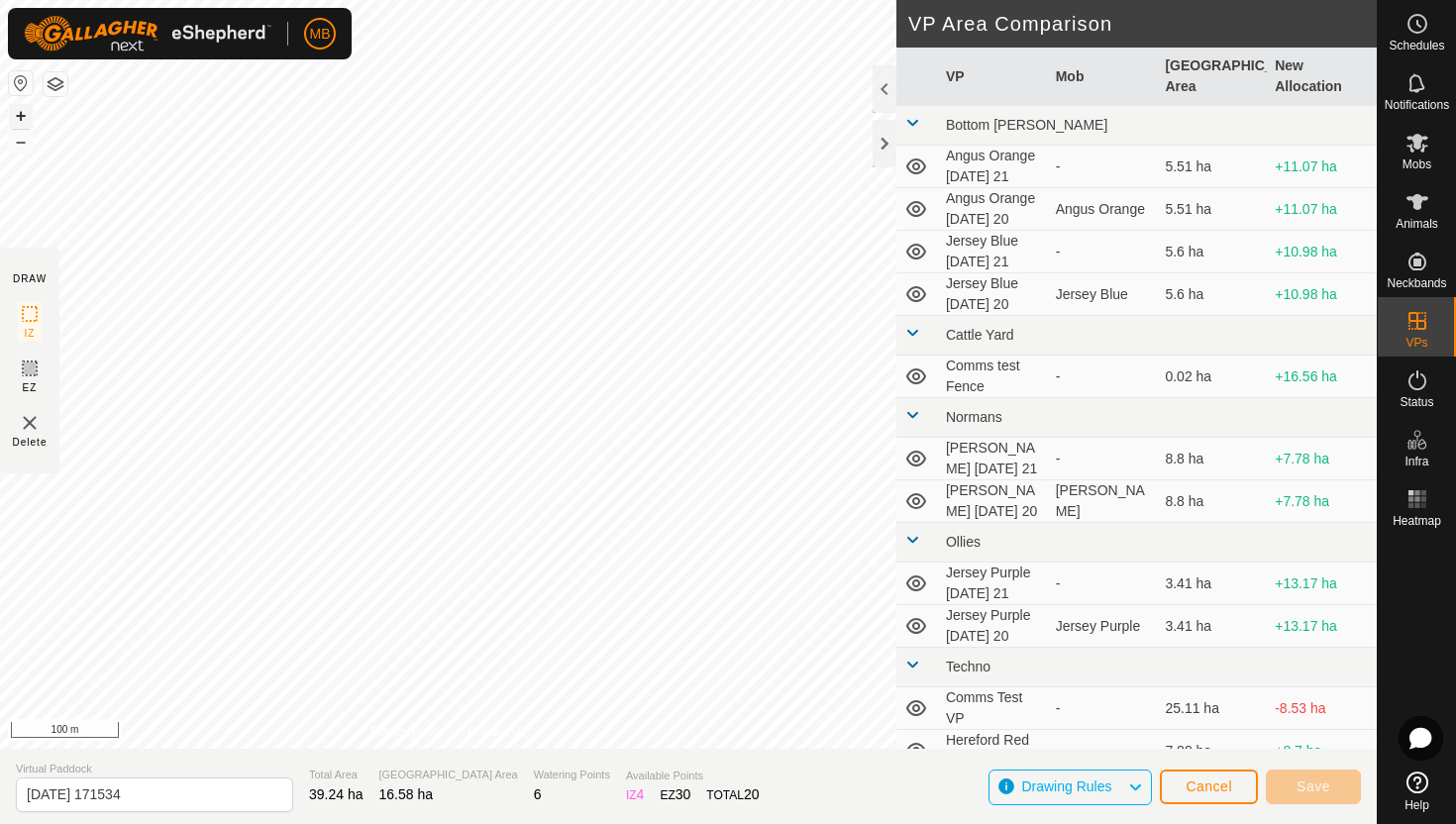 click on "+" at bounding box center [21, 116] 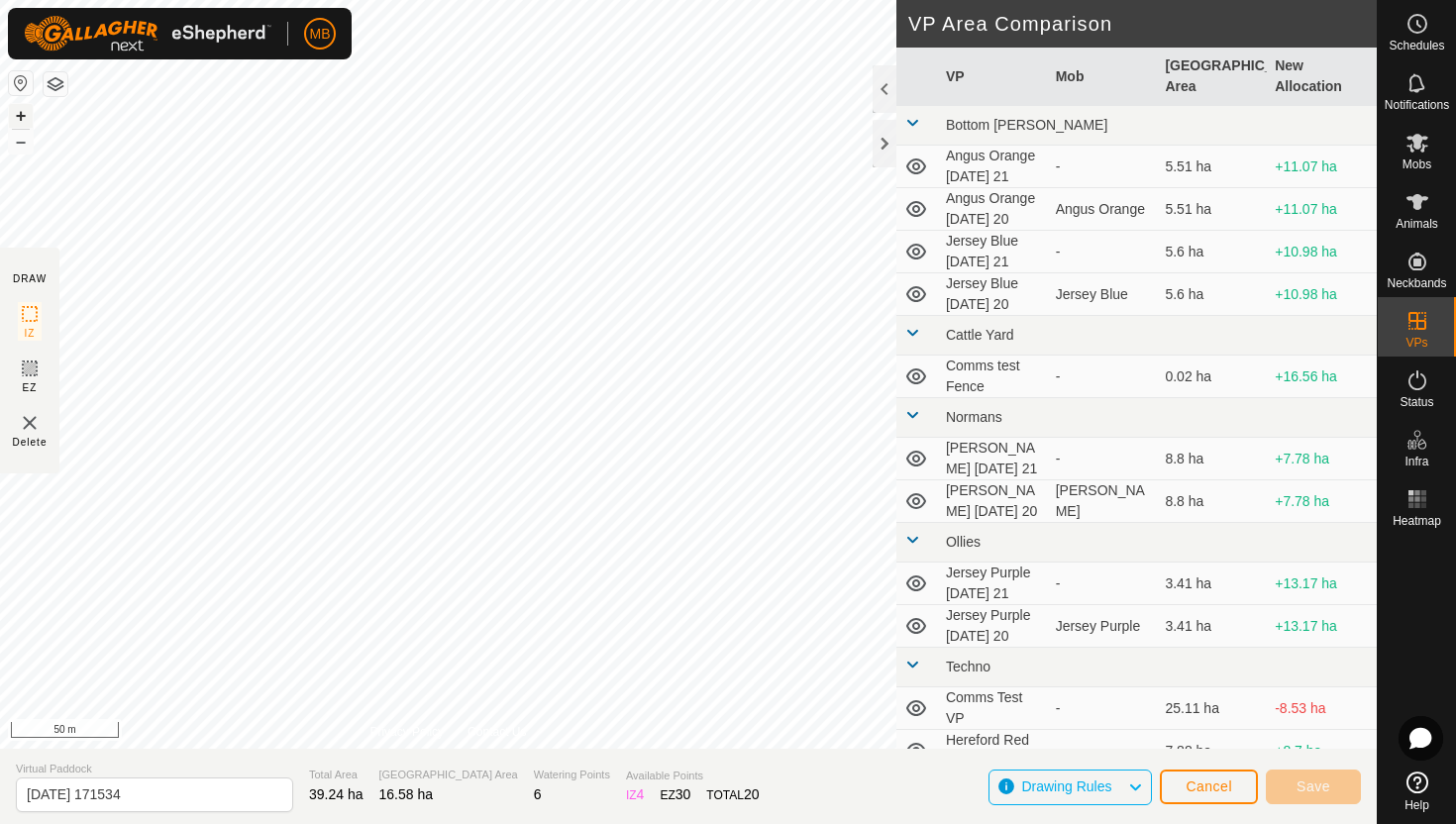 click on "+" at bounding box center [21, 116] 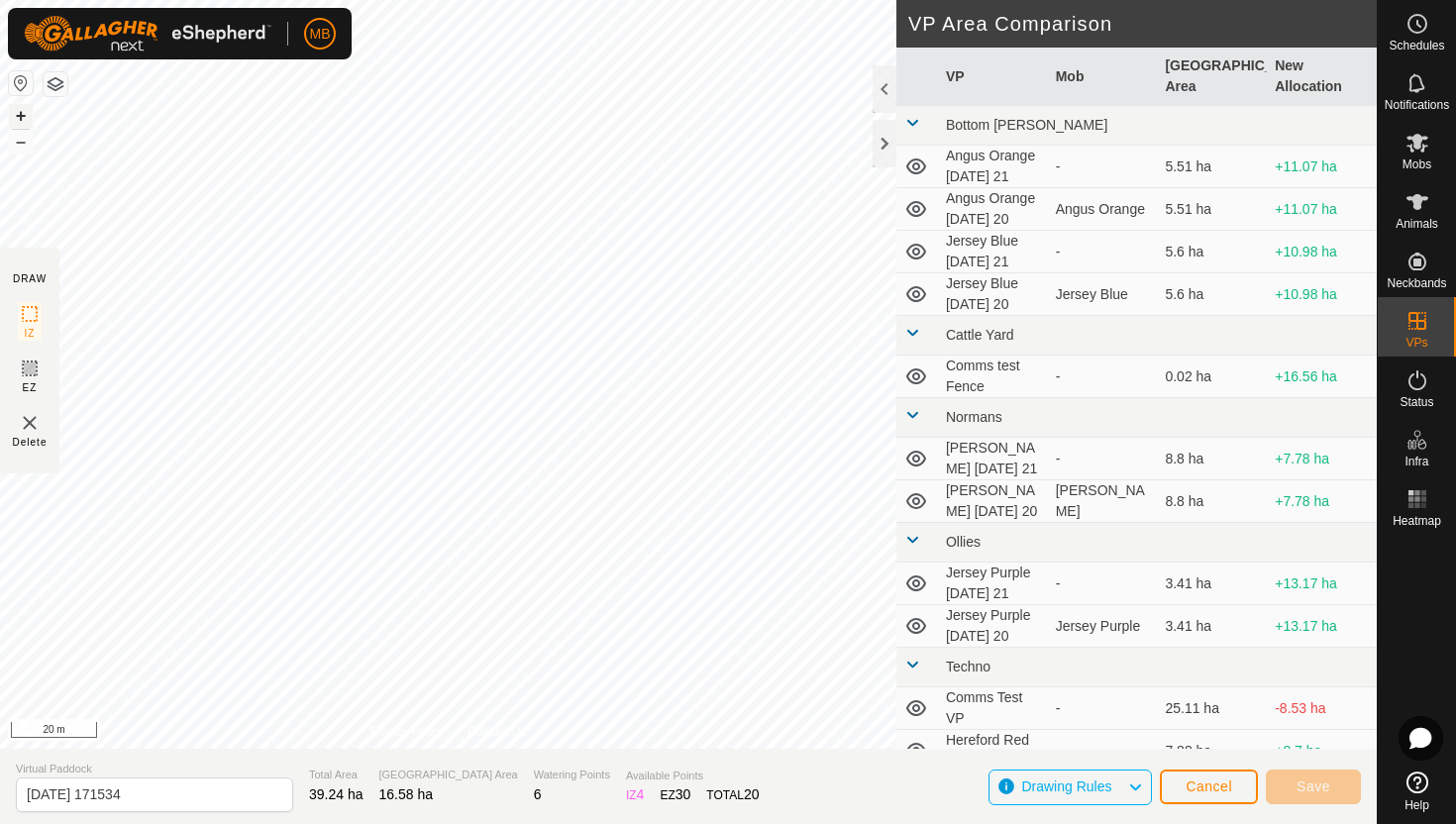 click on "+" at bounding box center (21, 116) 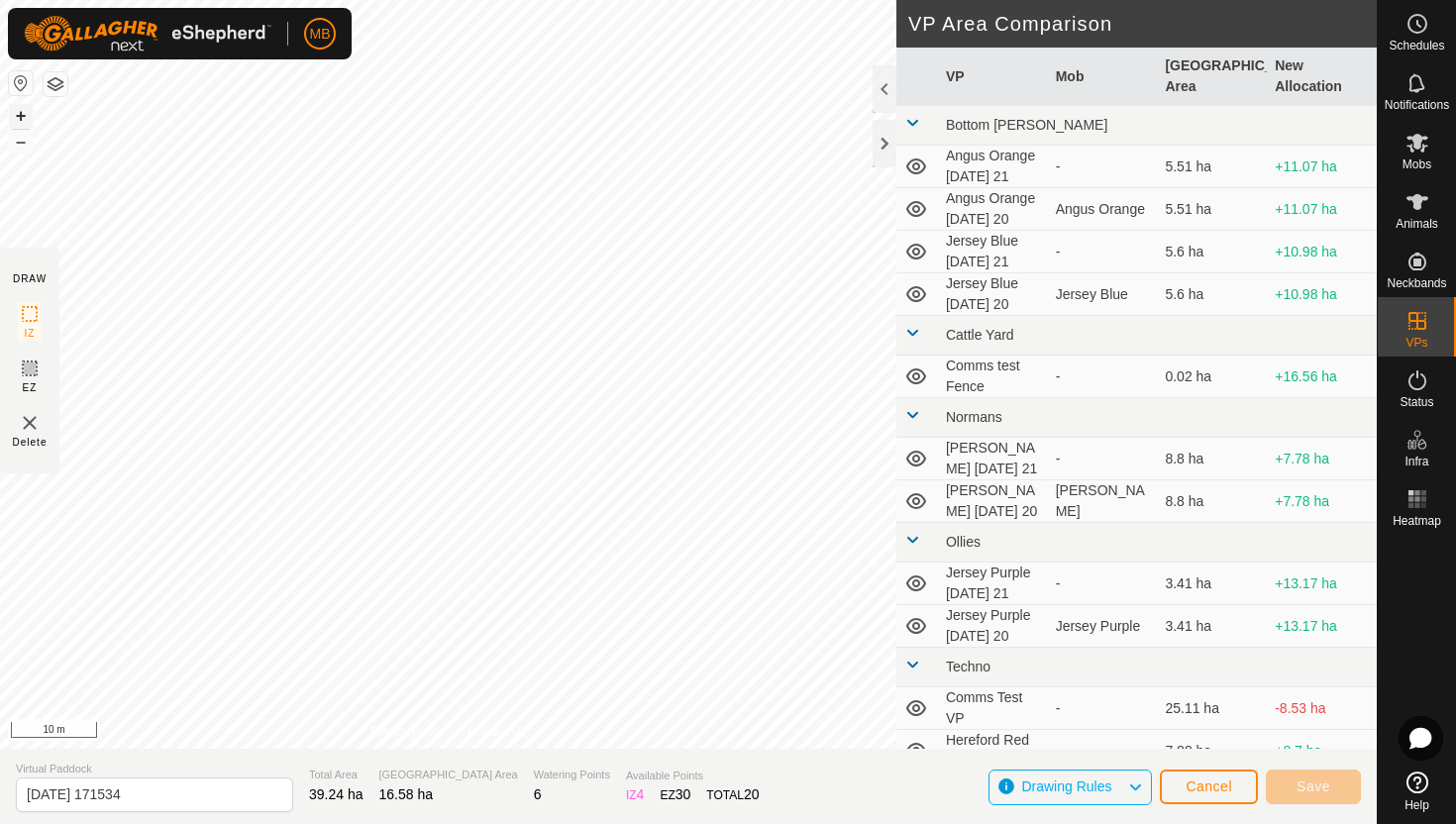 click on "+" at bounding box center (21, 116) 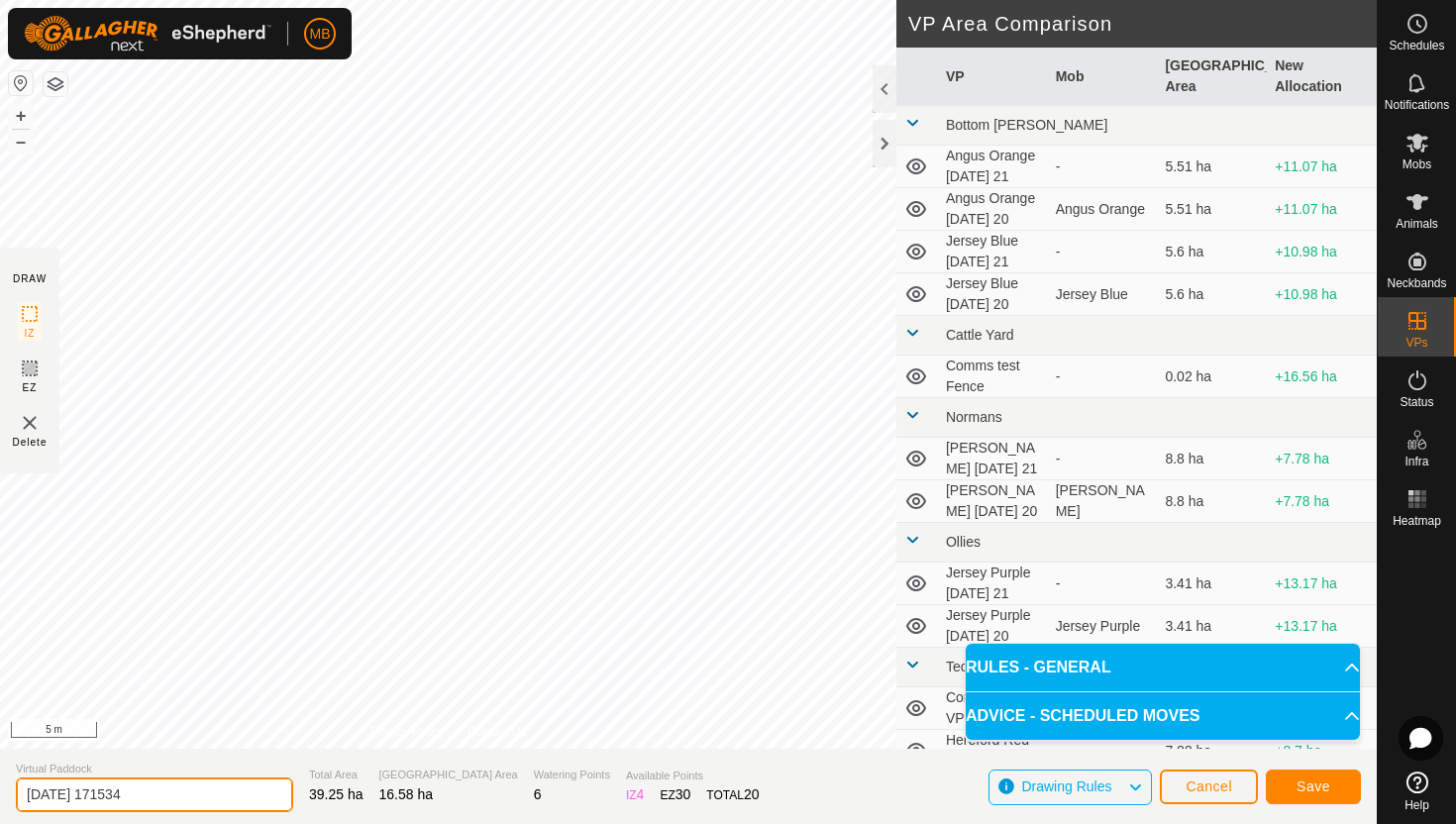 click on "[DATE] 171534" 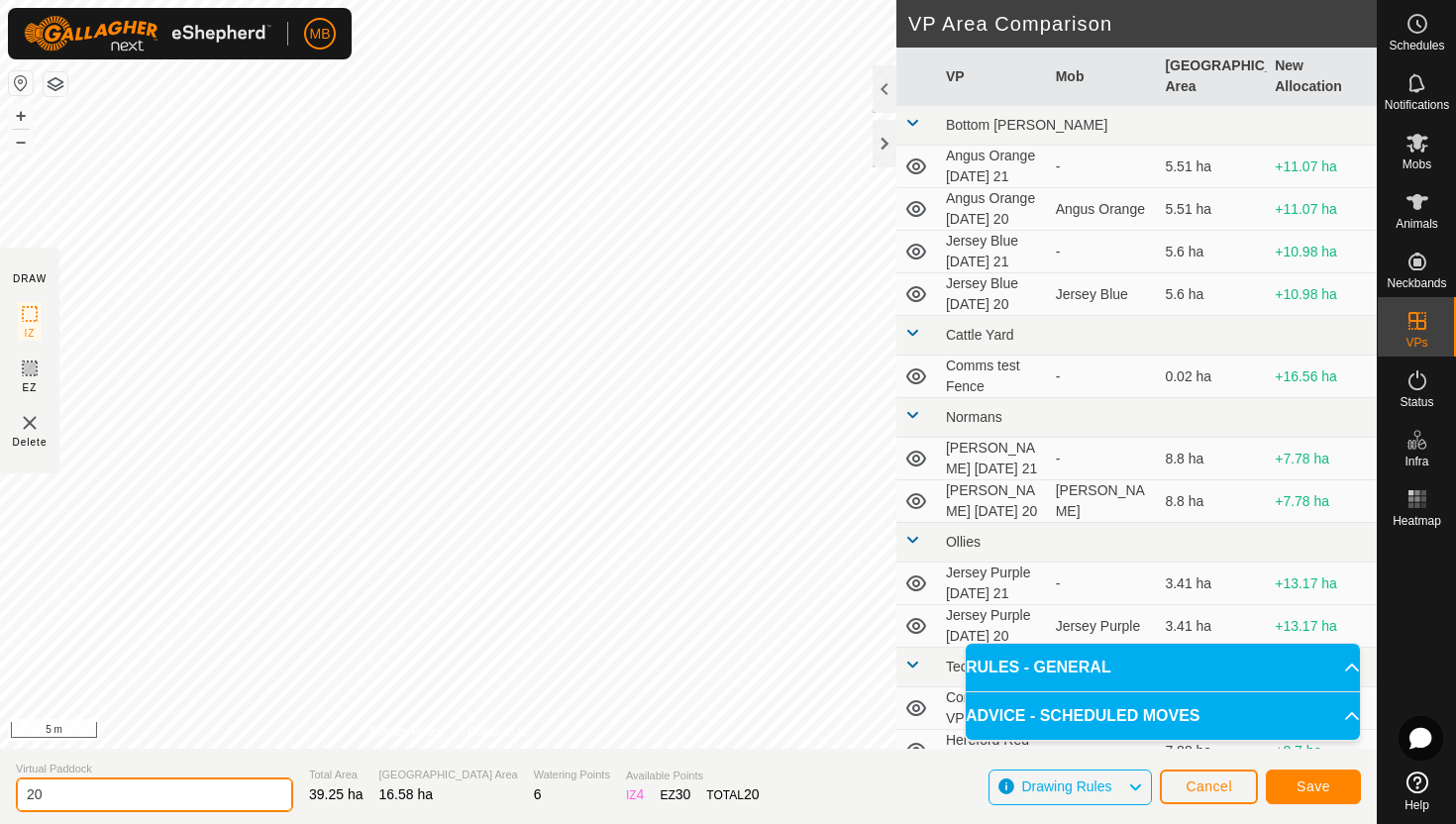type on "2" 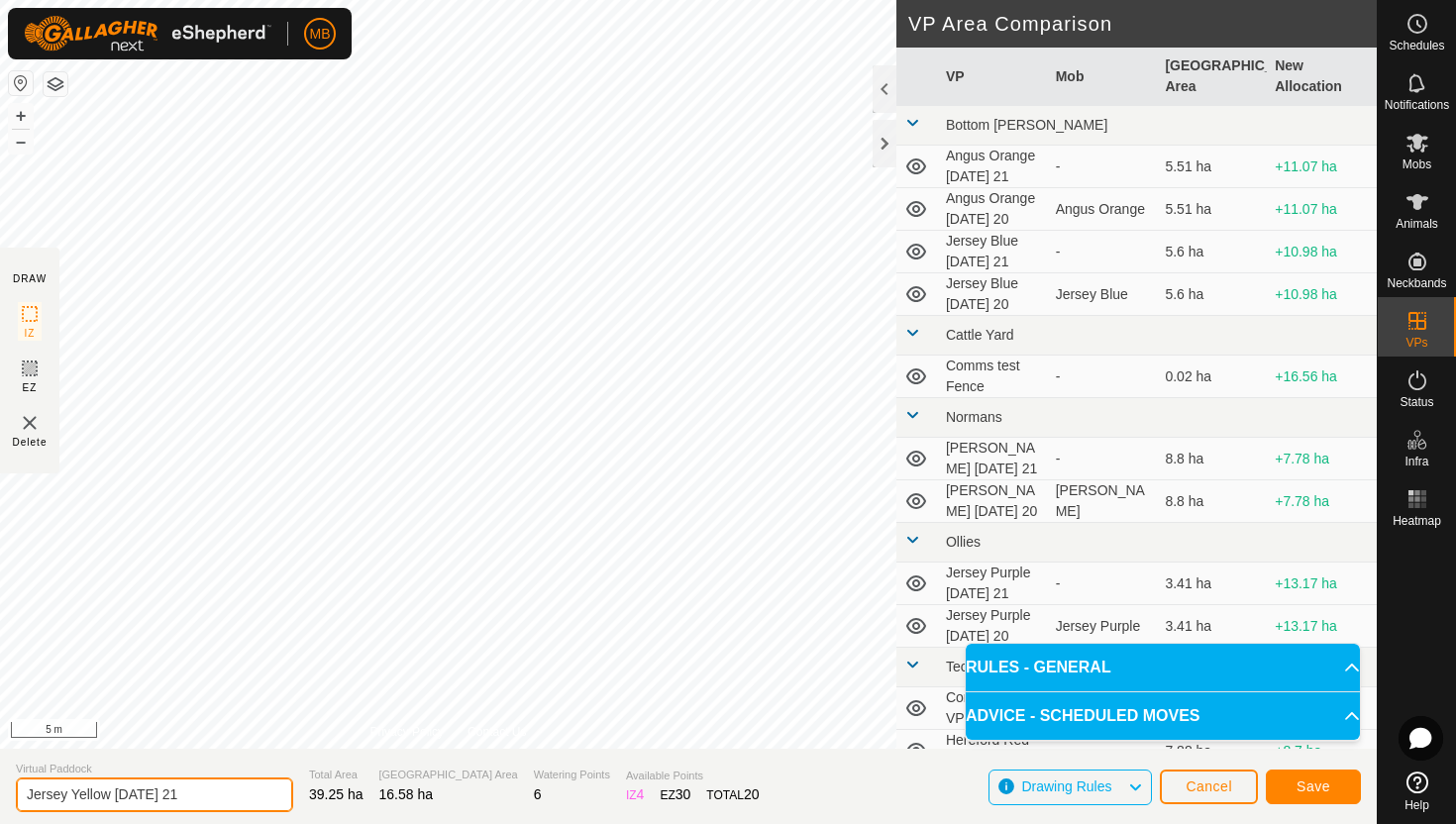 type on "Jersey Yellow [DATE] 21" 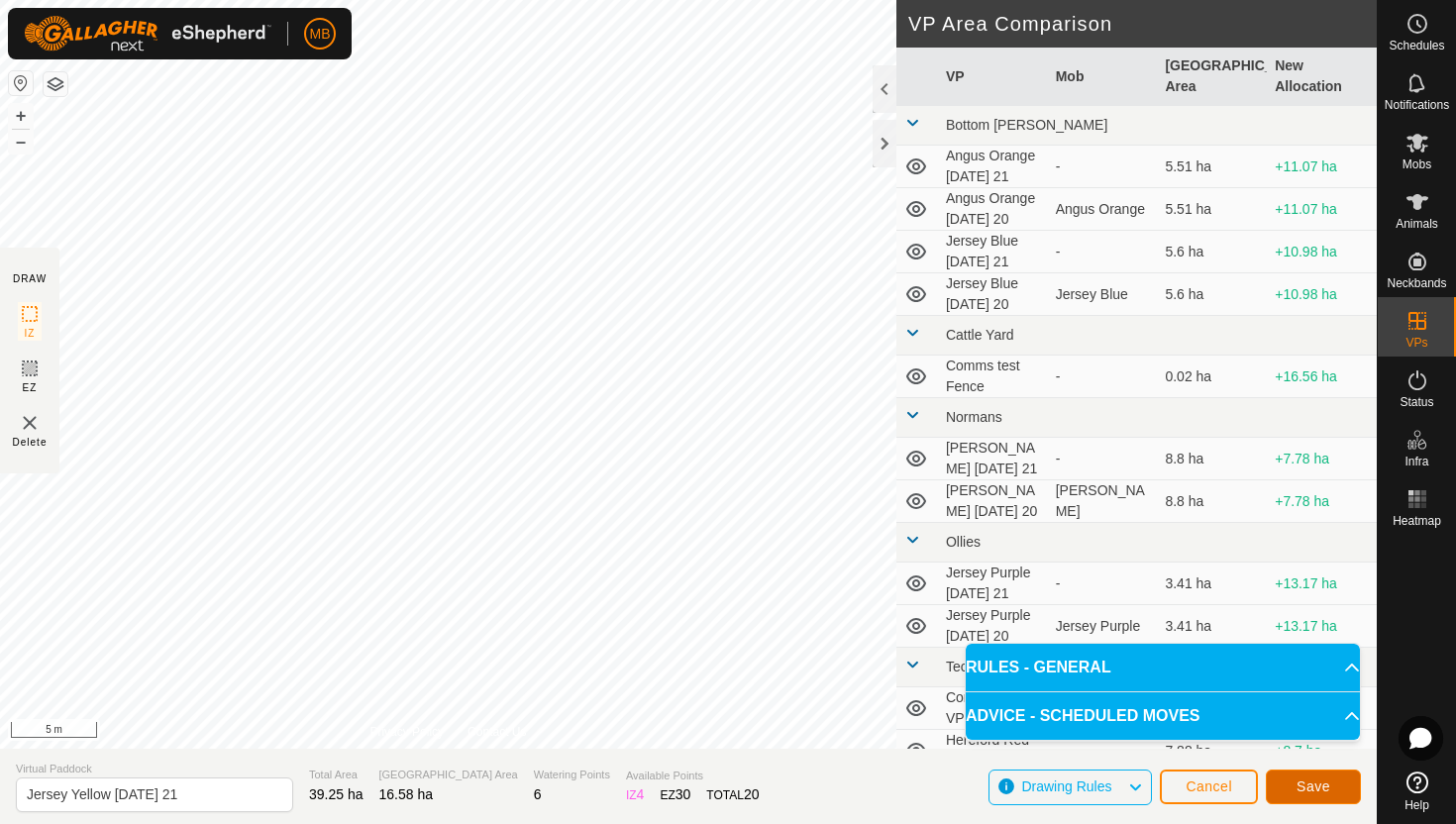click on "Save" 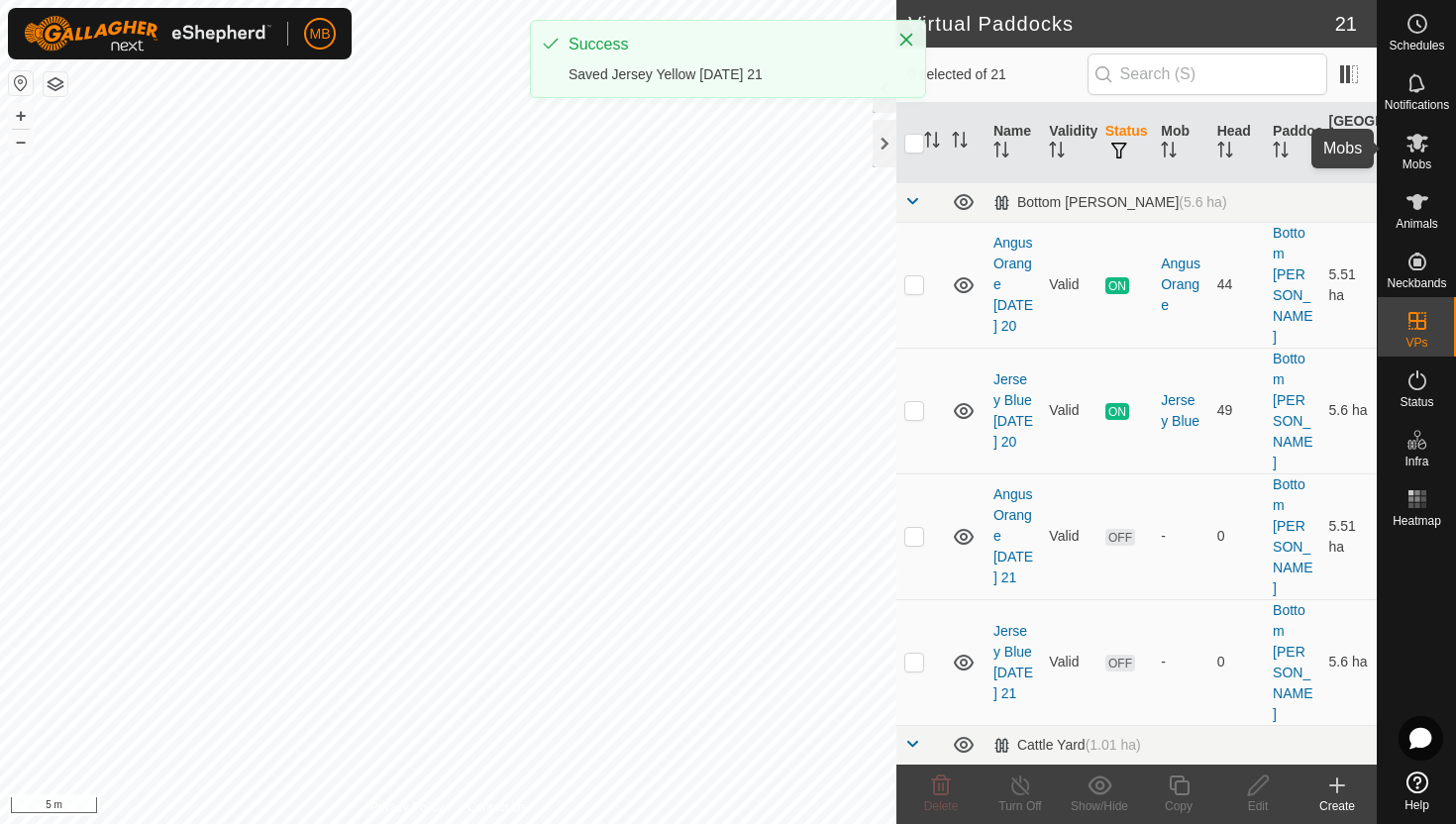 click on "Mobs" at bounding box center [1416, 164] 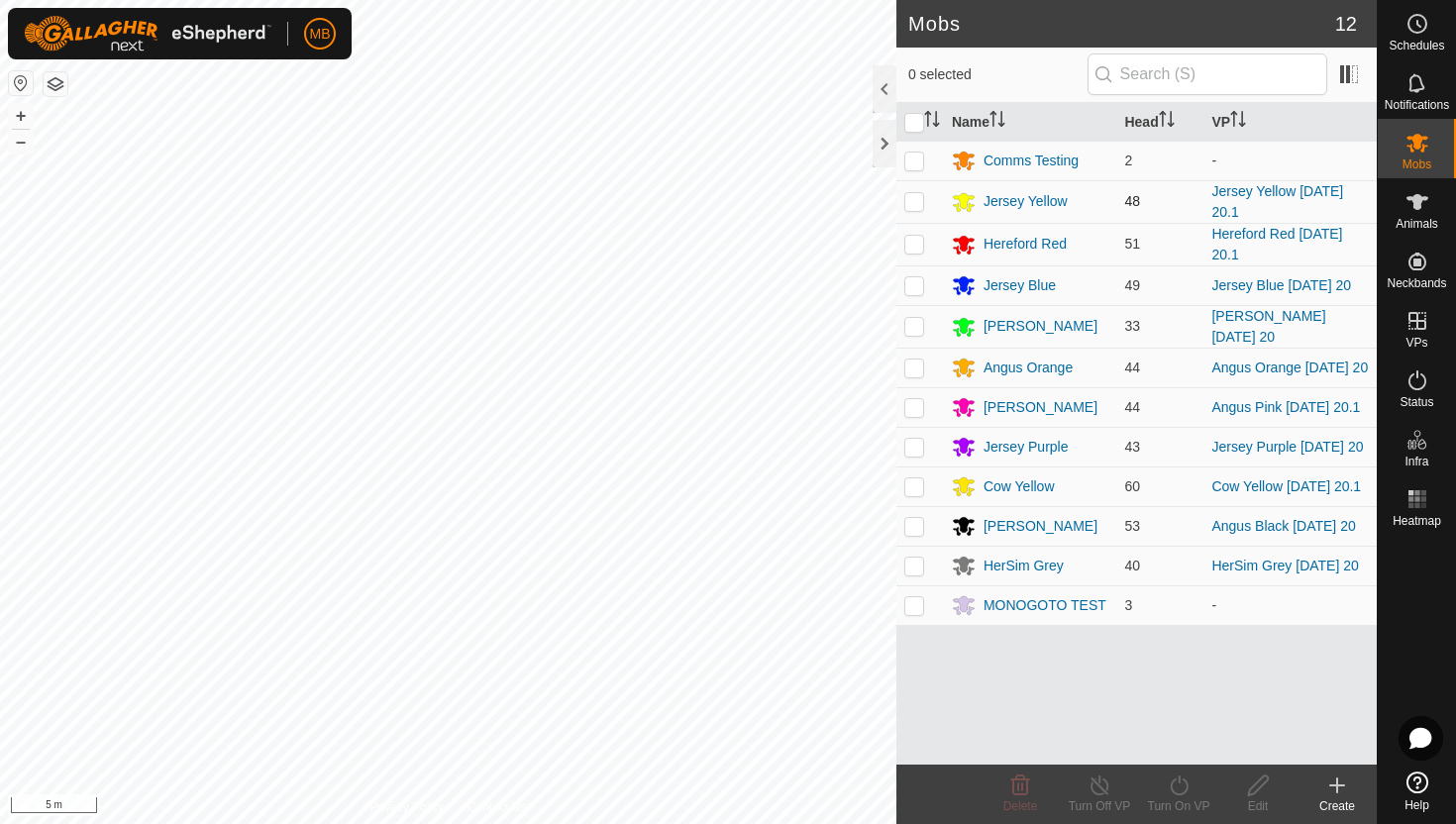 click at bounding box center [914, 201] 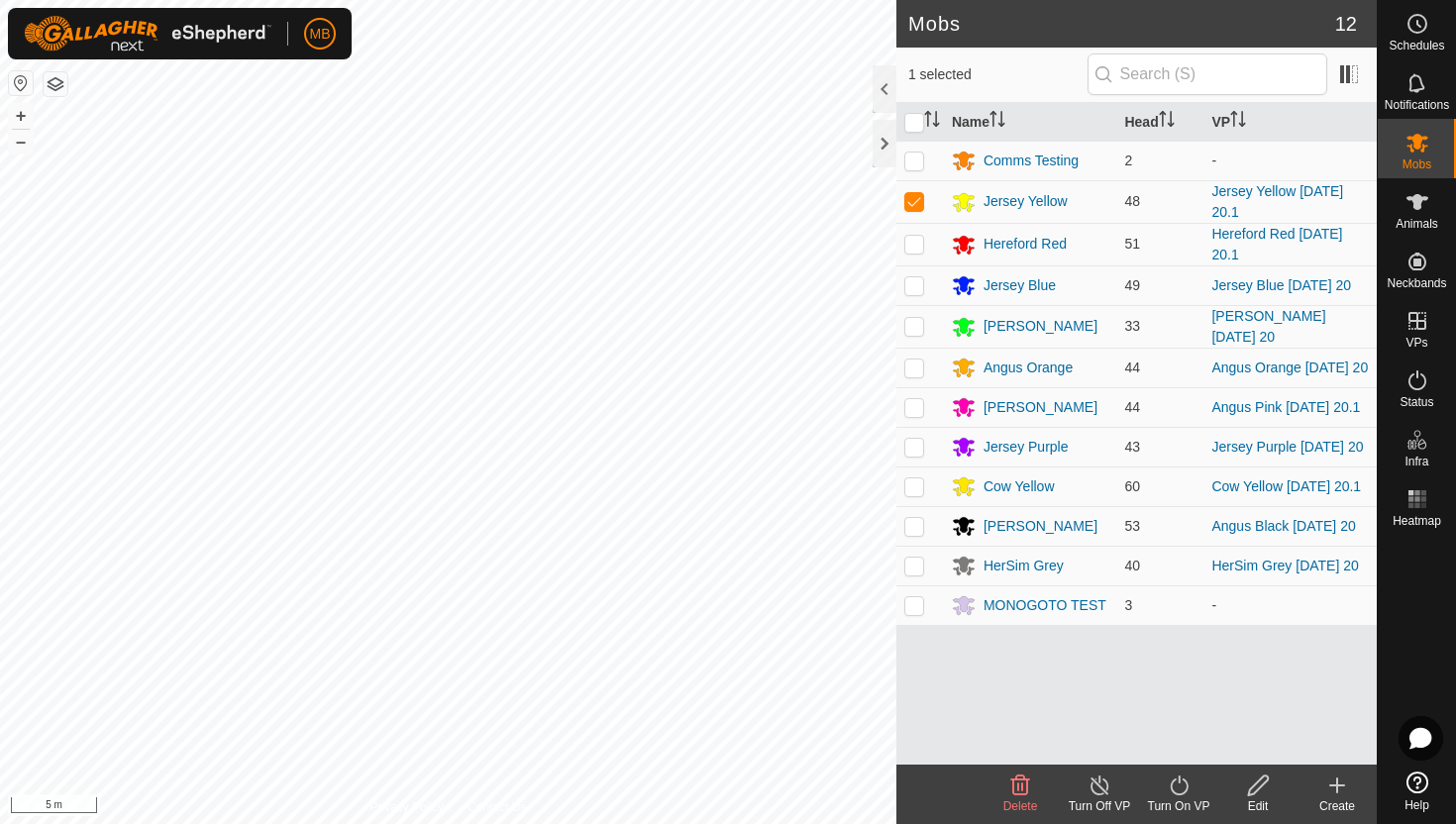 click 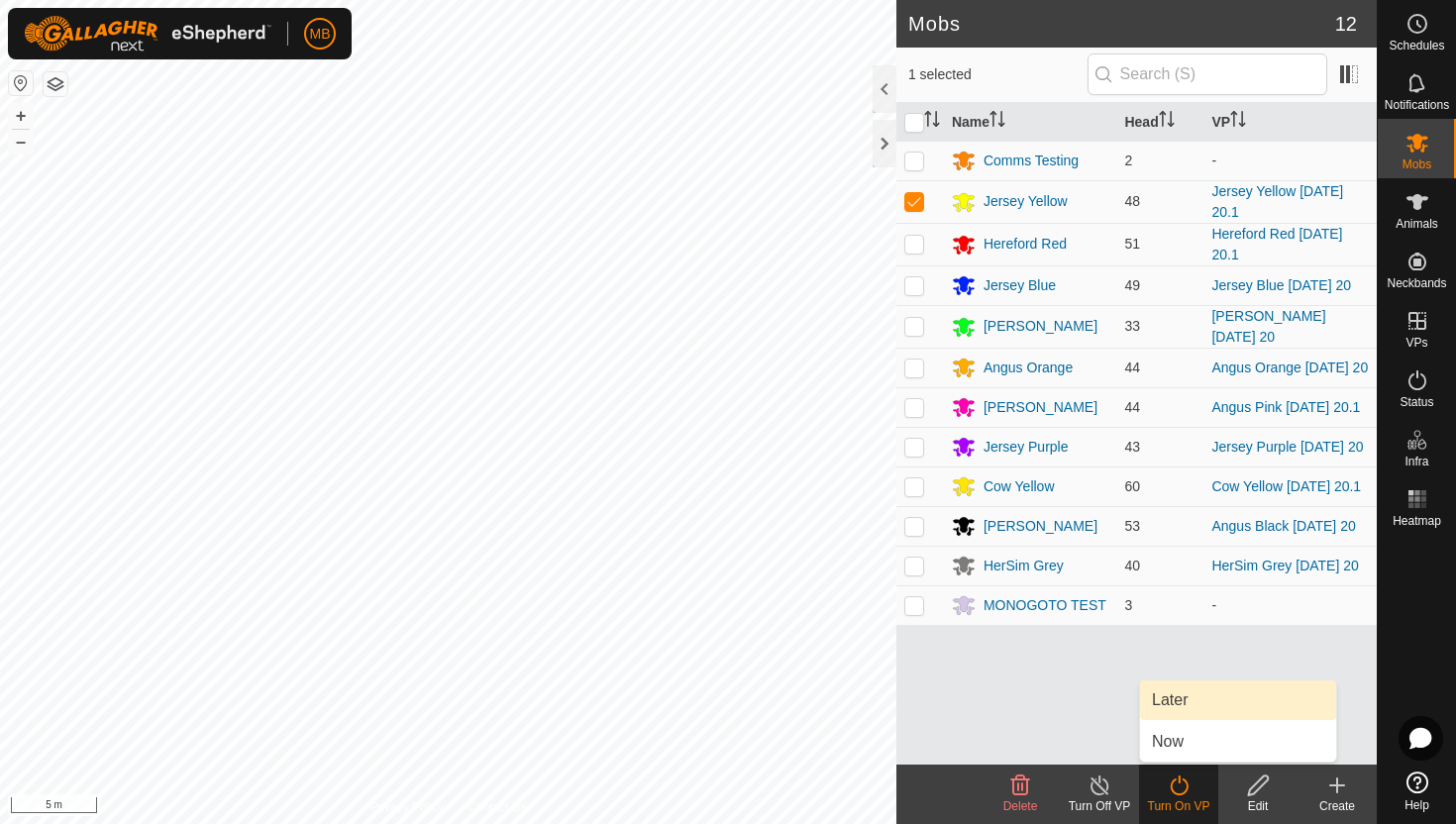 click on "Later" at bounding box center [1238, 700] 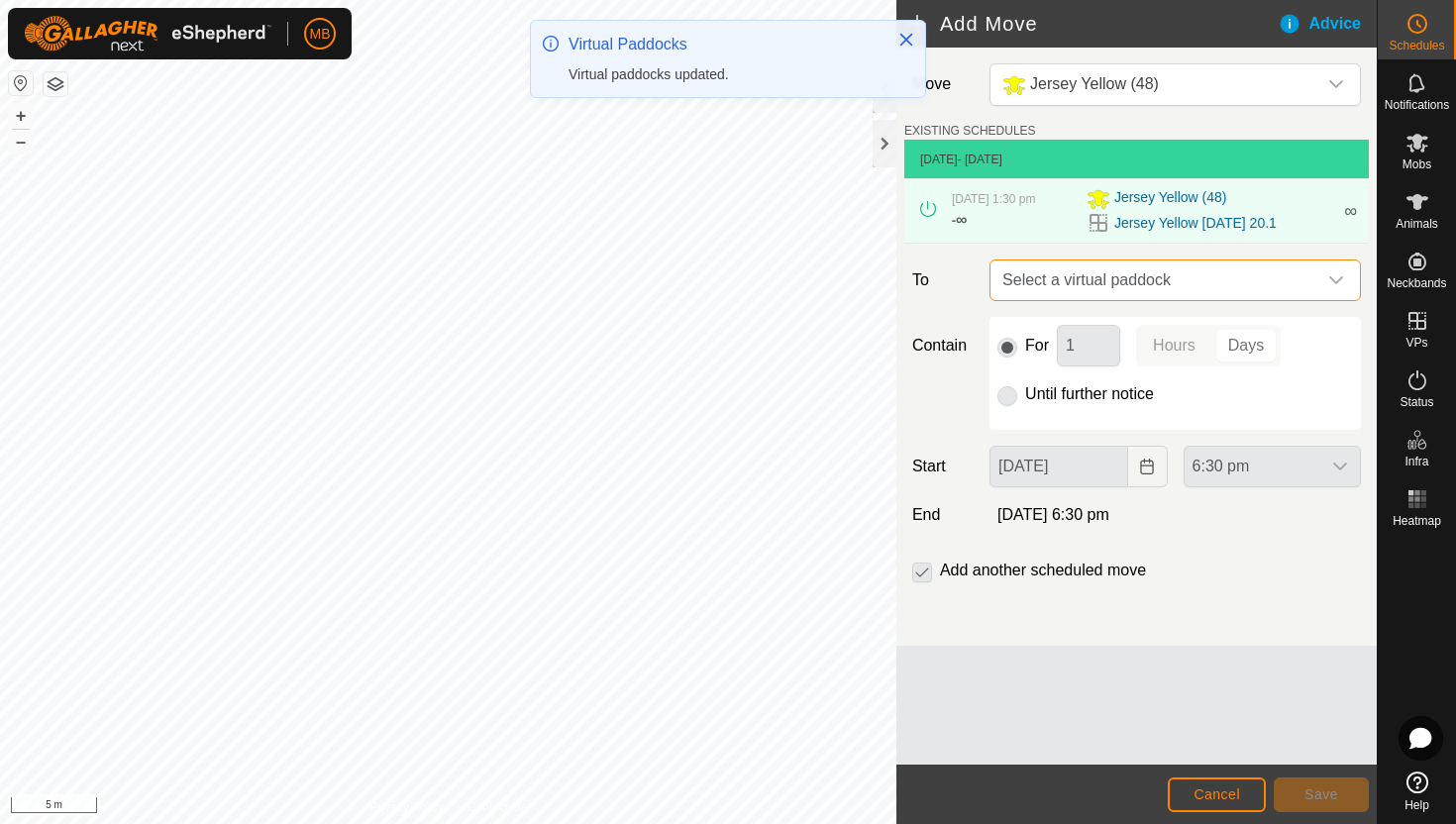 click on "Select a virtual paddock" at bounding box center (1155, 280) 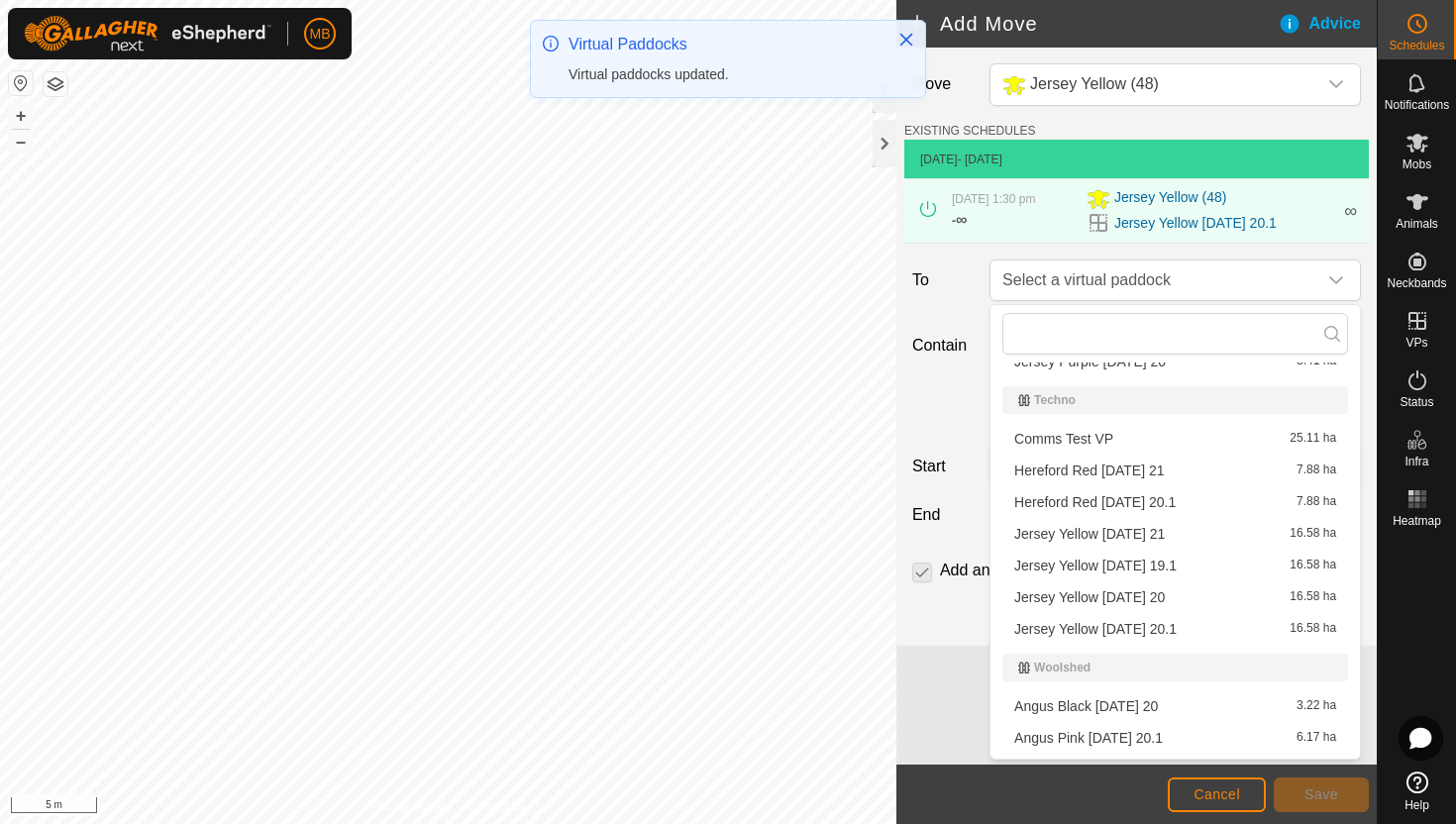 scroll, scrollTop: 541, scrollLeft: 0, axis: vertical 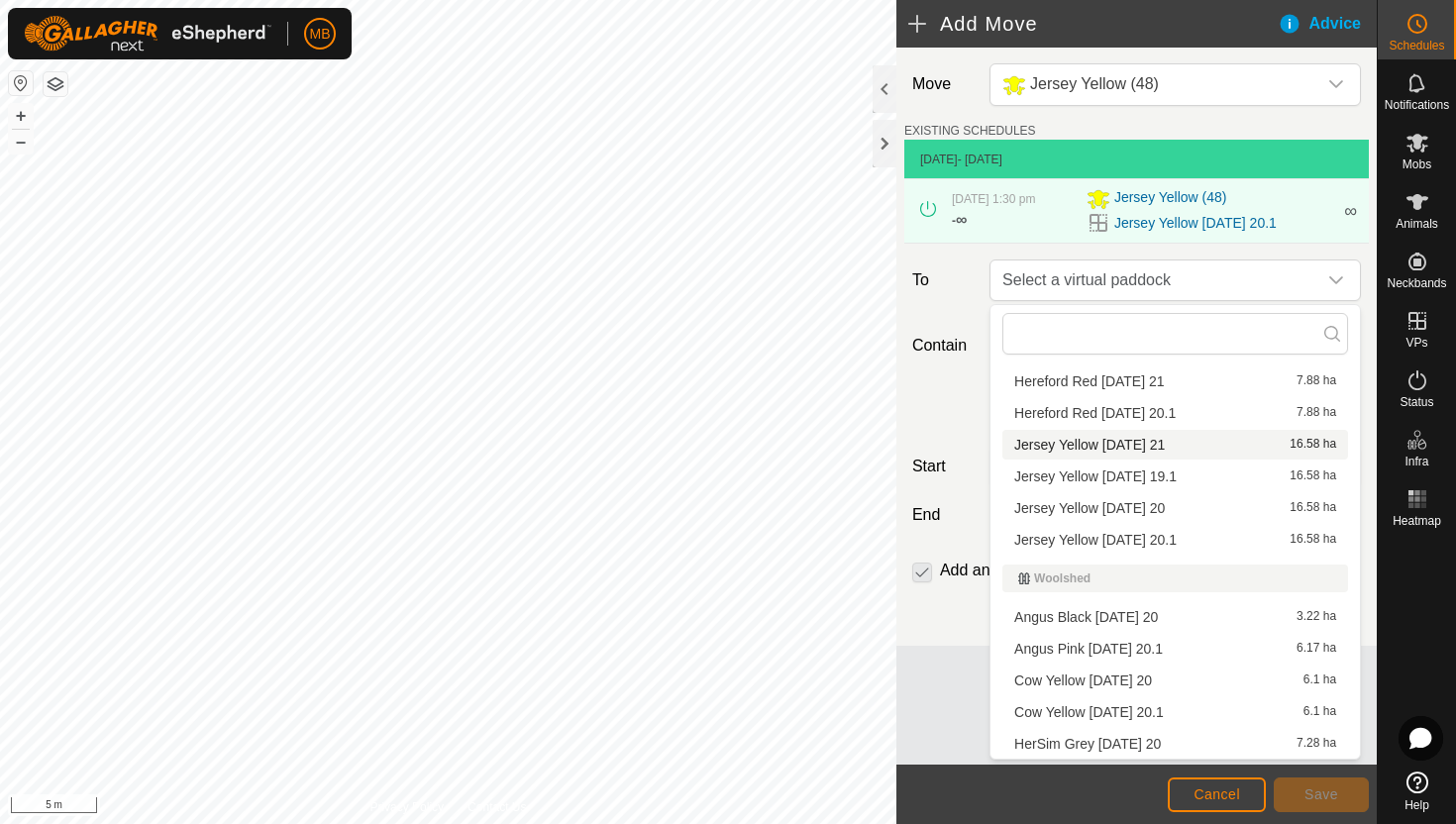 click on "Jersey Yellow [DATE] 21  16.58 ha" at bounding box center (1175, 445) 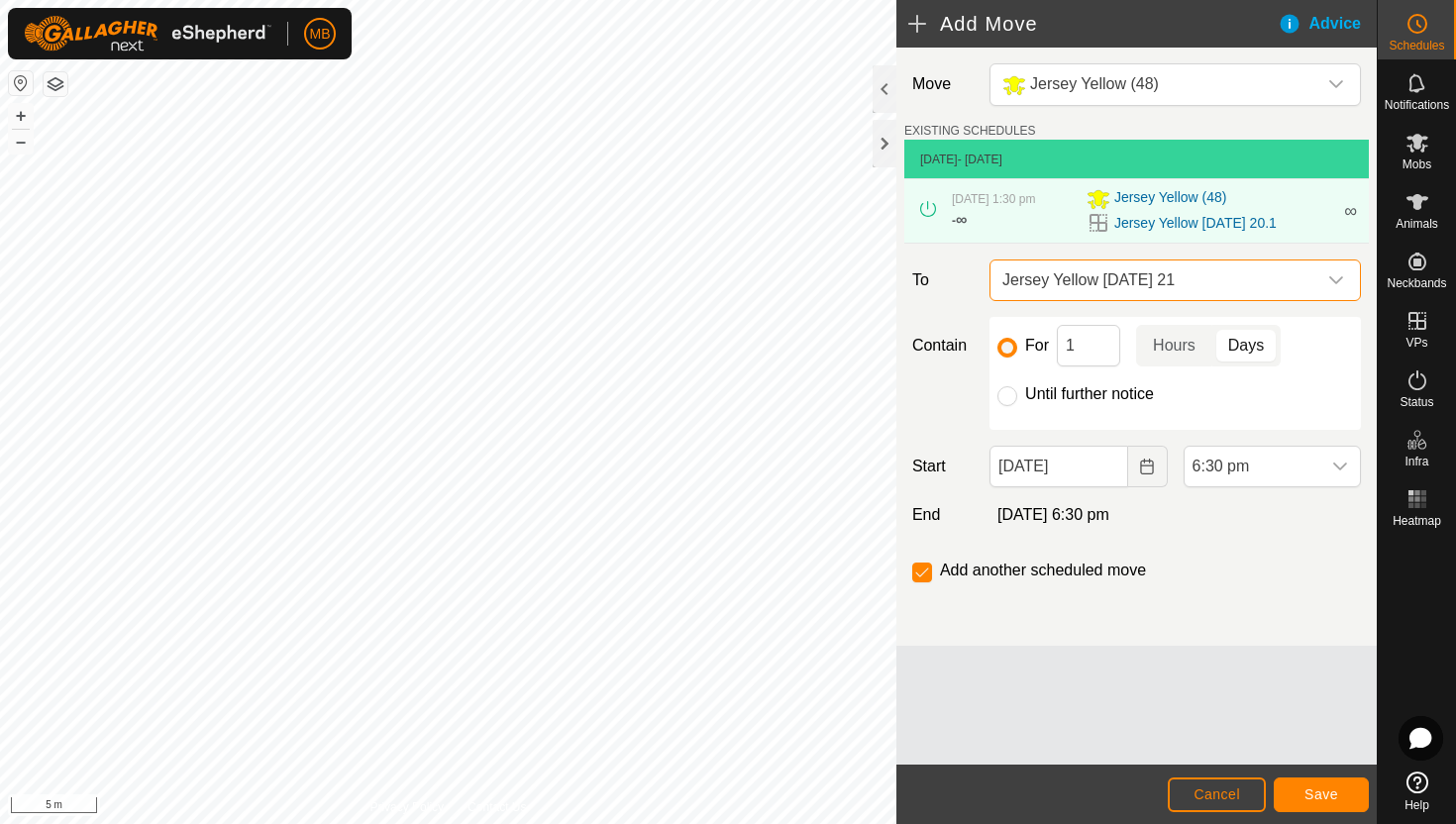 click on "Until further notice" 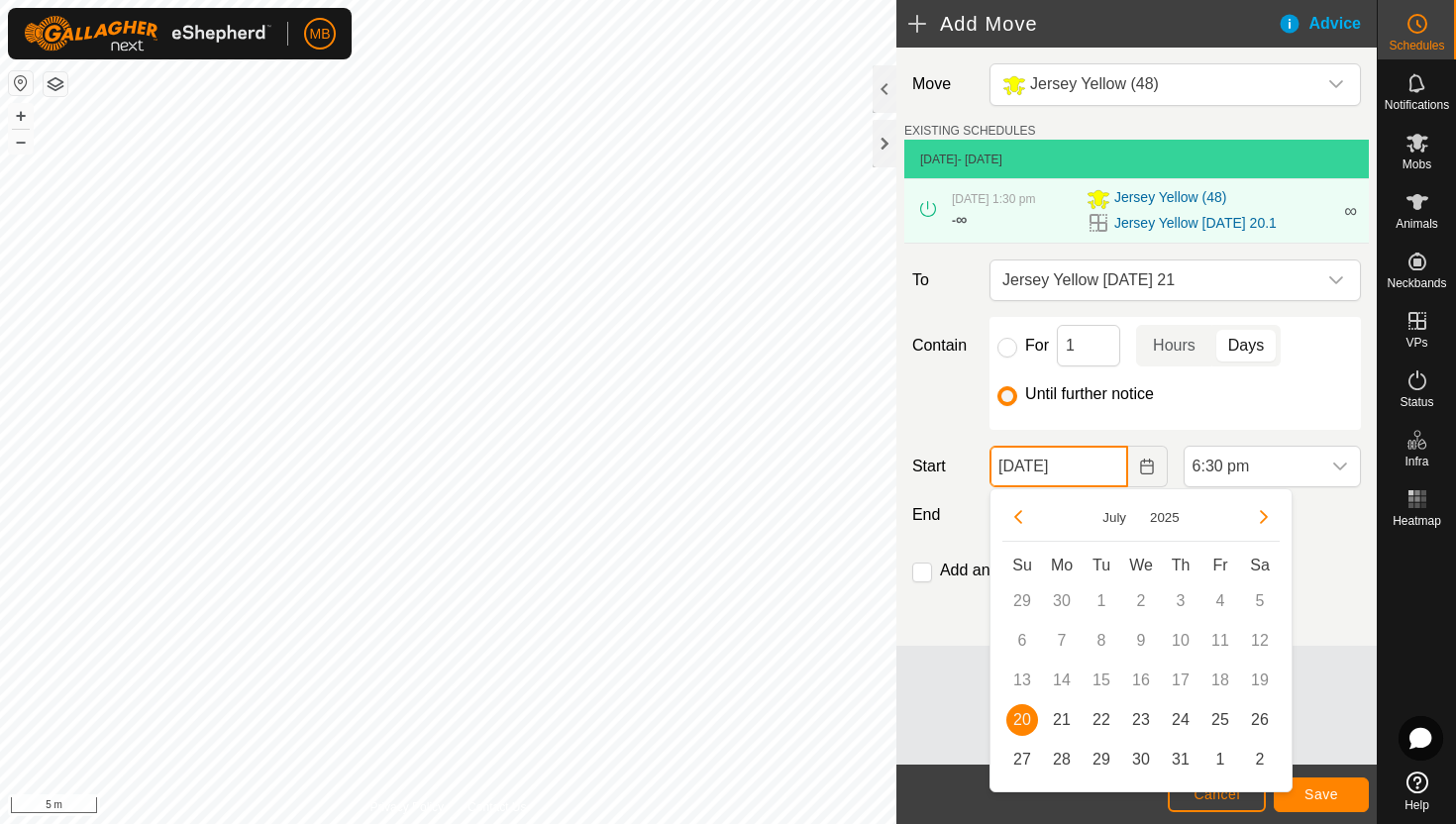 click on "[DATE]" 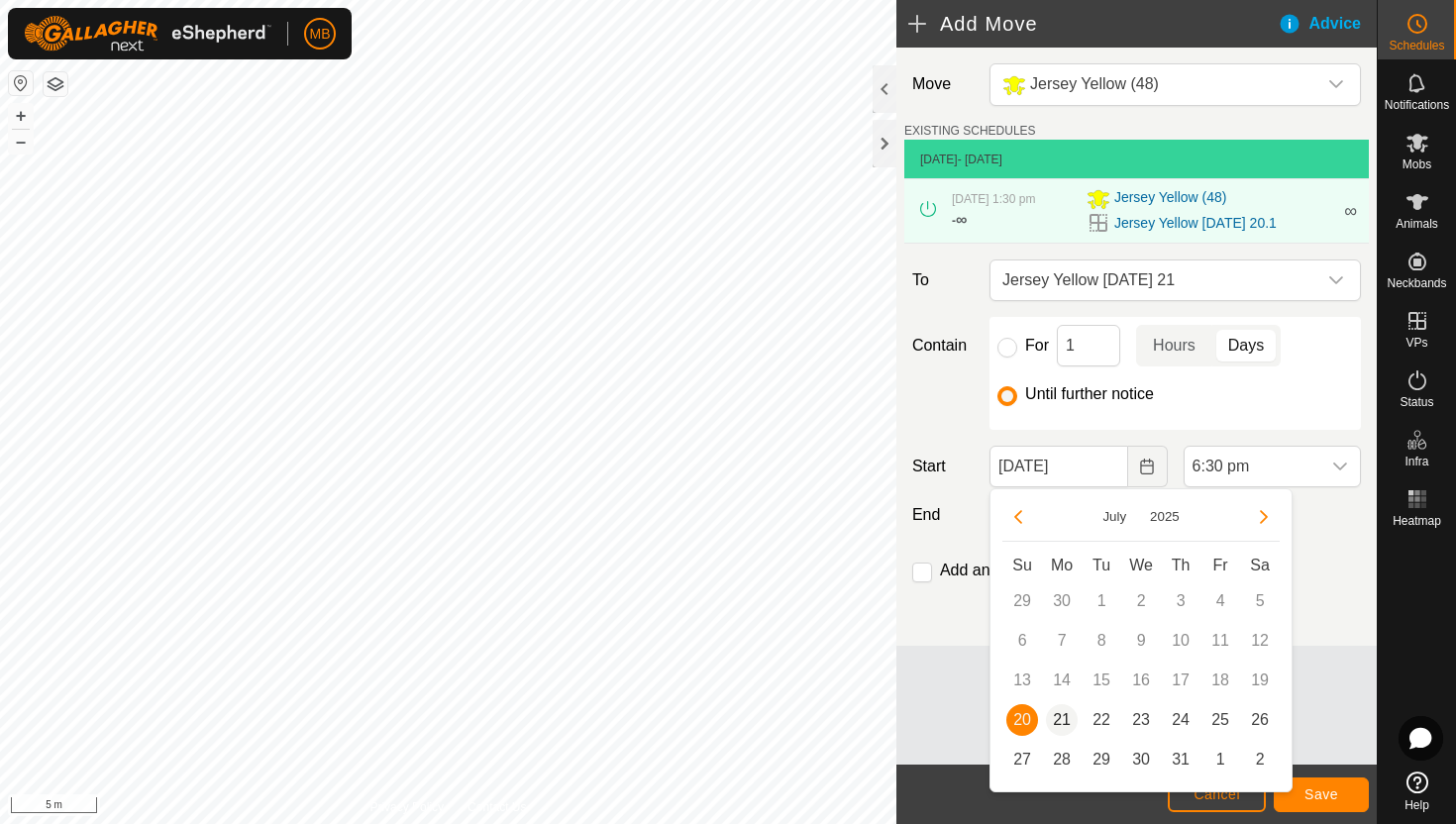 click on "21" at bounding box center [1062, 720] 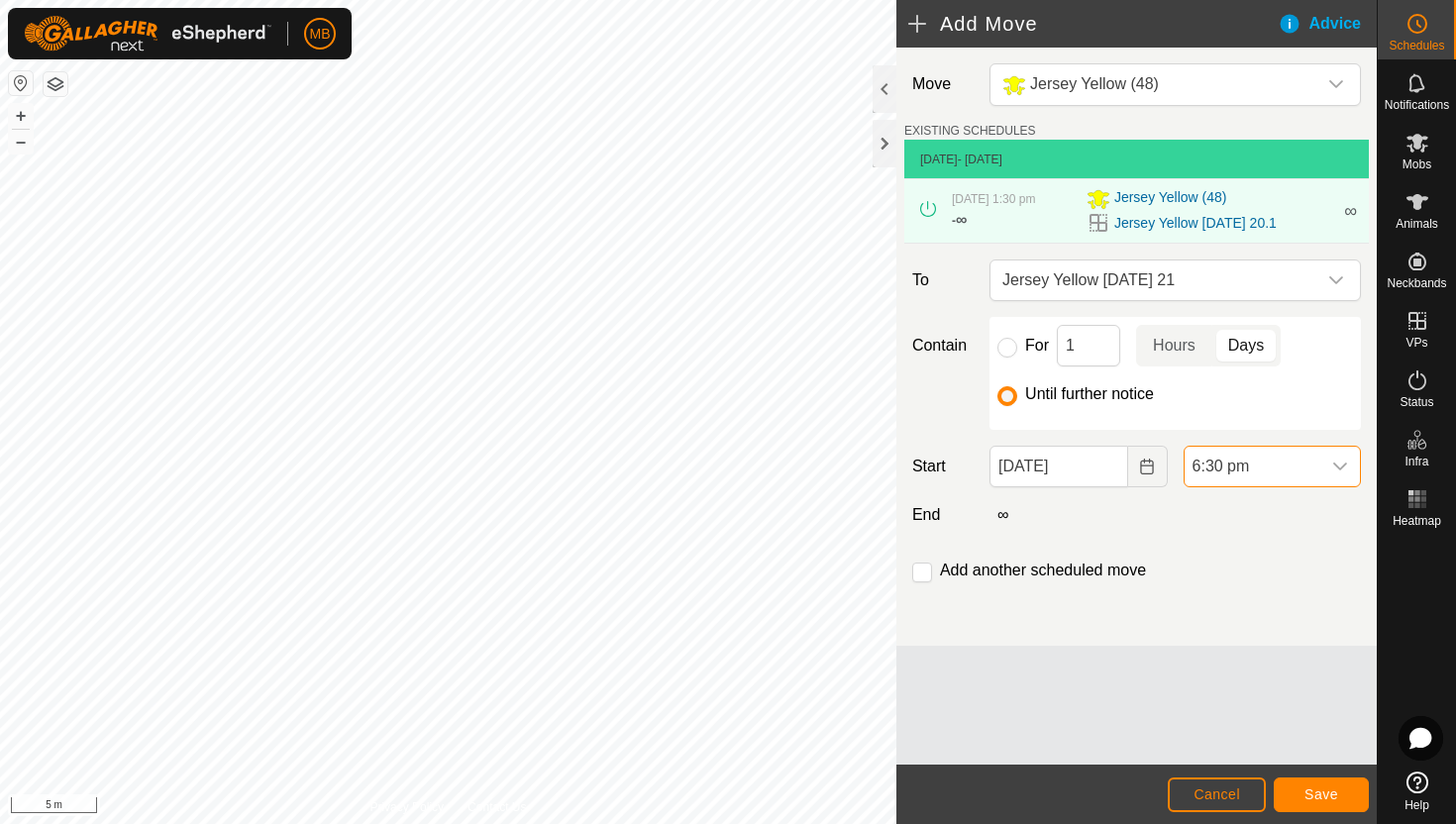 click on "6:30 pm" at bounding box center (1252, 466) 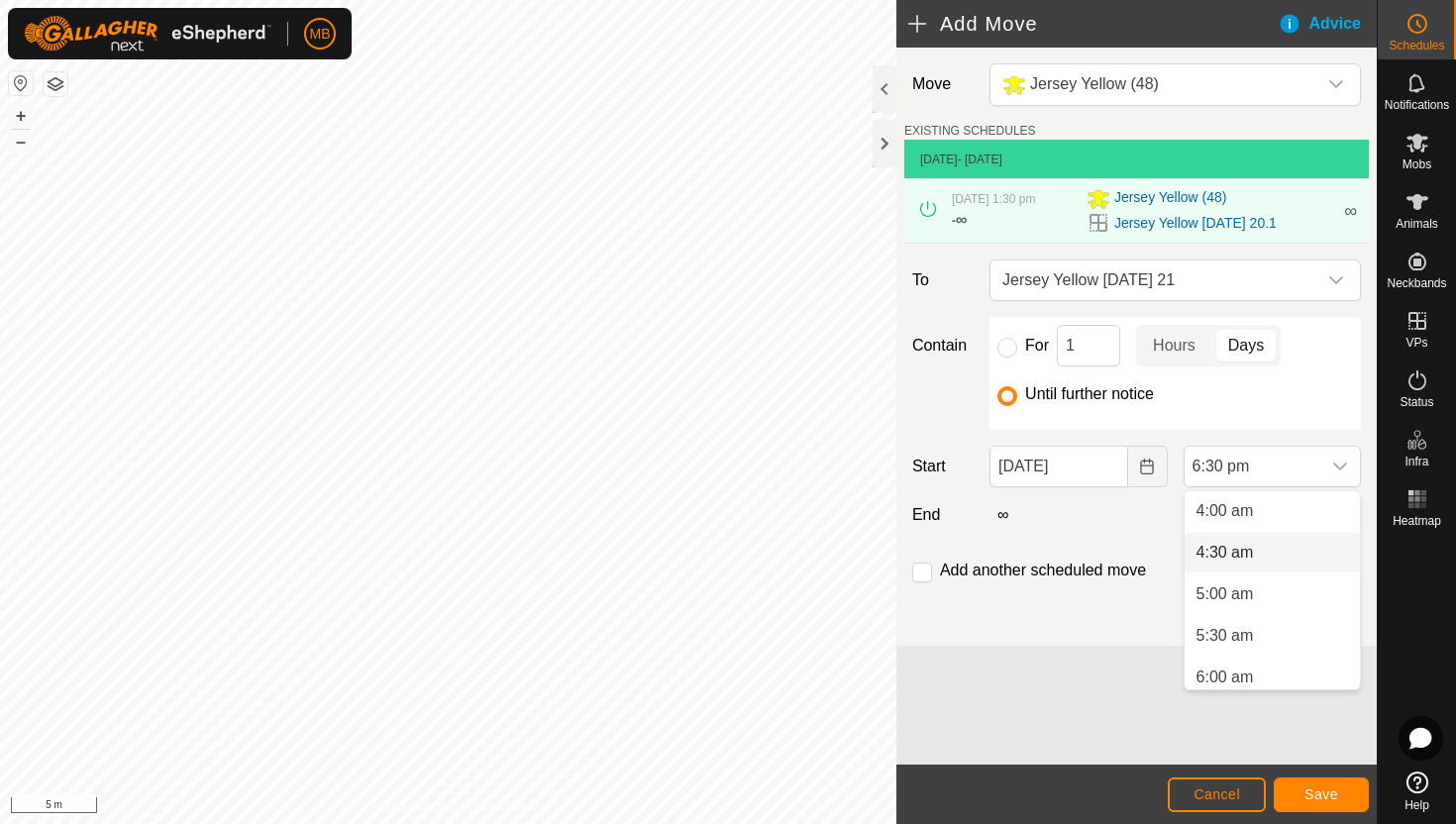 click on "4:30 am" at bounding box center (1272, 553) 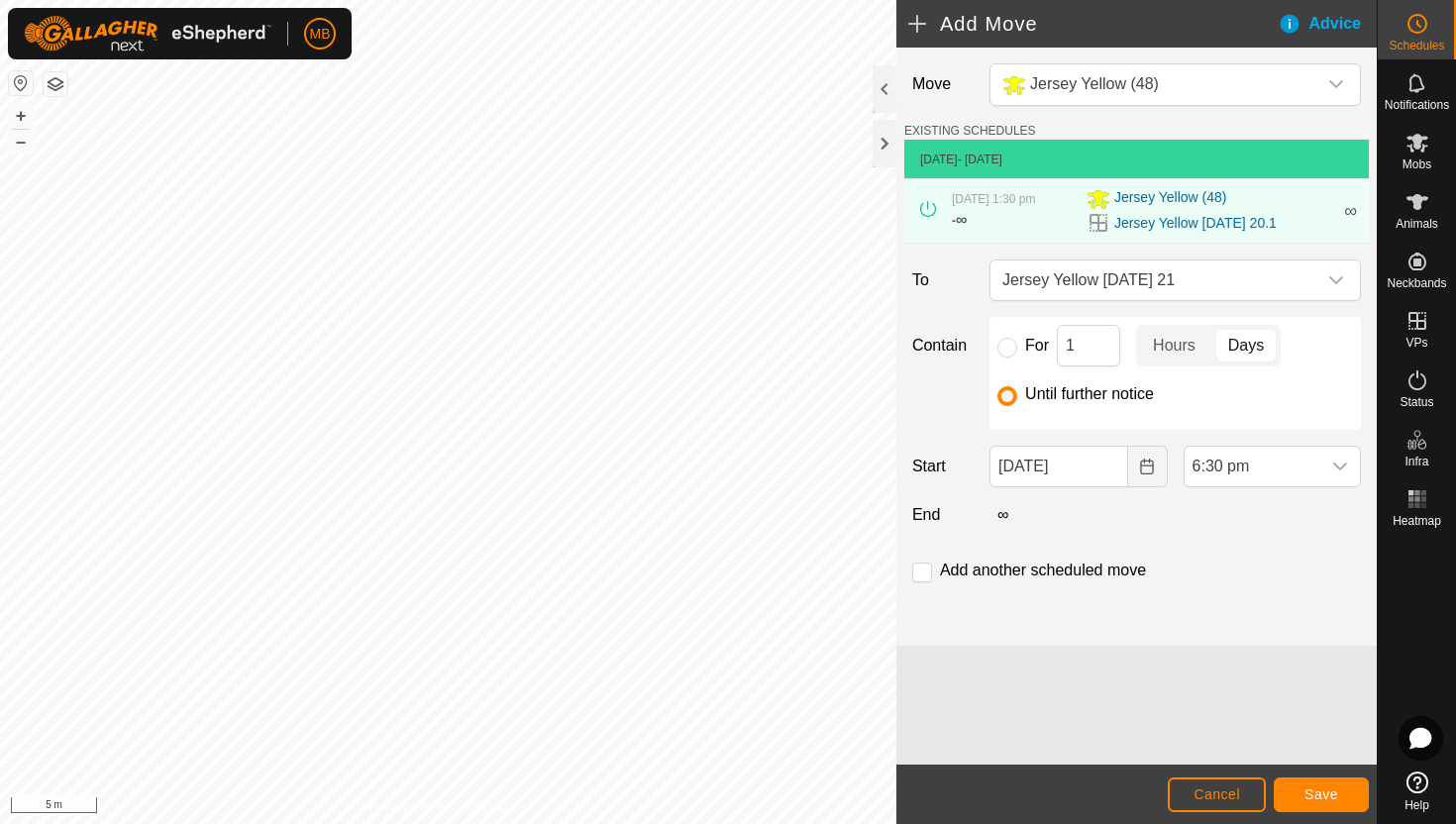 scroll, scrollTop: 1381, scrollLeft: 0, axis: vertical 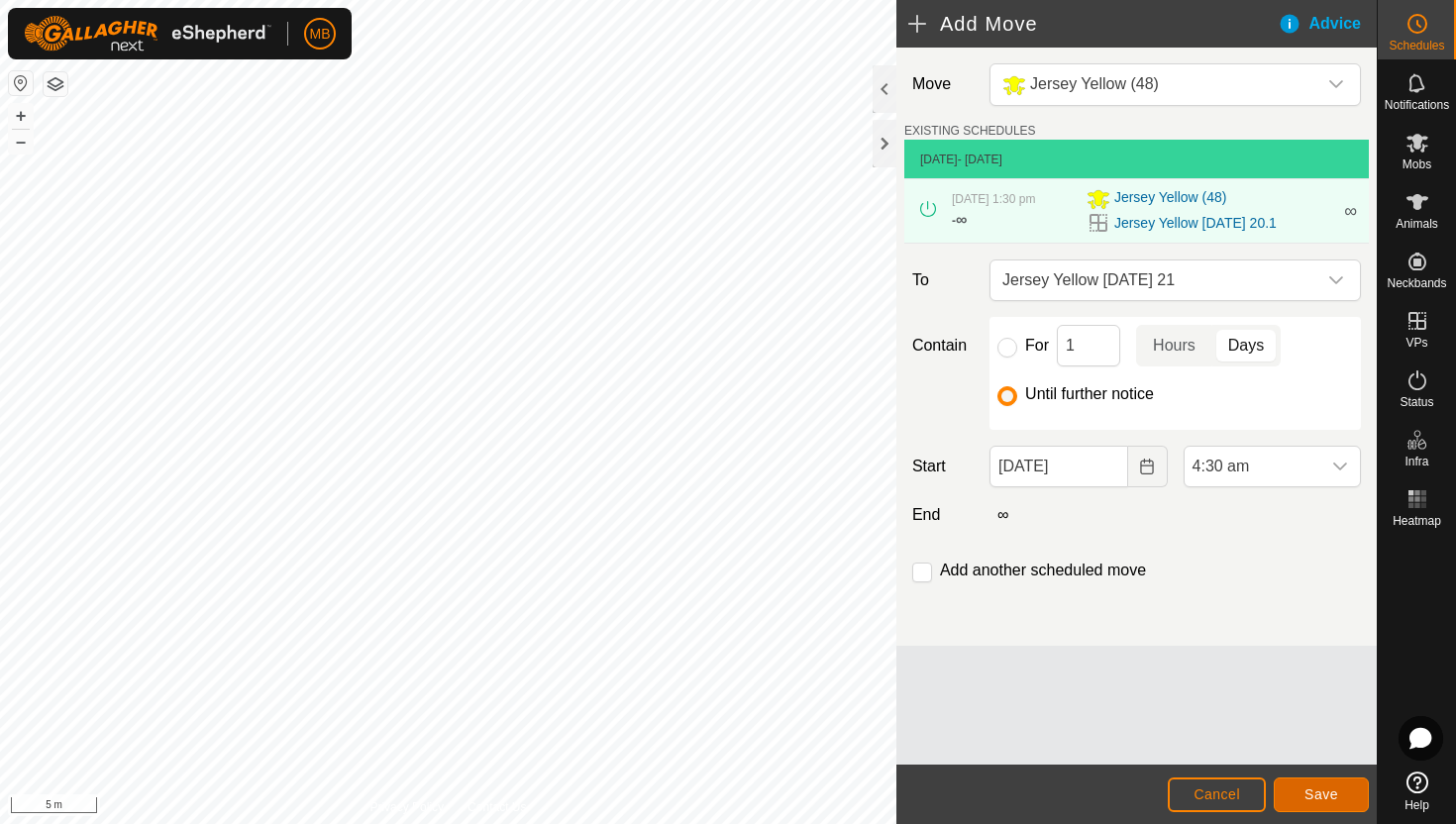 click on "Save" 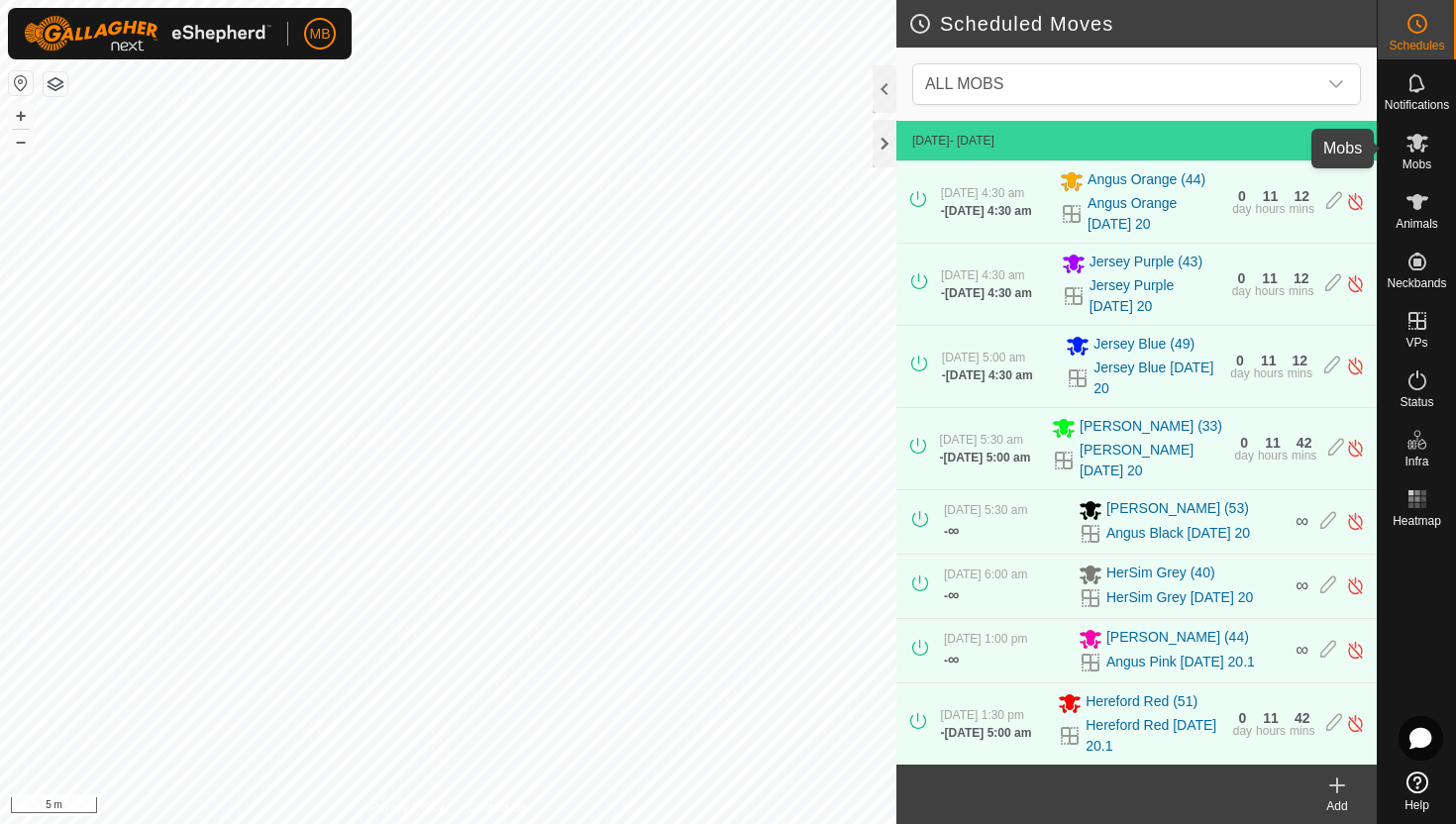 click 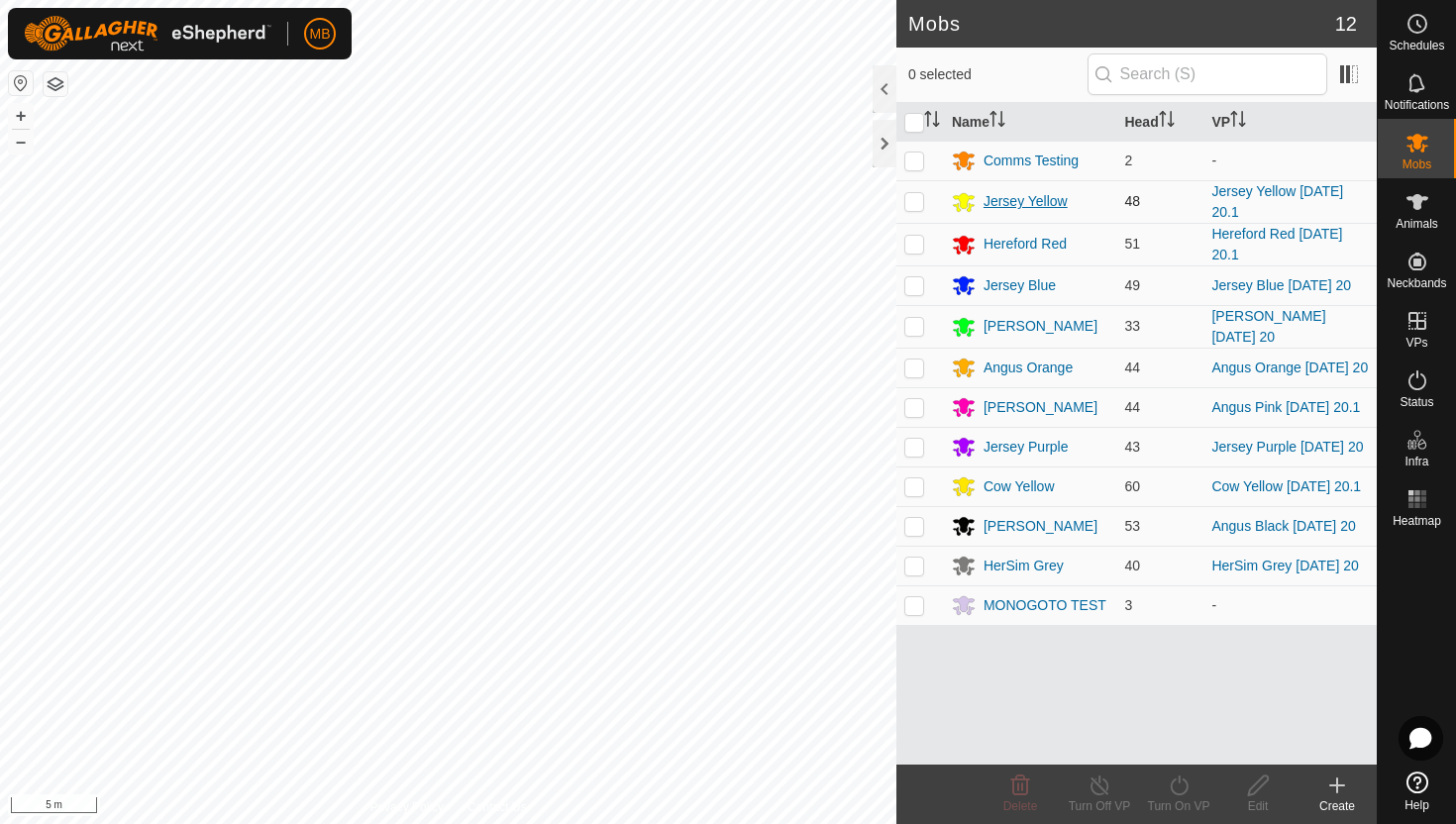 click on "Jersey Yellow" at bounding box center [1025, 201] 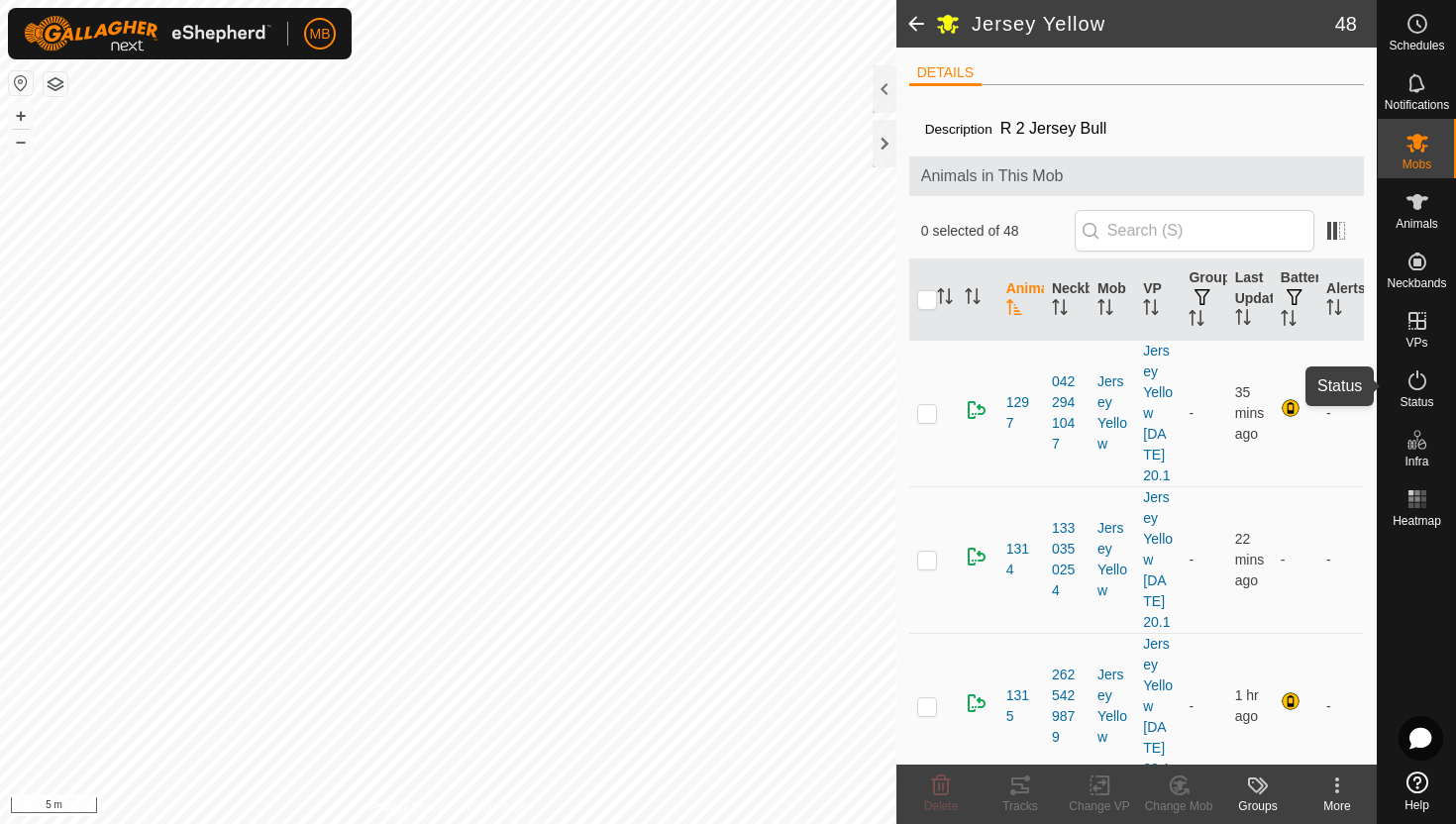 click 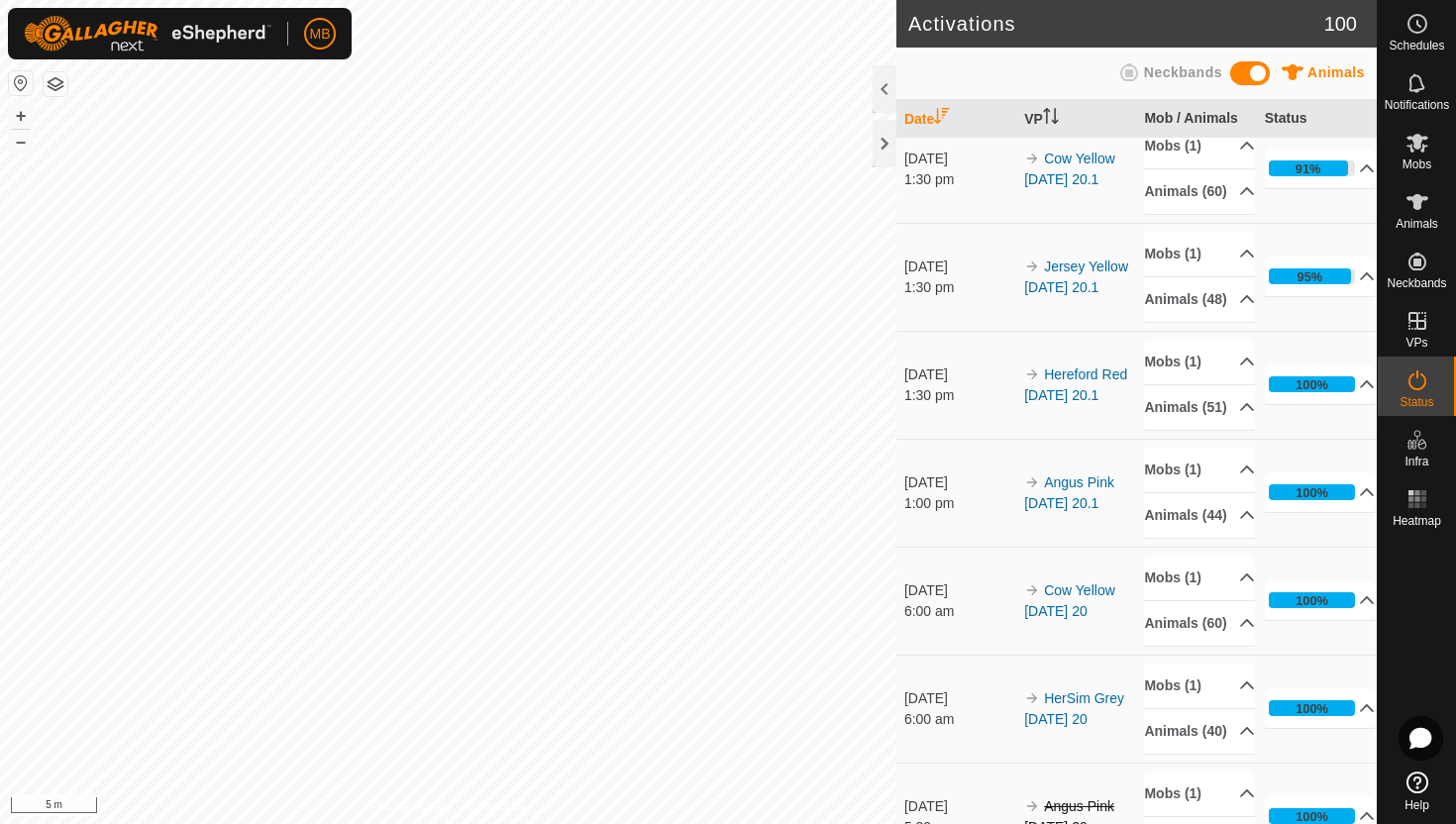 scroll, scrollTop: 25, scrollLeft: 0, axis: vertical 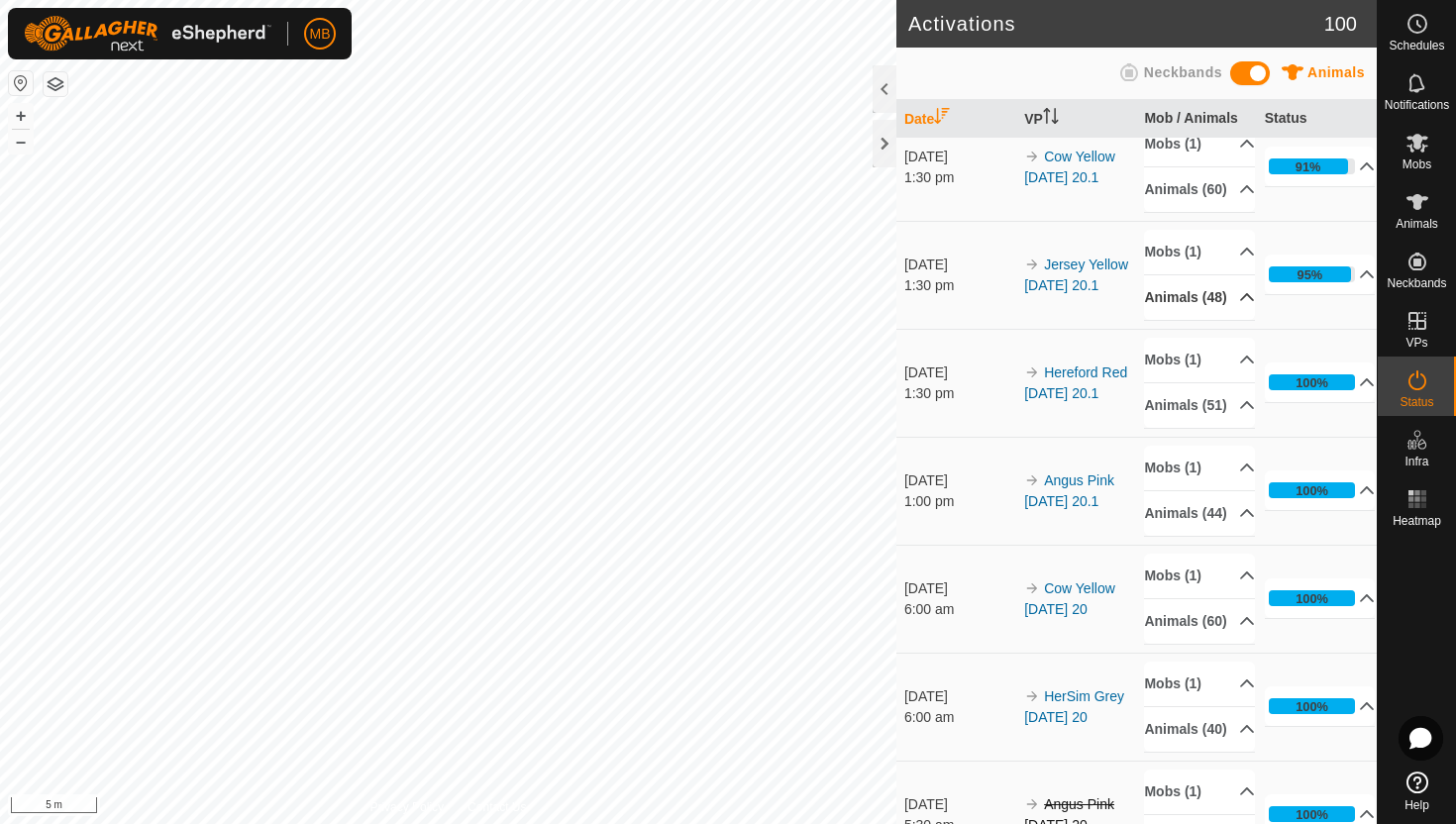 click on "Animals (48)" at bounding box center (1199, 297) 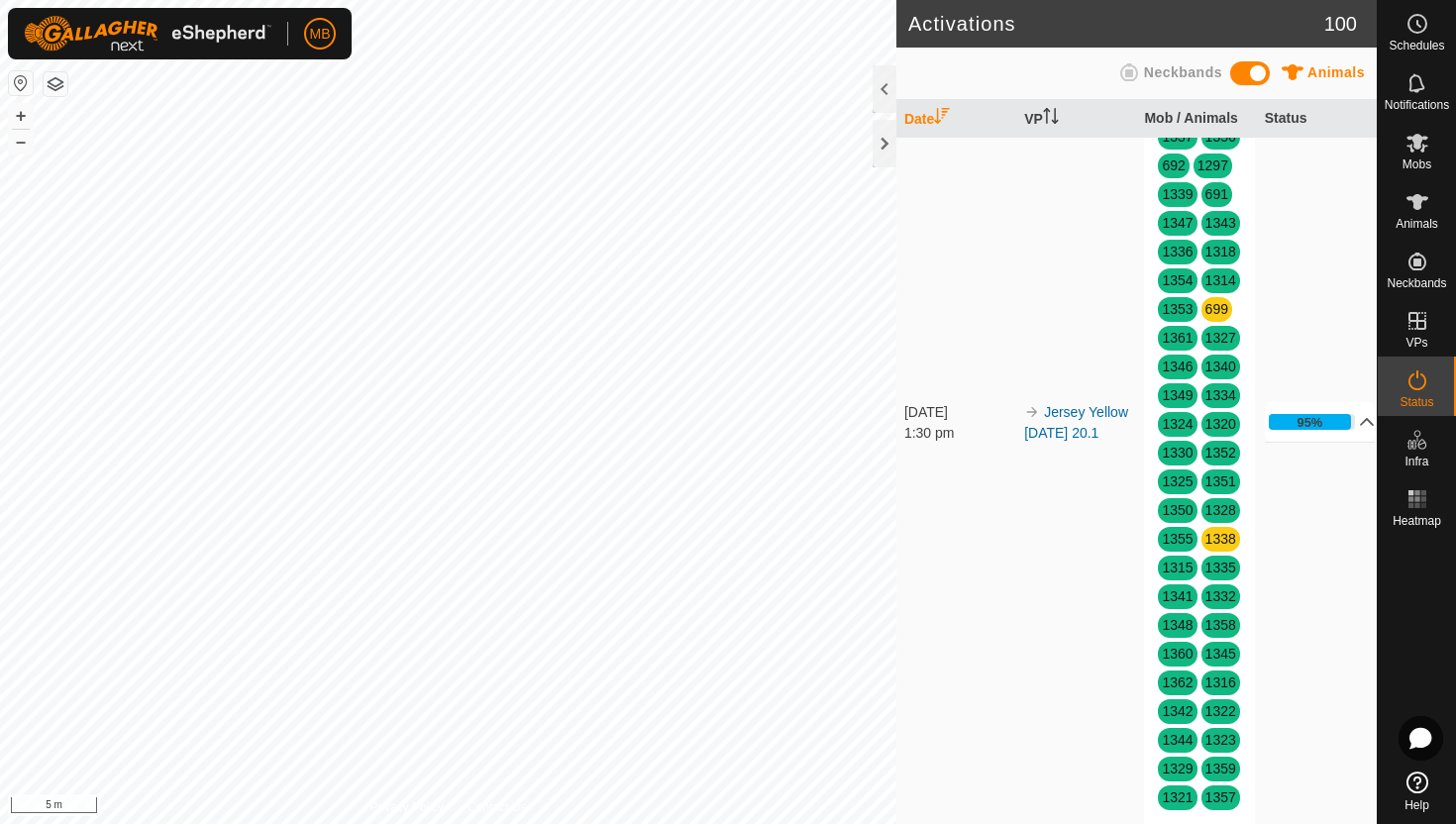 scroll, scrollTop: 0, scrollLeft: 0, axis: both 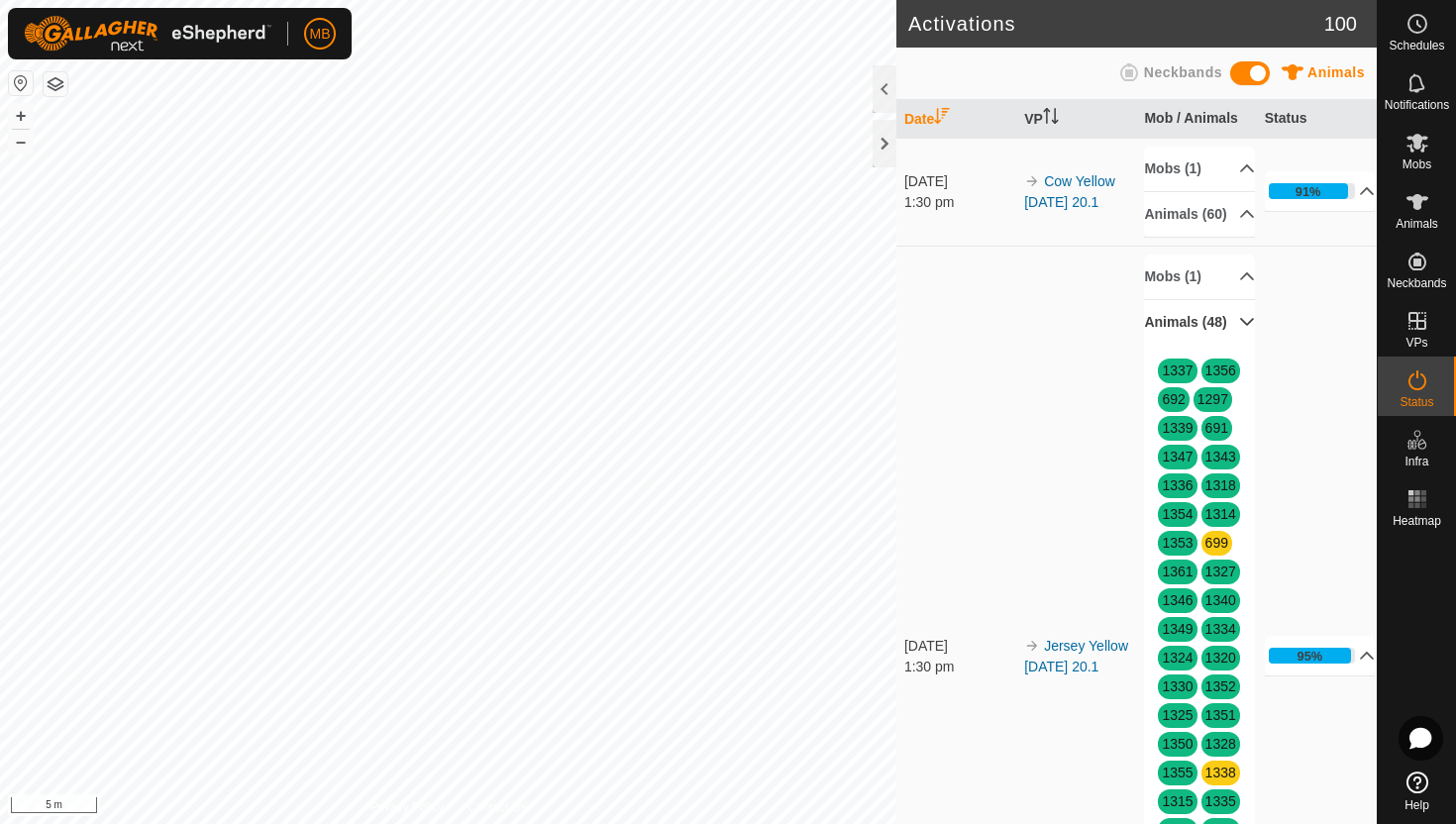 click on "Animals (48)" at bounding box center (1199, 322) 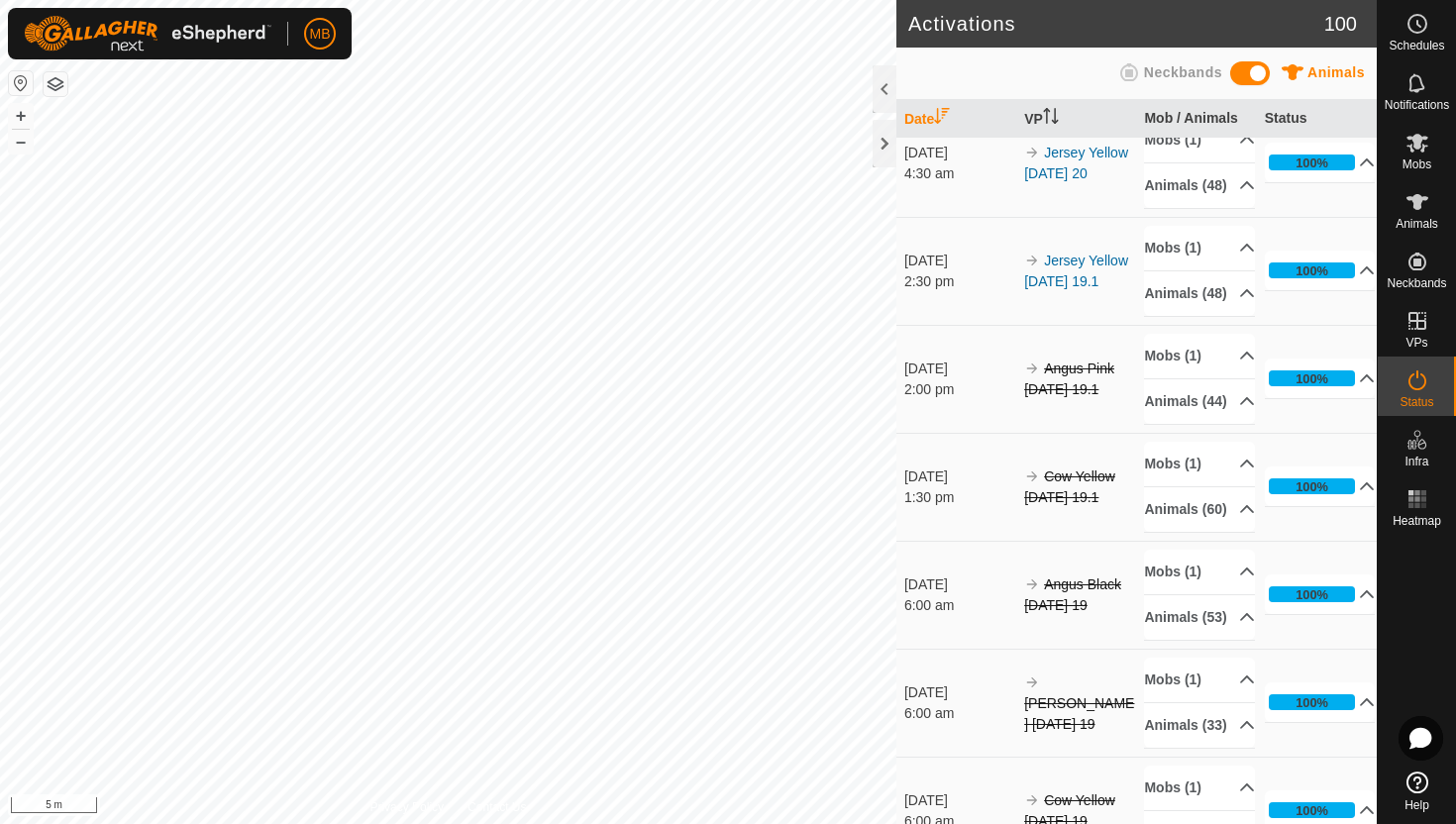 scroll, scrollTop: 1435, scrollLeft: 0, axis: vertical 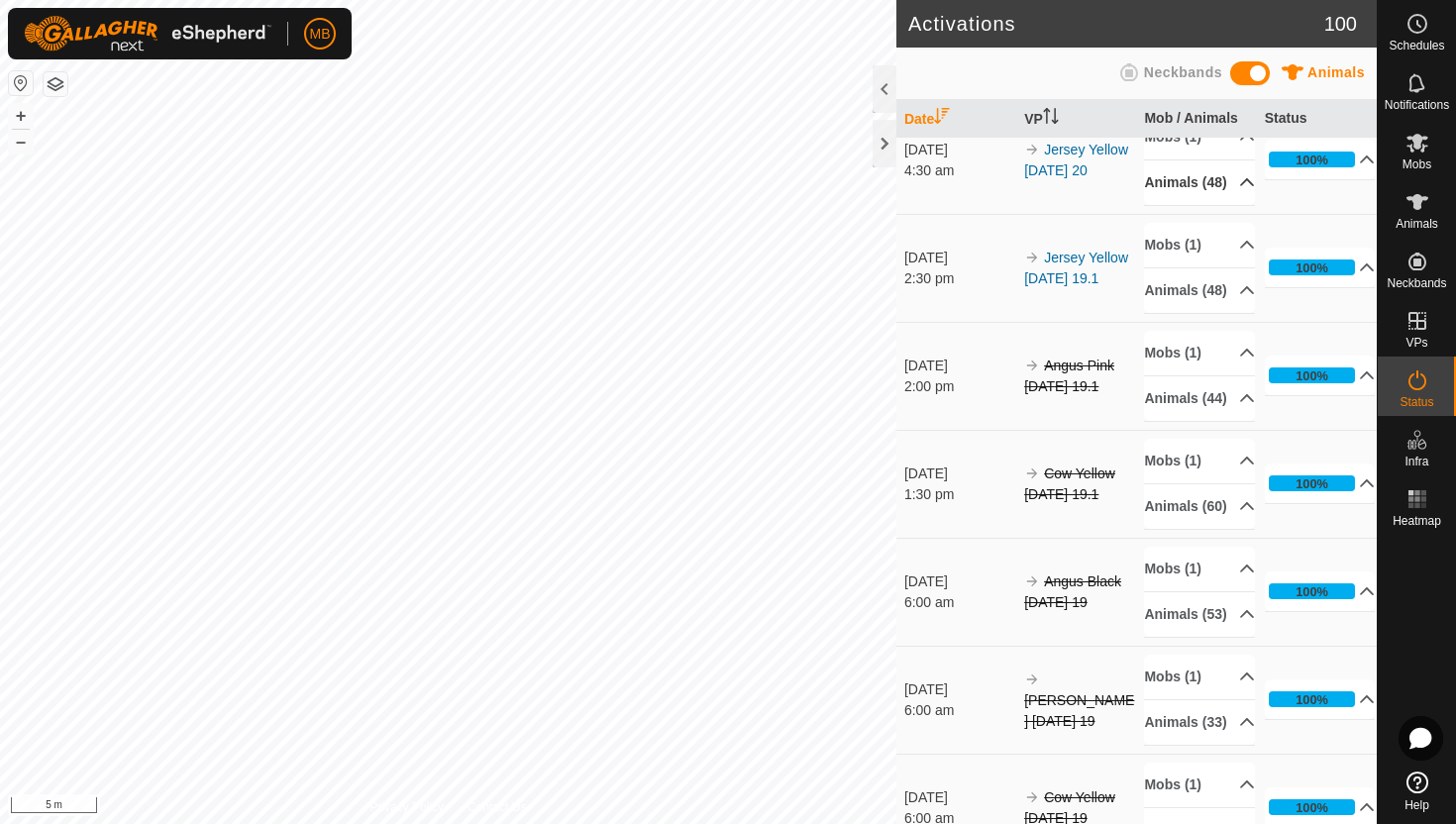 click on "Animals (48)" at bounding box center [1199, 182] 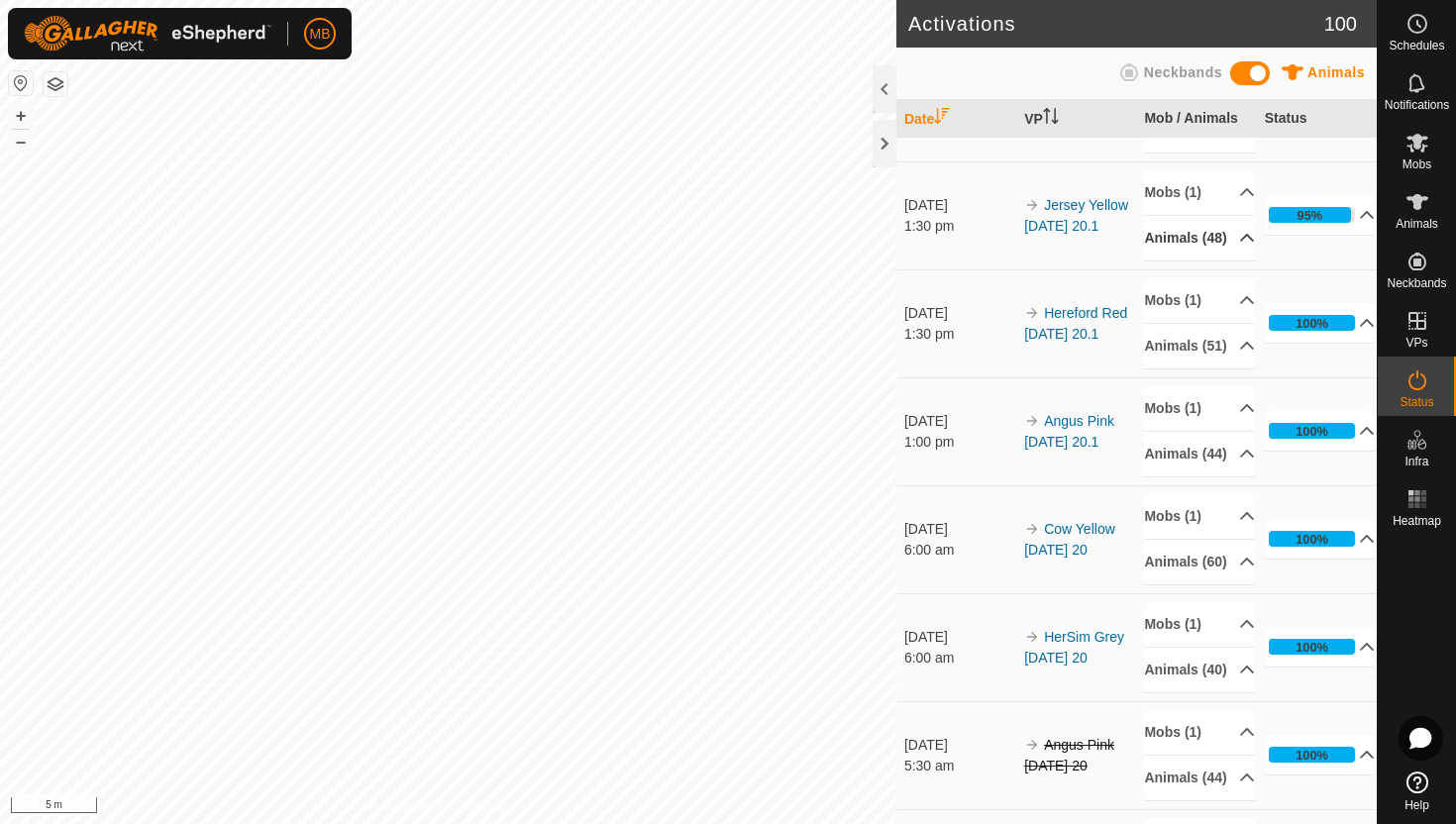scroll, scrollTop: 0, scrollLeft: 0, axis: both 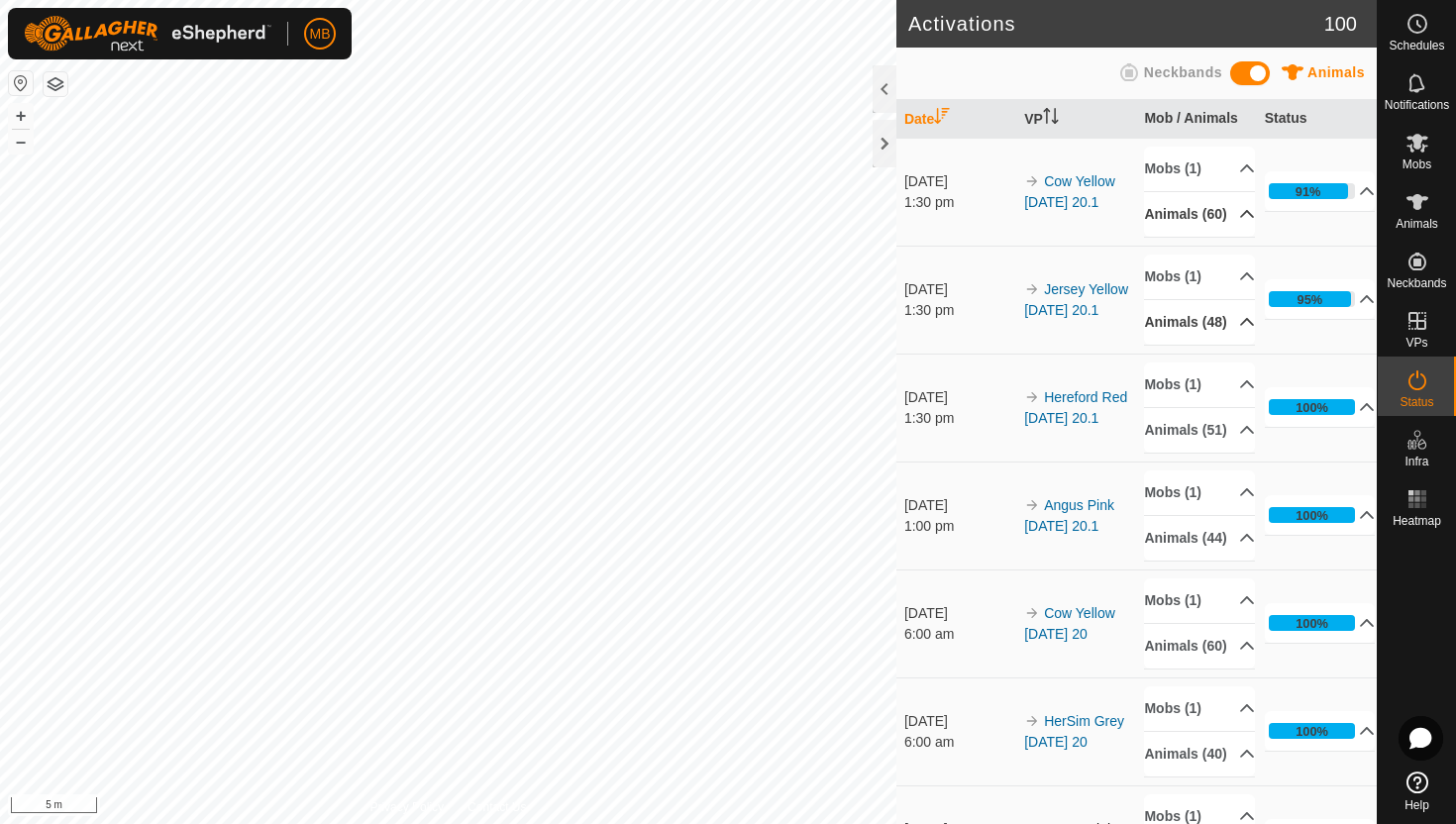 click on "Animals (60)" at bounding box center [1199, 214] 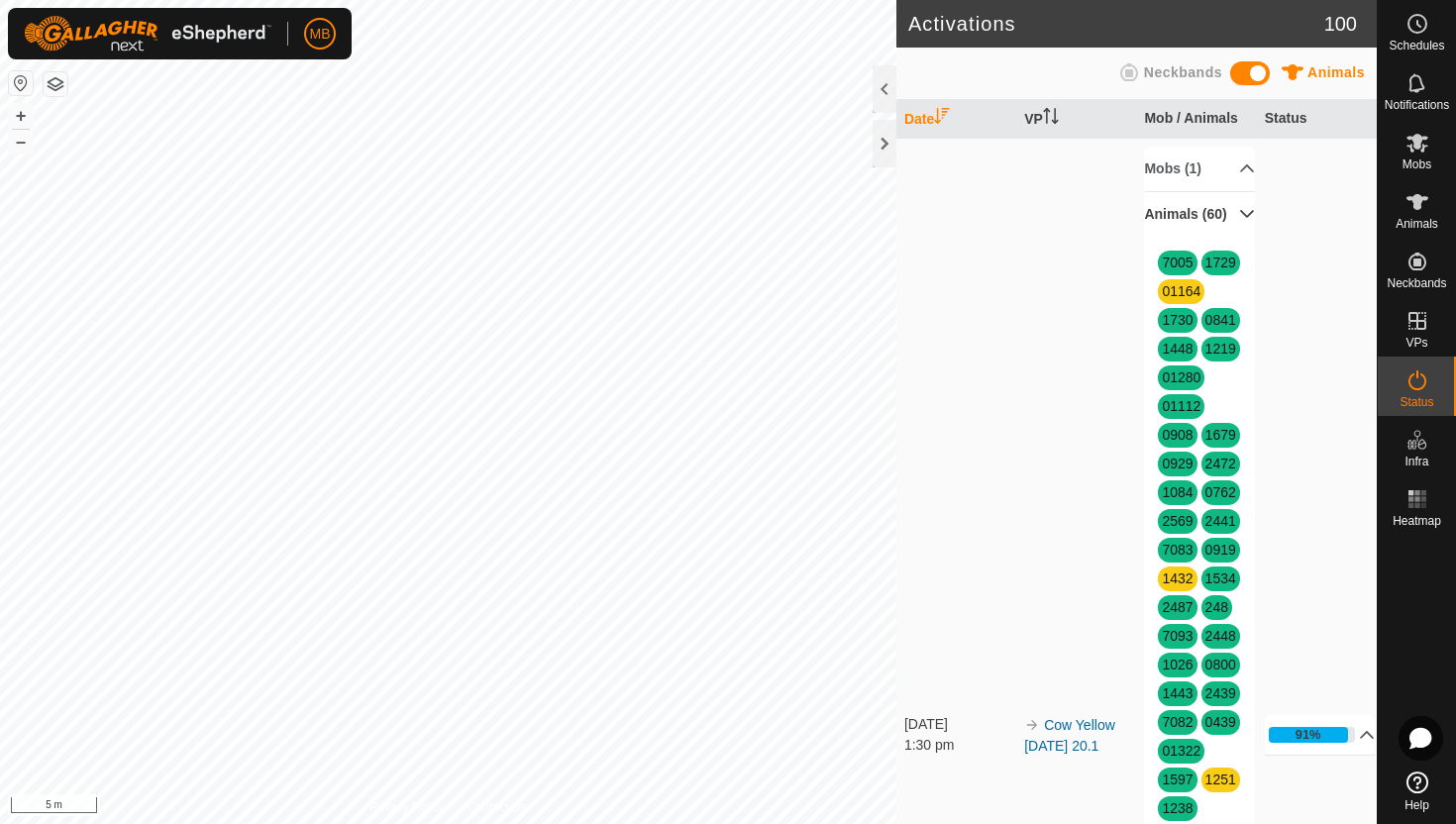 click on "Animals (60)" at bounding box center [1199, 214] 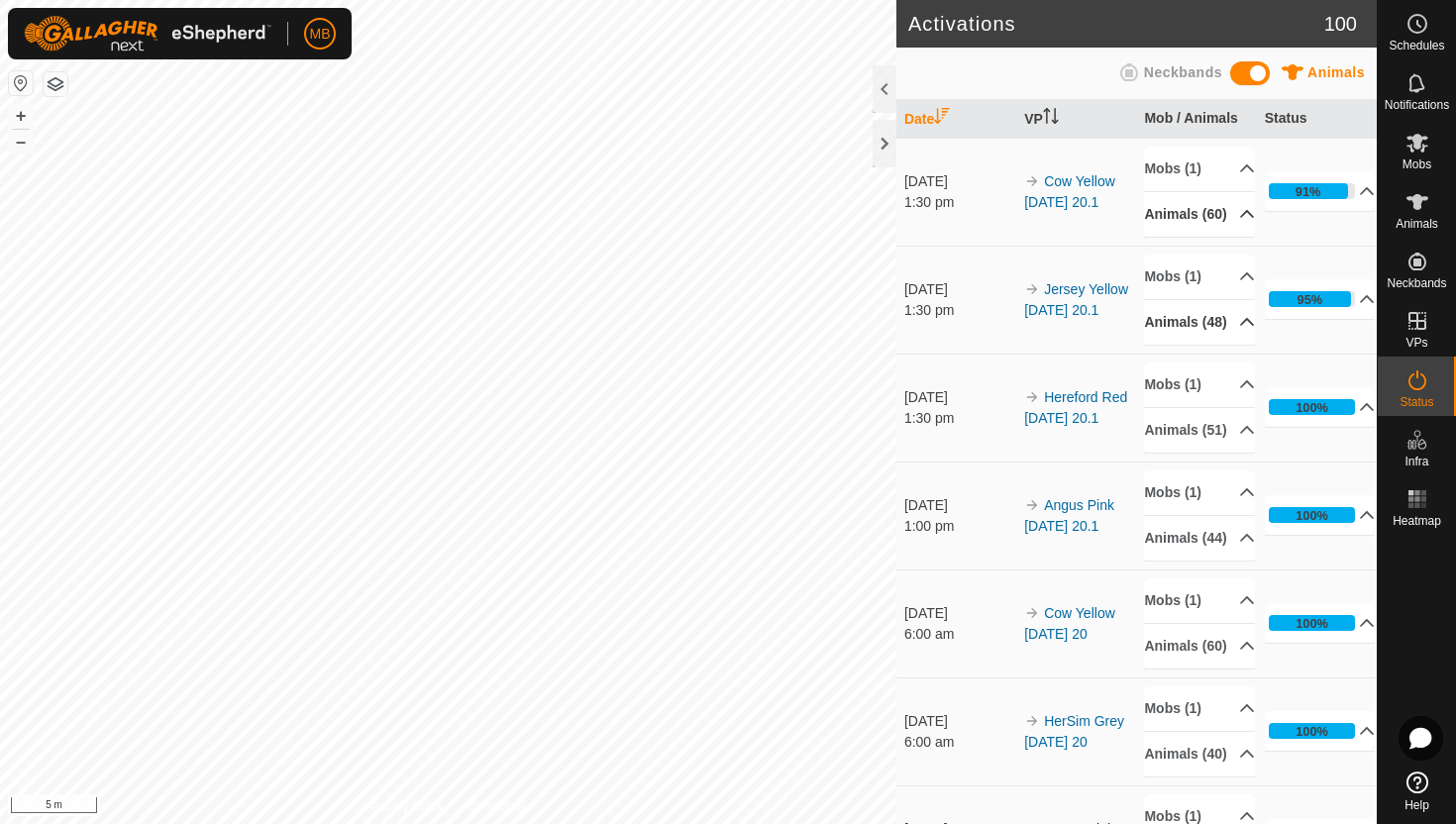 click on "Animals (48)" at bounding box center [1199, 322] 